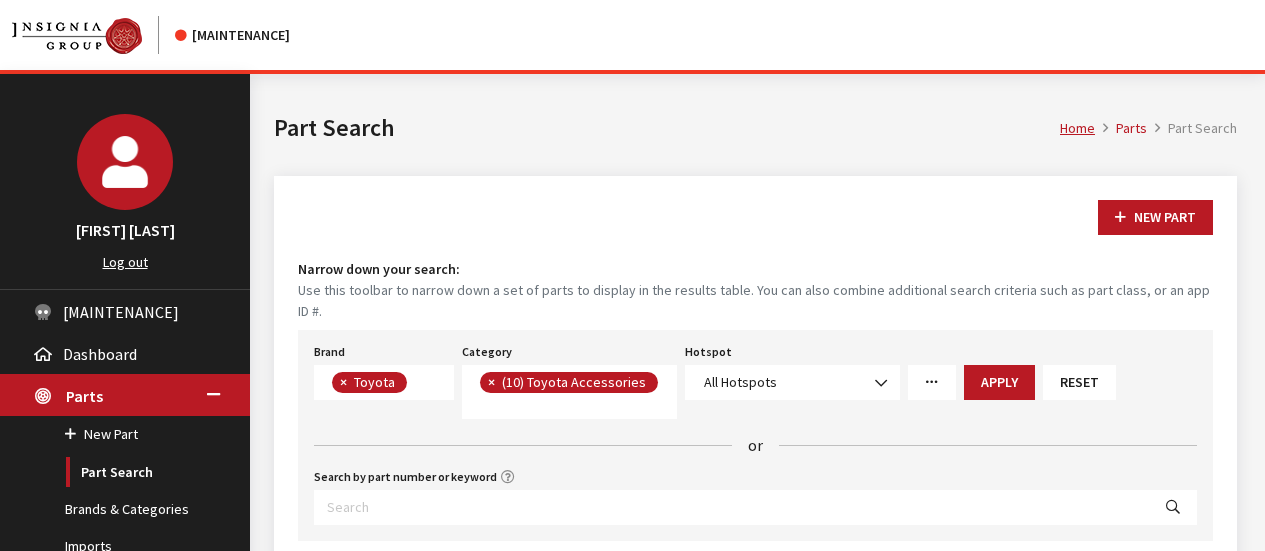 scroll, scrollTop: 200, scrollLeft: 0, axis: vertical 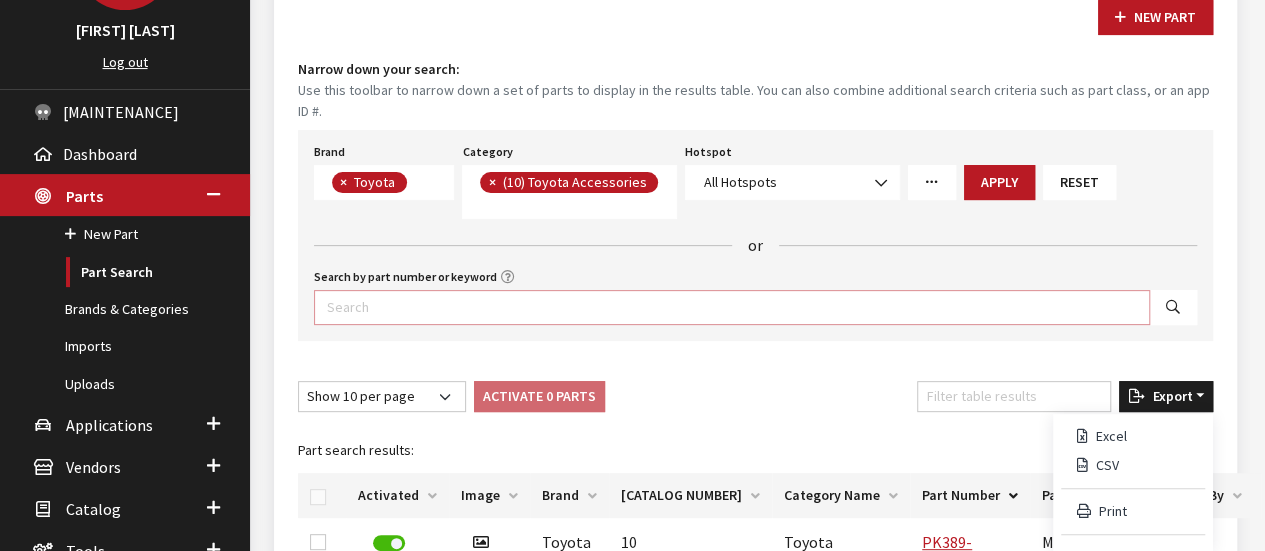 click on "Search by part number or keyword" at bounding box center [732, 307] 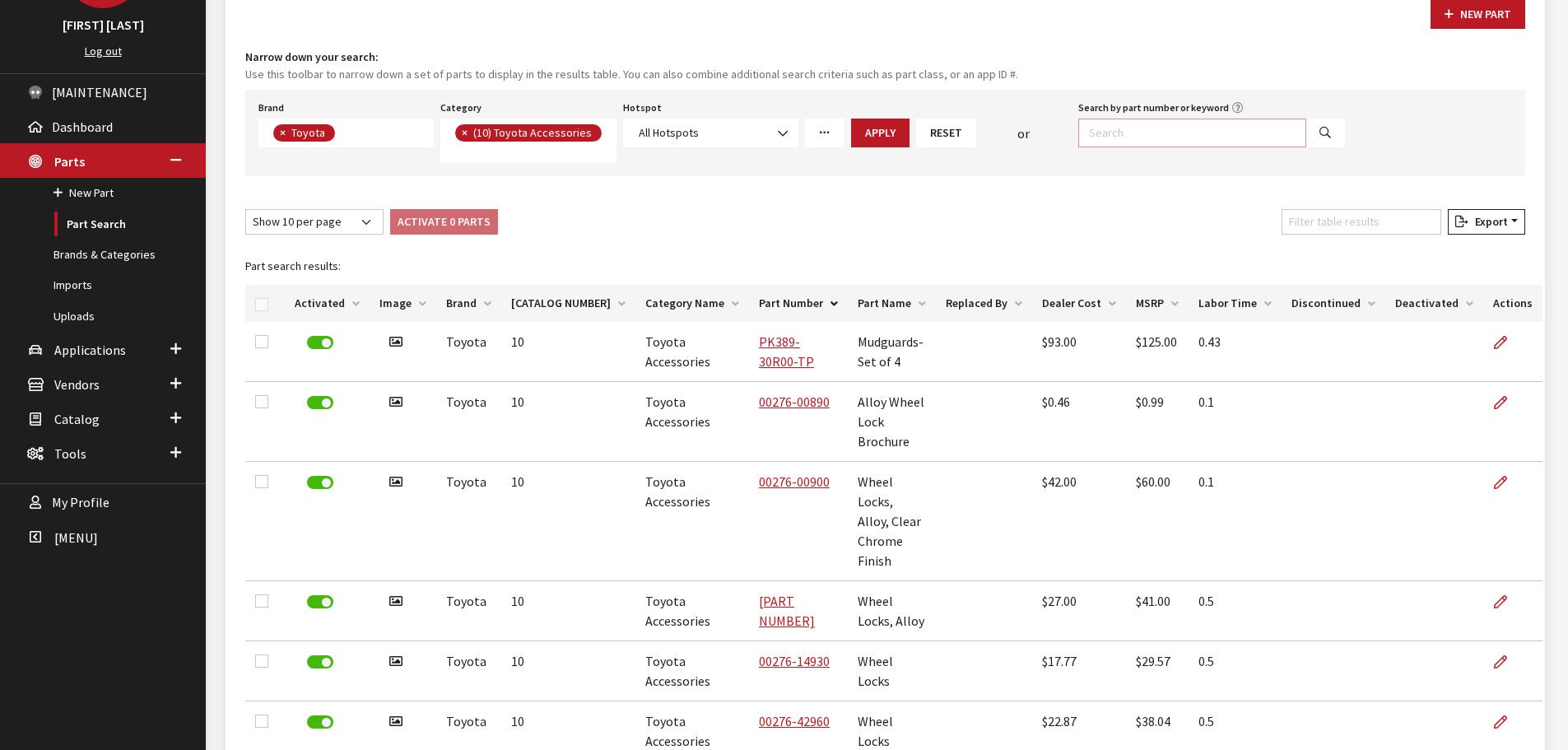 scroll, scrollTop: 438, scrollLeft: 0, axis: vertical 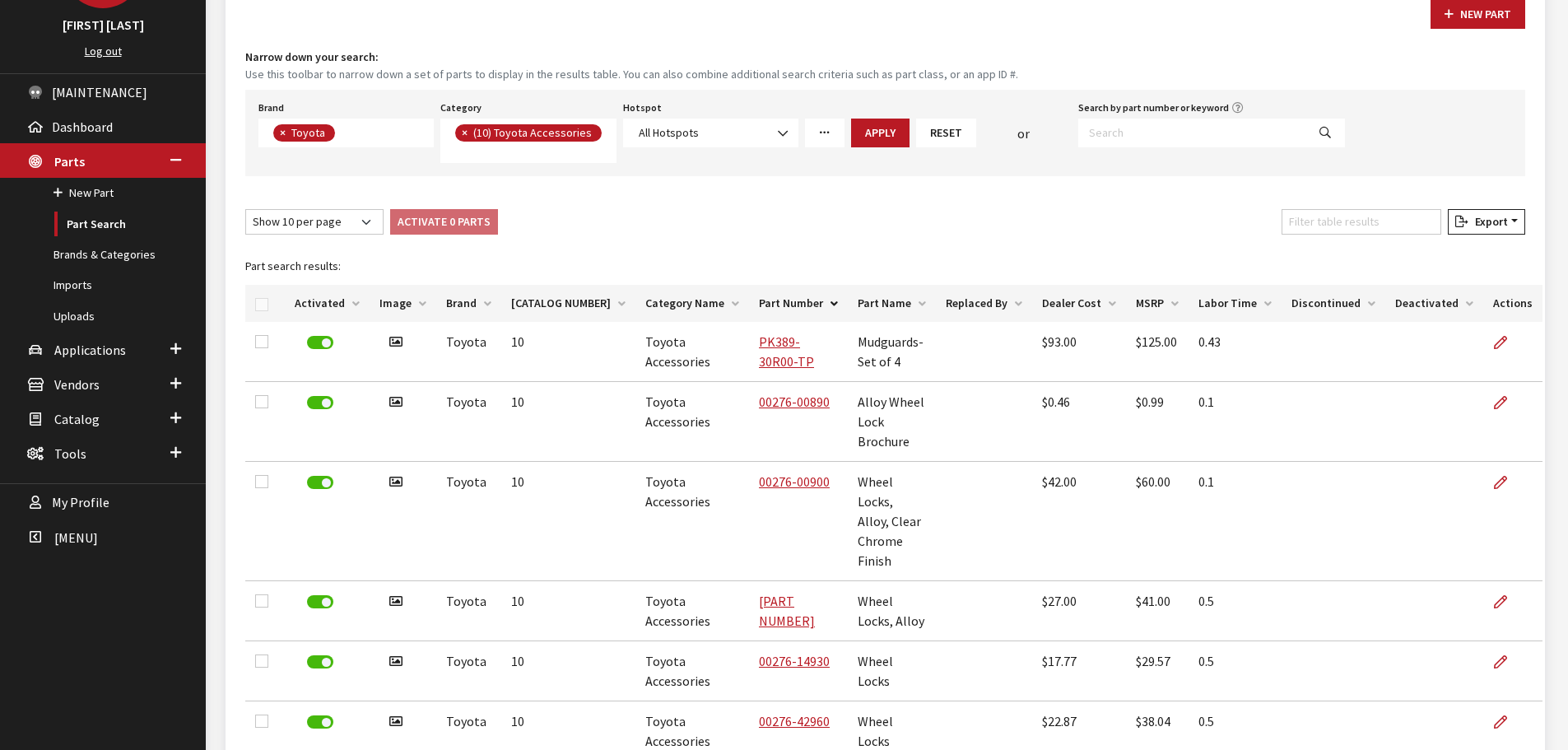 click on "Reset" at bounding box center [946, 133] 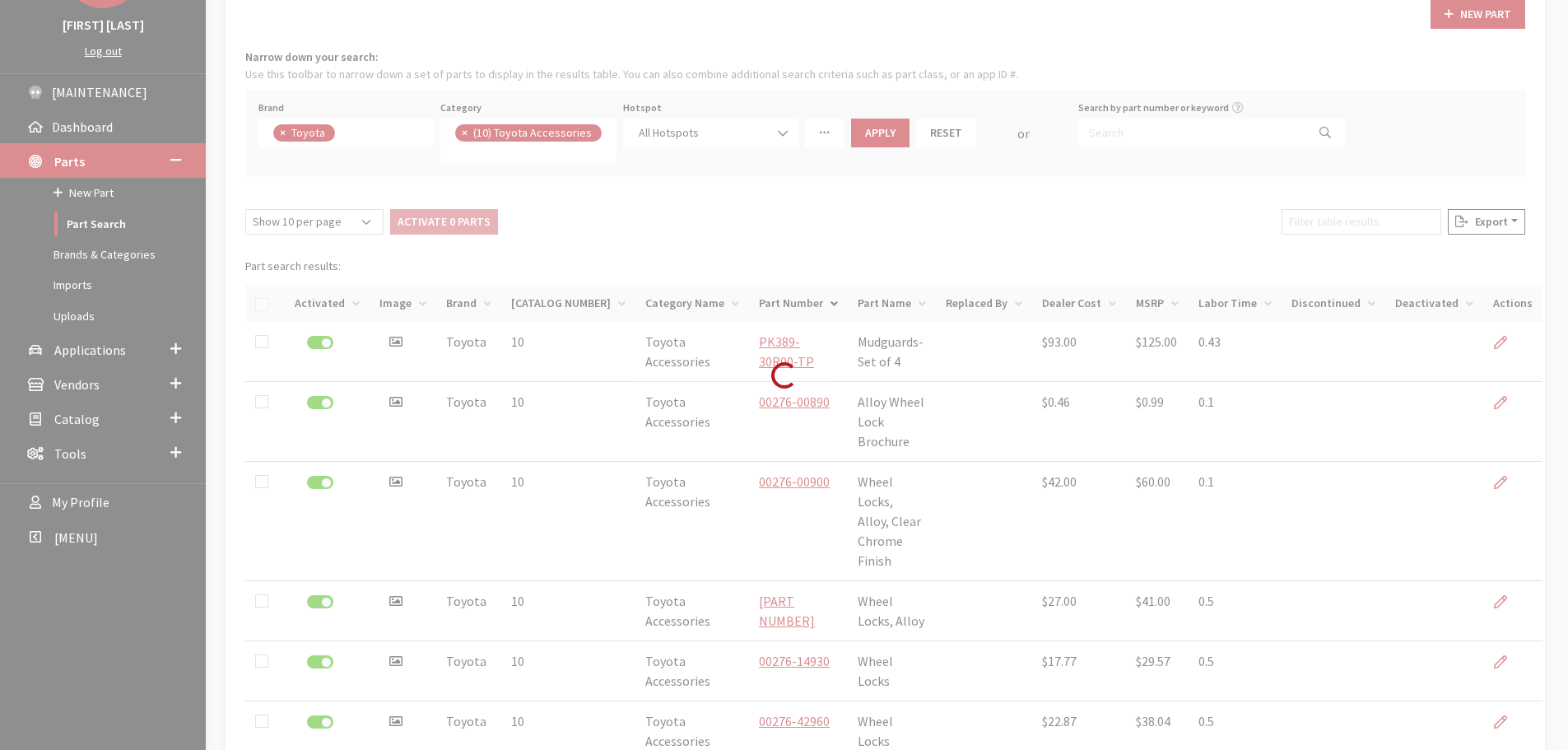 scroll, scrollTop: 61, scrollLeft: 0, axis: vertical 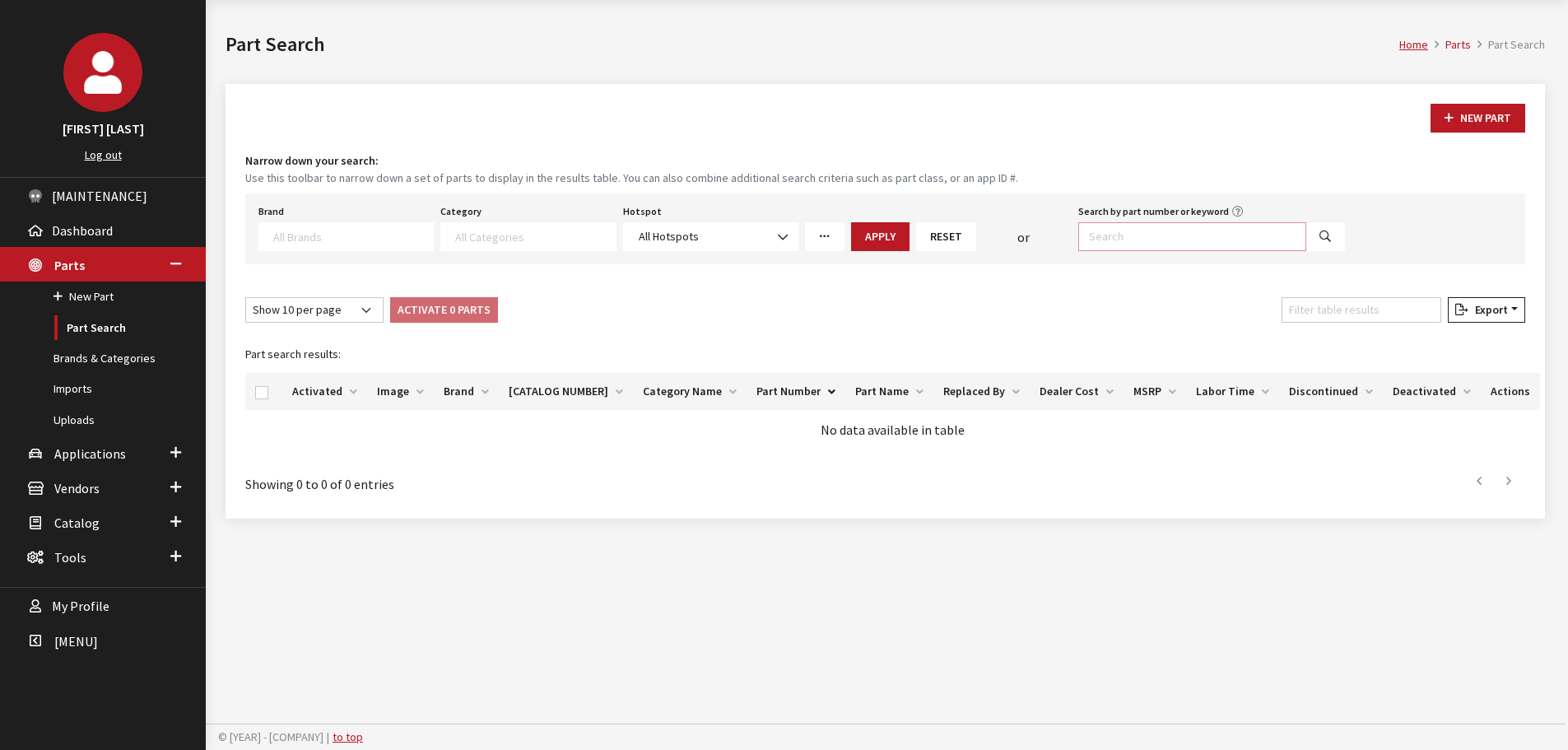 click on "Search by part number or keyword" at bounding box center (1192, 236) 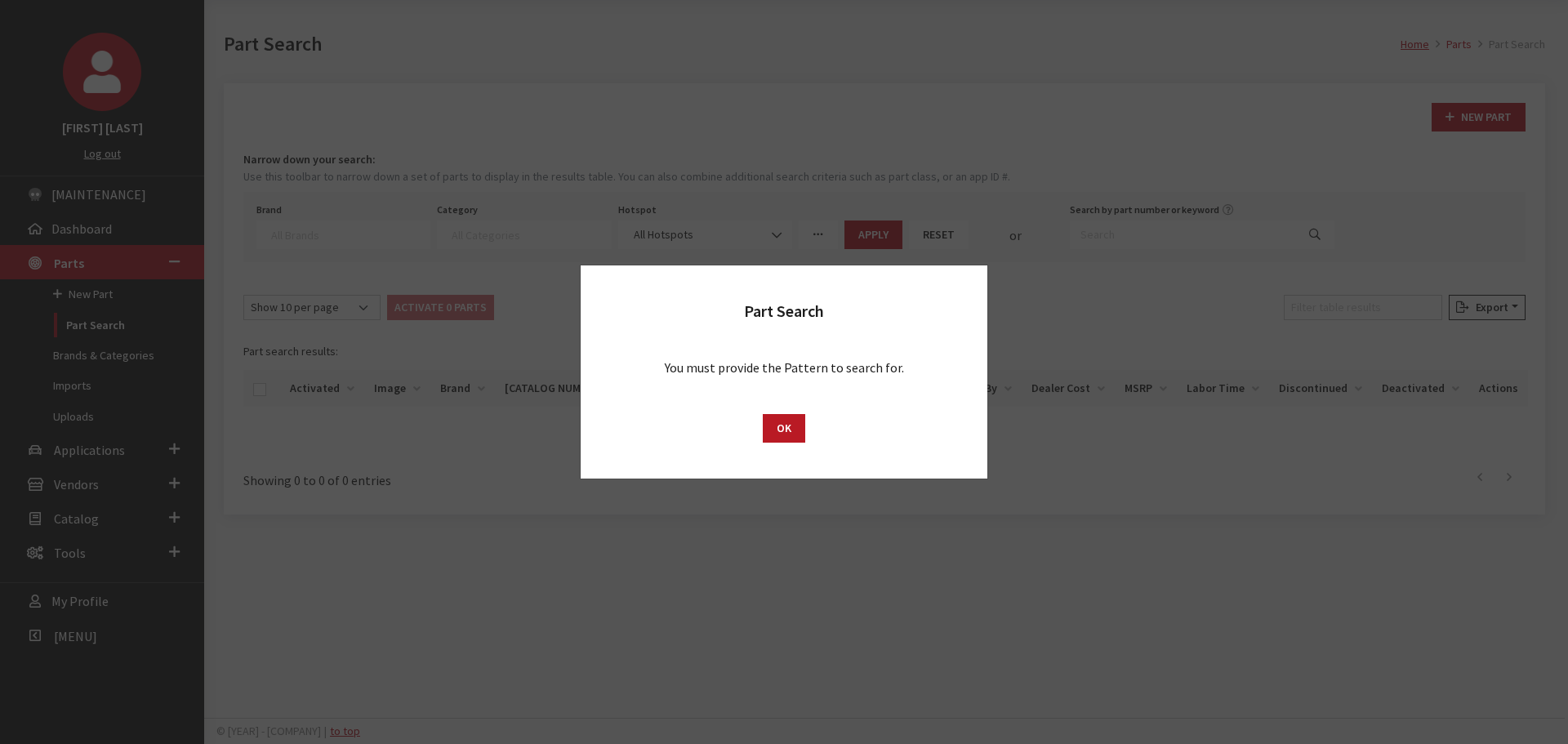 drag, startPoint x: 786, startPoint y: 430, endPoint x: 1325, endPoint y: 500, distance: 543.5264 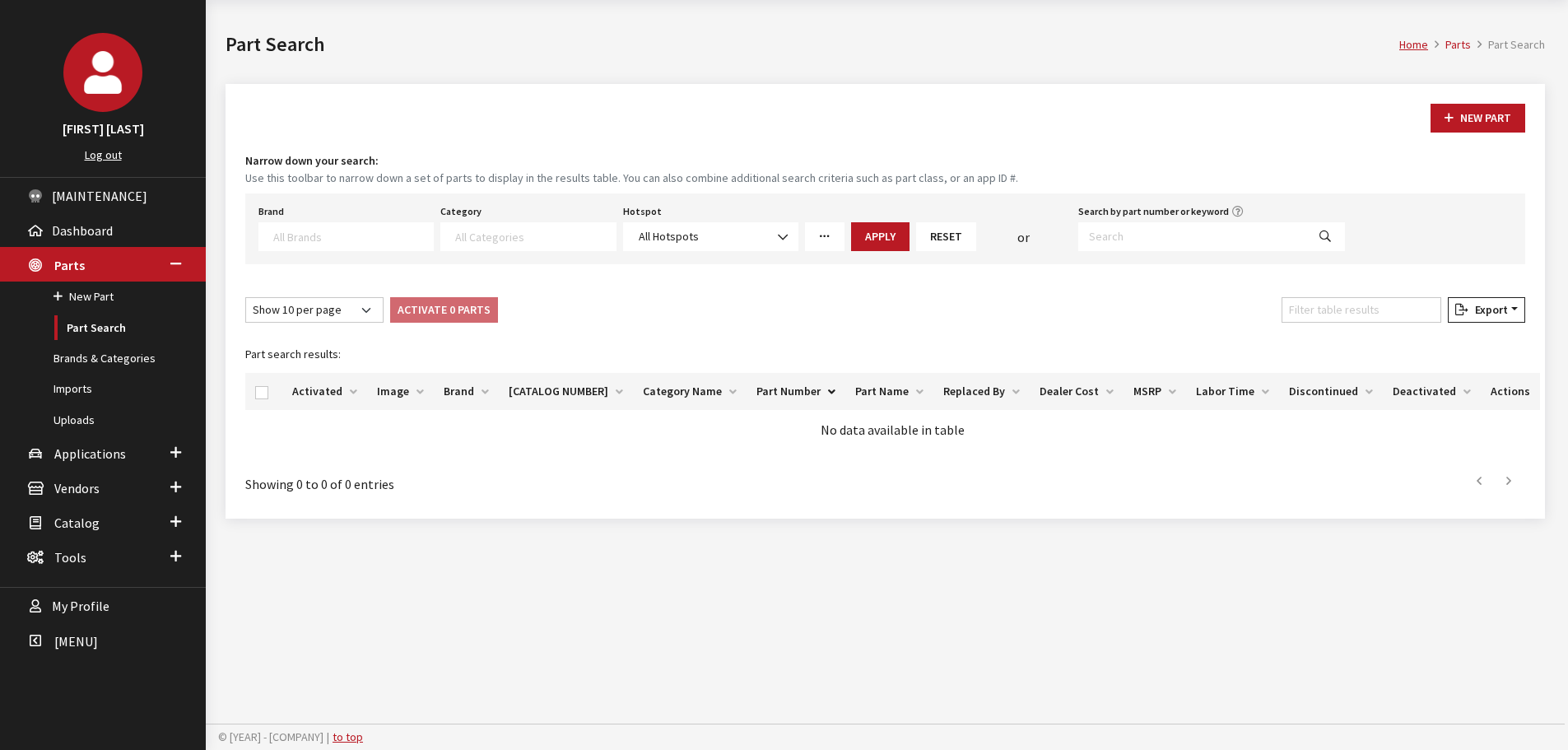 drag, startPoint x: 1183, startPoint y: 262, endPoint x: 1189, endPoint y: 250, distance: 13.416408 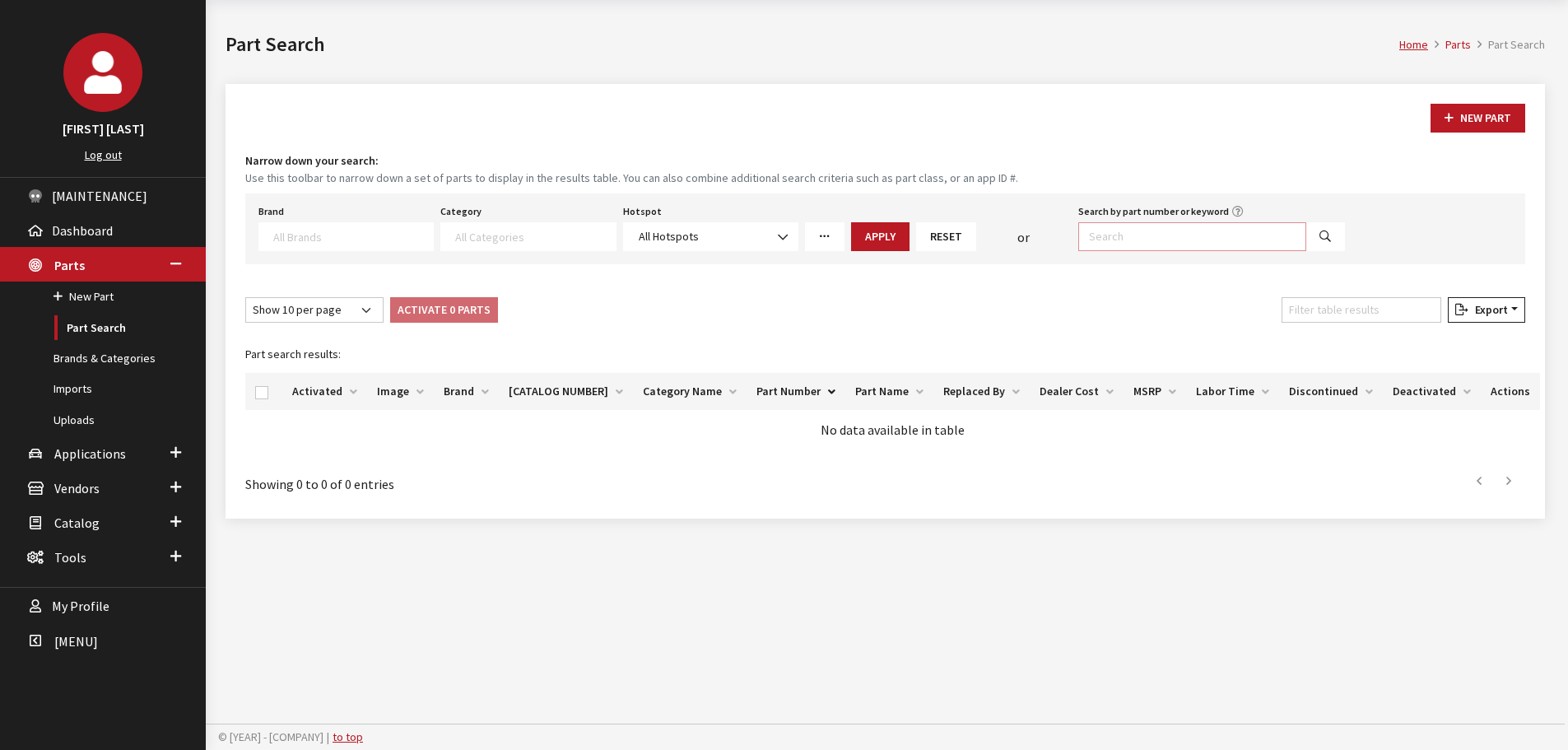 click on "Search by part number or keyword" at bounding box center (1192, 236) 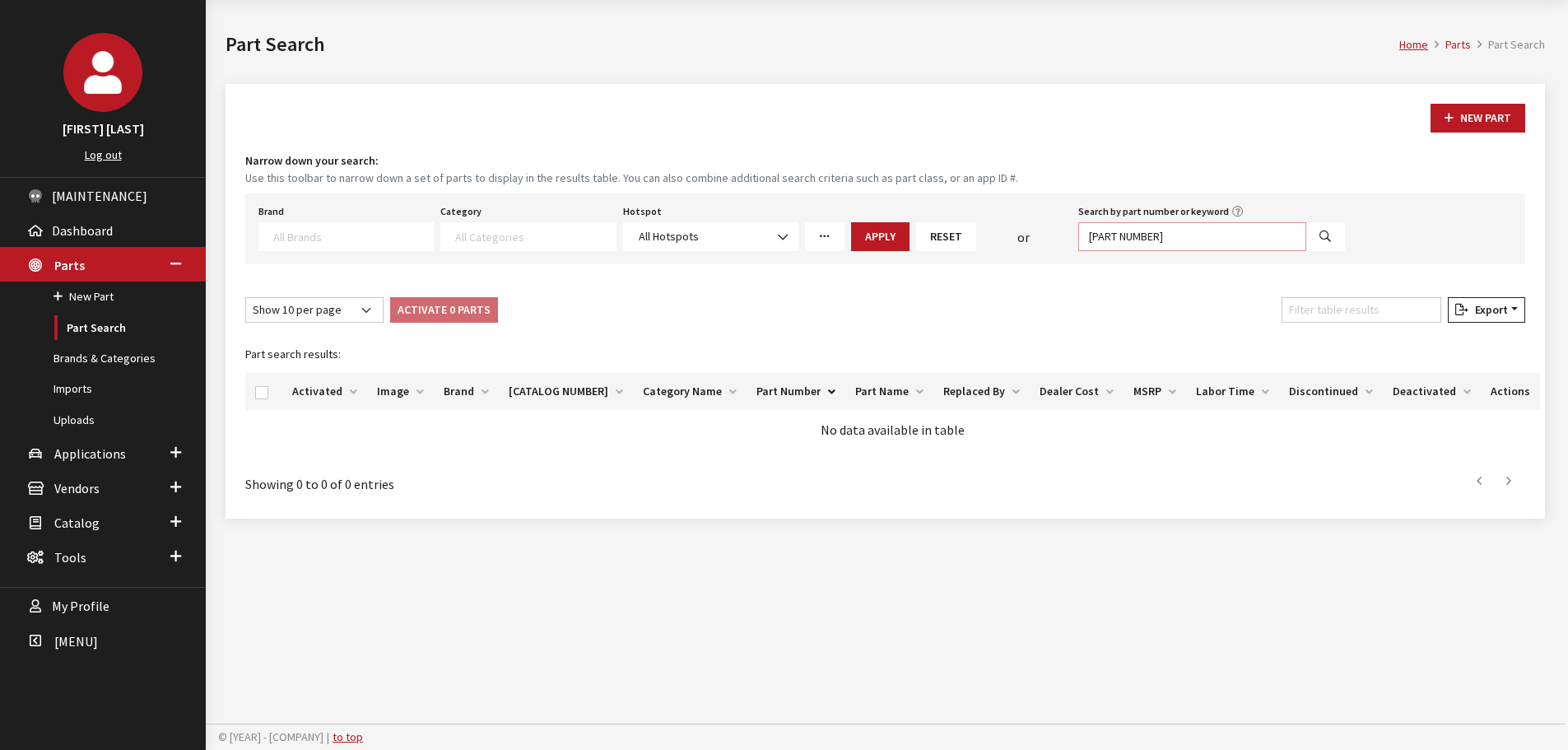 type on "MZ350325AQ" 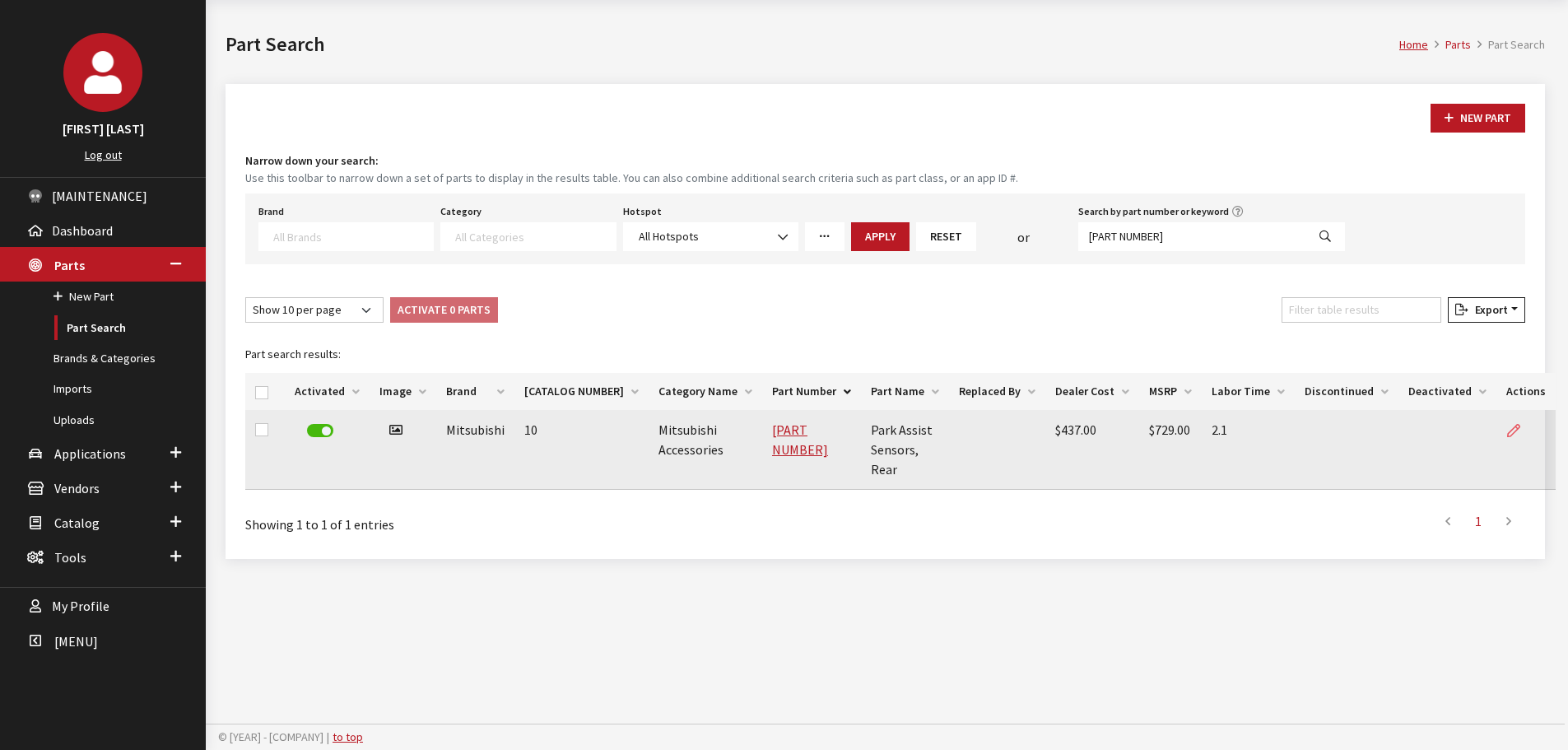click at bounding box center [1483, 431] 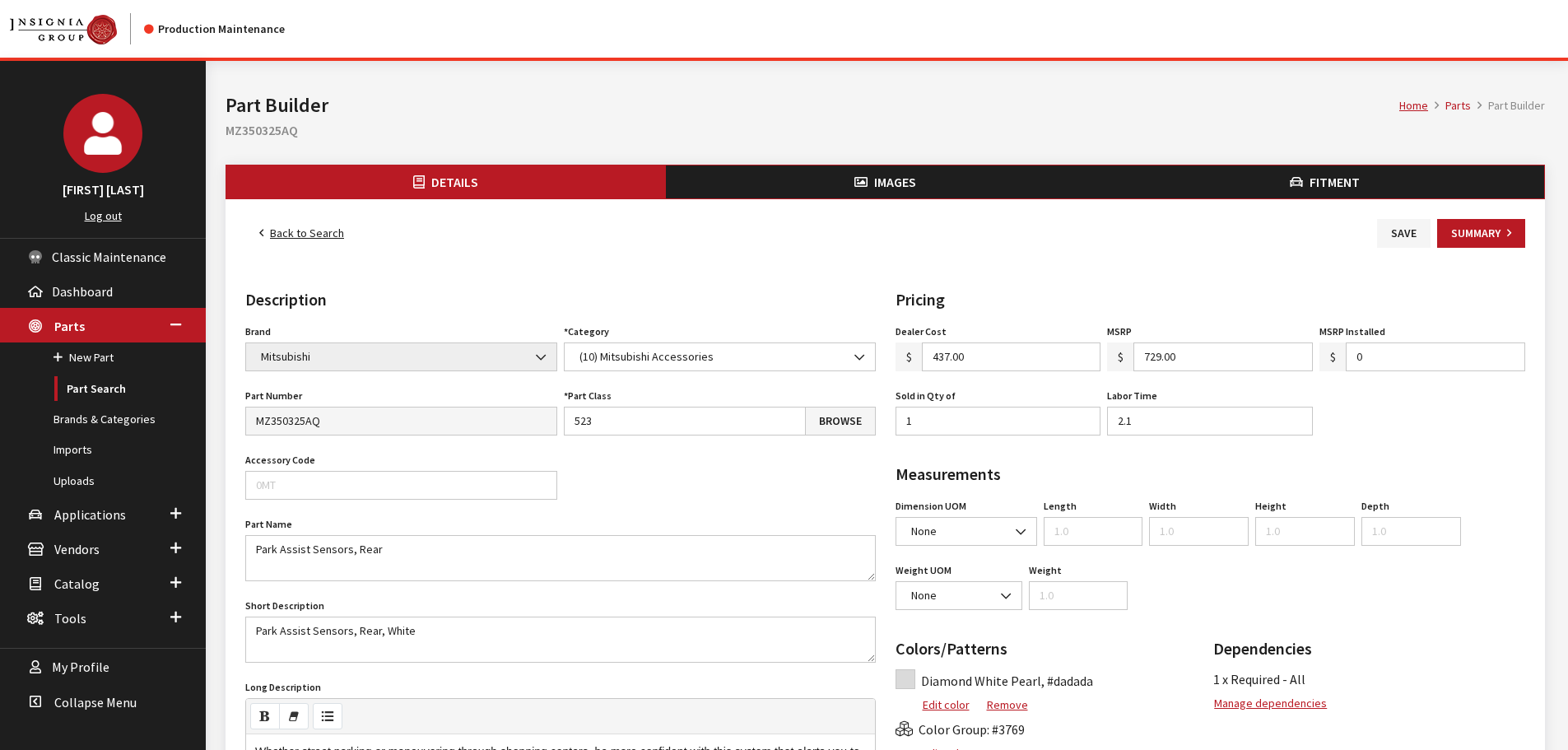 scroll, scrollTop: 0, scrollLeft: 0, axis: both 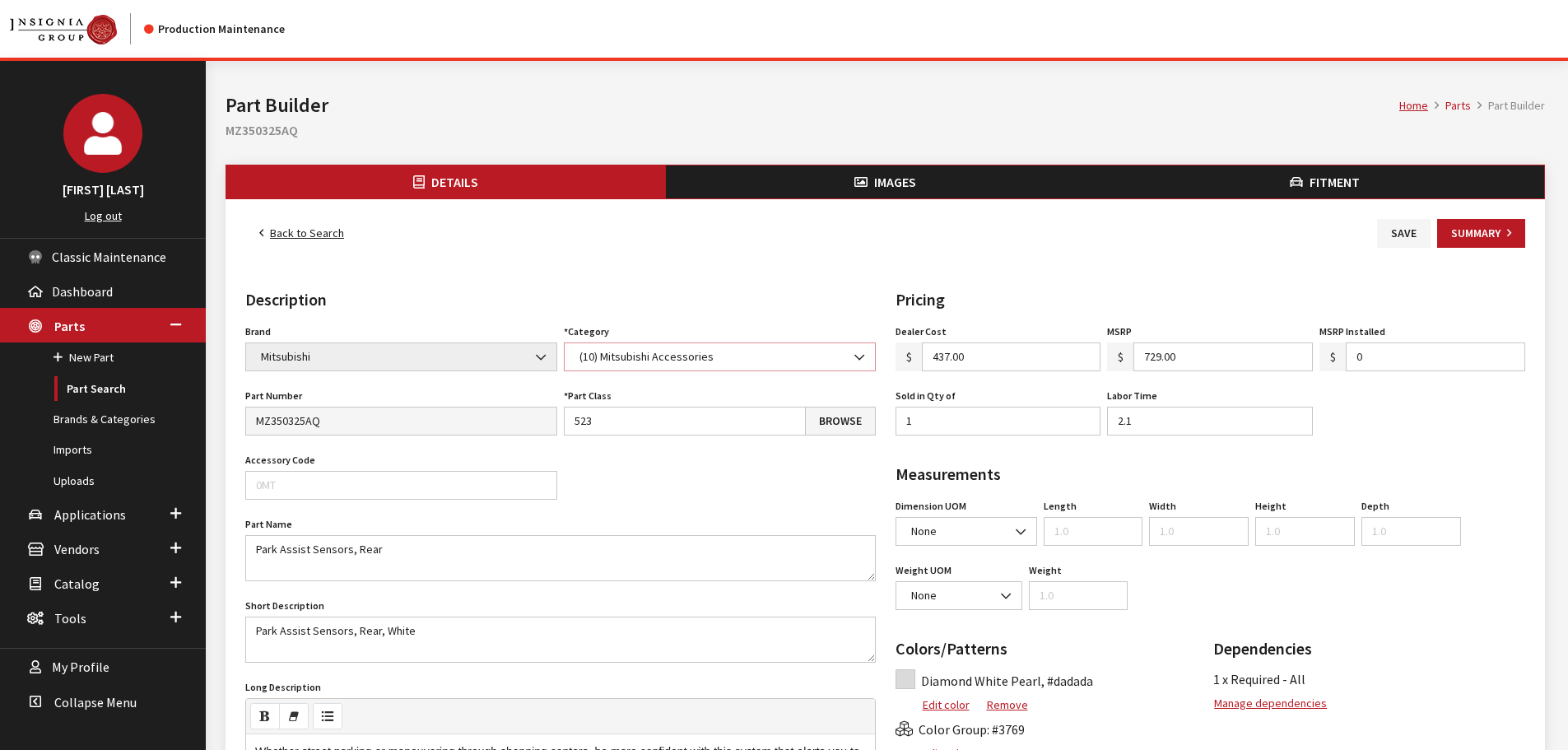 click on "(10) Mitsubishi Accessories" at bounding box center [719, 356] 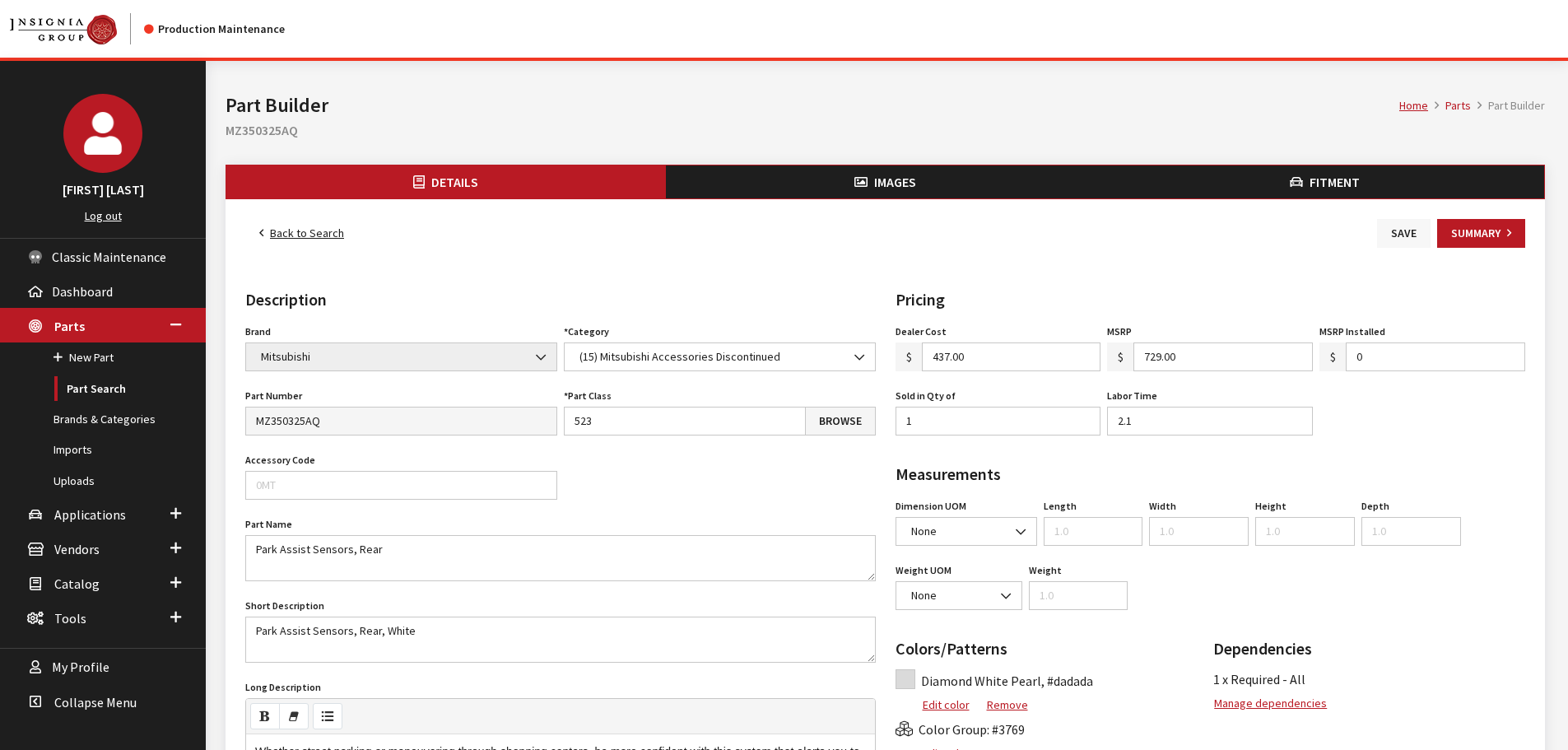 click on "Save" at bounding box center [1403, 233] 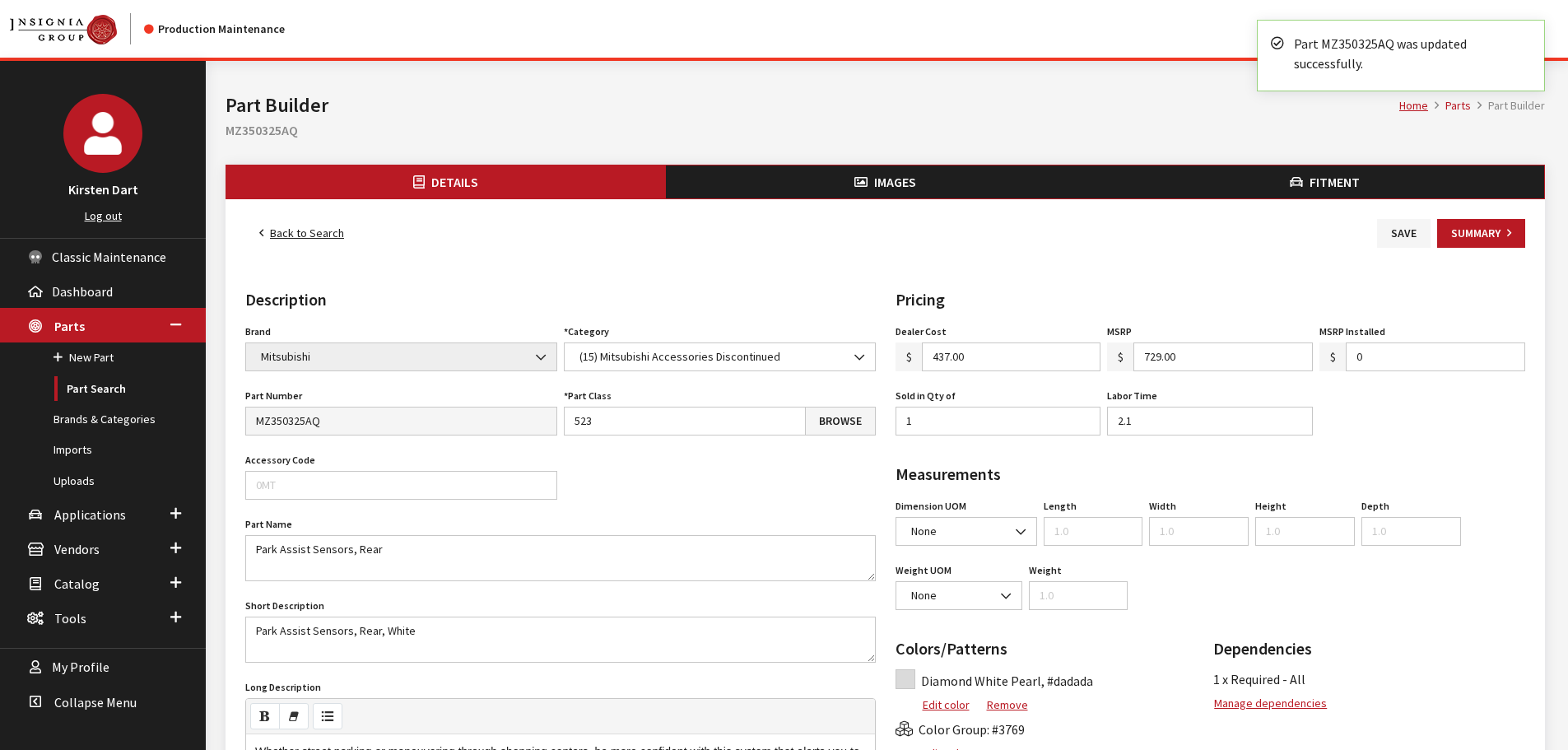 scroll, scrollTop: 0, scrollLeft: 0, axis: both 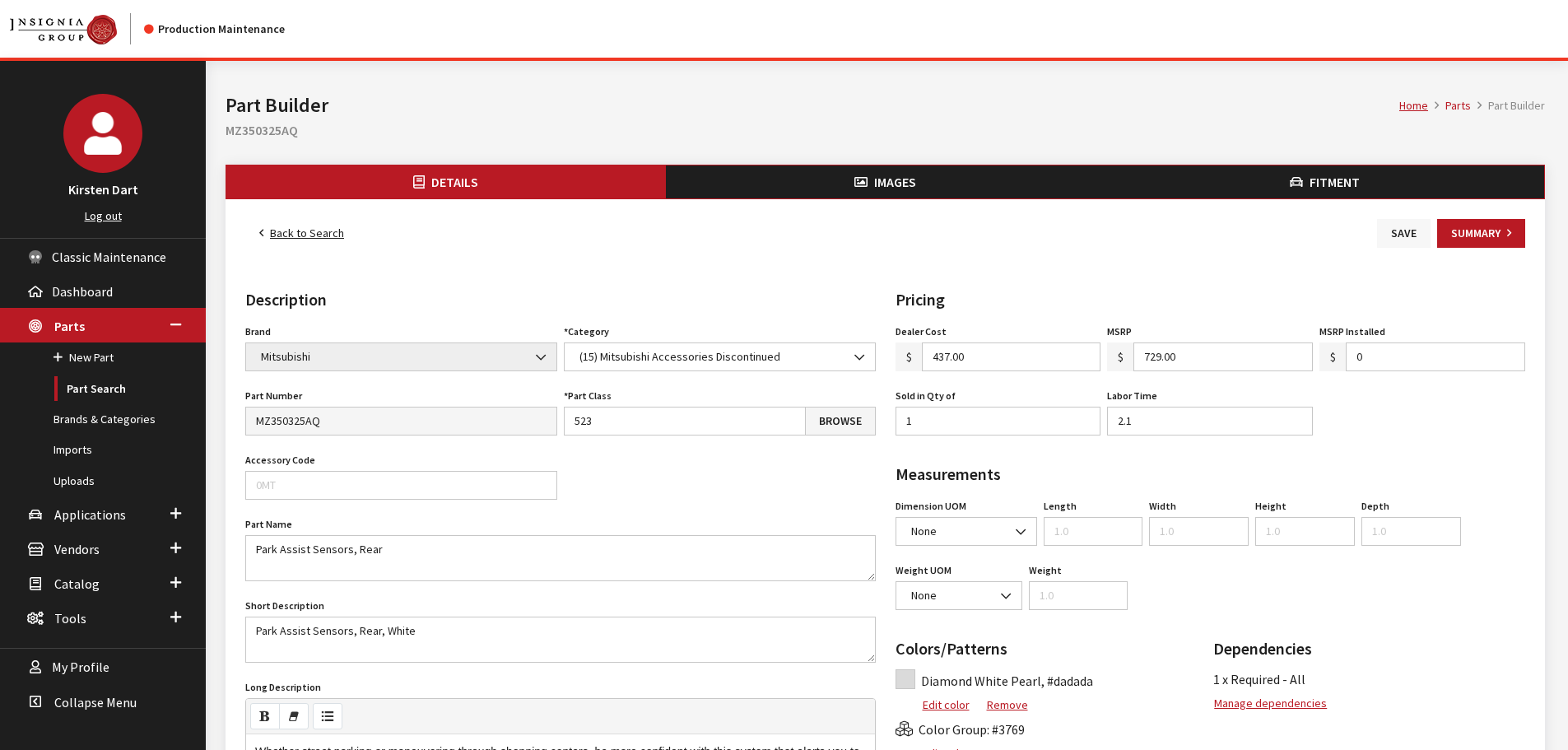drag, startPoint x: 1387, startPoint y: 218, endPoint x: 1386, endPoint y: 228, distance: 10.0498756 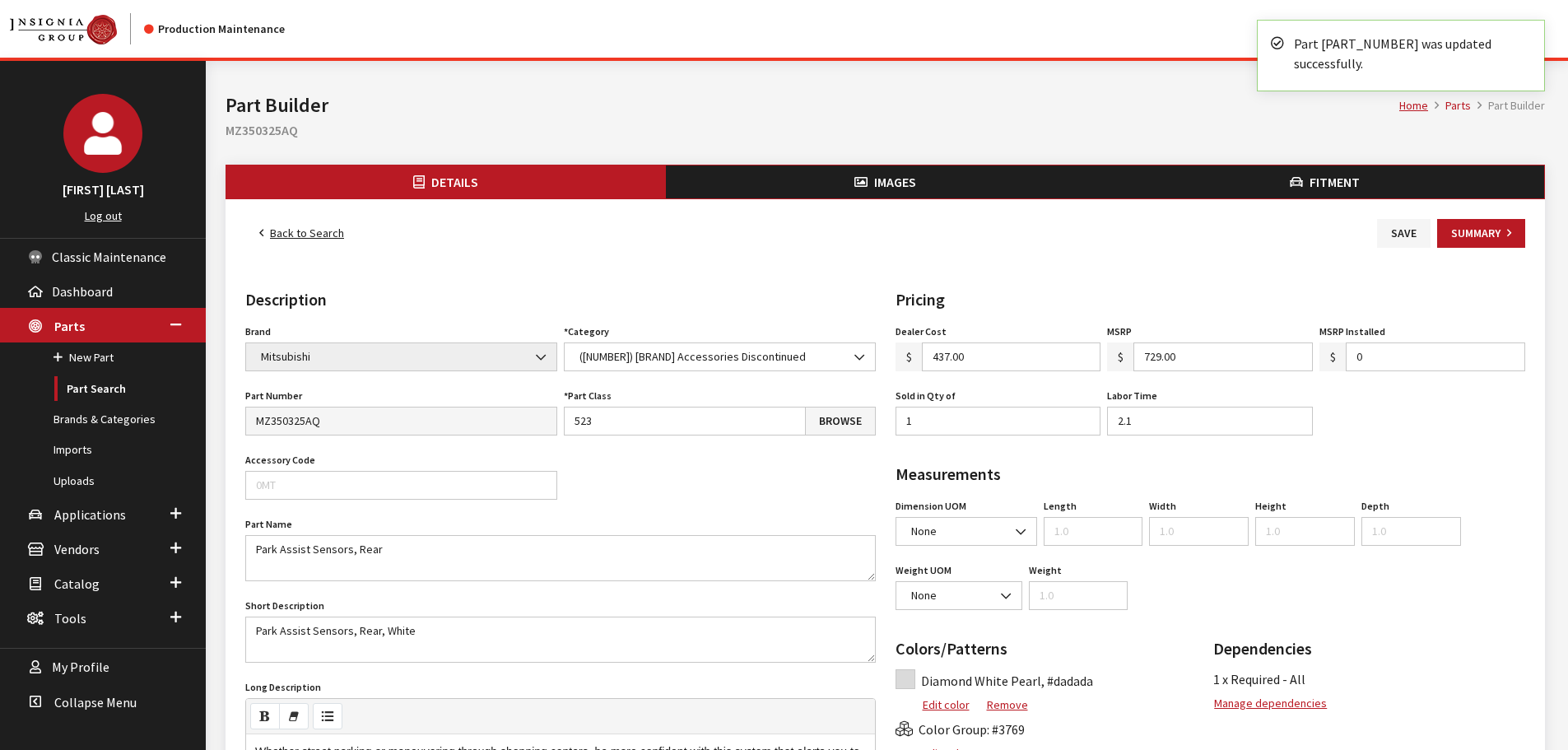 scroll, scrollTop: 0, scrollLeft: 0, axis: both 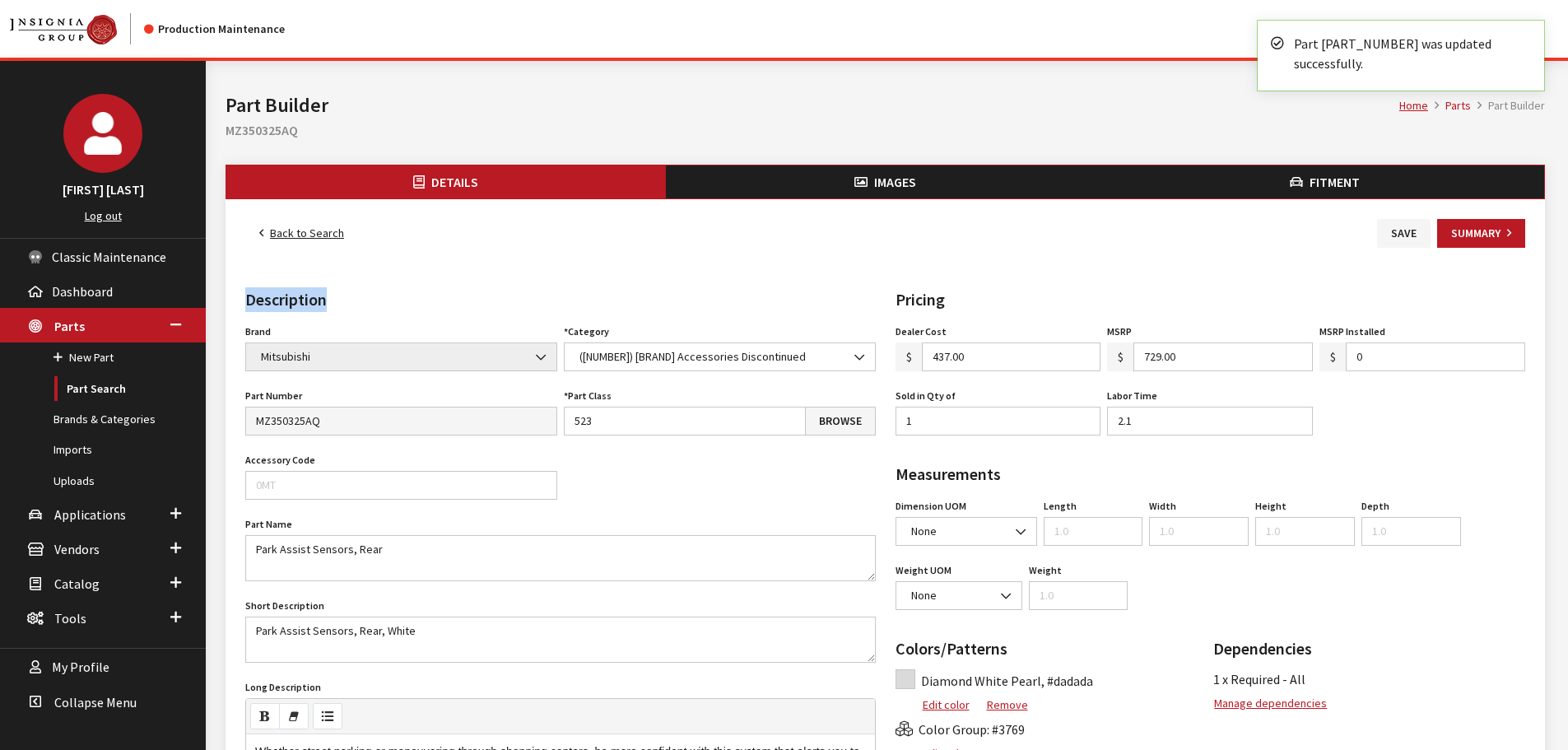 click on "Brand
Acura Alfa Romeo Audi BMW DoubleTake Ford Ford Racing GM GST Honda Hyundai Infiniti Jaguar Kia Land Rover Lexus Mazda META Mitsubishi Mopar Nissan Saturn Scion Service Plans SET Spitzer Protection Subaru Toyota VW We Owe / Due Bill Yamaha 3D Carbon 3M ACE Advent Agri-Cover AlloyGator Alpine Ameraguard American Radio AMG AMG-Hyundai AMG-Kia AMP ANZO Aries AstroStart Audiovox AUER Automotive Auto Action Automate Autostart Avital AVS Azentek BAK Bed Rug BEDSLIDE Belltech Bestop Boomerang Borla BrandMotion Bruno Bushwacker Cargo Solutions Cedar Electronics Check Corp Clifford" at bounding box center [885, 743] 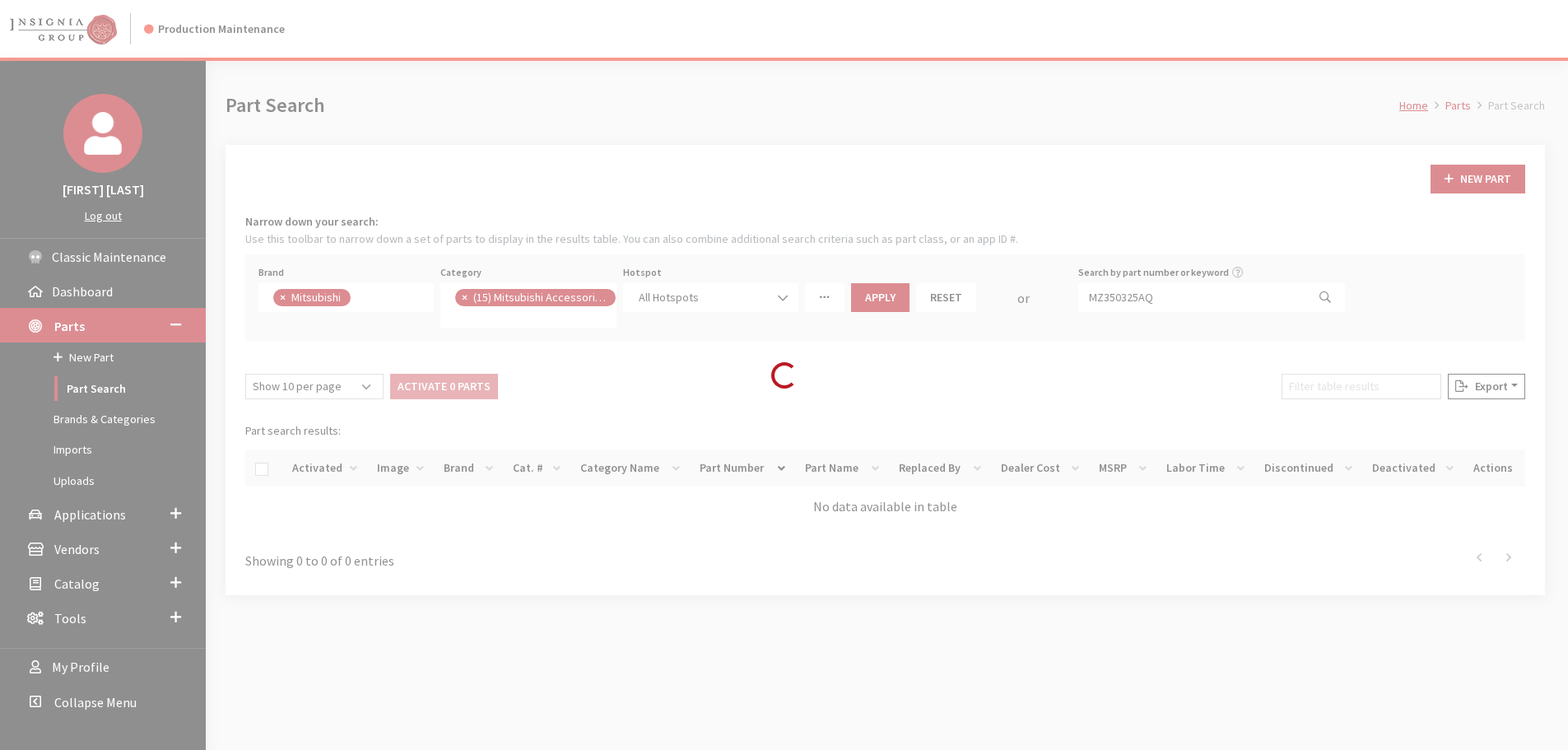 scroll, scrollTop: 0, scrollLeft: 0, axis: both 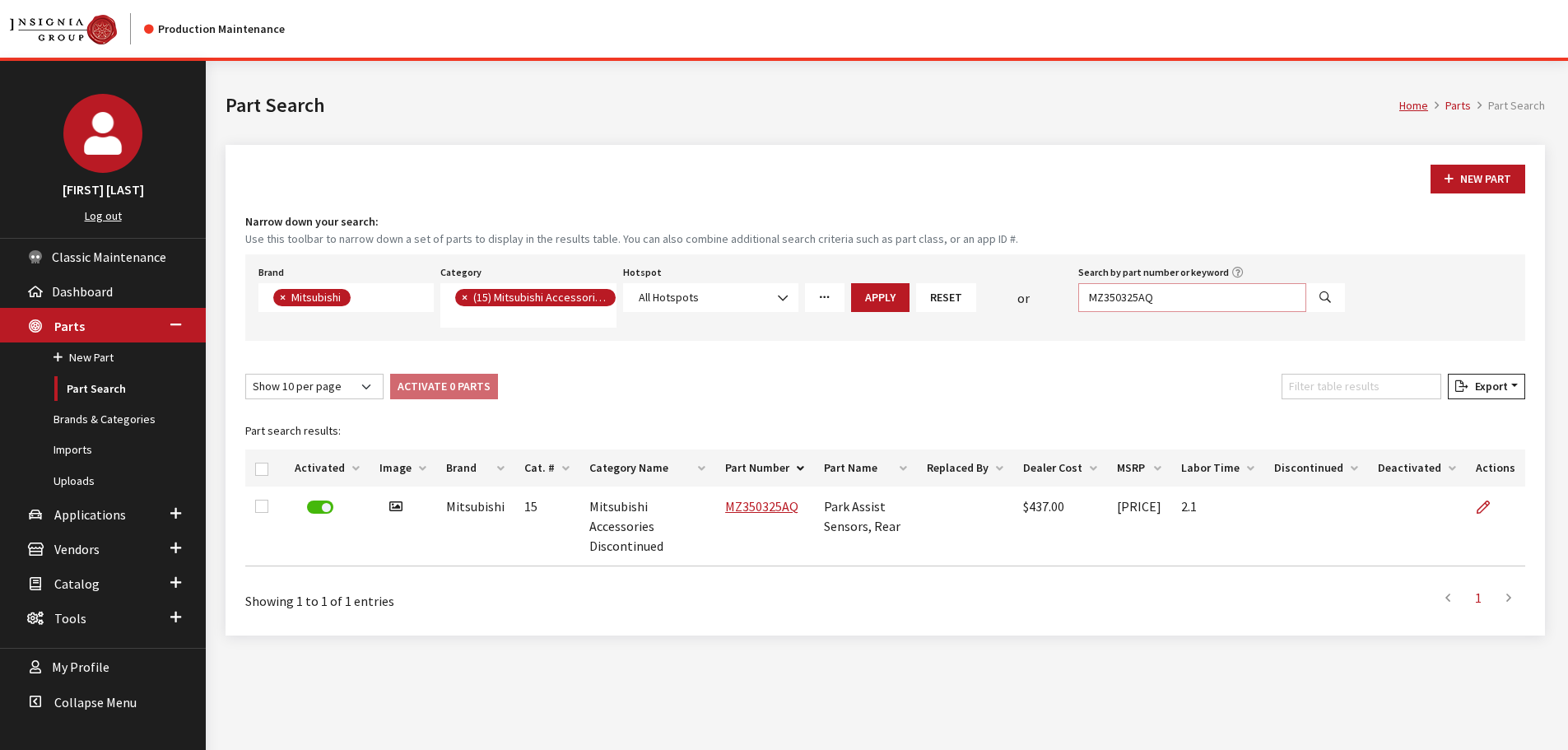 drag, startPoint x: 819, startPoint y: 286, endPoint x: 793, endPoint y: 277, distance: 27.51363 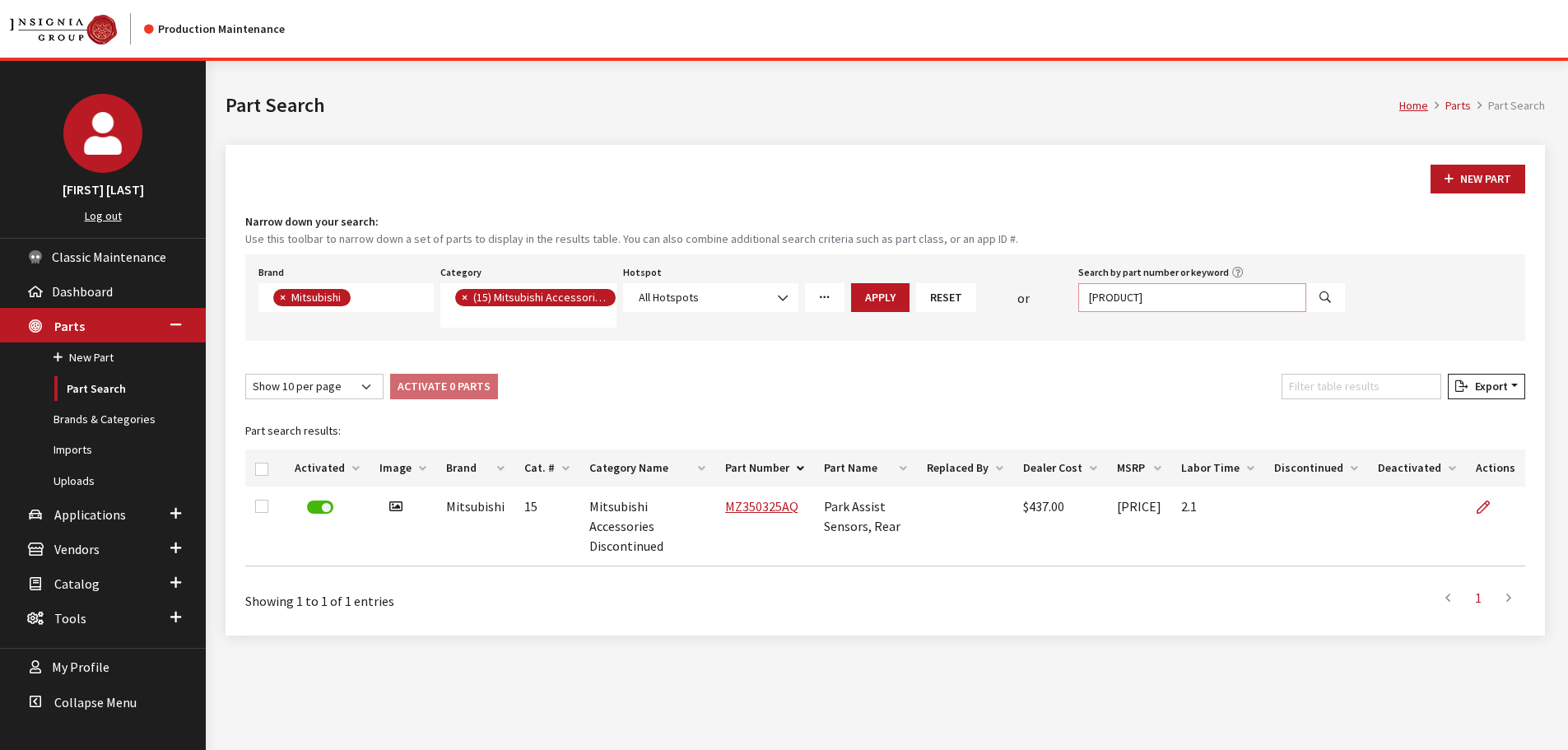 type on "MZ350325BA" 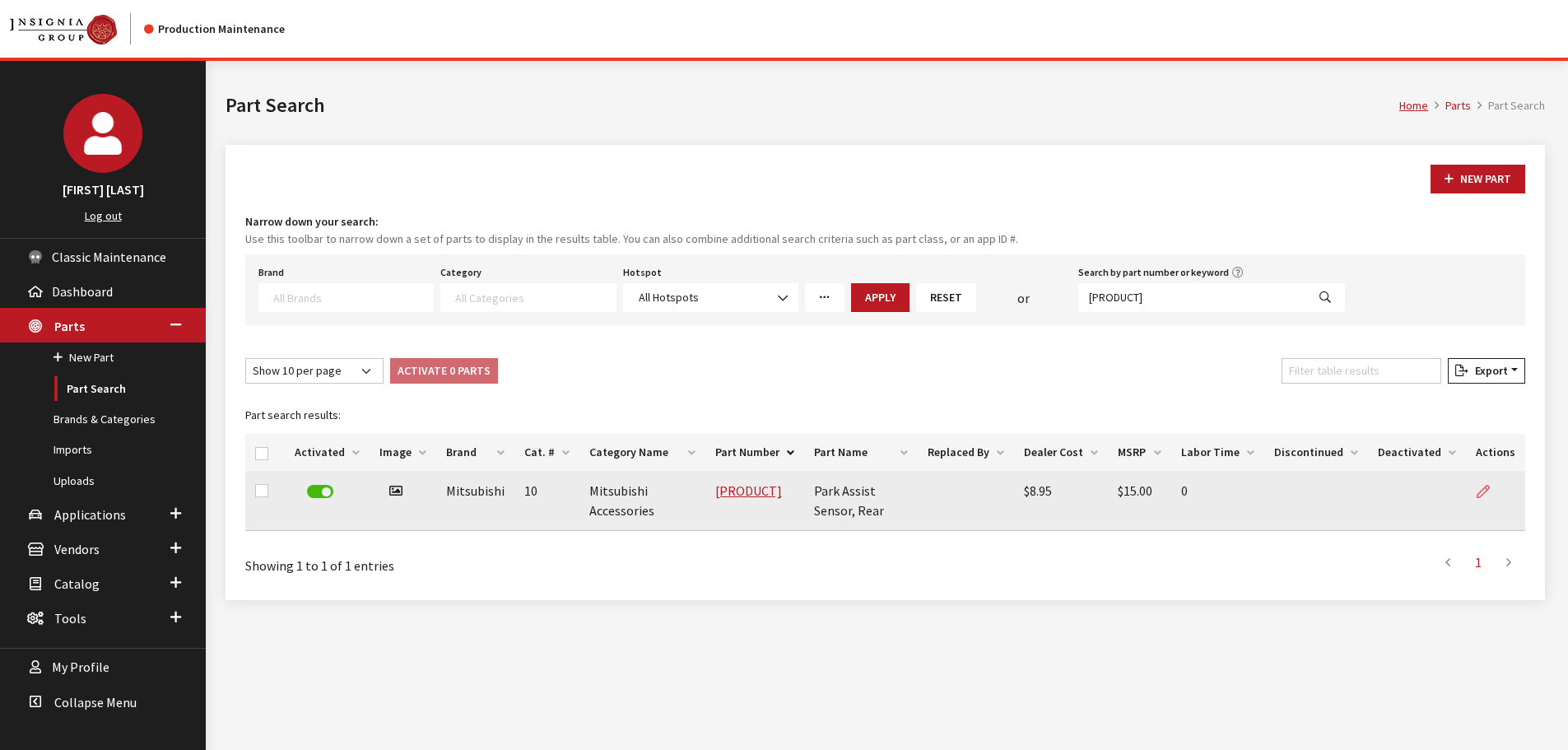 click at bounding box center (1483, 492) 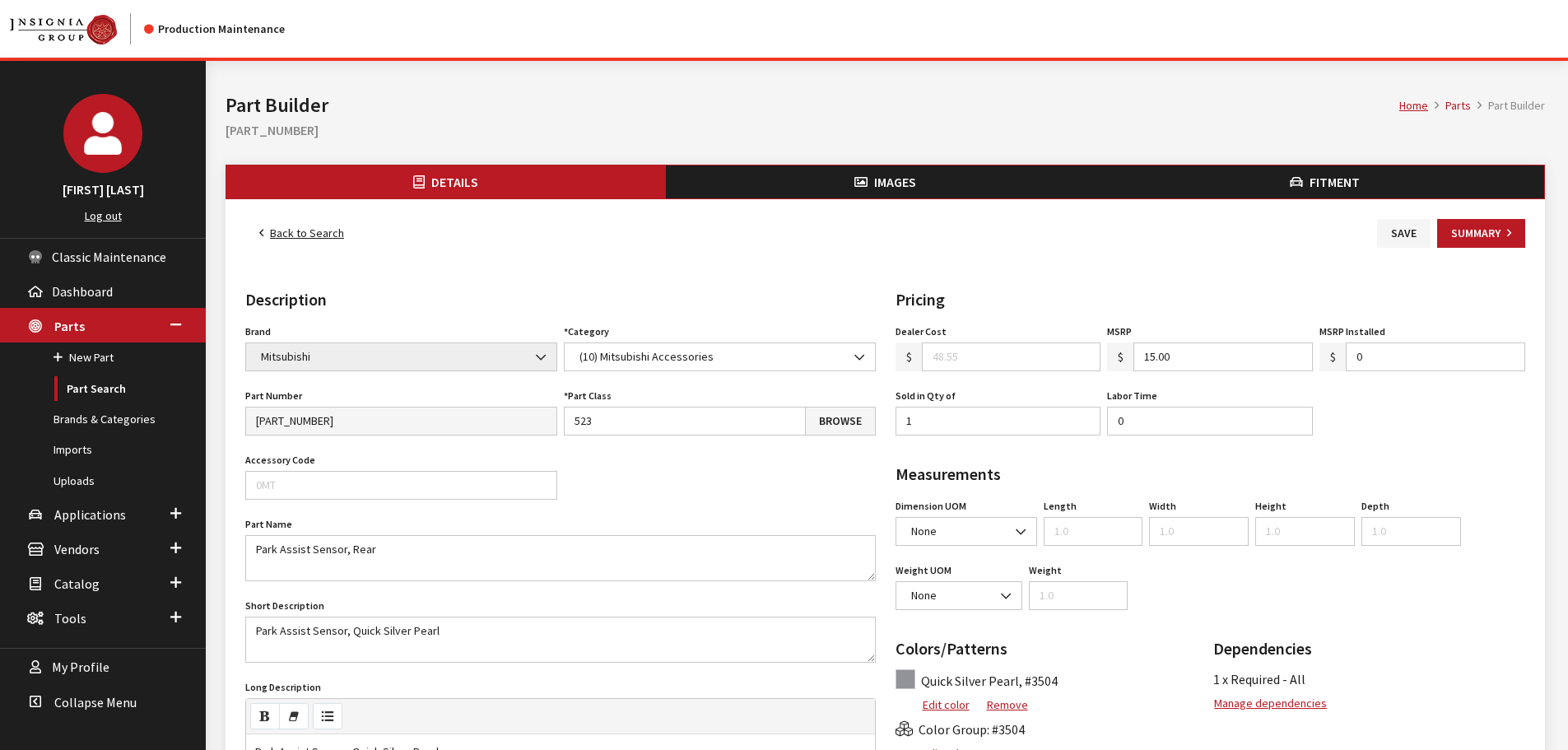 scroll, scrollTop: 0, scrollLeft: 0, axis: both 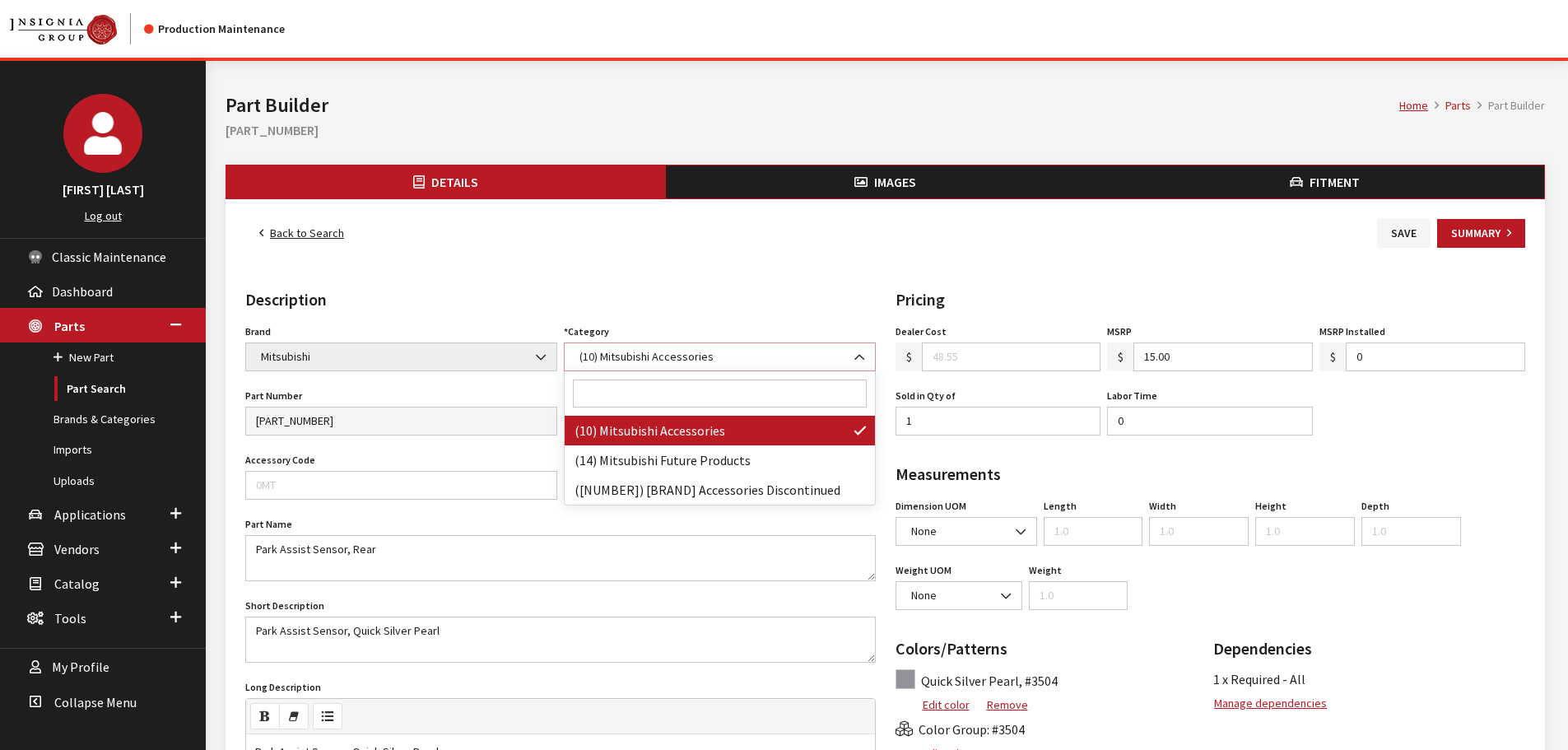 click on "(10) Mitsubishi Accessories" at bounding box center [719, 356] 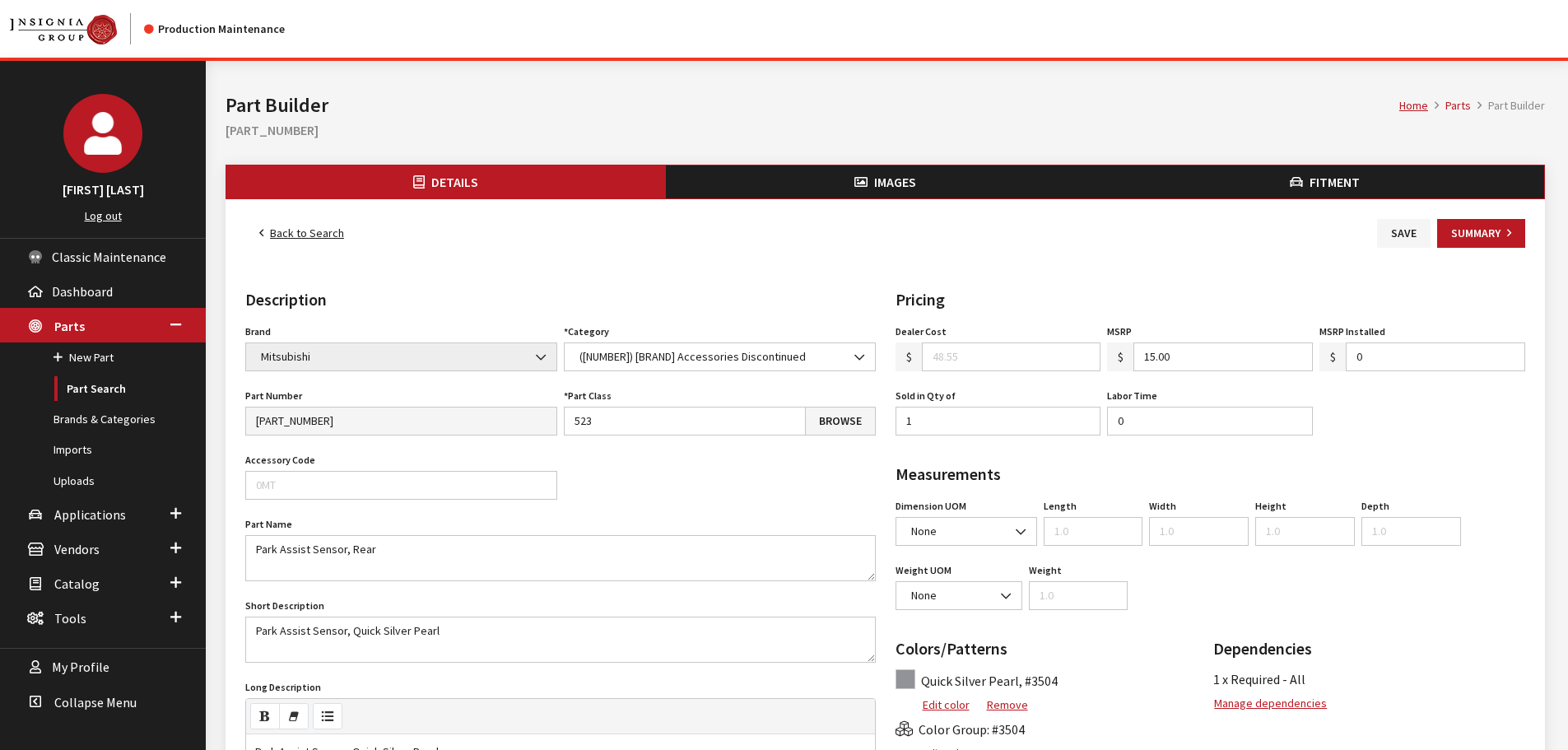click on "Brand
Acura Alfa Romeo Audi BMW DoubleTake Ford Ford Racing GM GST Honda Hyundai Infiniti Jaguar Kia Land Rover Lexus Mazda META Mitsubishi Mopar Nissan Saturn Scion Service Plans SET Spitzer Protection Subaru Toyota VW We Owe / Due Bill Yamaha 3D Carbon 3M ACE Advent Agri-Cover AlloyGator Alpine Ameraguard American Radio AMG AMG-Hyundai AMG-Kia AMP ANZO Aries AstroStart Audiovox AUER Automotive Auto Action Automate Autostart Avital AVS Azentek BAK Bed Rug BEDSLIDE Belltech Bestop Boomerang Borla BrandMotion Bruno Bushwacker Cargo Solutions Cedar Electronics Check Corp Clifford" at bounding box center [885, 743] 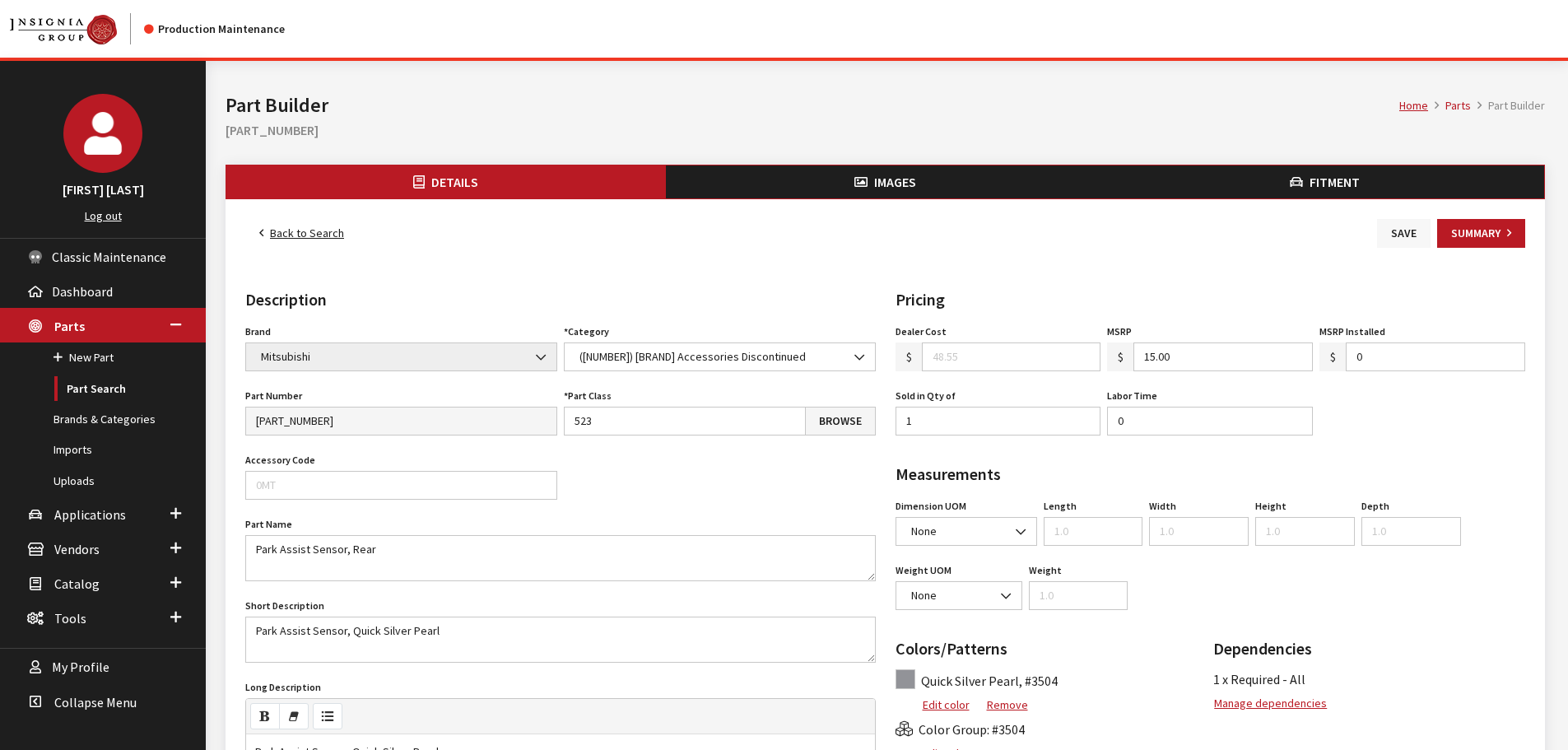 click on "Save" at bounding box center [1403, 233] 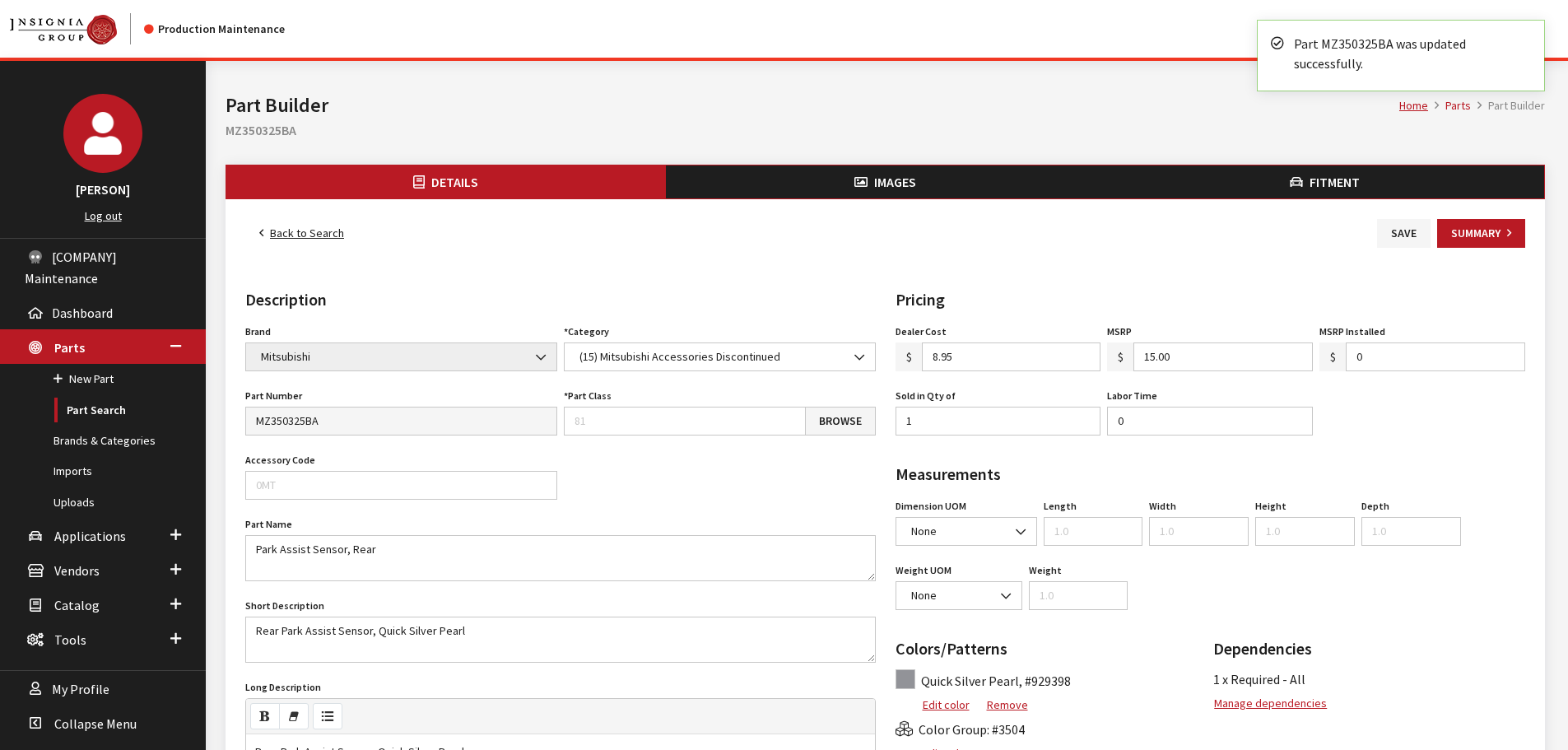 scroll, scrollTop: 0, scrollLeft: 0, axis: both 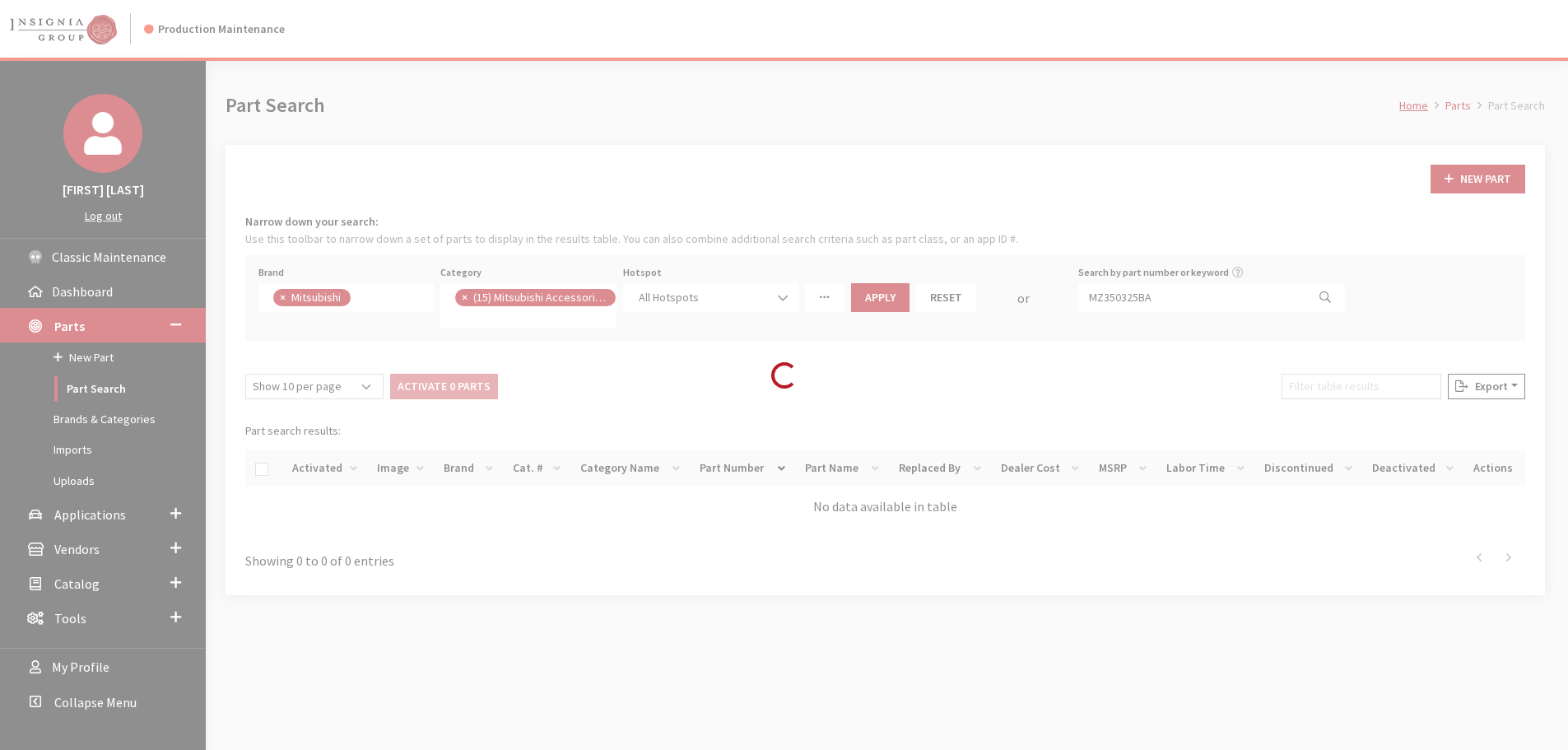 click on "Loading..." at bounding box center [784, 375] 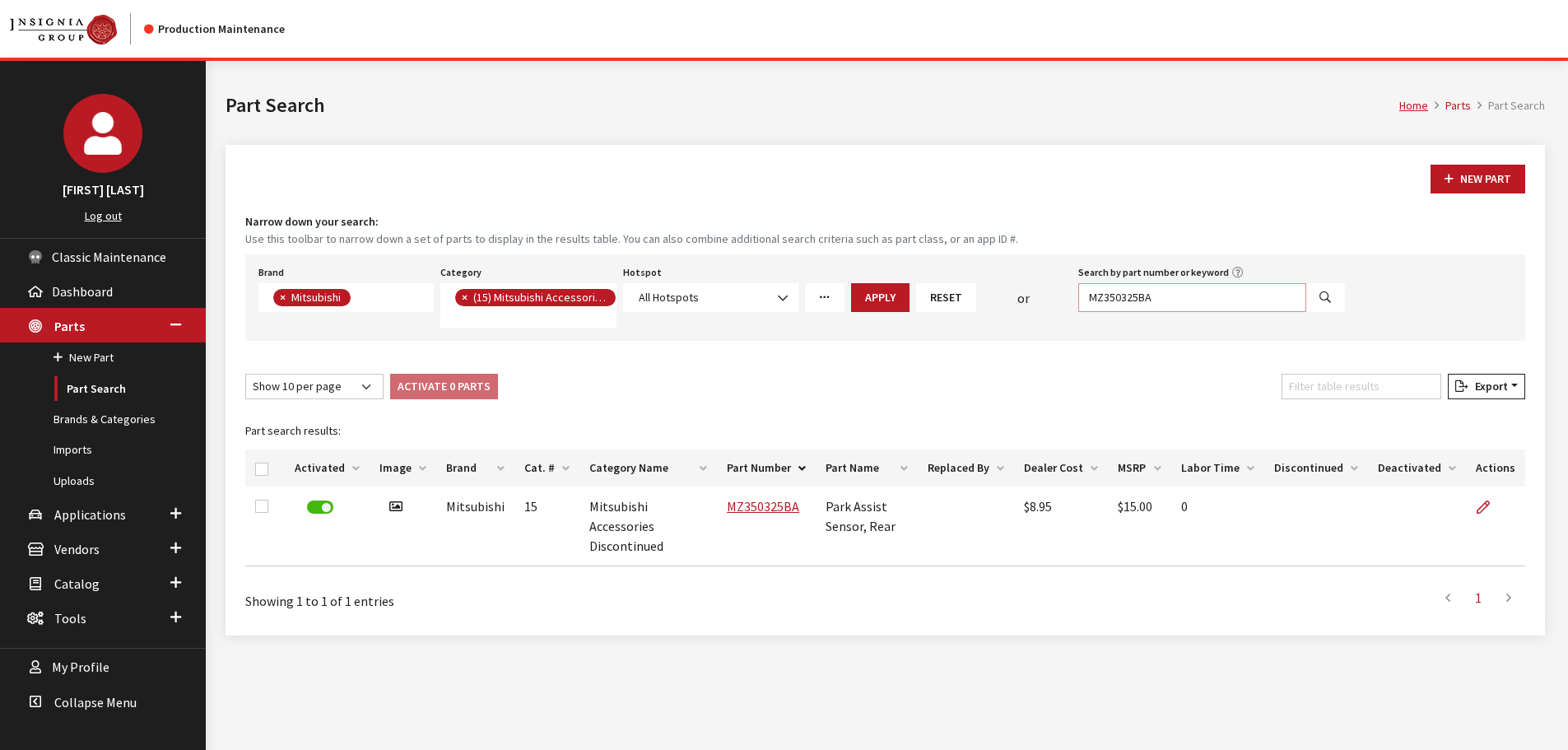 drag, startPoint x: 1178, startPoint y: 294, endPoint x: 936, endPoint y: 292, distance: 242.0083 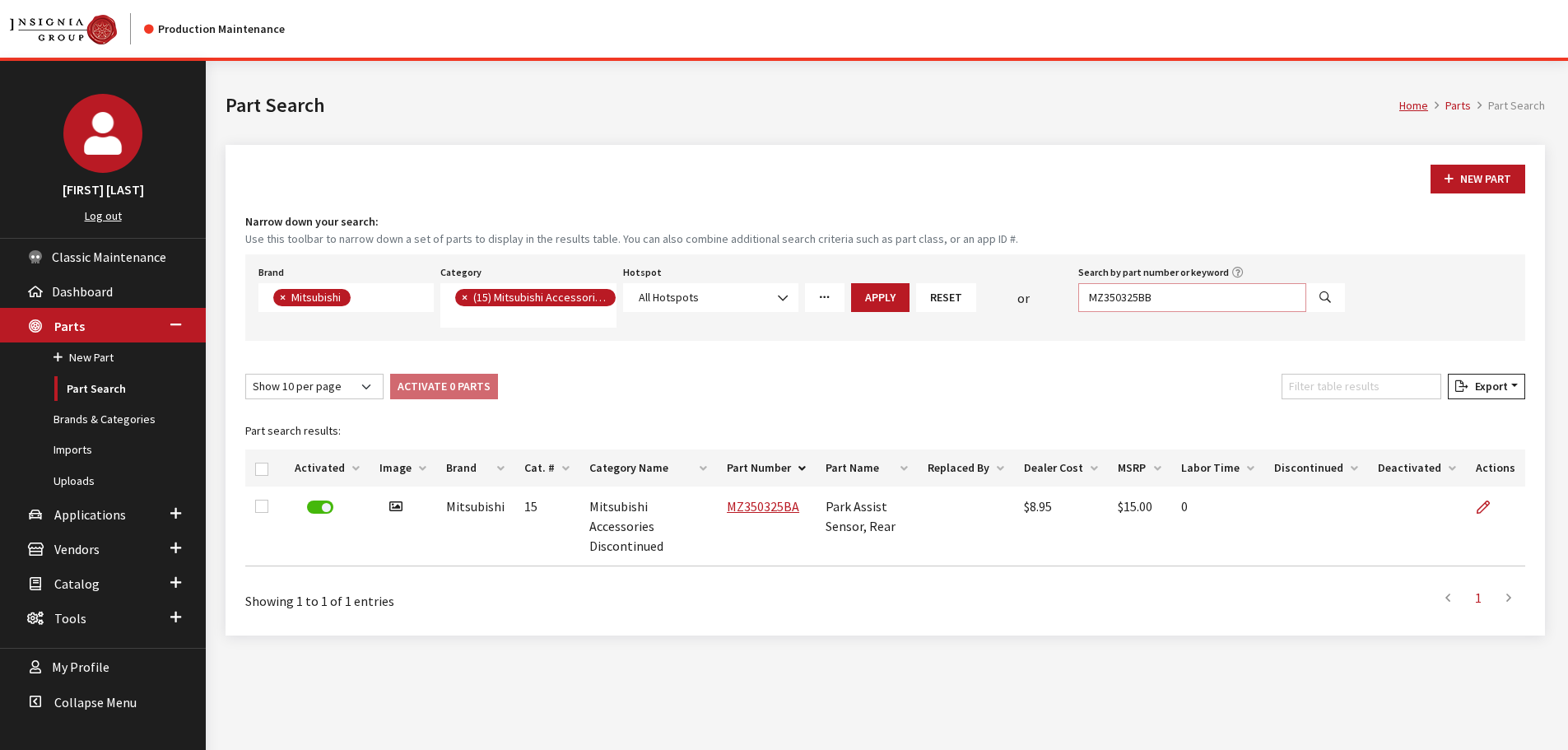 type on "MZ350325BB" 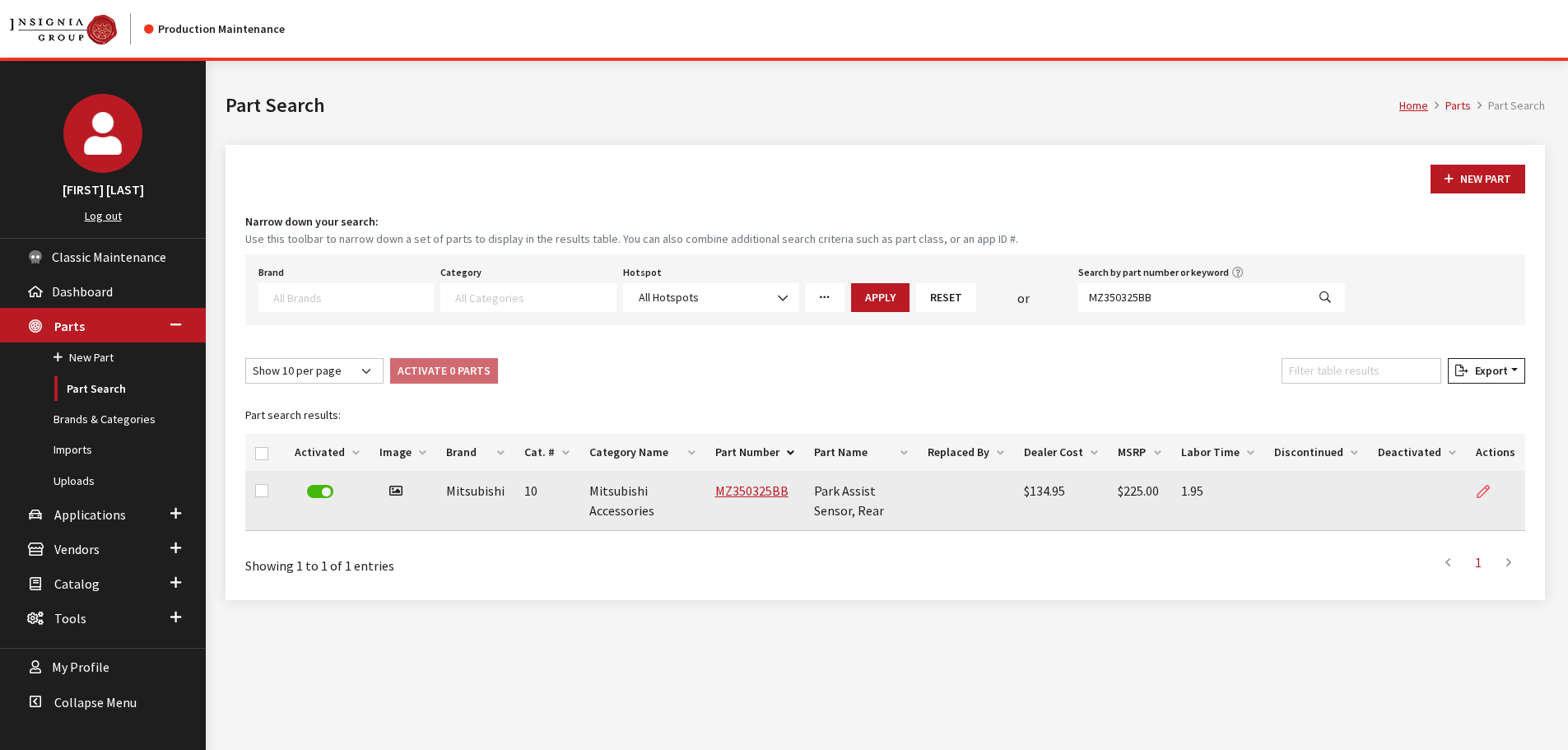 click at bounding box center [1490, 492] 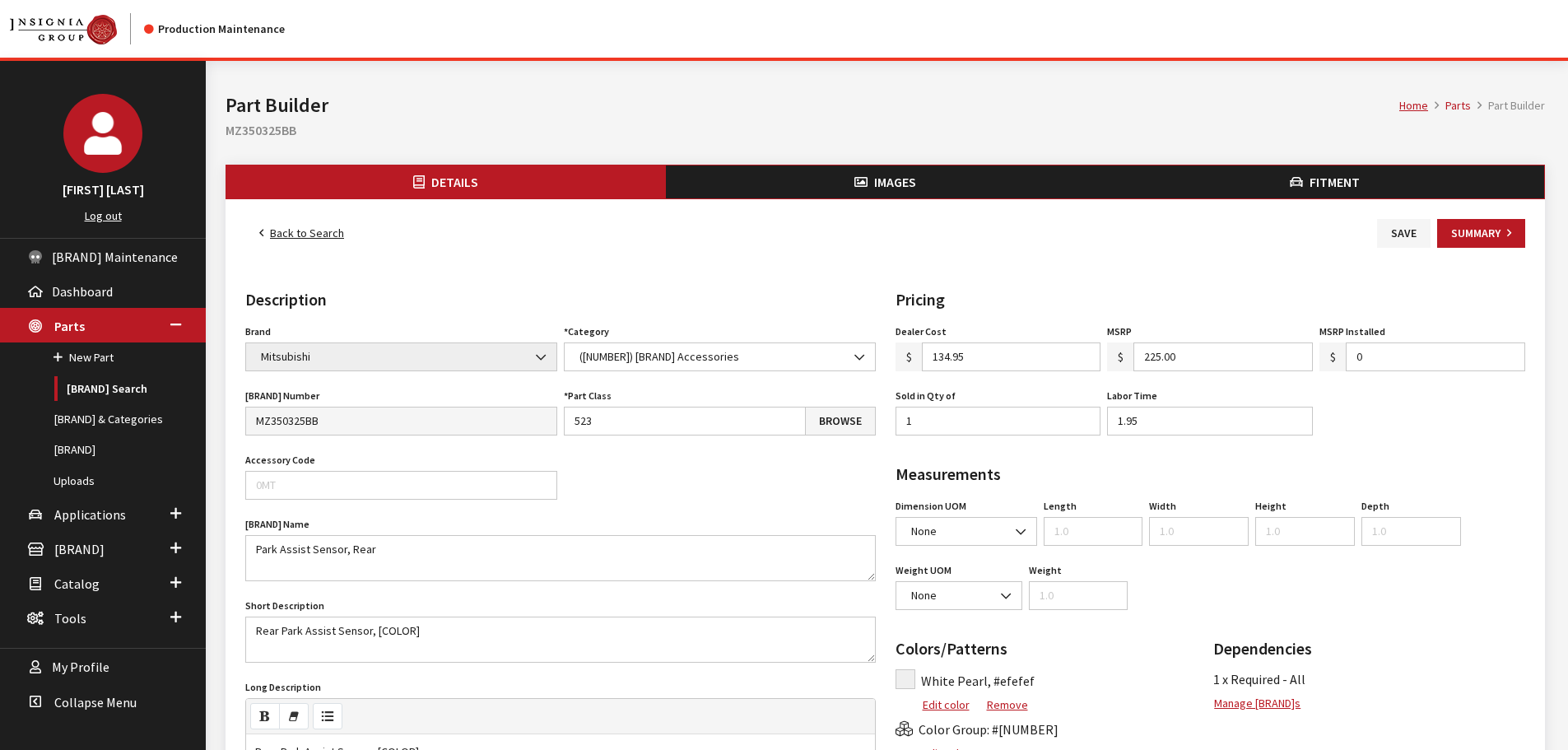 scroll, scrollTop: 0, scrollLeft: 0, axis: both 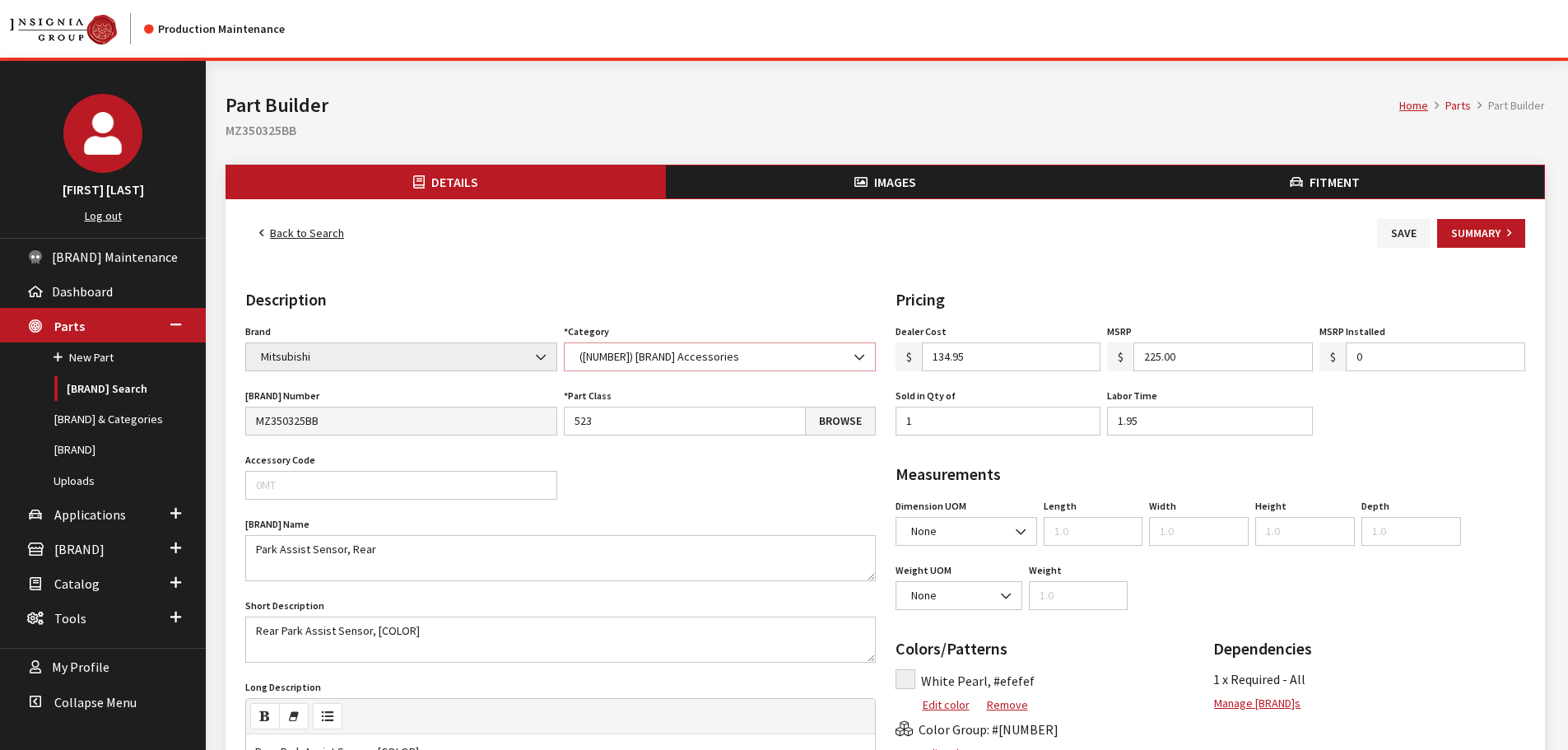click on "(10) Mitsubishi Accessories" at bounding box center [719, 356] 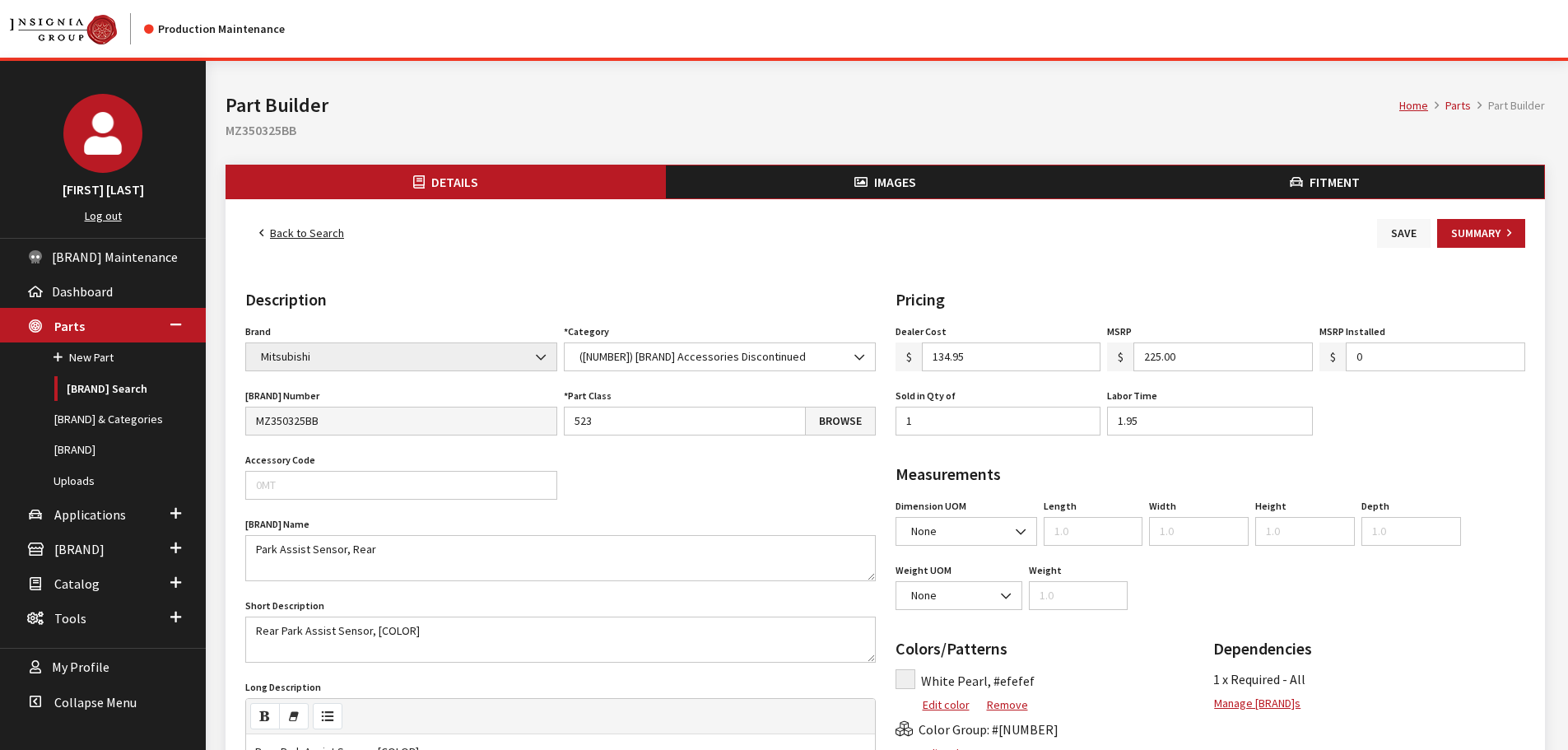 click on "Save" at bounding box center (1403, 233) 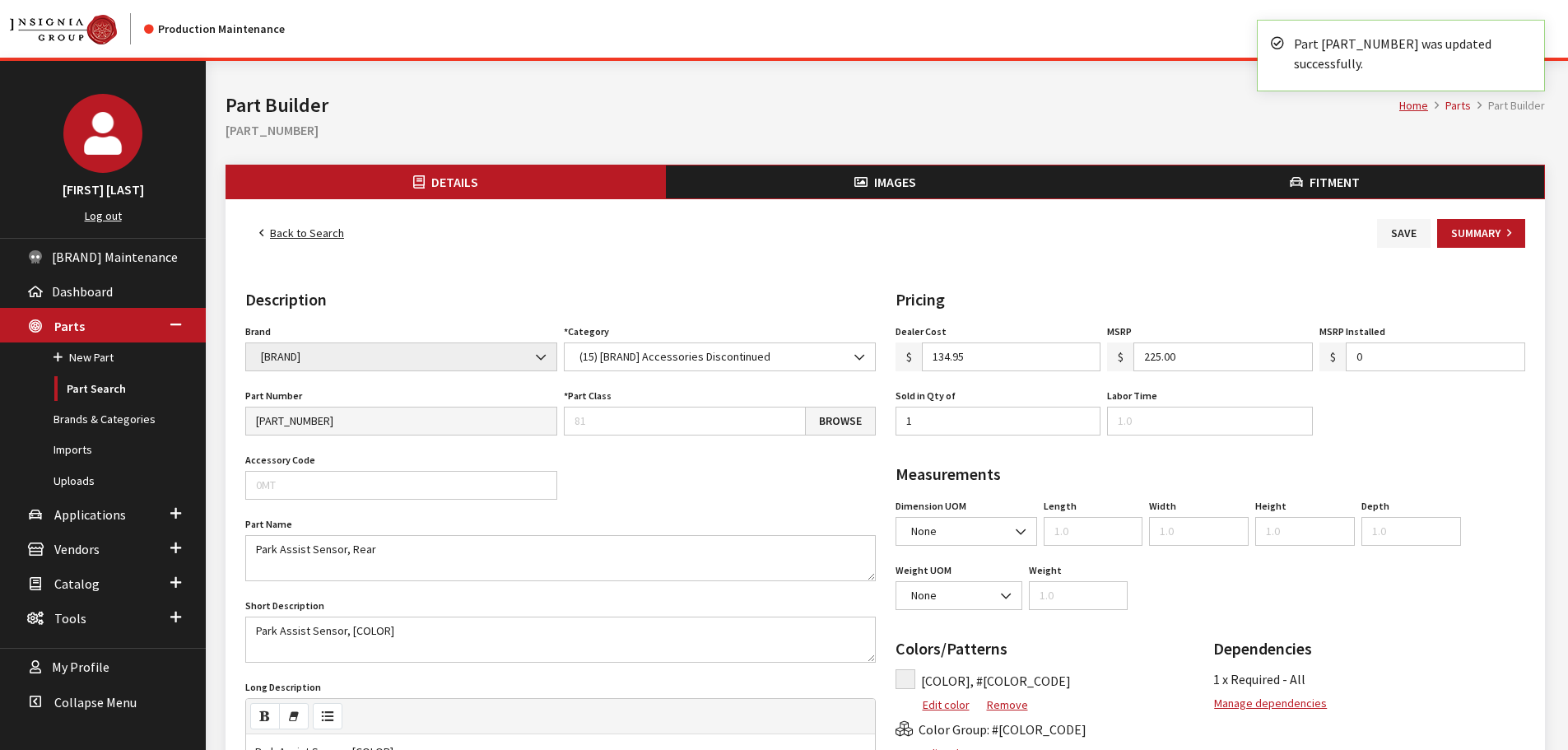 scroll, scrollTop: 0, scrollLeft: 0, axis: both 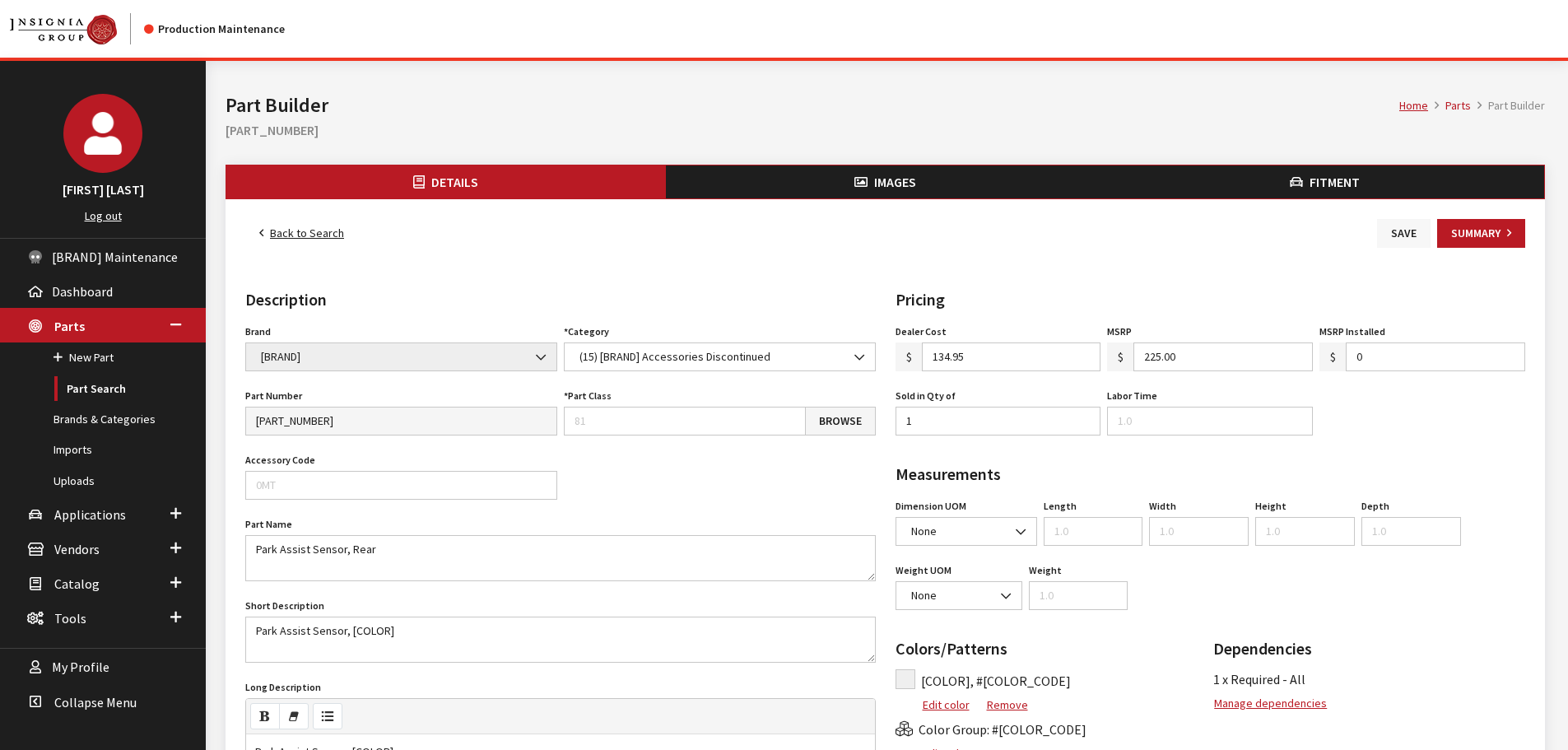 click on "Save" at bounding box center (1403, 233) 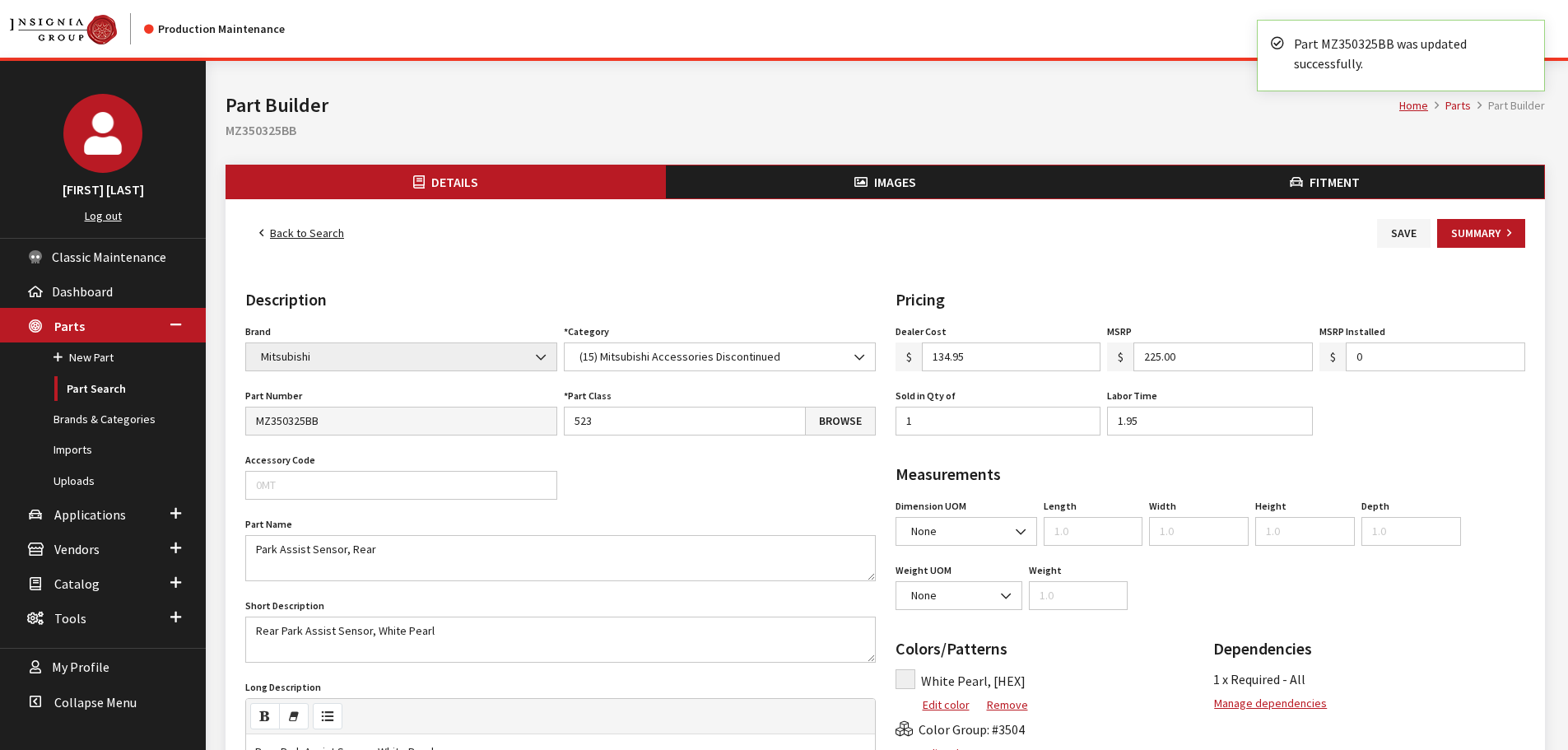 scroll, scrollTop: 0, scrollLeft: 0, axis: both 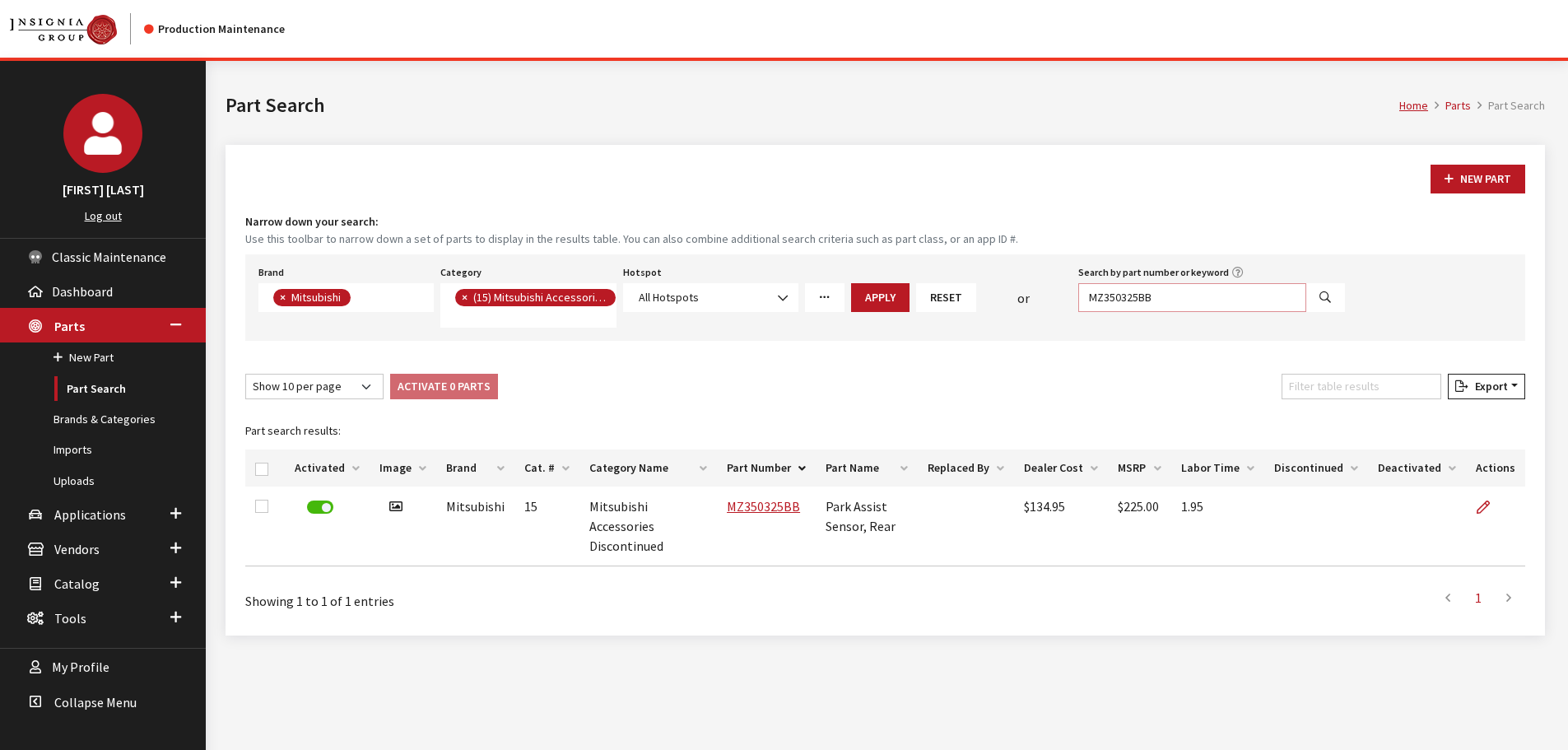 drag, startPoint x: 1146, startPoint y: 307, endPoint x: 1010, endPoint y: 306, distance: 136.00368 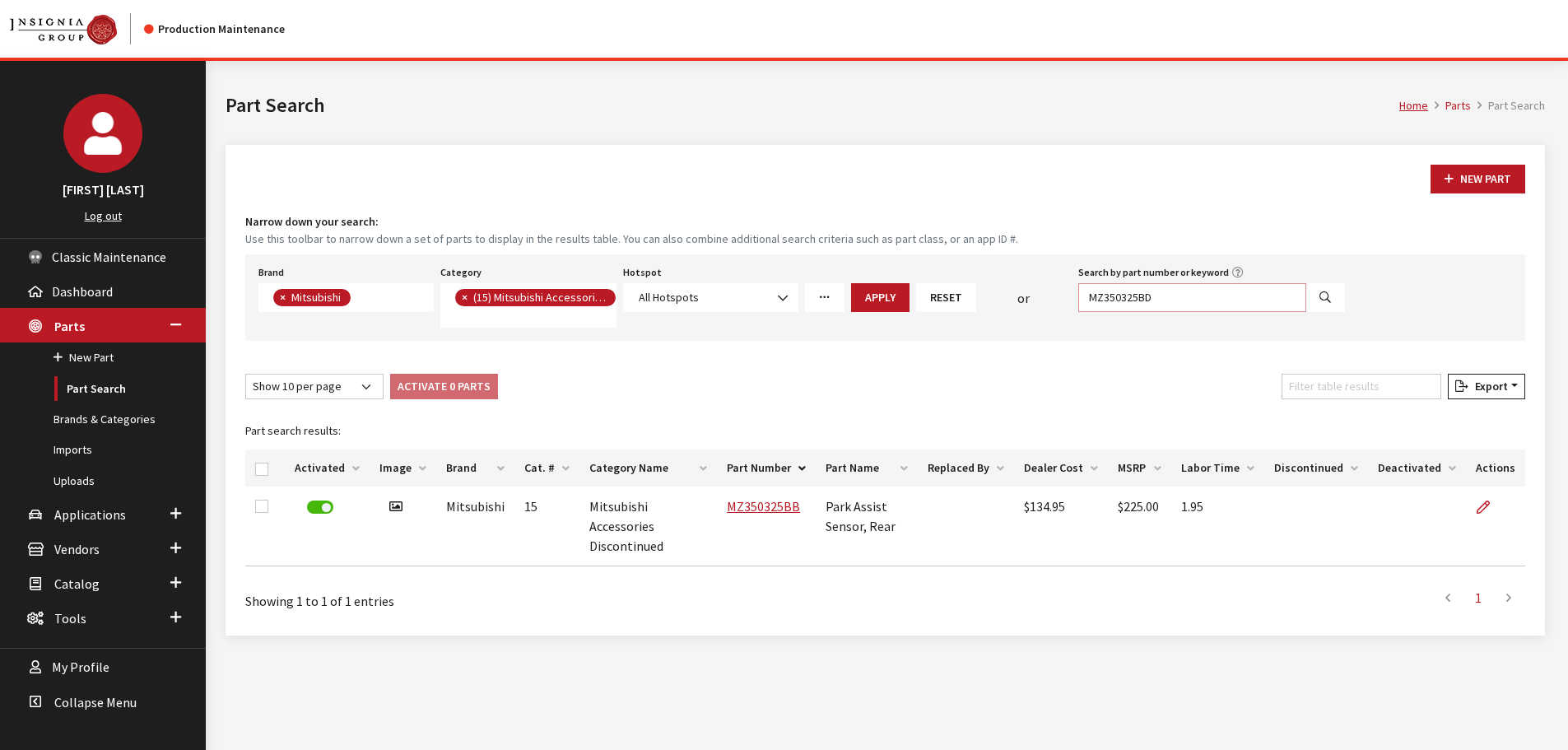 type on "MZ350325BD" 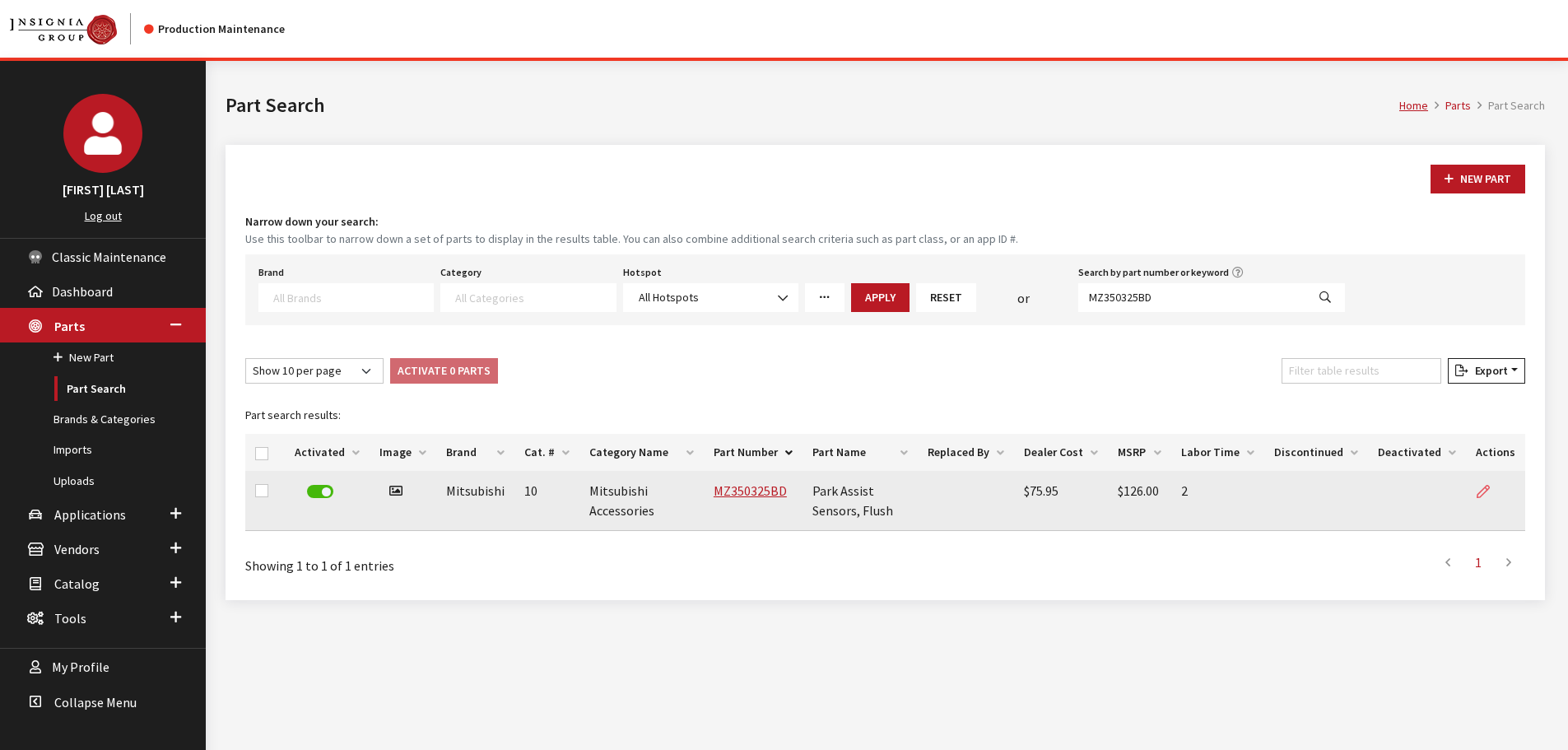 click at bounding box center (1483, 492) 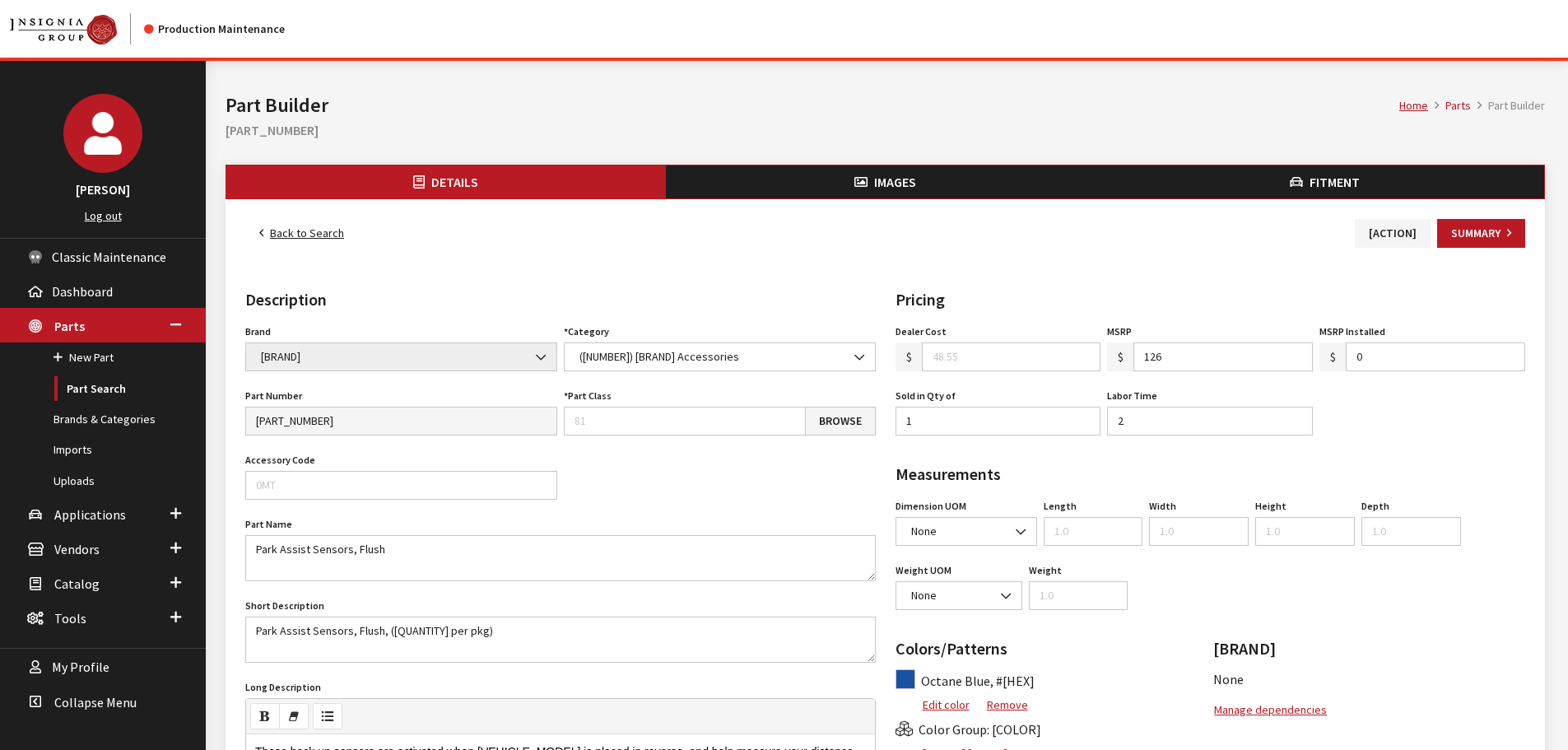 scroll, scrollTop: 0, scrollLeft: 0, axis: both 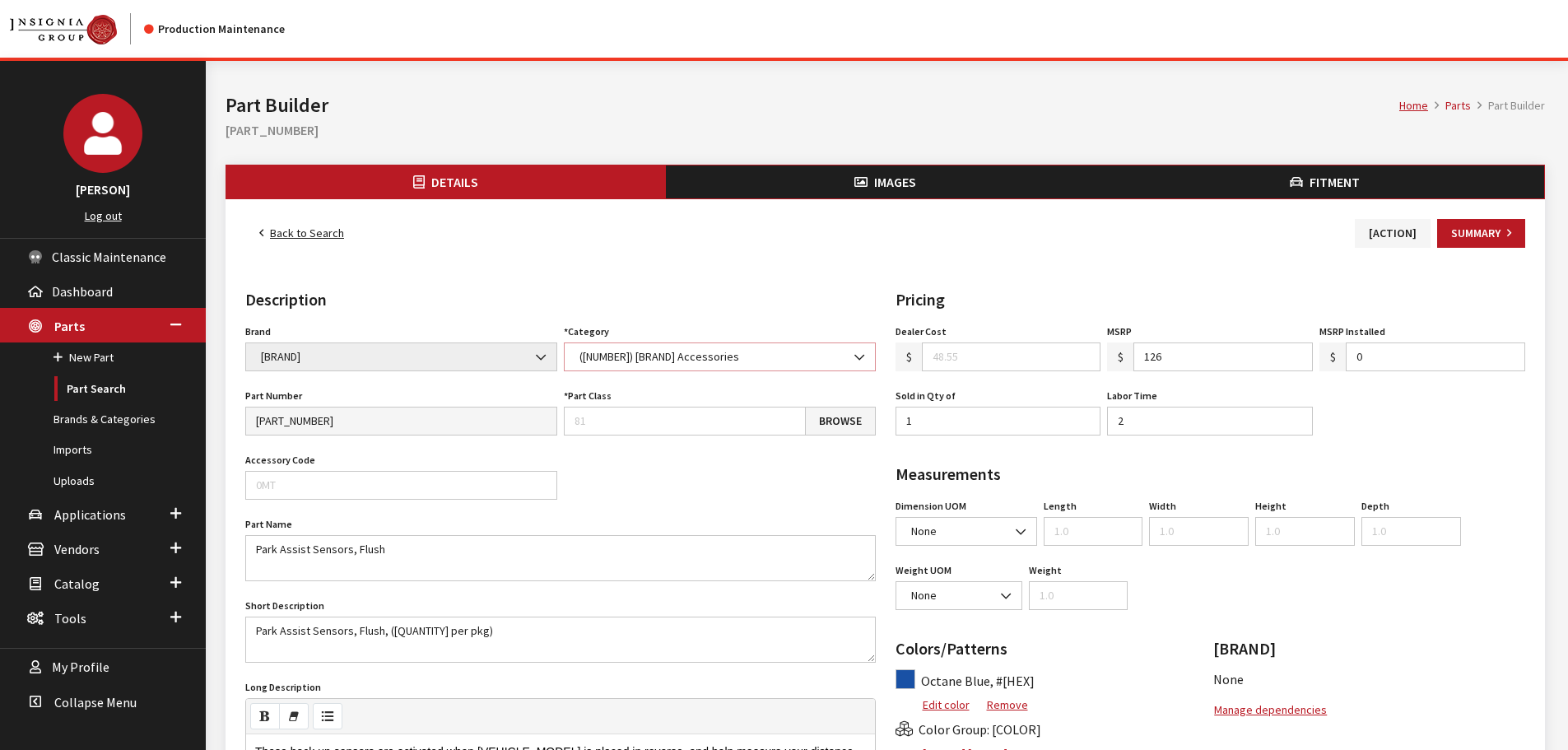 click on "(10) Mitsubishi Accessories" at bounding box center [719, 356] 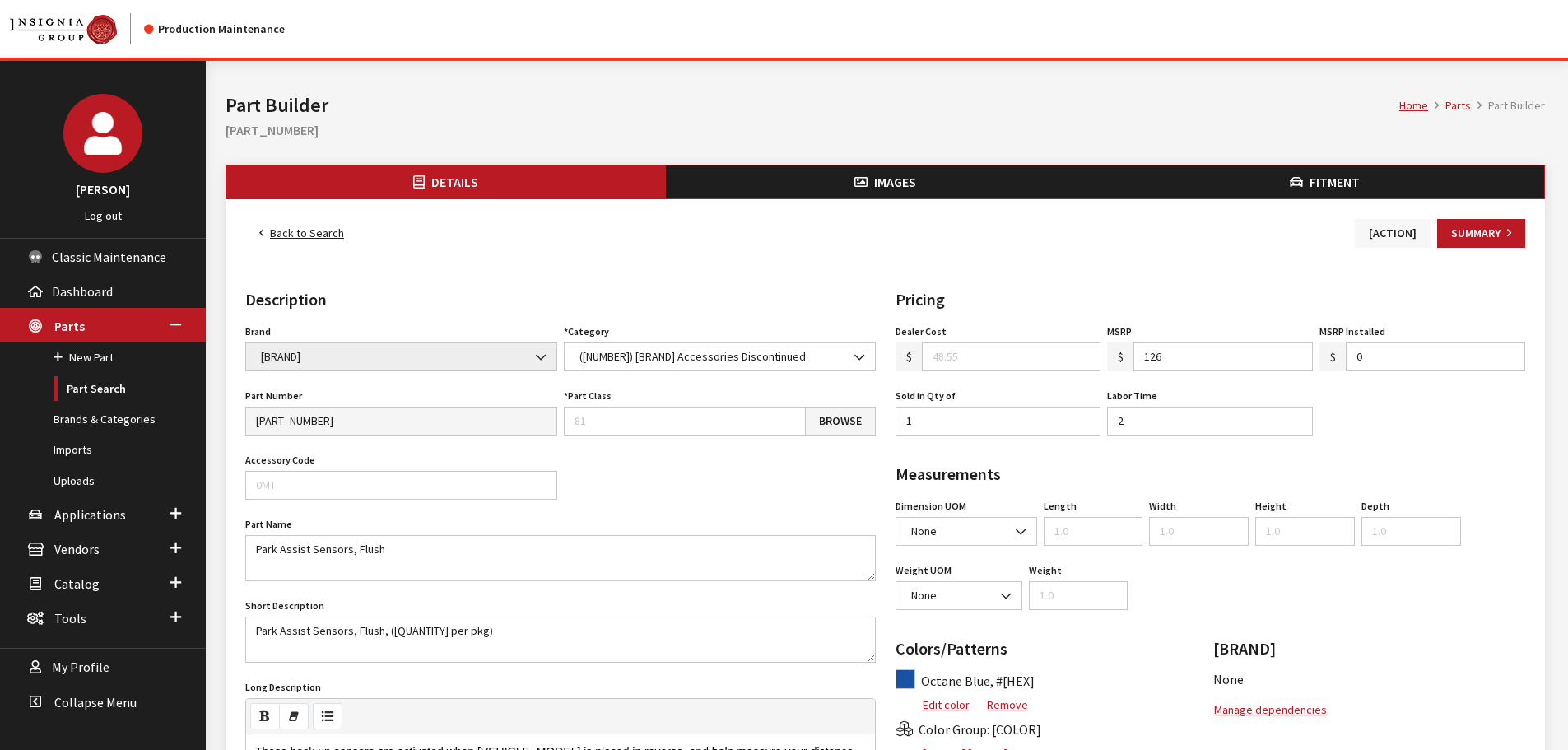 click on "Save" at bounding box center [1403, 233] 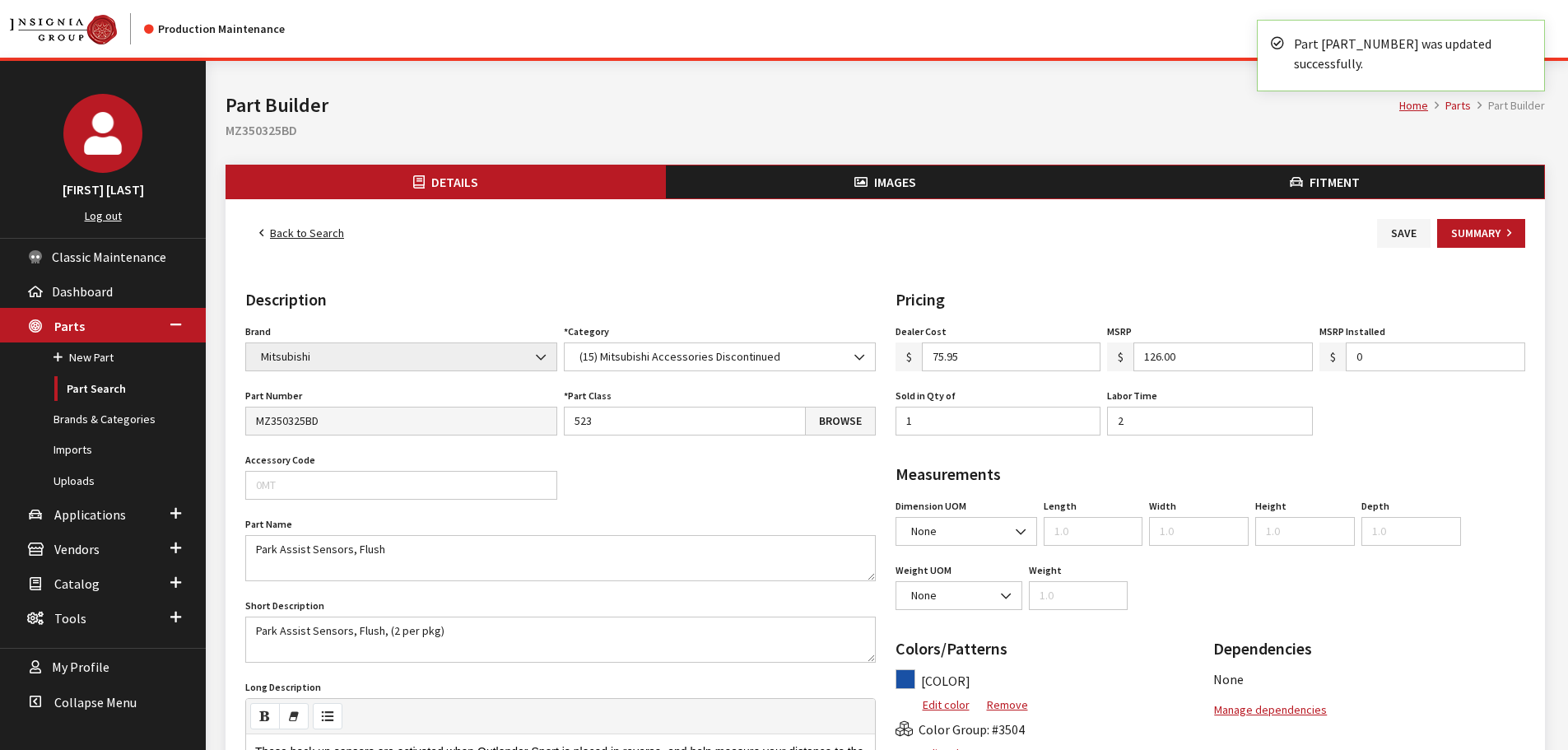 scroll, scrollTop: 0, scrollLeft: 0, axis: both 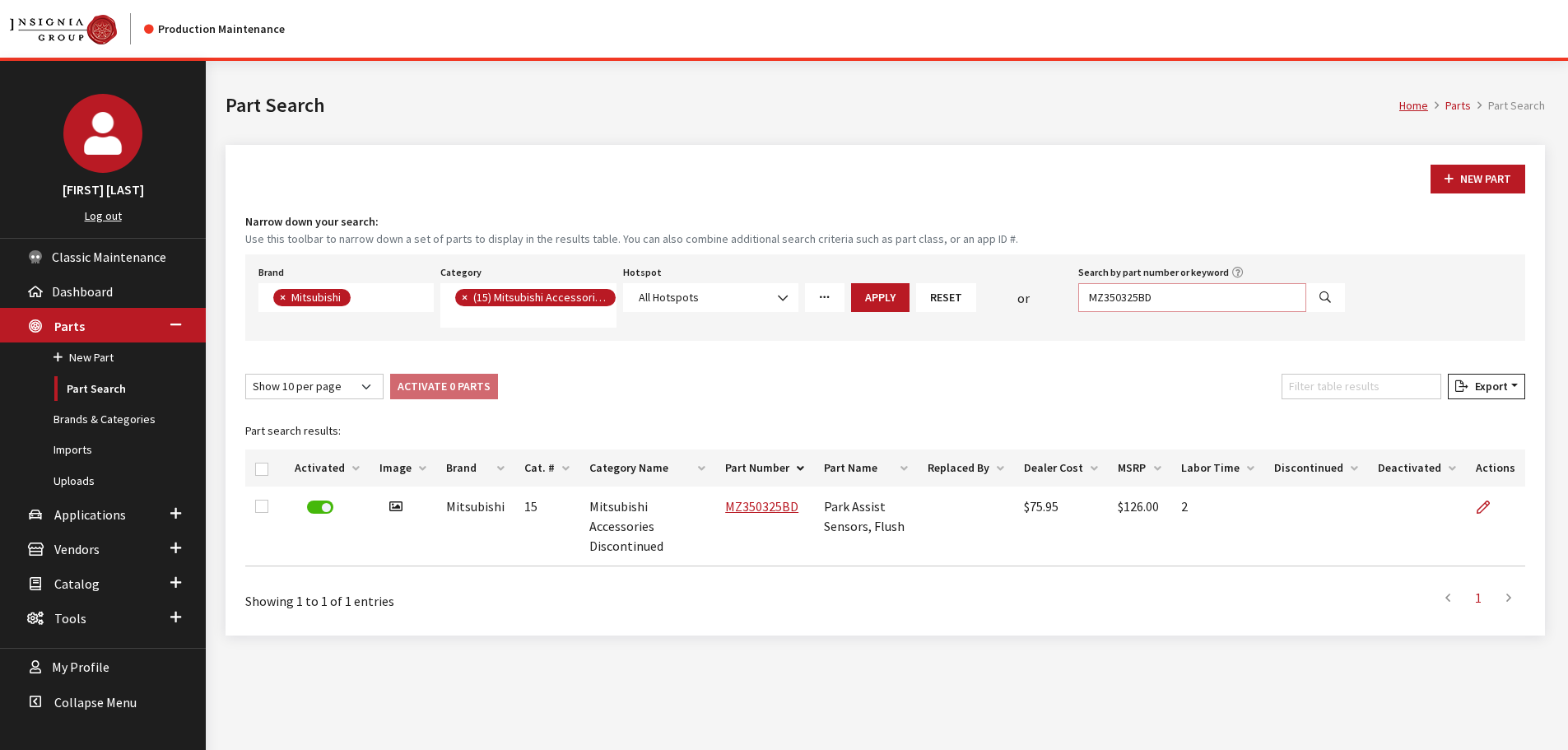 drag, startPoint x: 1166, startPoint y: 294, endPoint x: 866, endPoint y: 274, distance: 300.66593 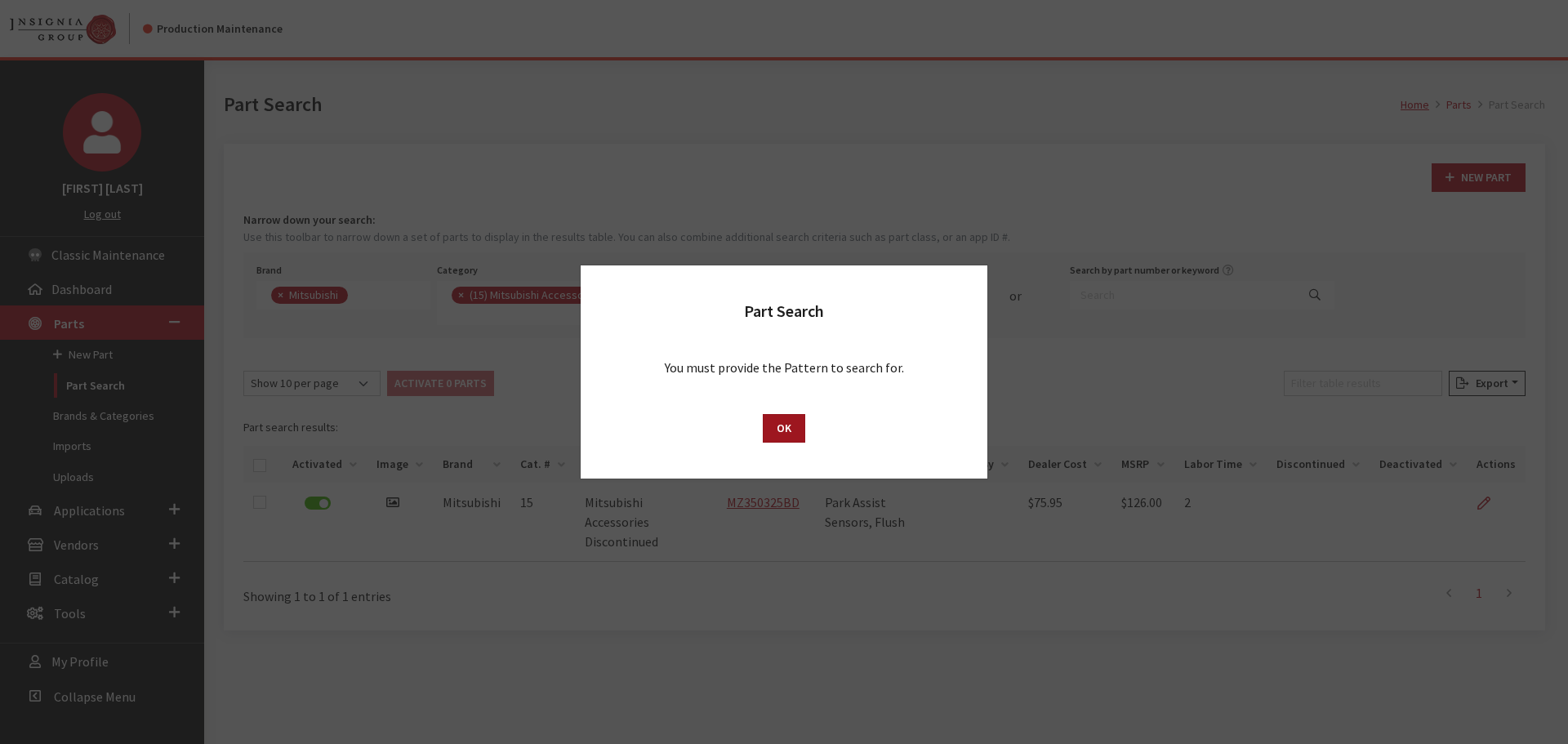 drag, startPoint x: 776, startPoint y: 424, endPoint x: 1111, endPoint y: 519, distance: 348.2097 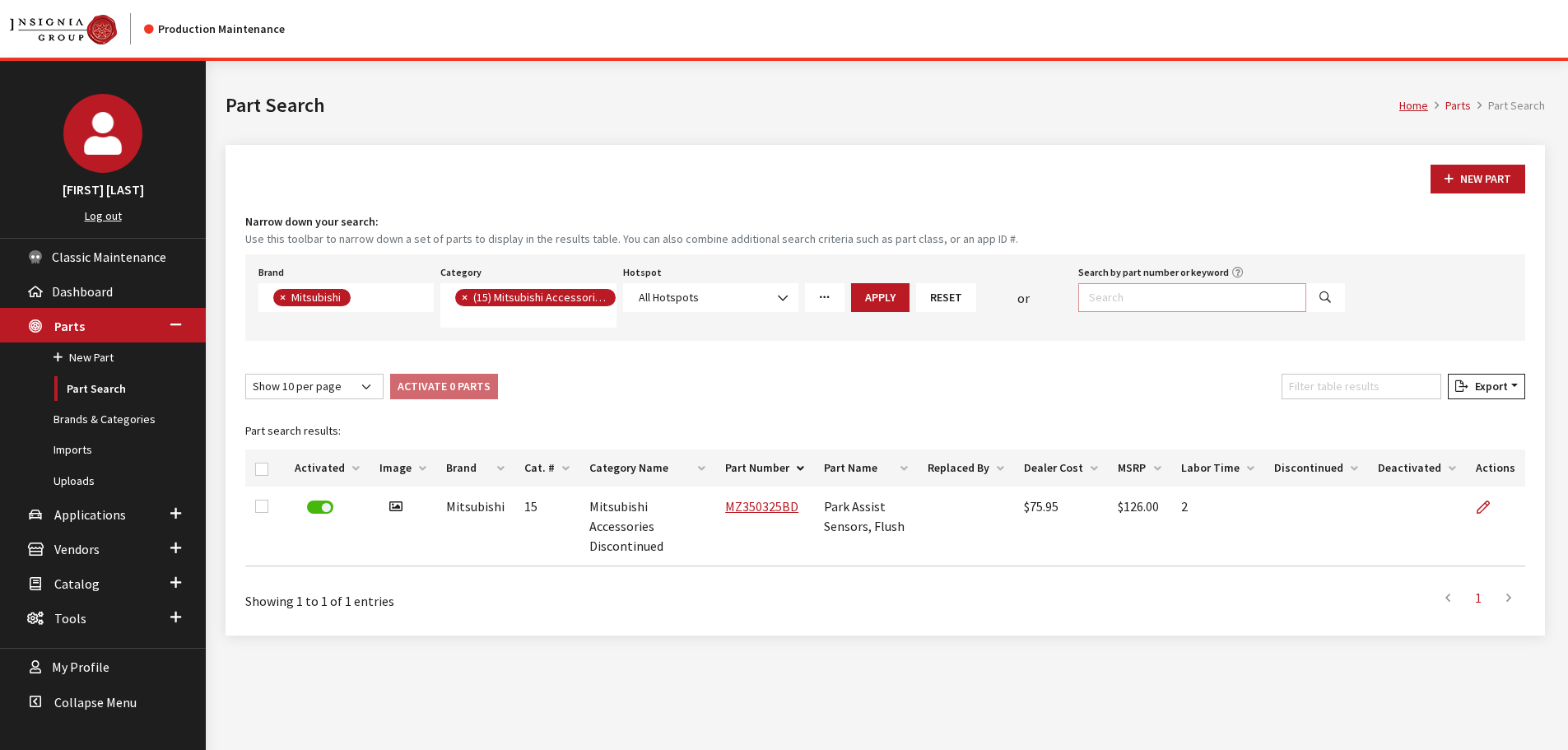 drag, startPoint x: 1152, startPoint y: 300, endPoint x: 1147, endPoint y: 286, distance: 14.866069 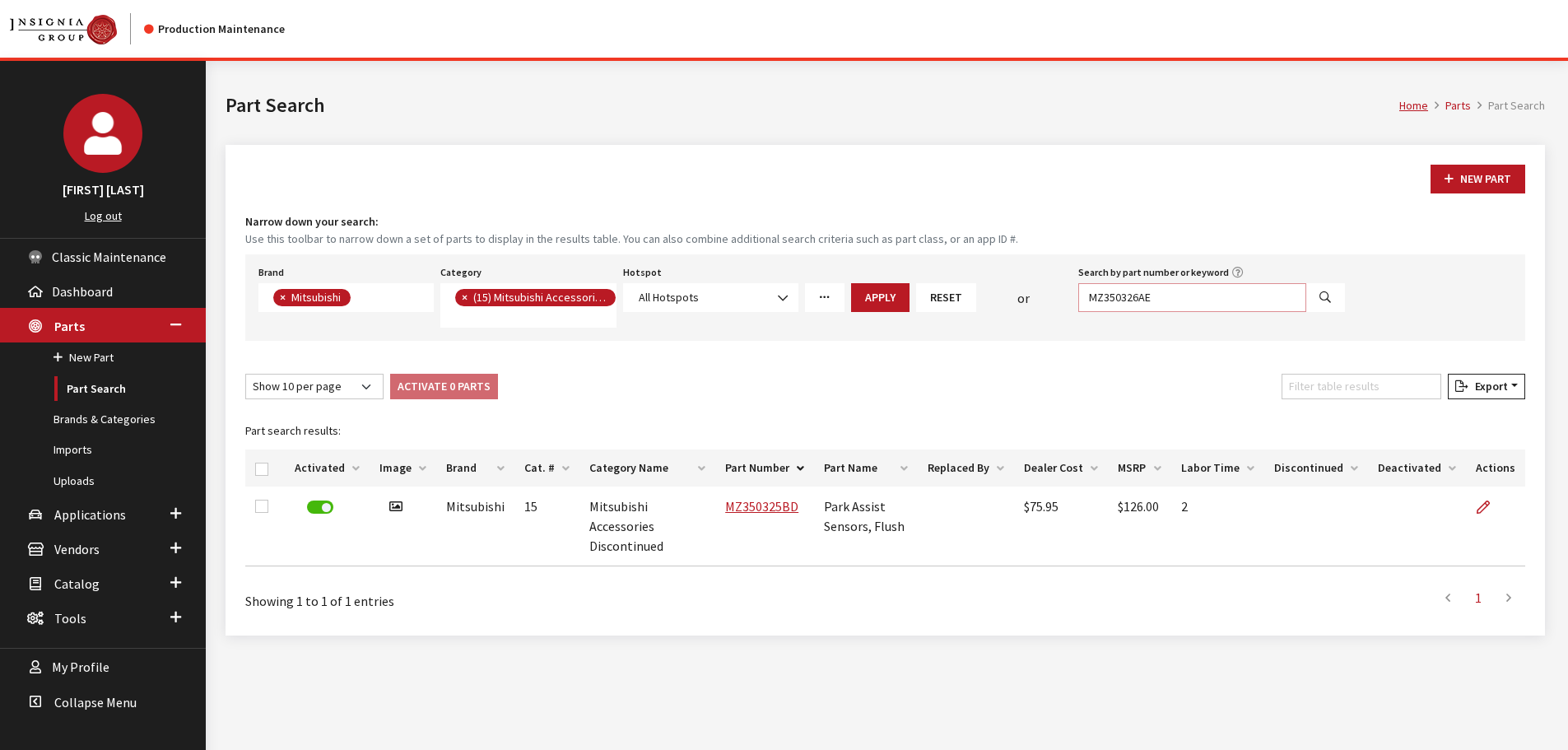 type on "MZ350326AE" 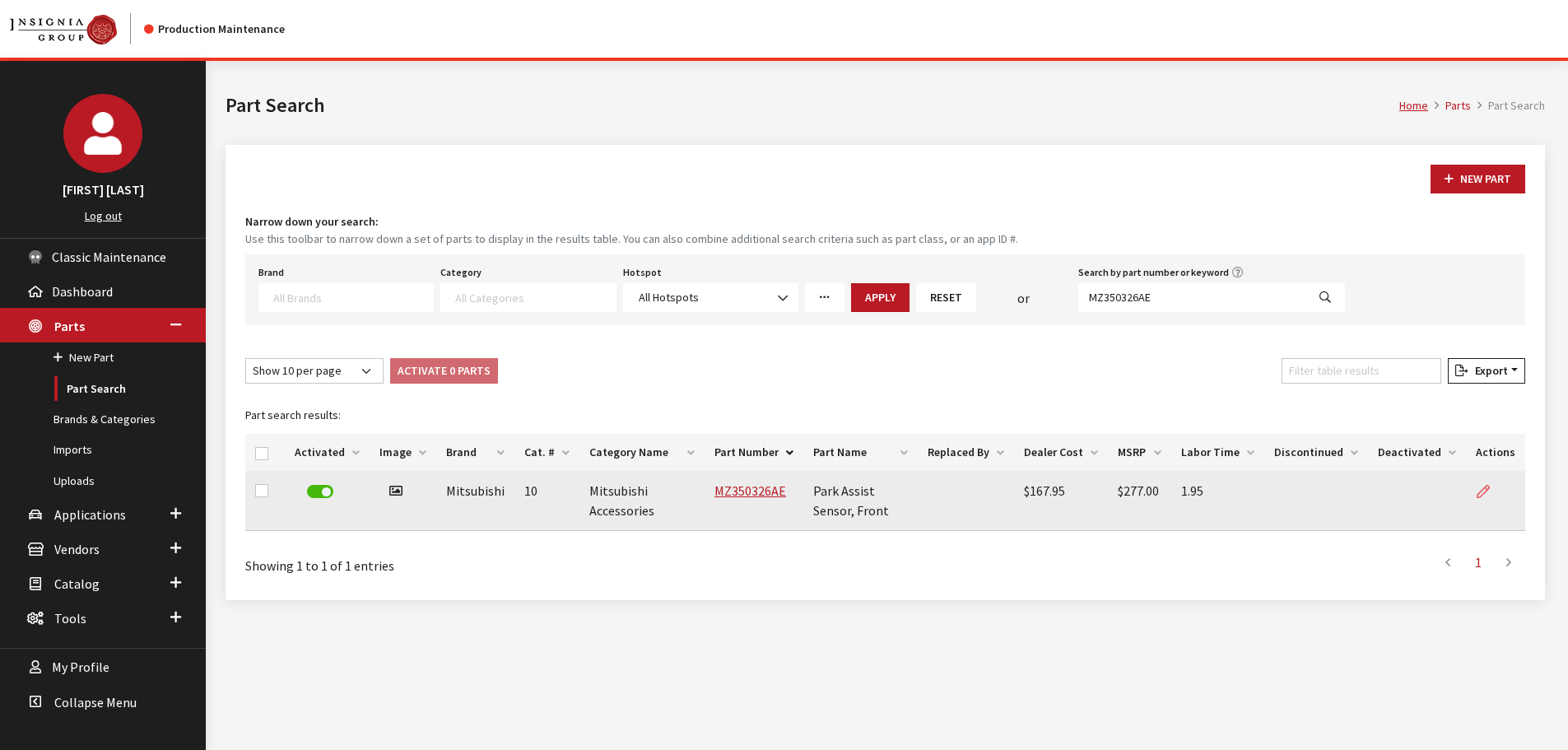 click at bounding box center [1483, 492] 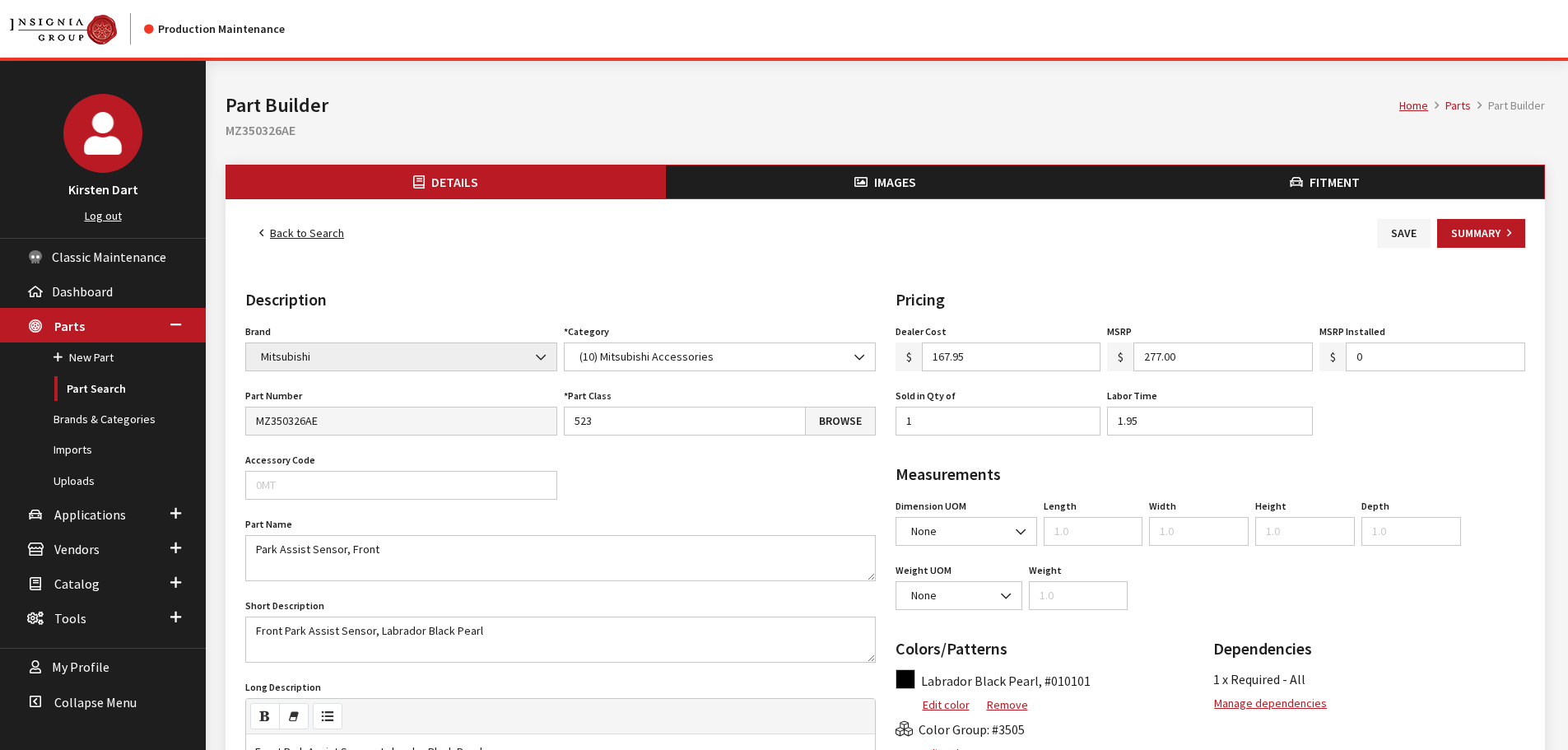 scroll, scrollTop: 0, scrollLeft: 0, axis: both 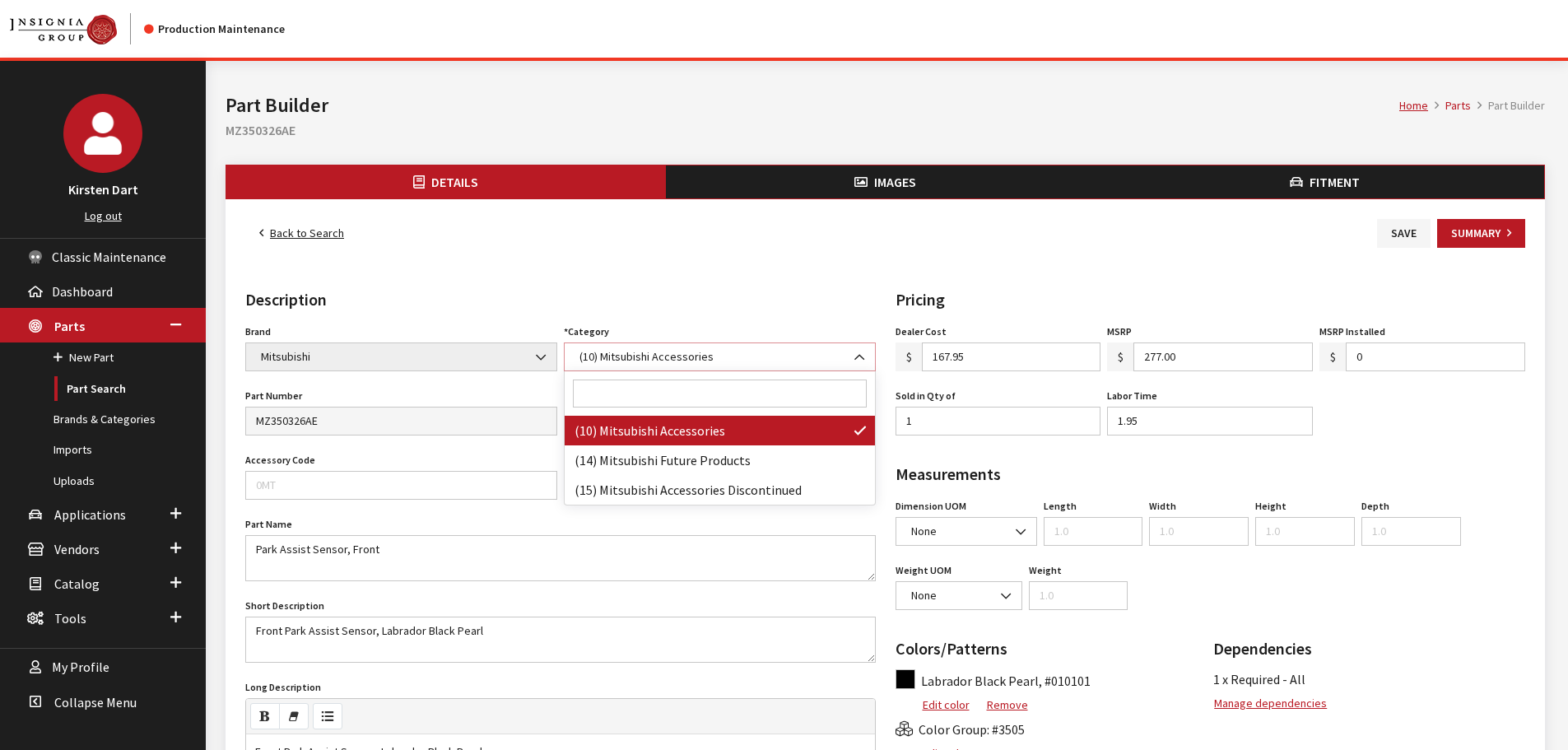 click on "([NUMBER]) [BRAND] Accessories" at bounding box center [719, 356] 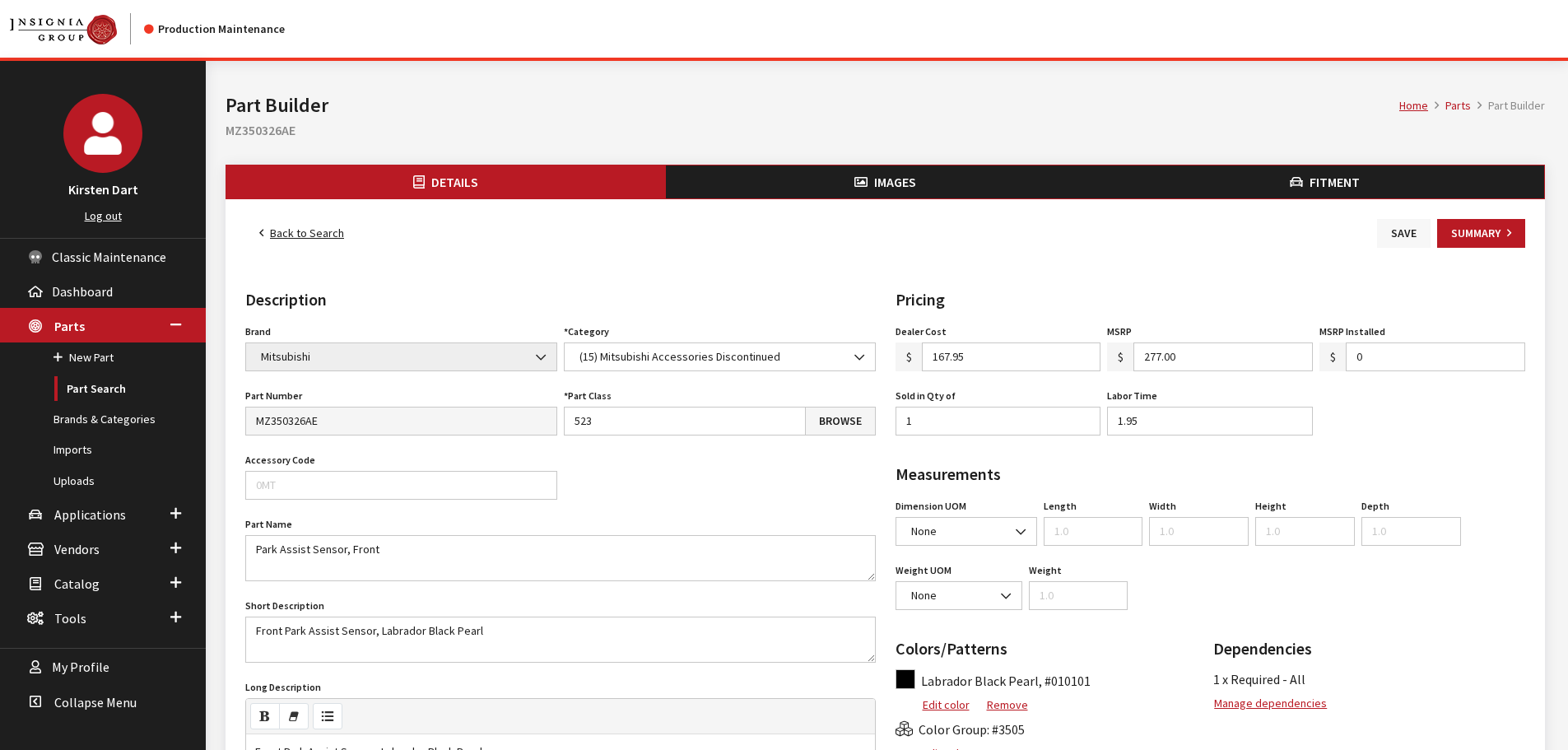 click on "Save" at bounding box center (1403, 233) 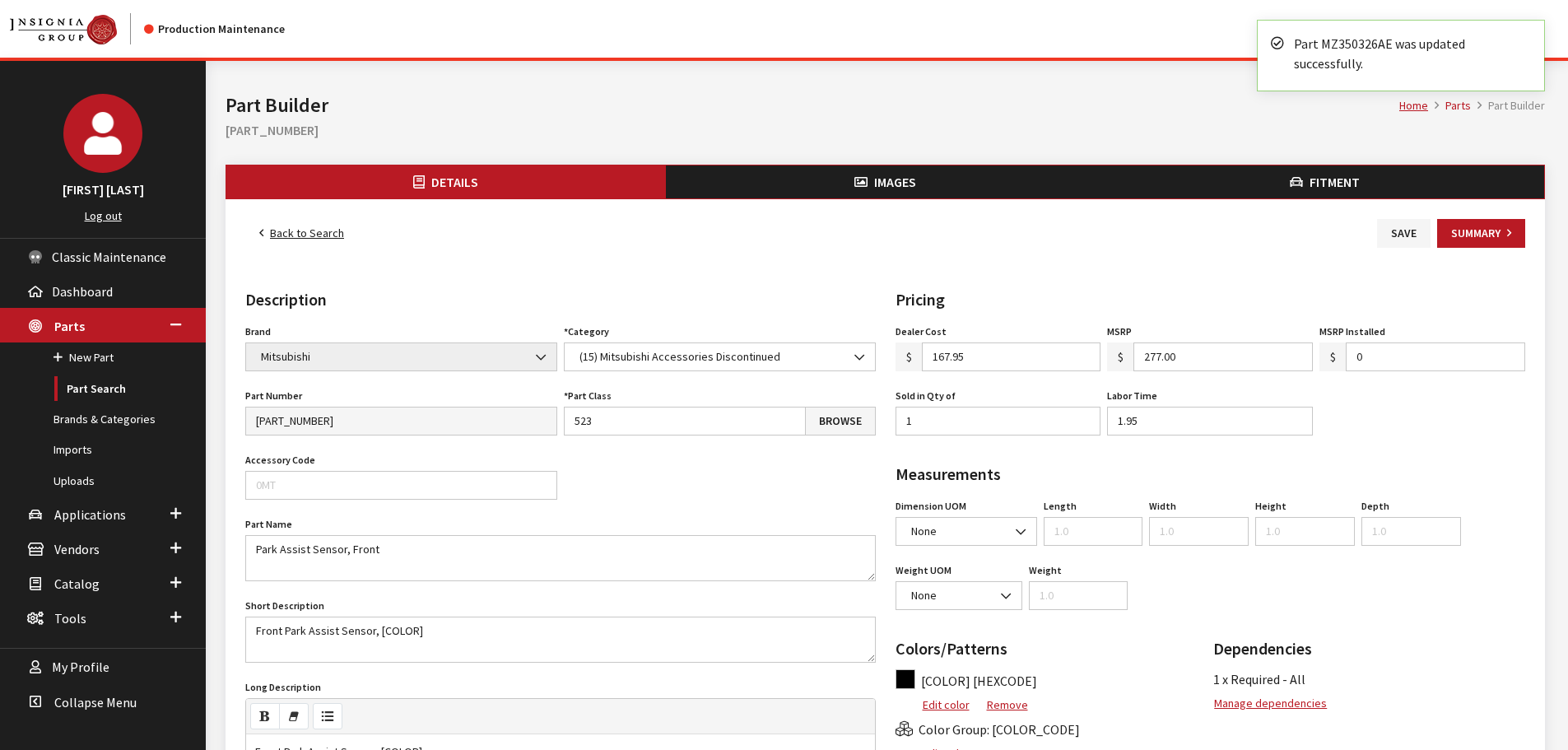 scroll, scrollTop: 0, scrollLeft: 0, axis: both 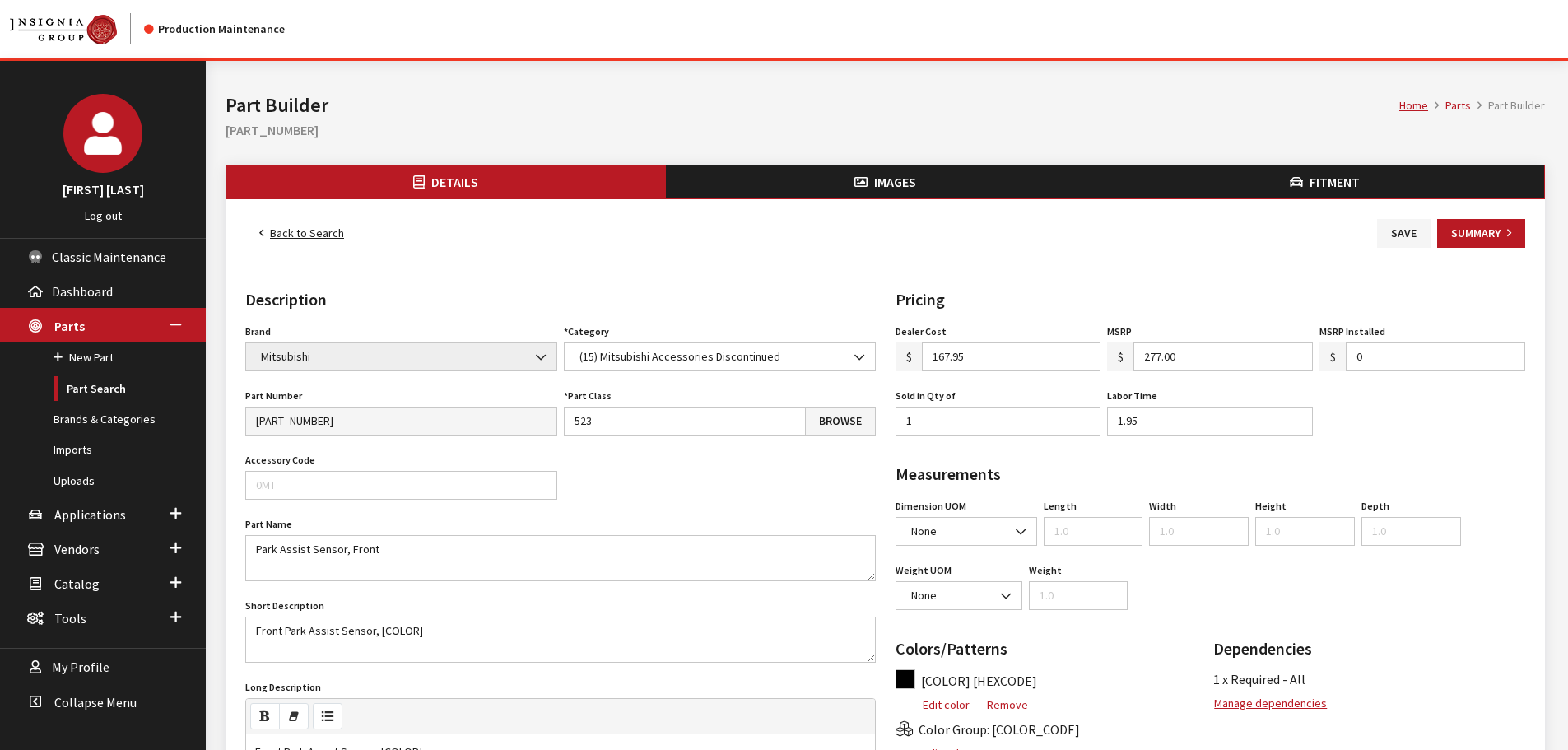 click on "Back to Search" at bounding box center [301, 233] 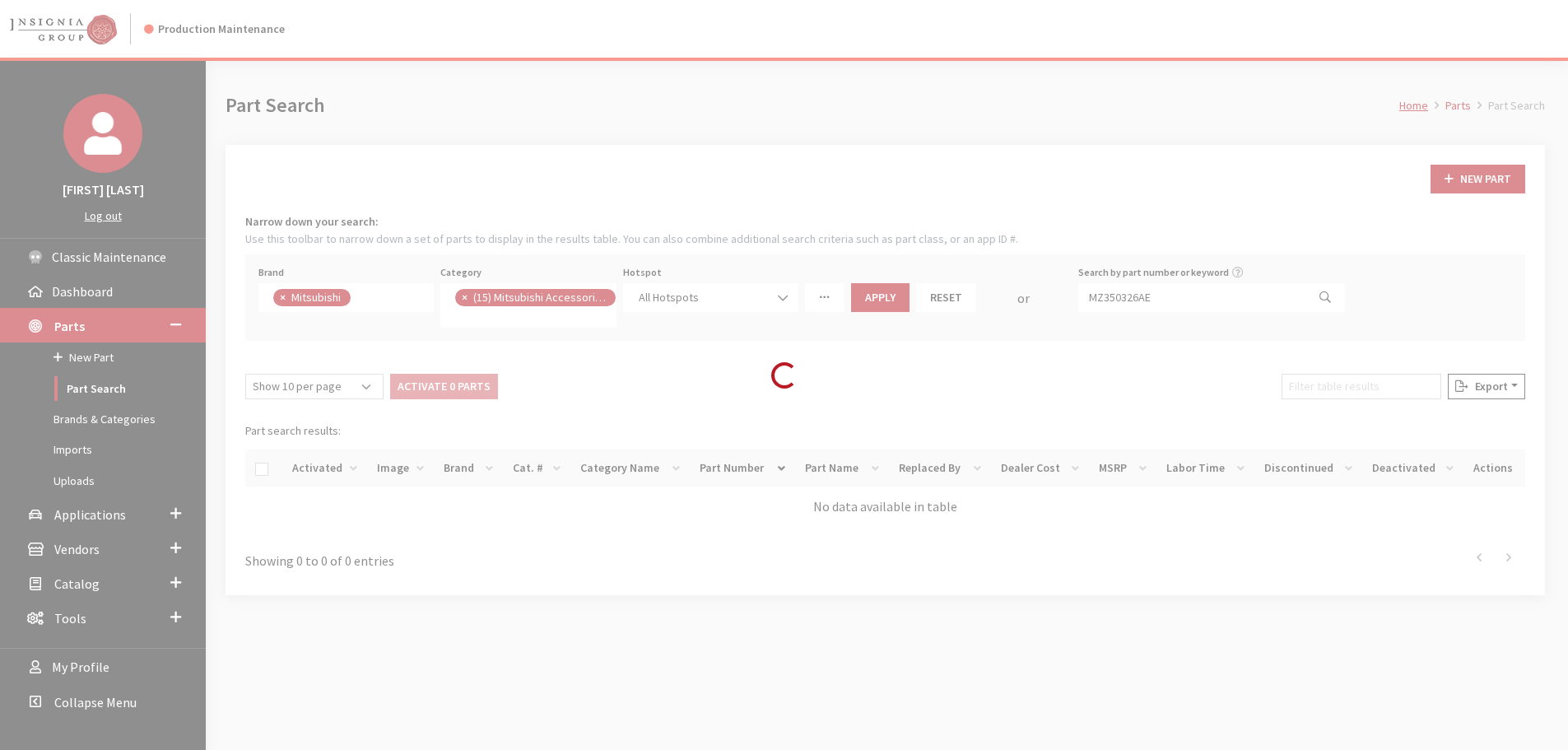scroll, scrollTop: 0, scrollLeft: 0, axis: both 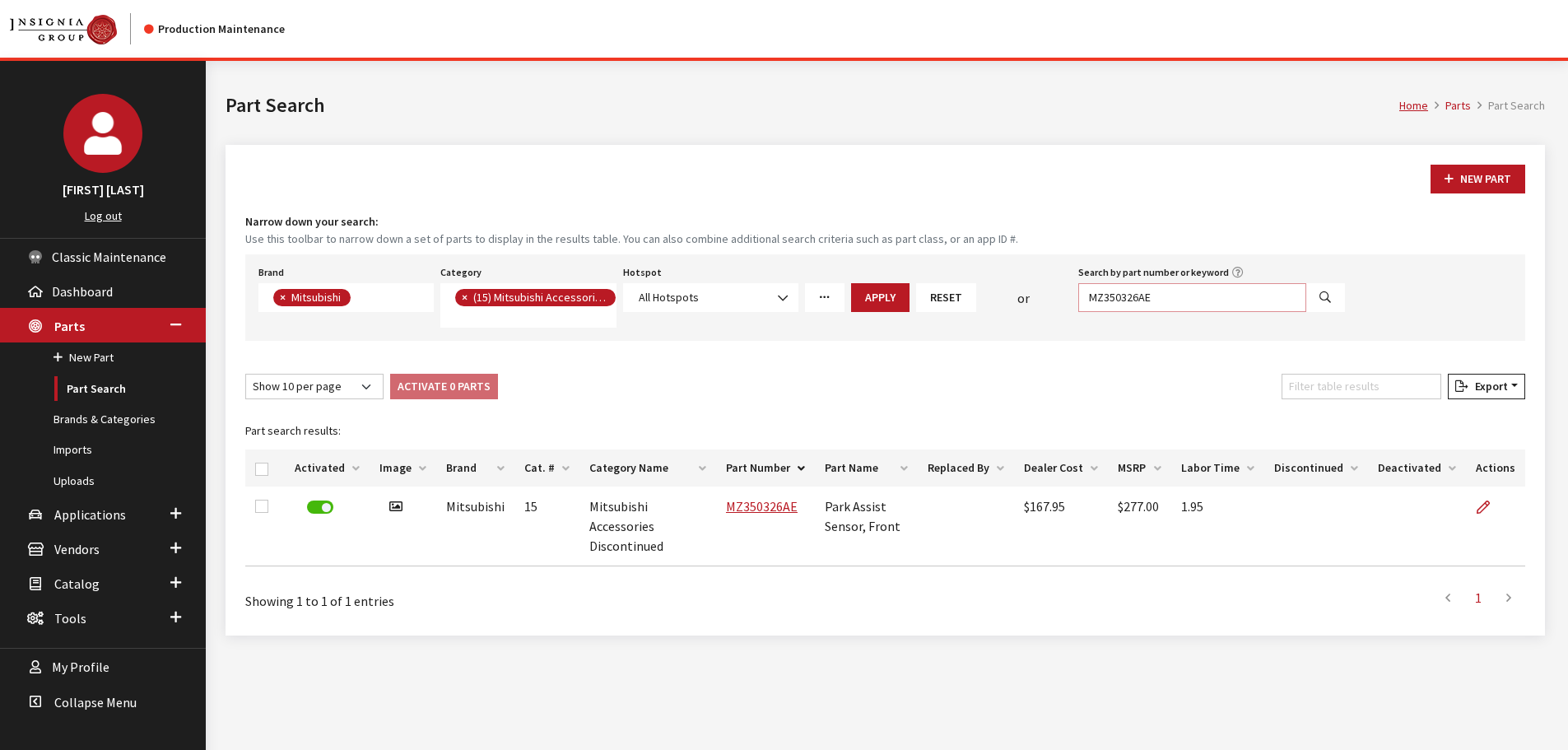 drag, startPoint x: 1170, startPoint y: 299, endPoint x: 952, endPoint y: 293, distance: 218.08255 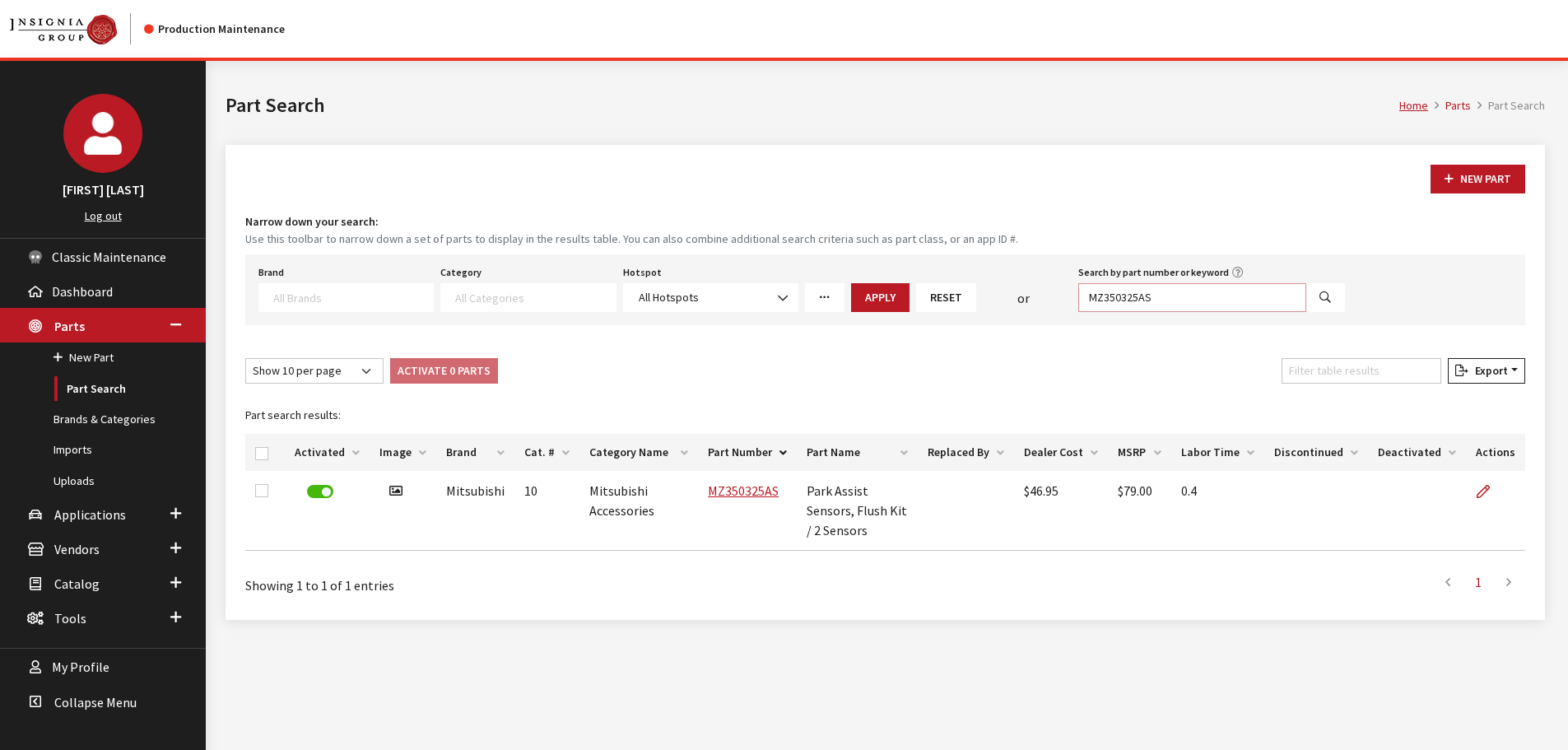 drag, startPoint x: 1216, startPoint y: 305, endPoint x: 951, endPoint y: 326, distance: 265.83077 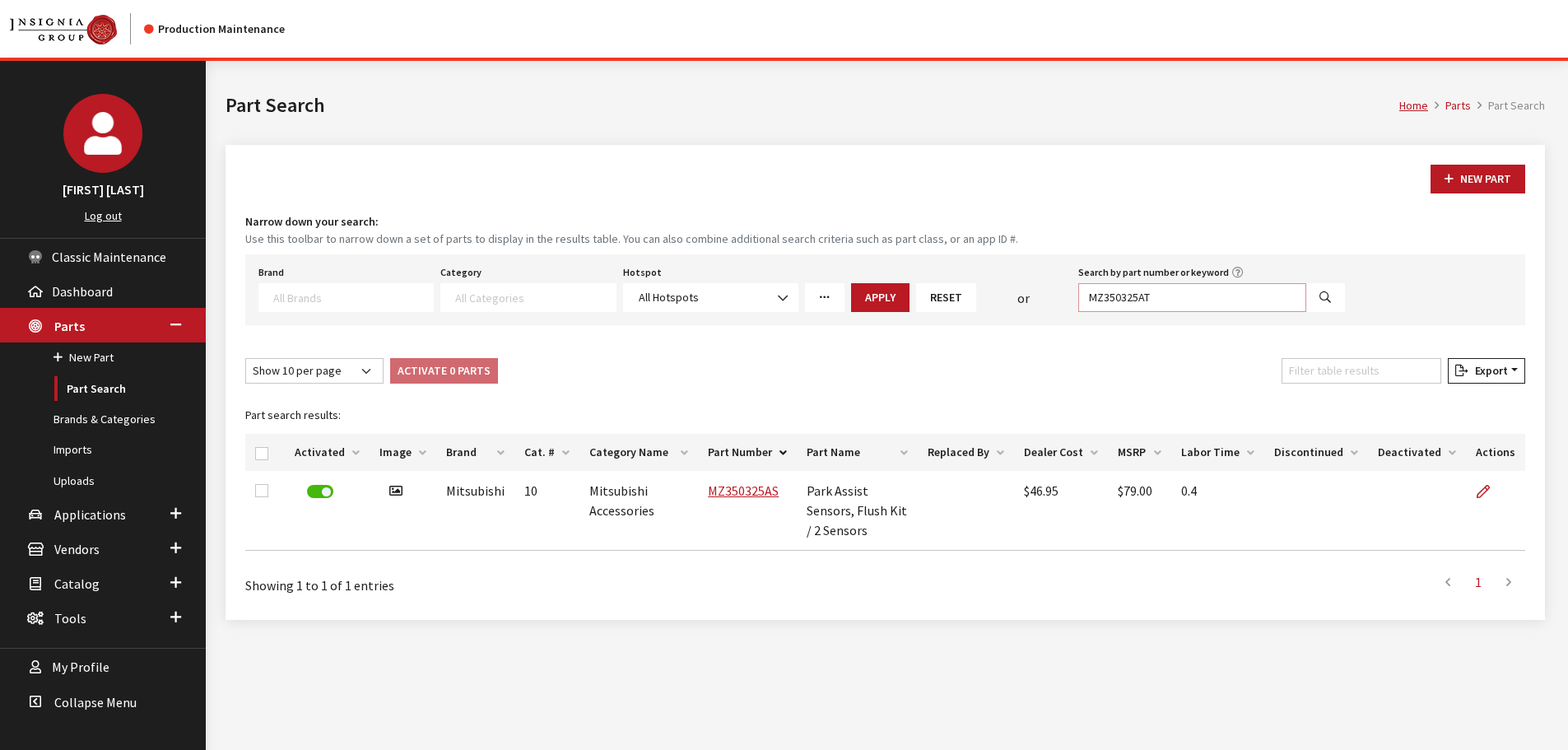 type on "MZ350325AT" 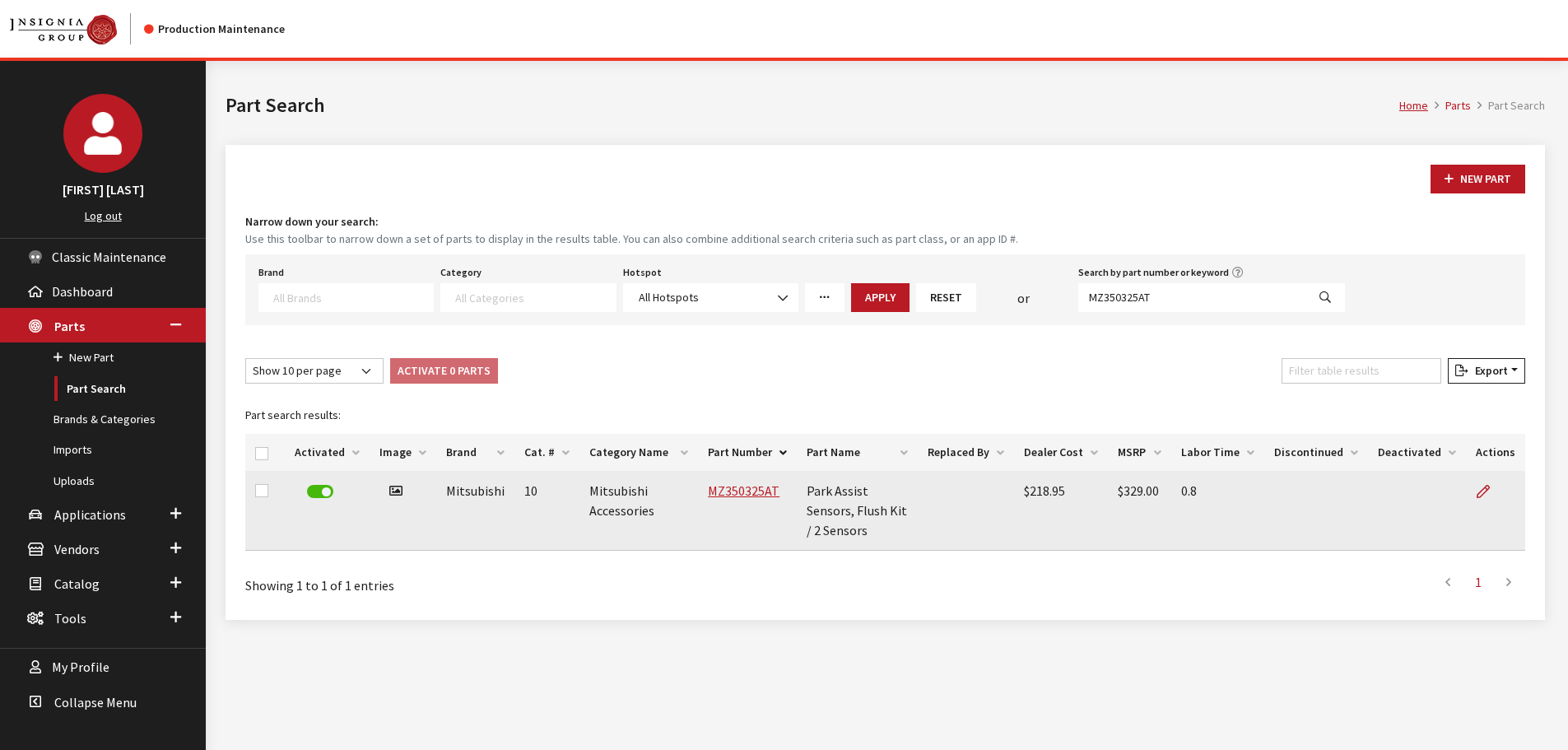 click on "MZ350325AT" at bounding box center (747, 510) 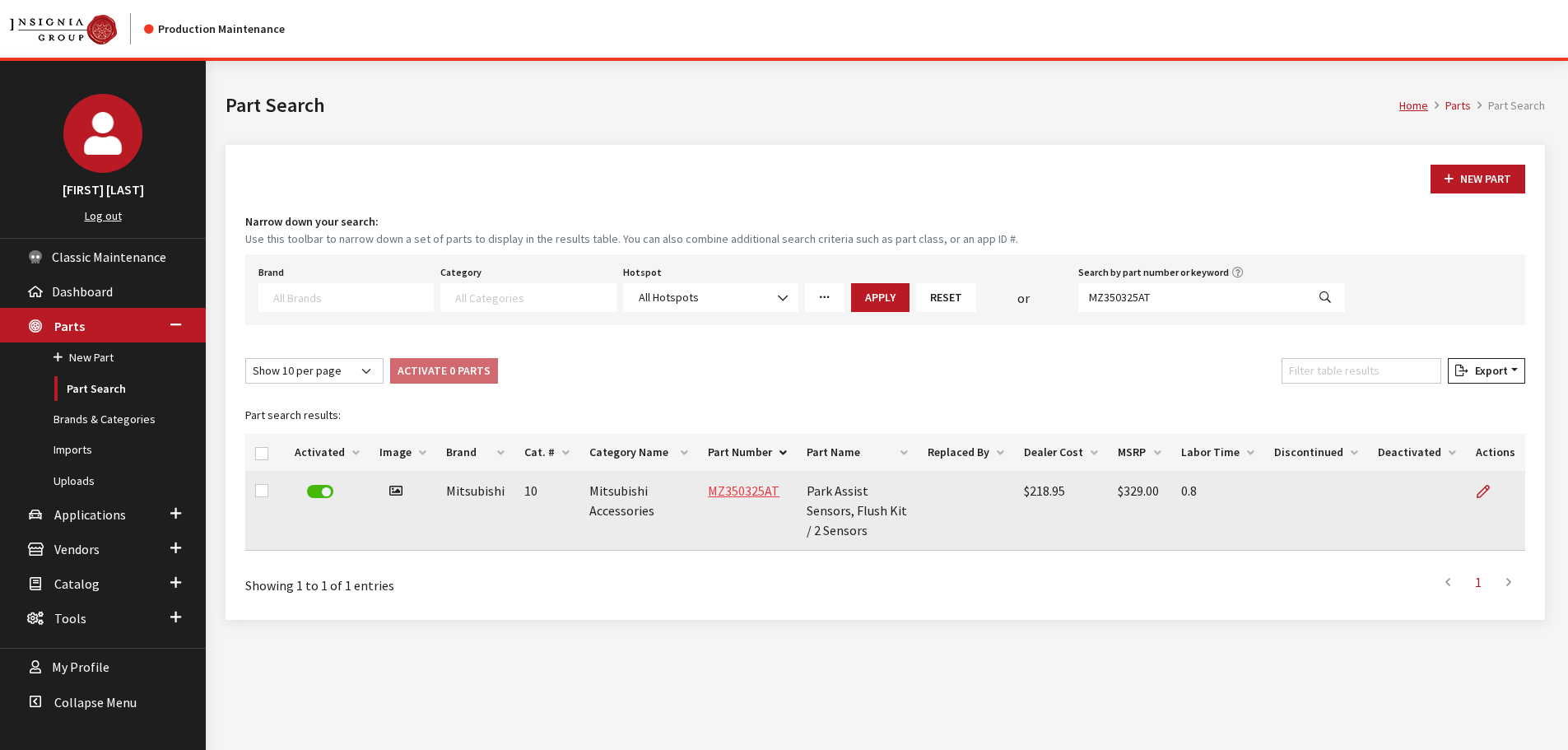 click on "MZ350325AT" at bounding box center (743, 491) 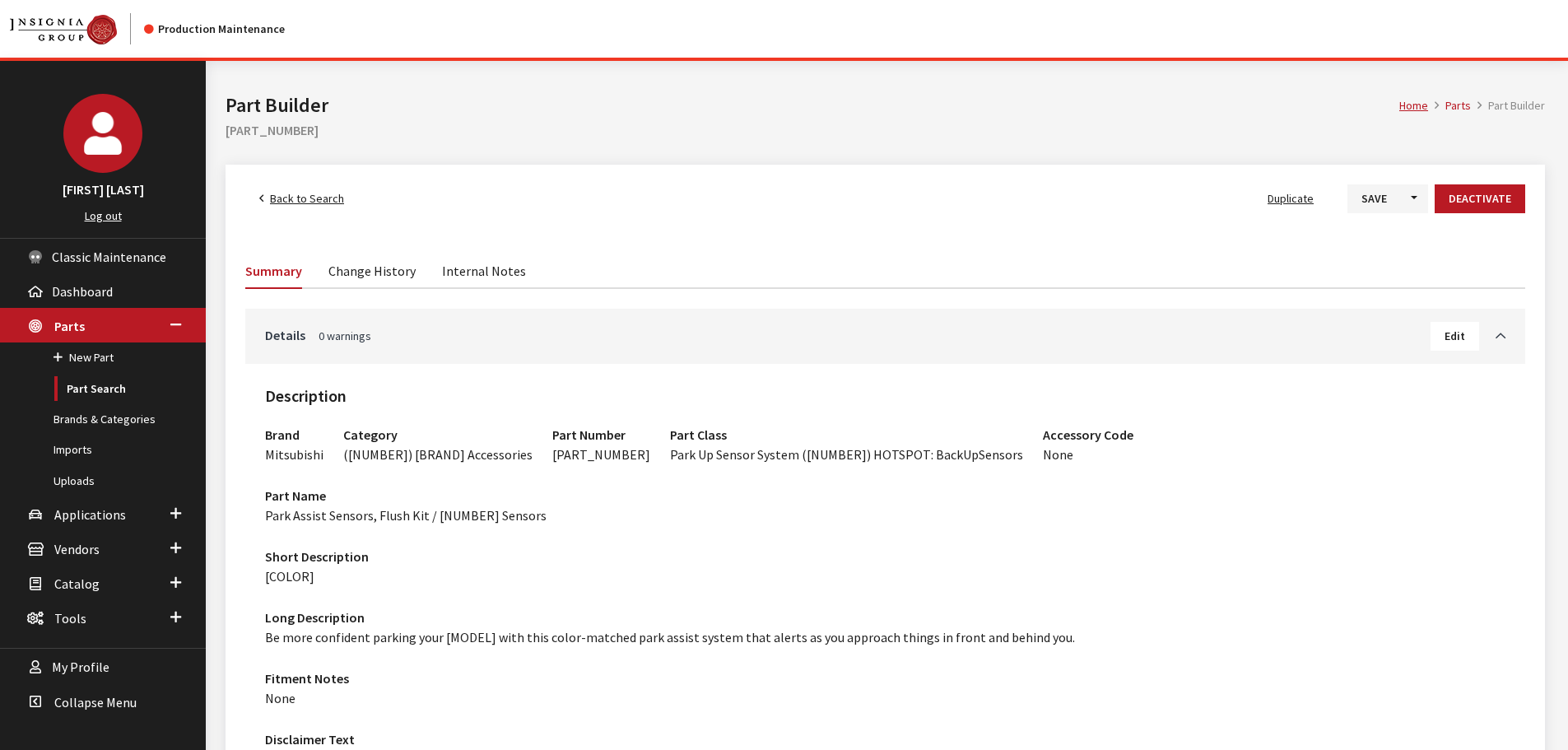 scroll, scrollTop: 0, scrollLeft: 0, axis: both 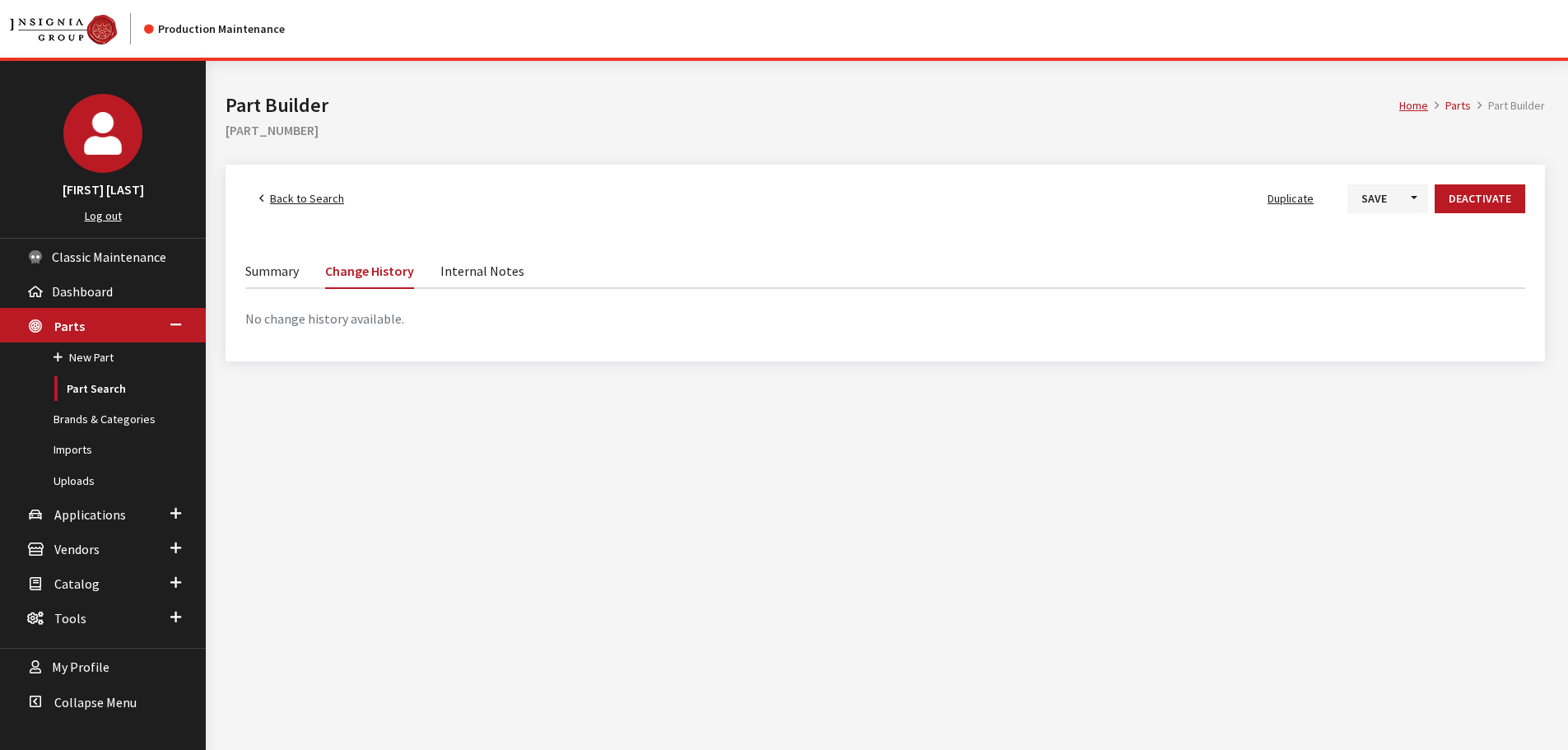 click on "Internal Notes" at bounding box center [482, 270] 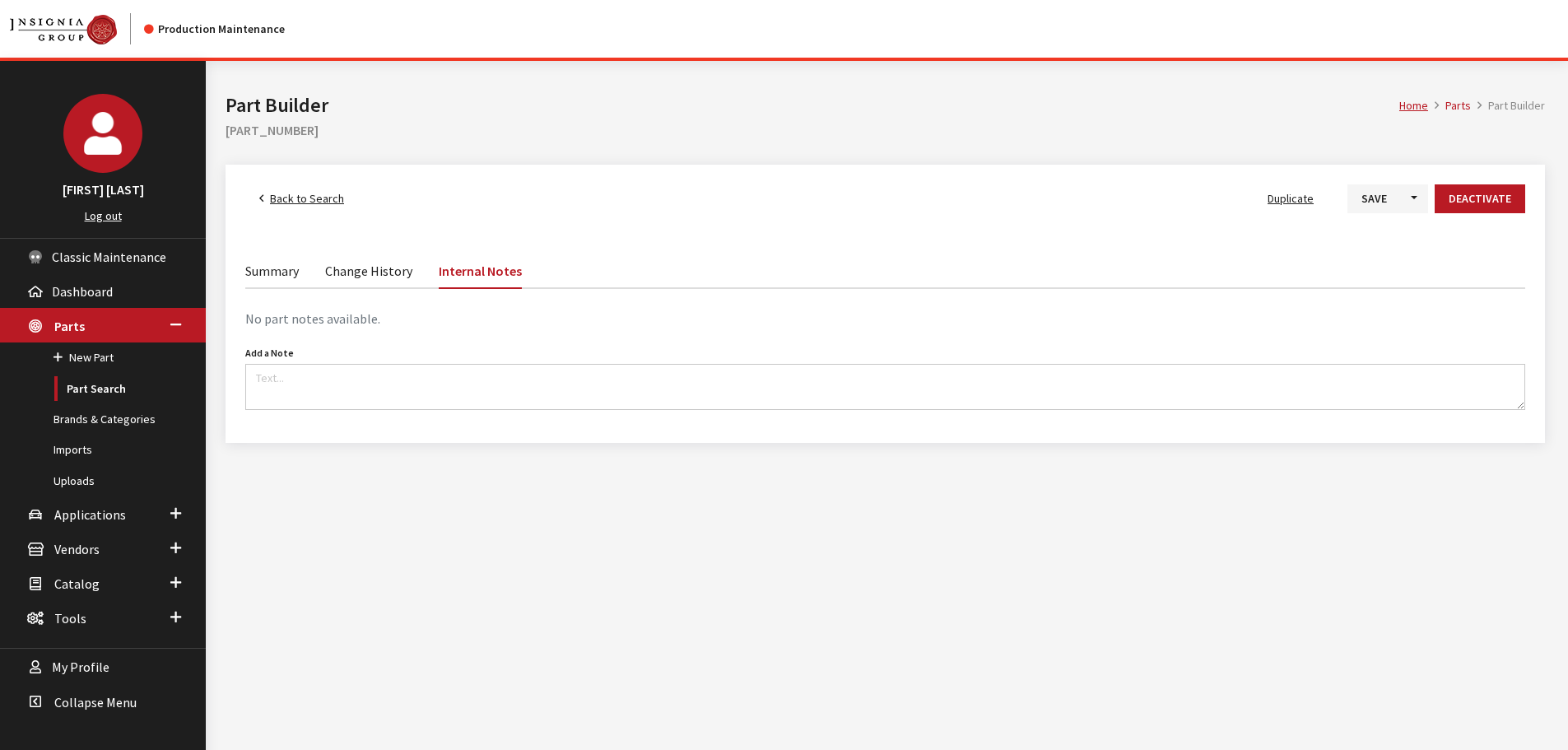 click on "Summary" at bounding box center (272, 270) 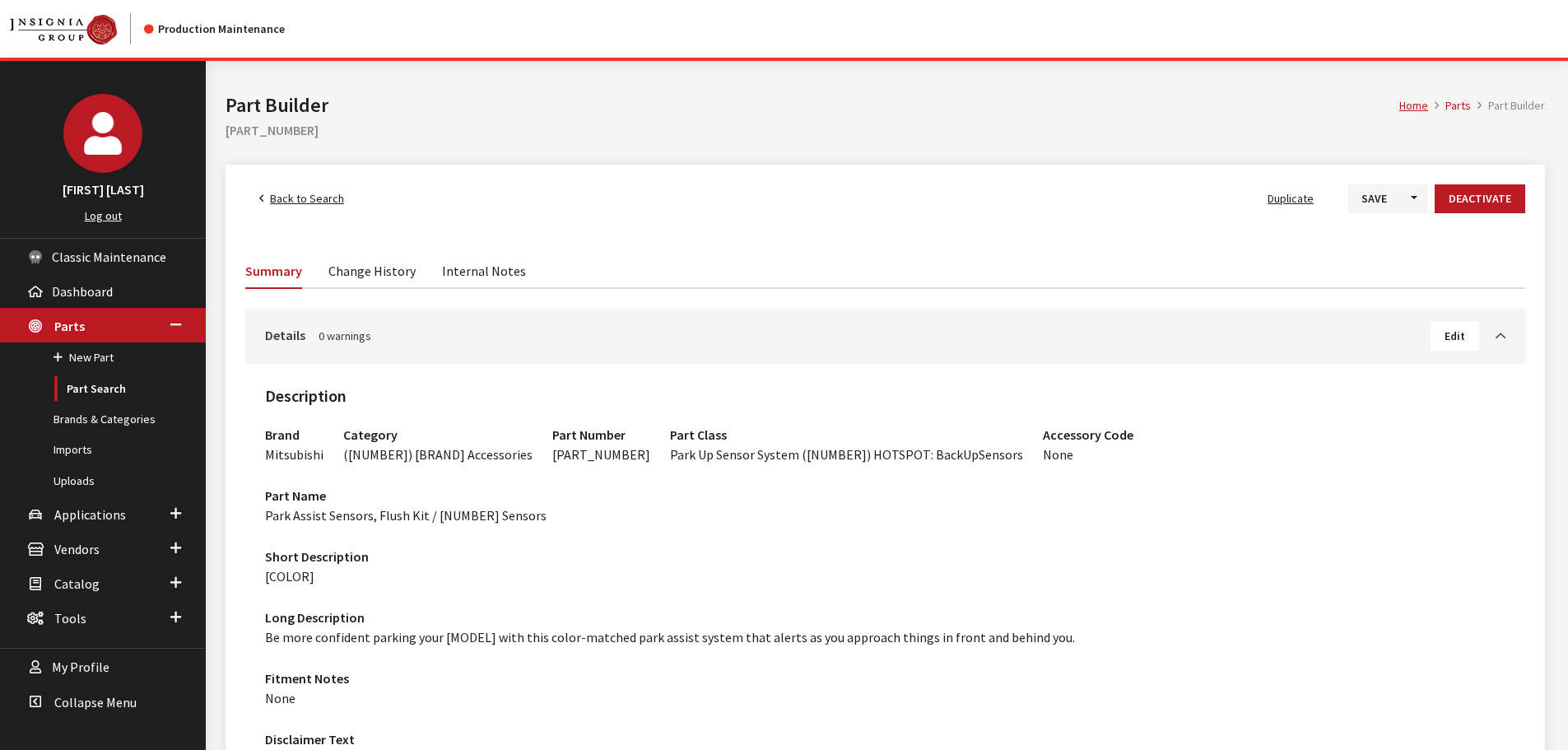click on "Change History" at bounding box center (372, 270) 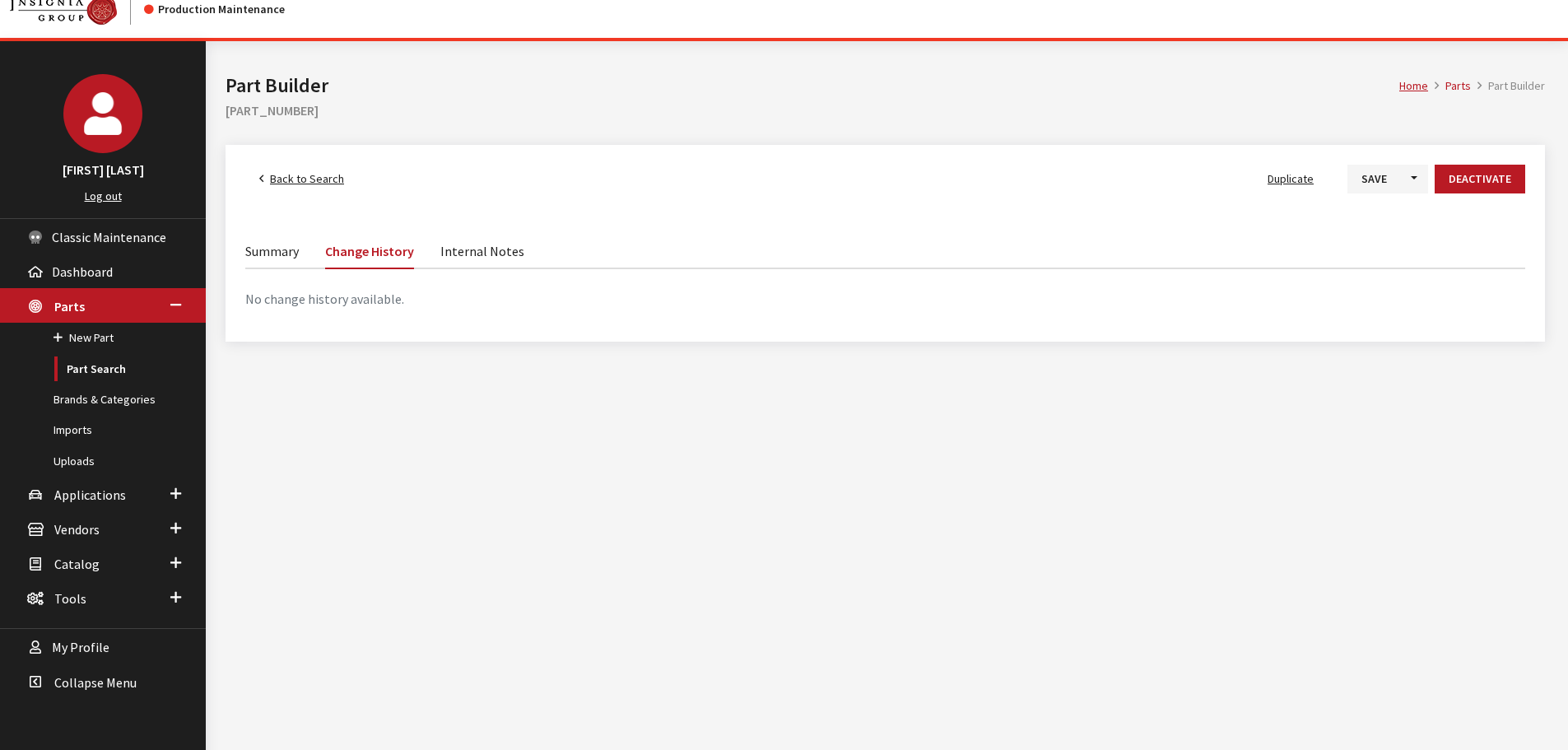 scroll, scrollTop: 0, scrollLeft: 0, axis: both 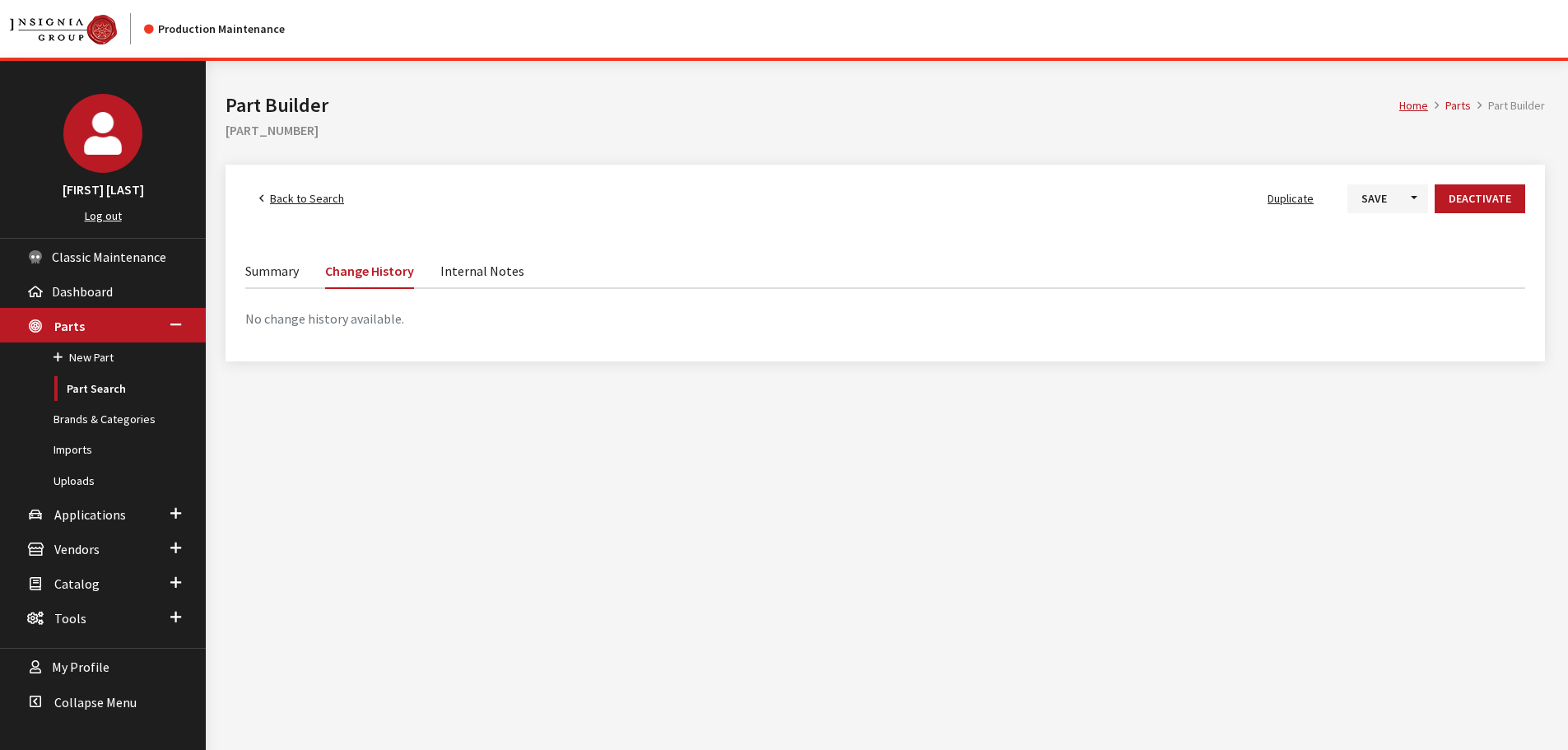 click on "Back to Search" at bounding box center (301, 198) 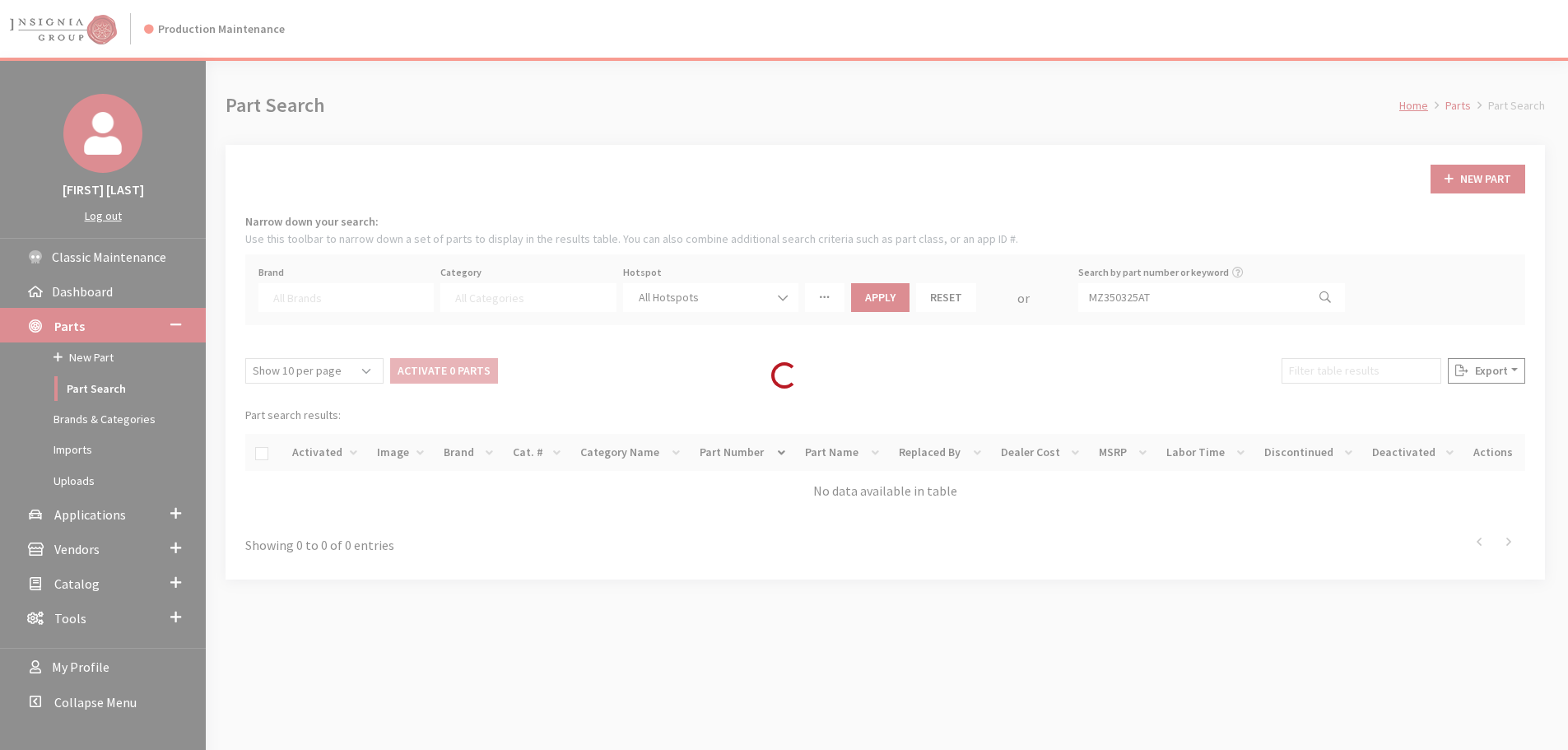 scroll, scrollTop: 0, scrollLeft: 0, axis: both 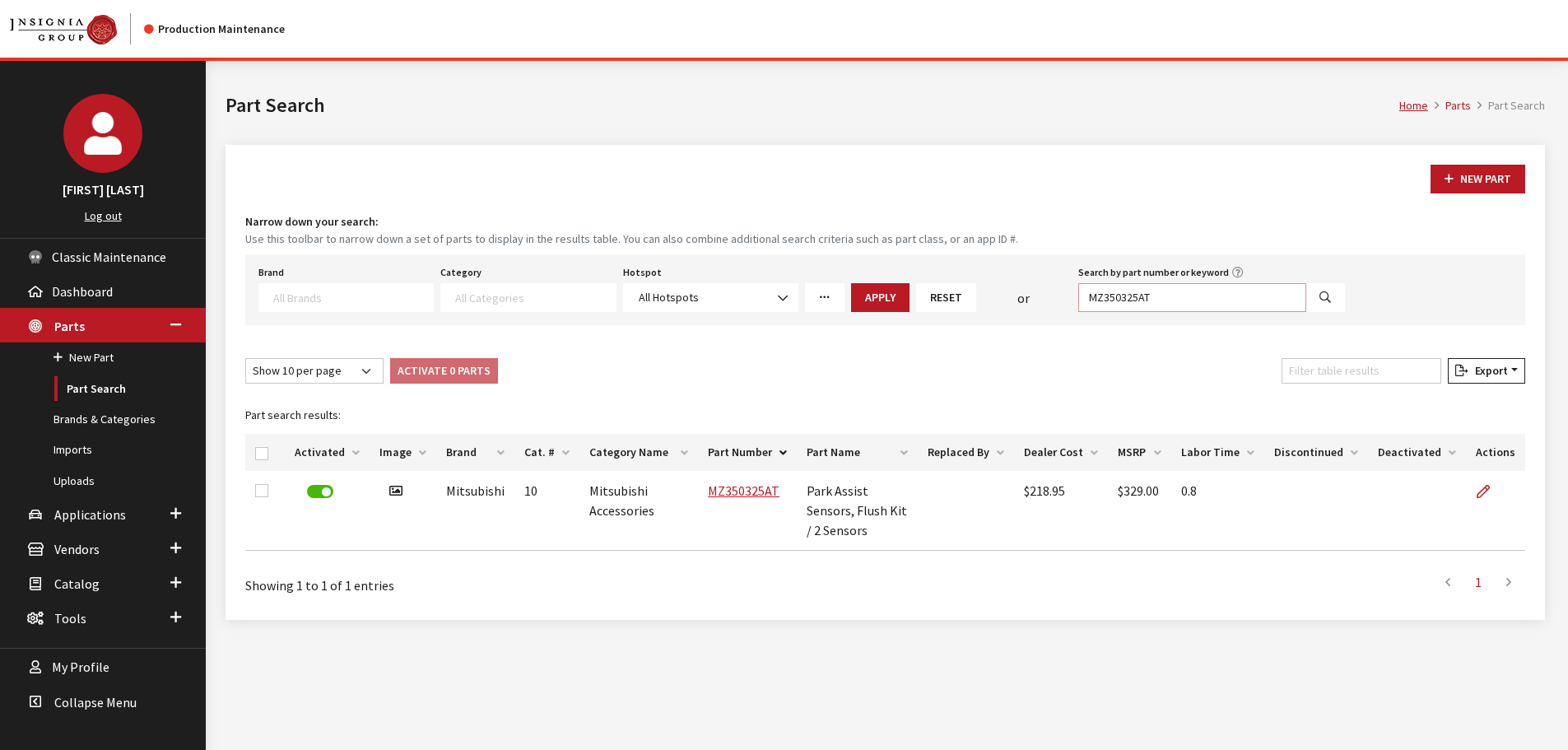 drag, startPoint x: 1221, startPoint y: 292, endPoint x: 782, endPoint y: 245, distance: 441.5088 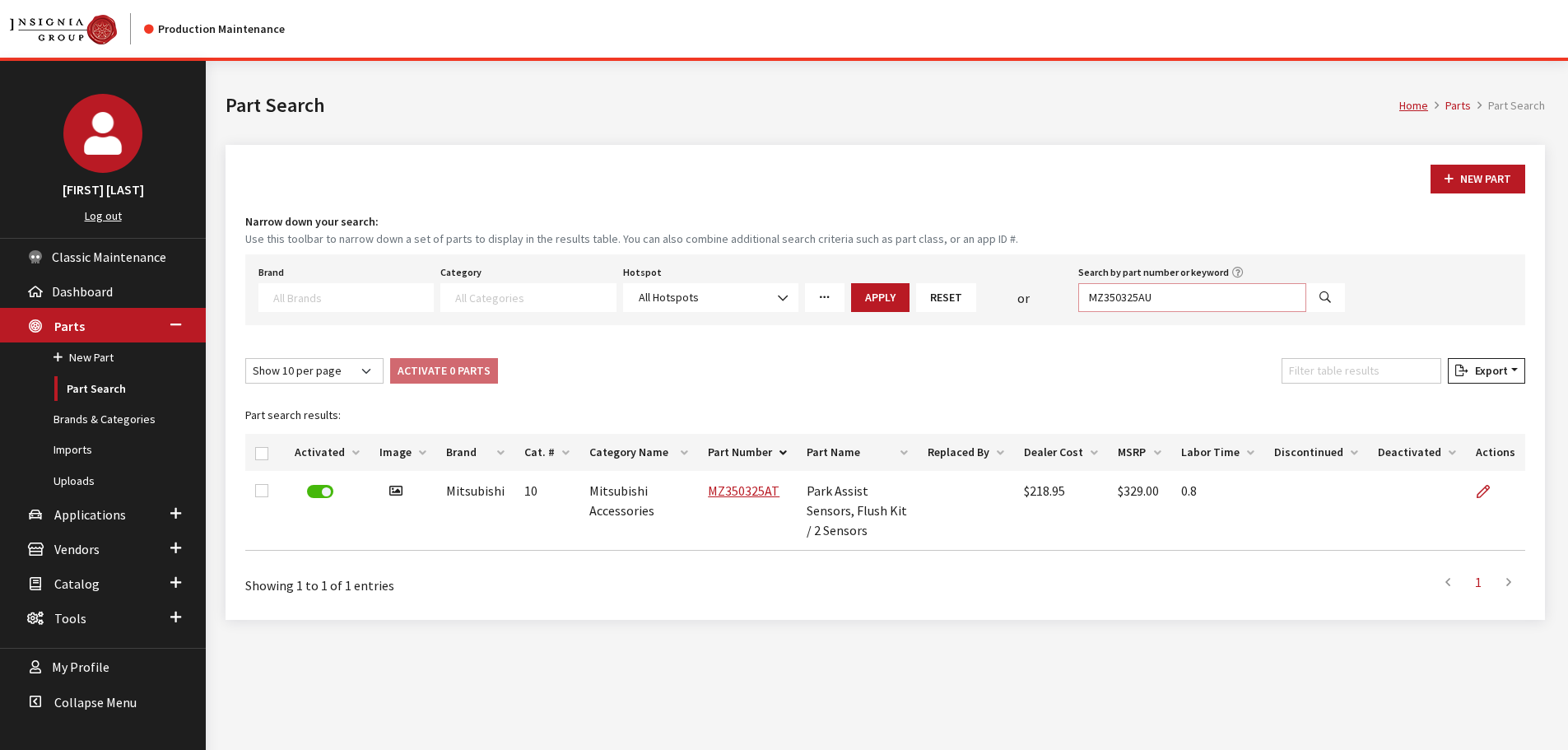 type on "MZ350325AU" 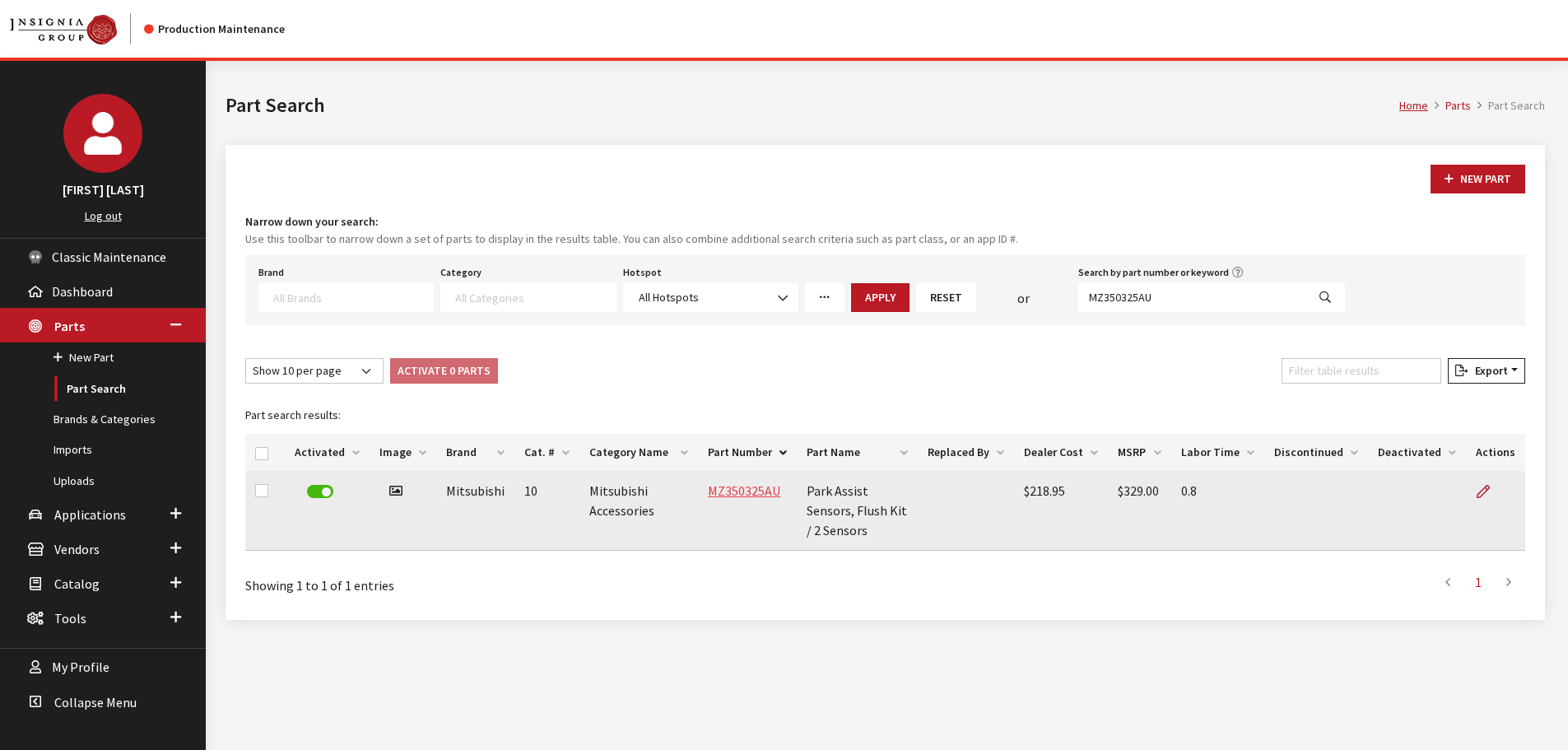 click on "MZ350325AU" at bounding box center (743, 491) 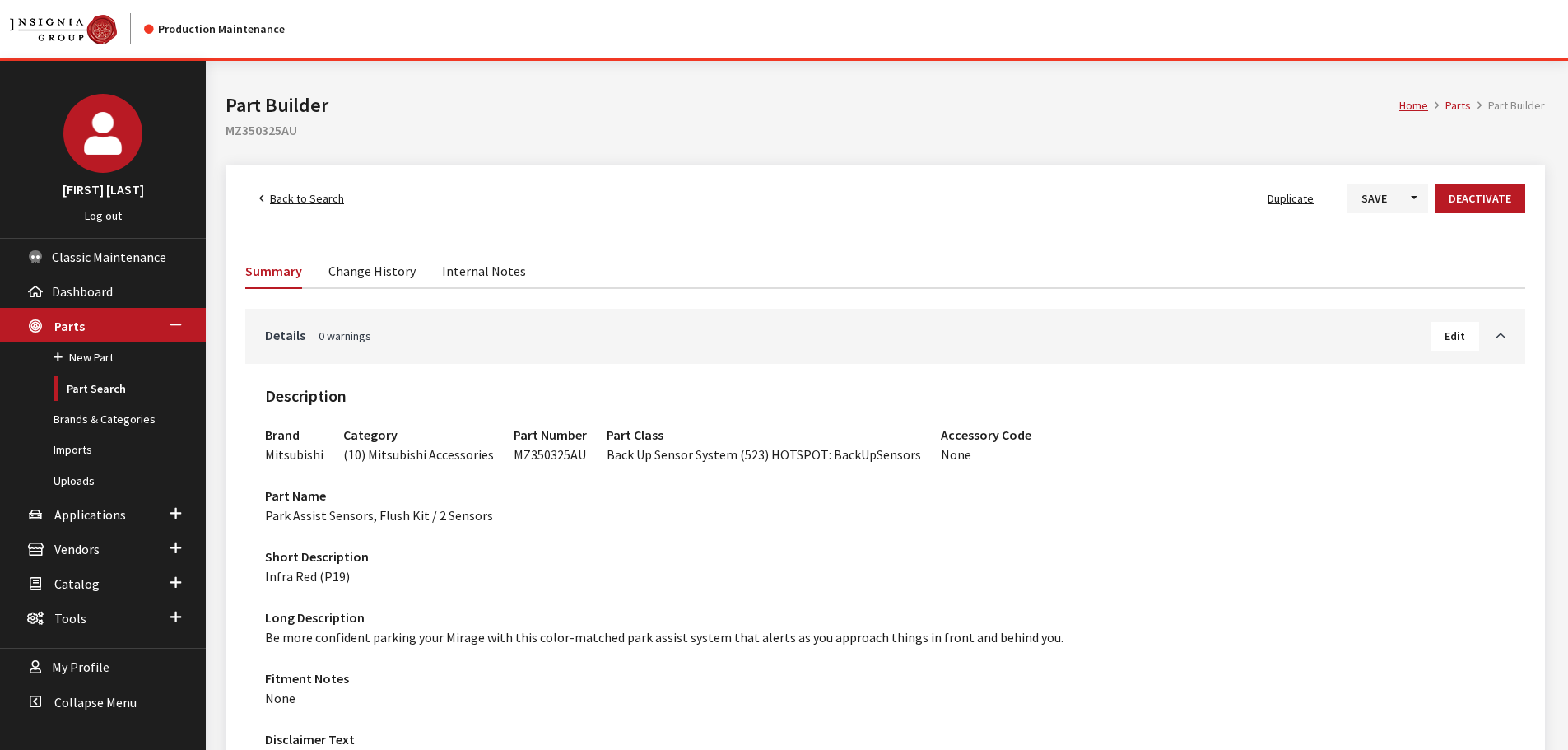 scroll, scrollTop: 0, scrollLeft: 0, axis: both 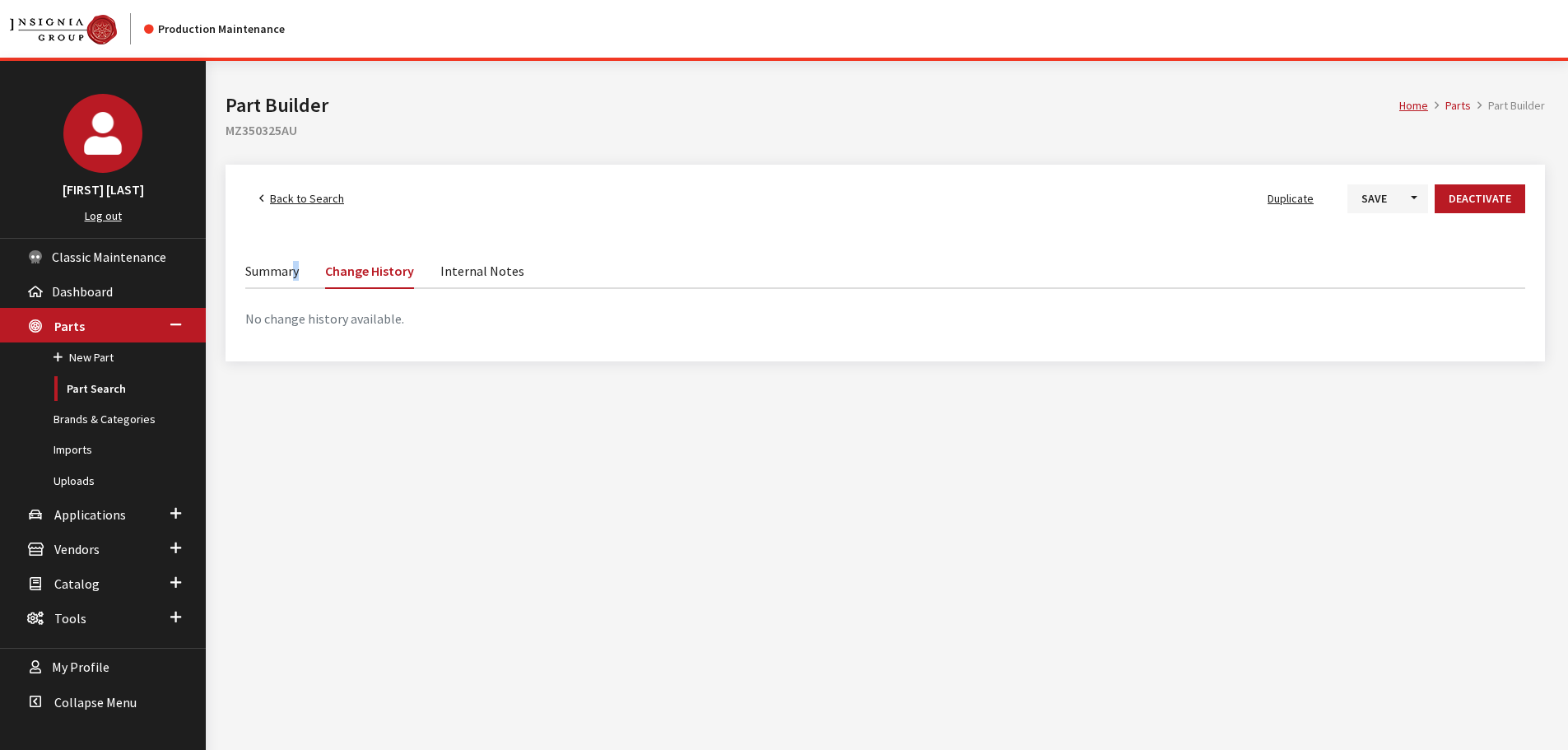 click on "Summary" at bounding box center (278, 270) 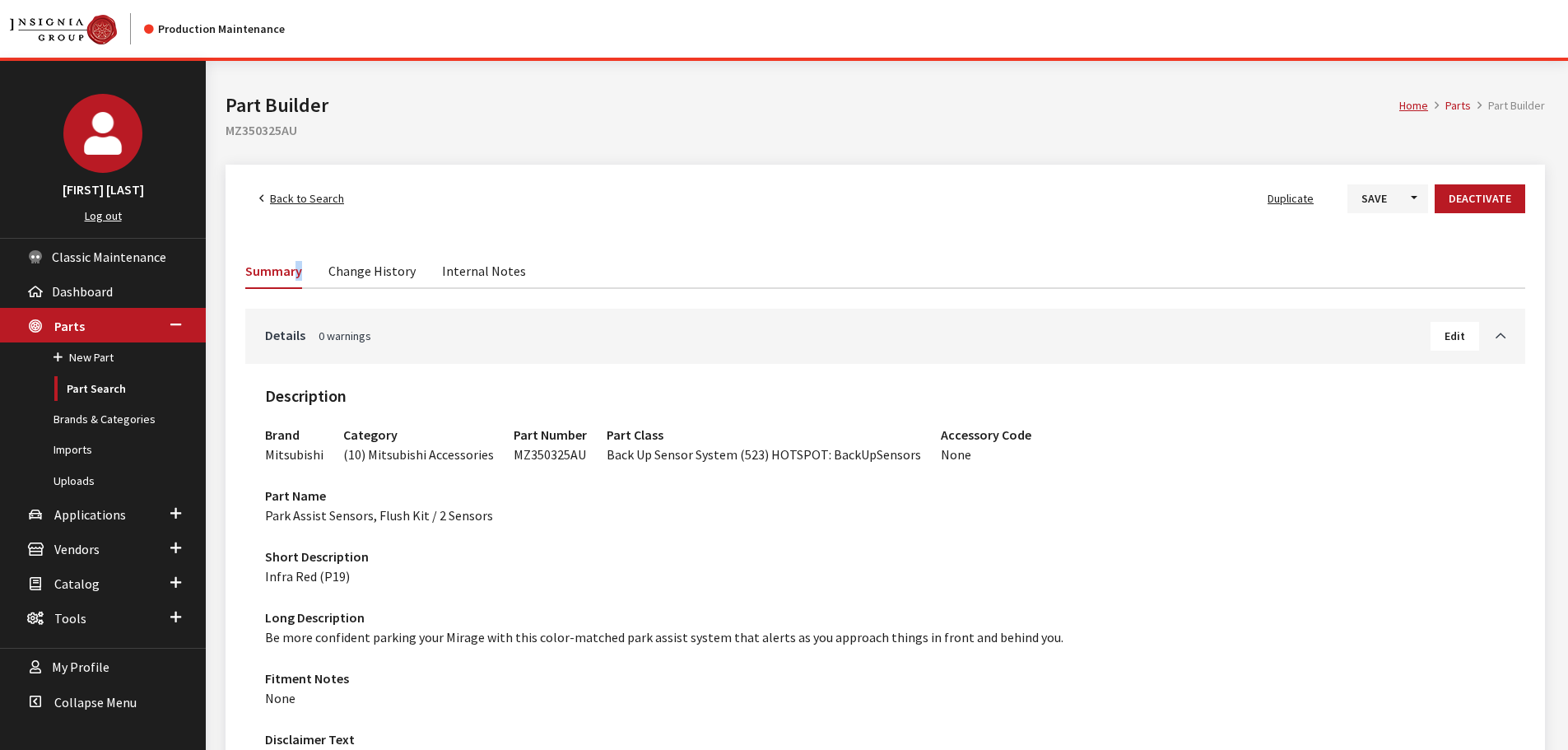 click on "Change History" at bounding box center (372, 270) 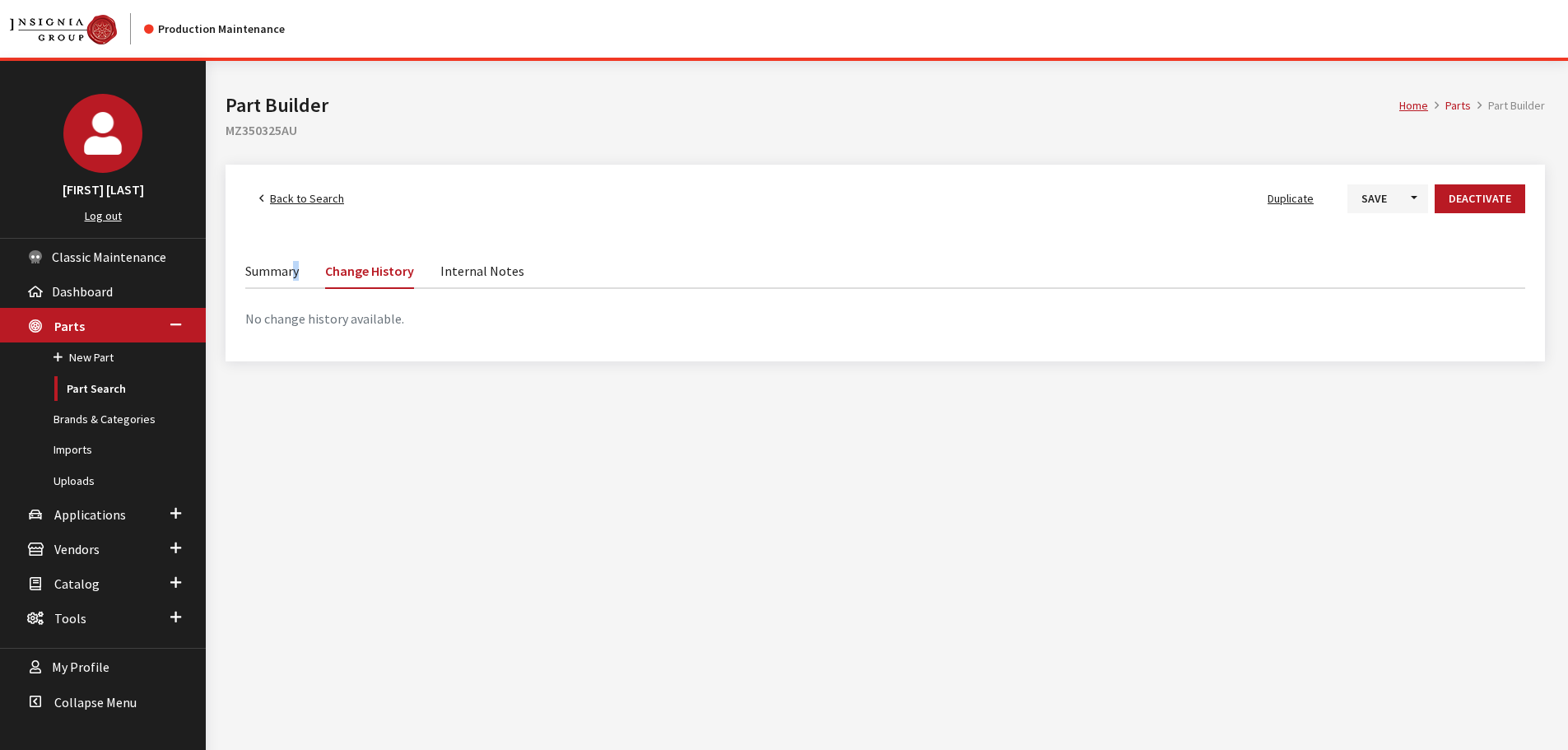 click on "Internal Notes" at bounding box center [482, 270] 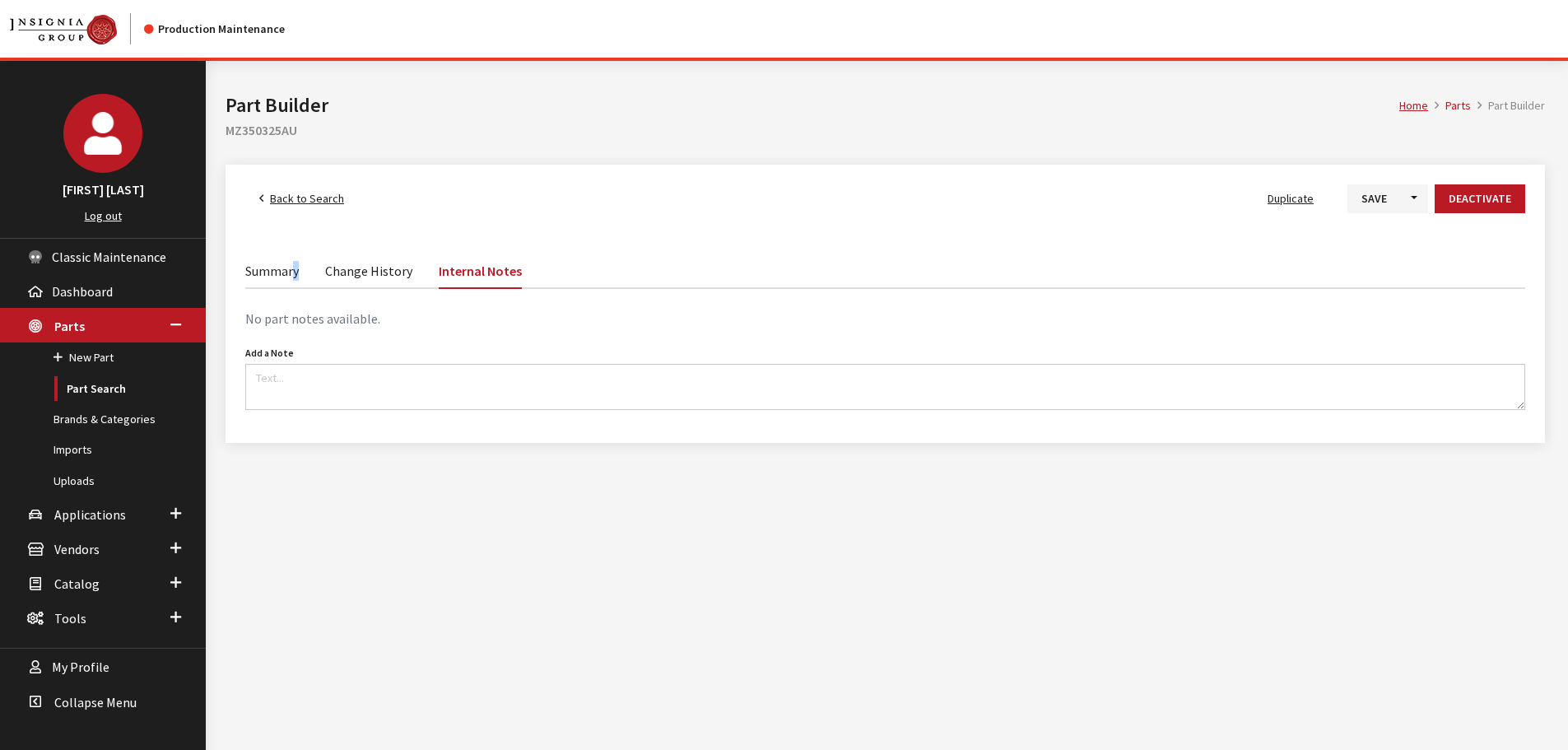 click on "Change History" at bounding box center (369, 270) 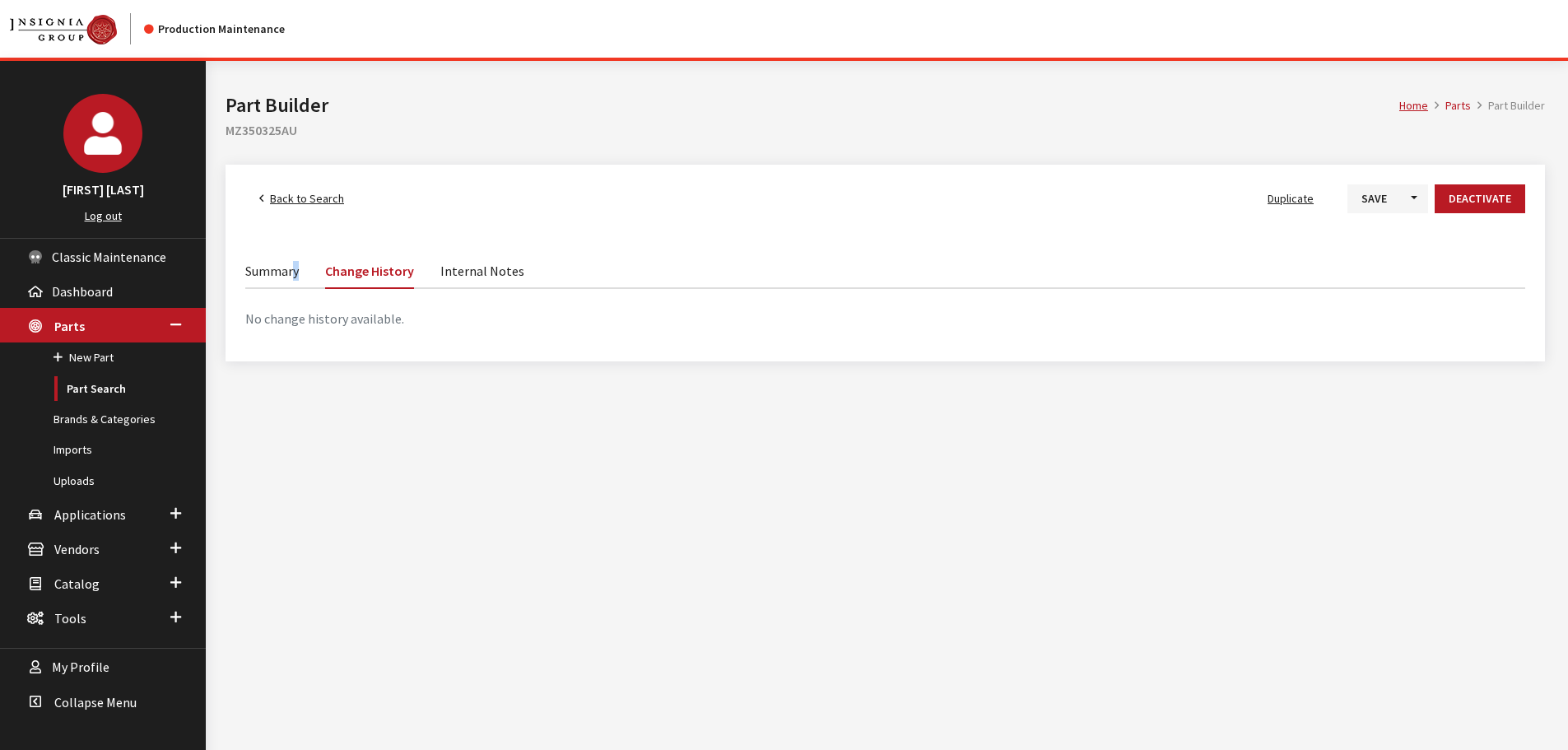 click on "Summary" at bounding box center (272, 270) 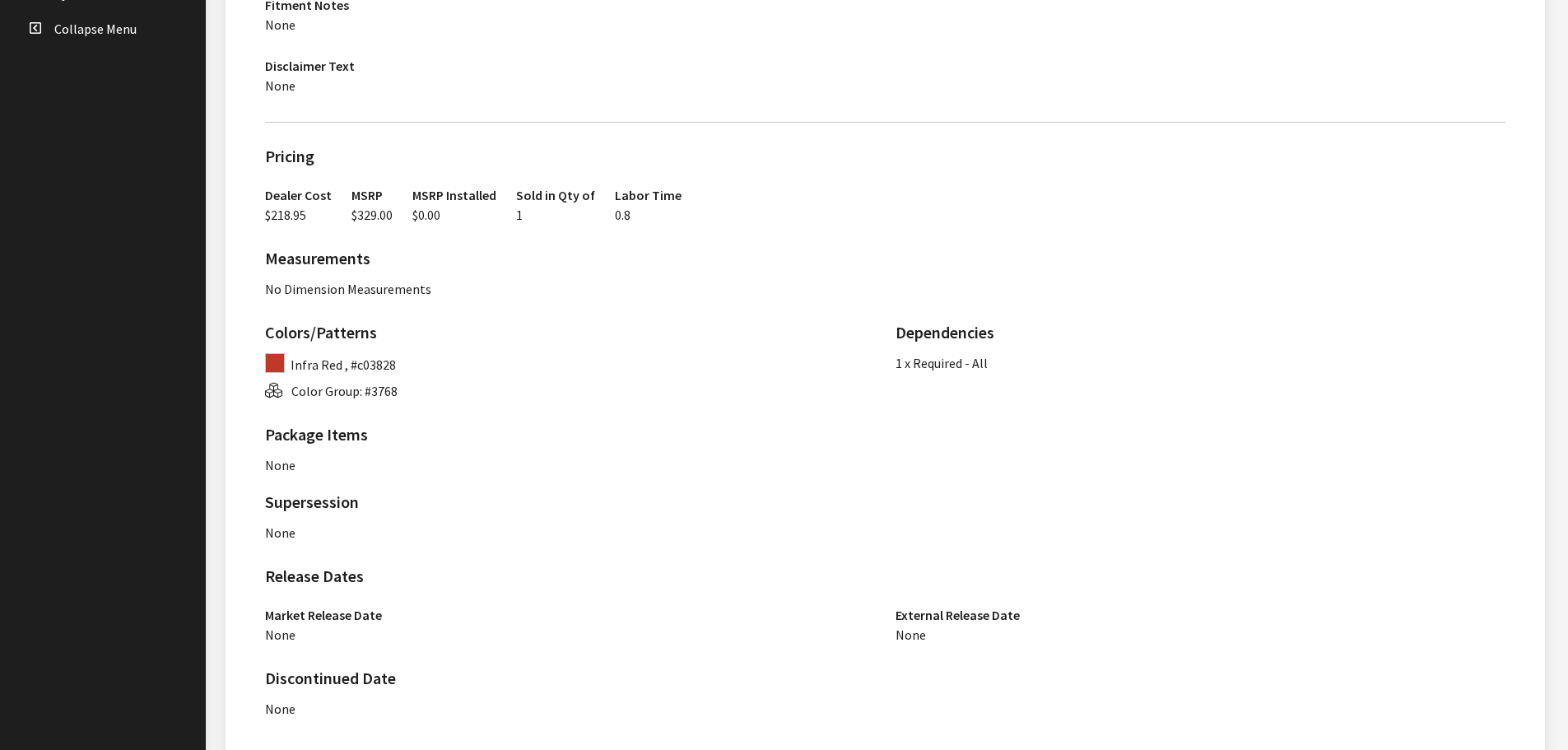 scroll, scrollTop: 423, scrollLeft: 0, axis: vertical 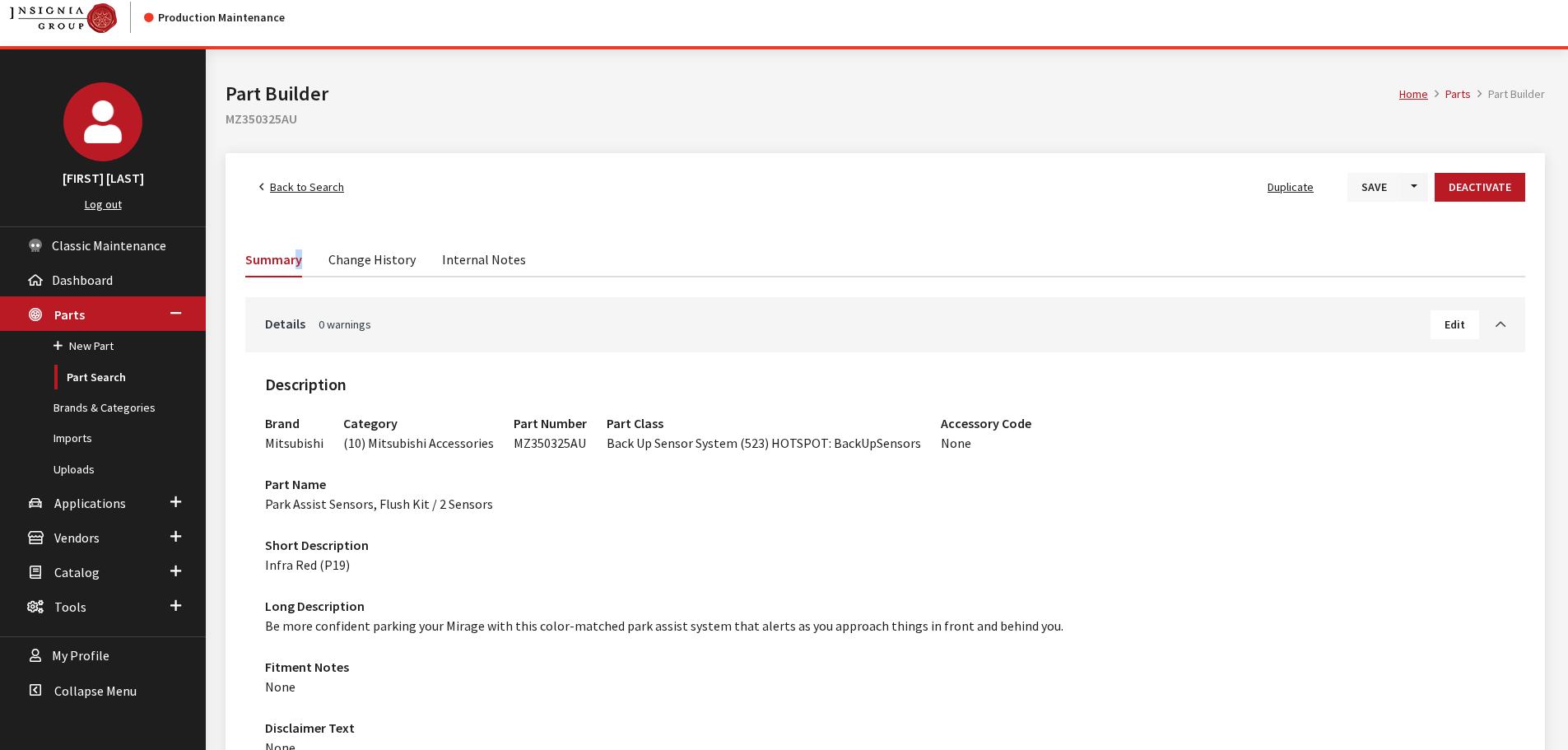click on "Save" at bounding box center (1374, 187) 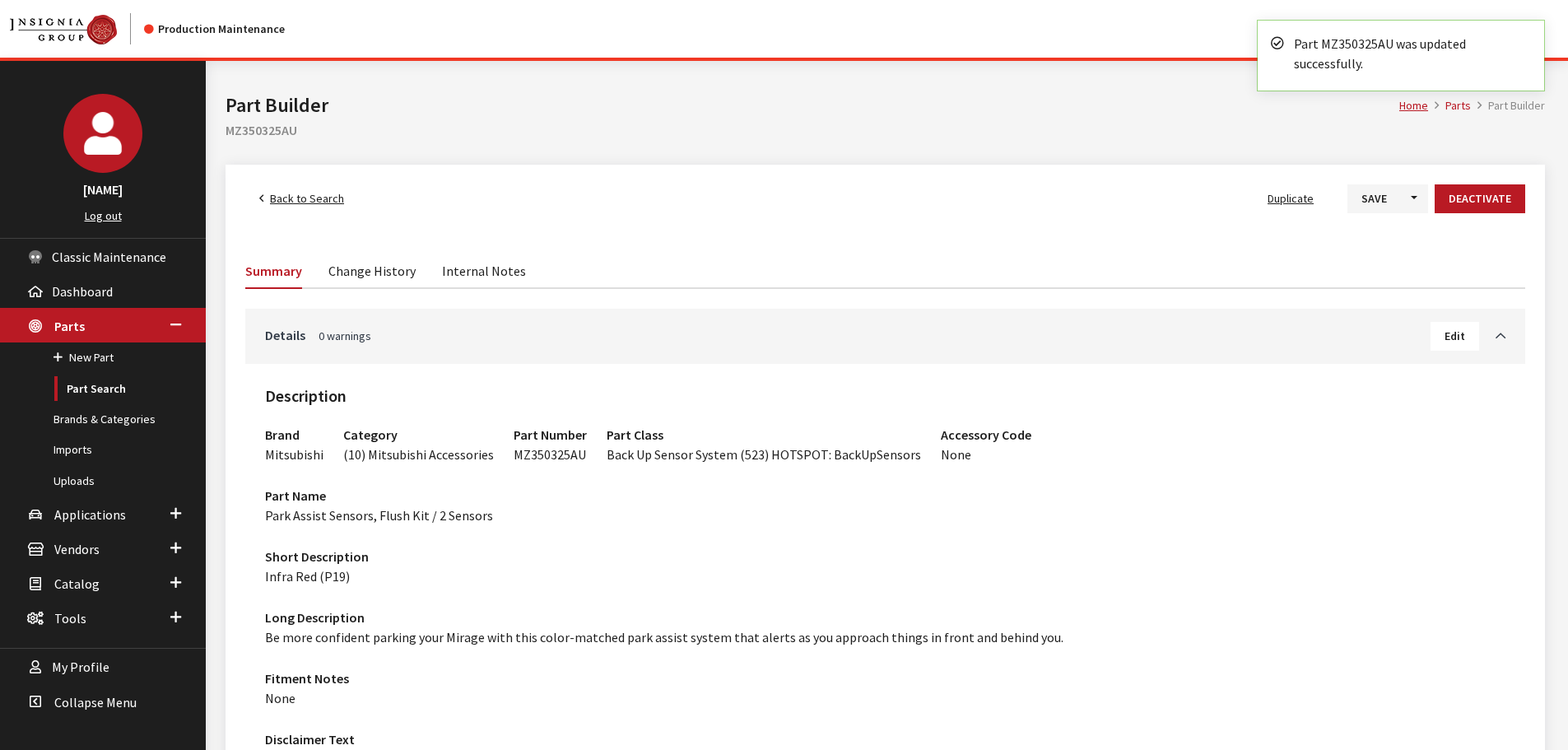 scroll, scrollTop: 0, scrollLeft: 0, axis: both 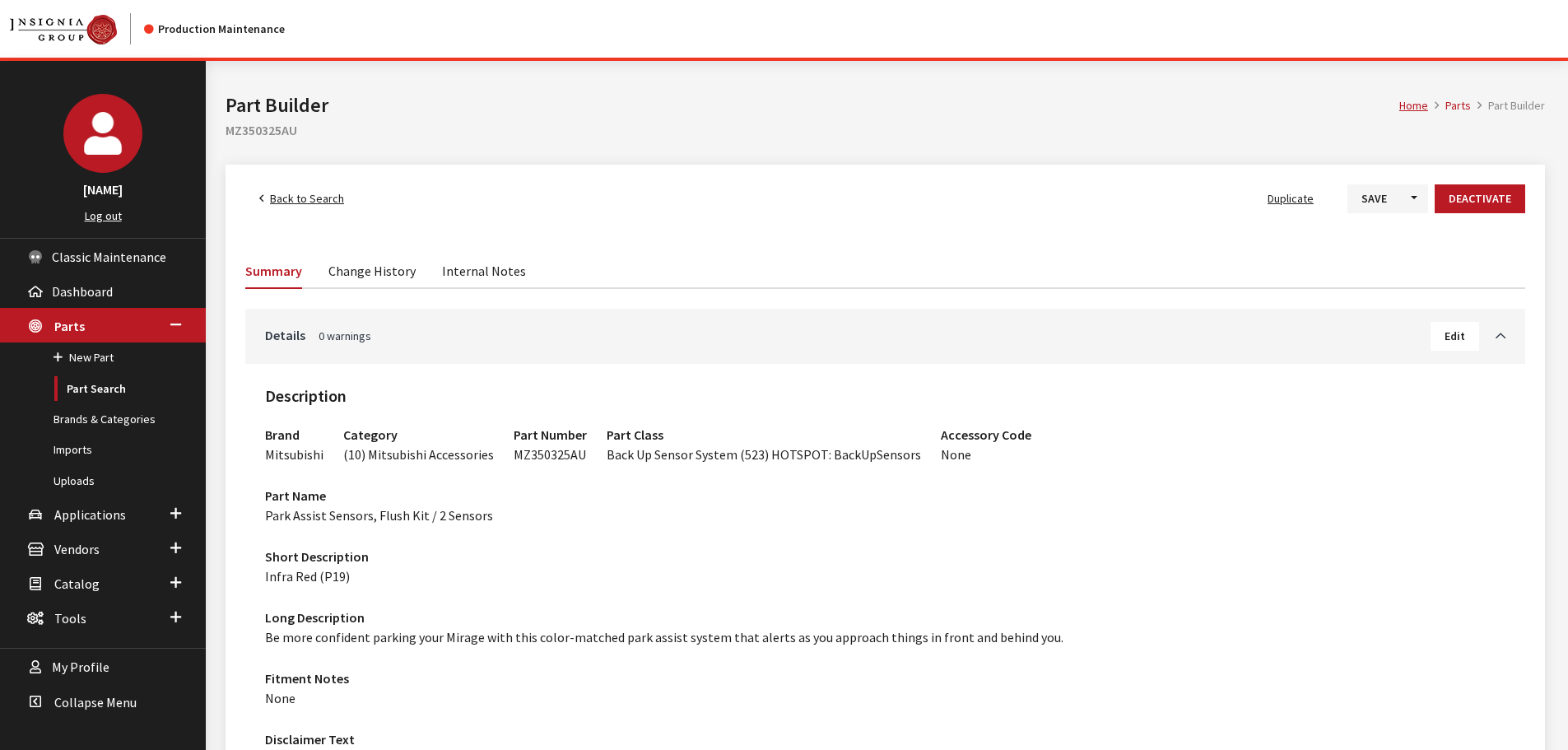 click on "Back to Search
Duplicate
Save
Toggle Dropdown
Save & Create New
Deactivate
Summary
Change History
Internal Notes
Details 0 warnings
Edit
Description
Brand
[BRAND_NAME]
Category
(10) [BRAND_NAME] Accessories
Part Number
[PART_NUMBER]
Part Class
Back Up Sensor System (523)
HOTSPOT: BackUpSensors
Accessory Code
None
Part Name
Park Assist Sensors, Flush Kit / 2 Sensors
Short Description" at bounding box center [885, 881] 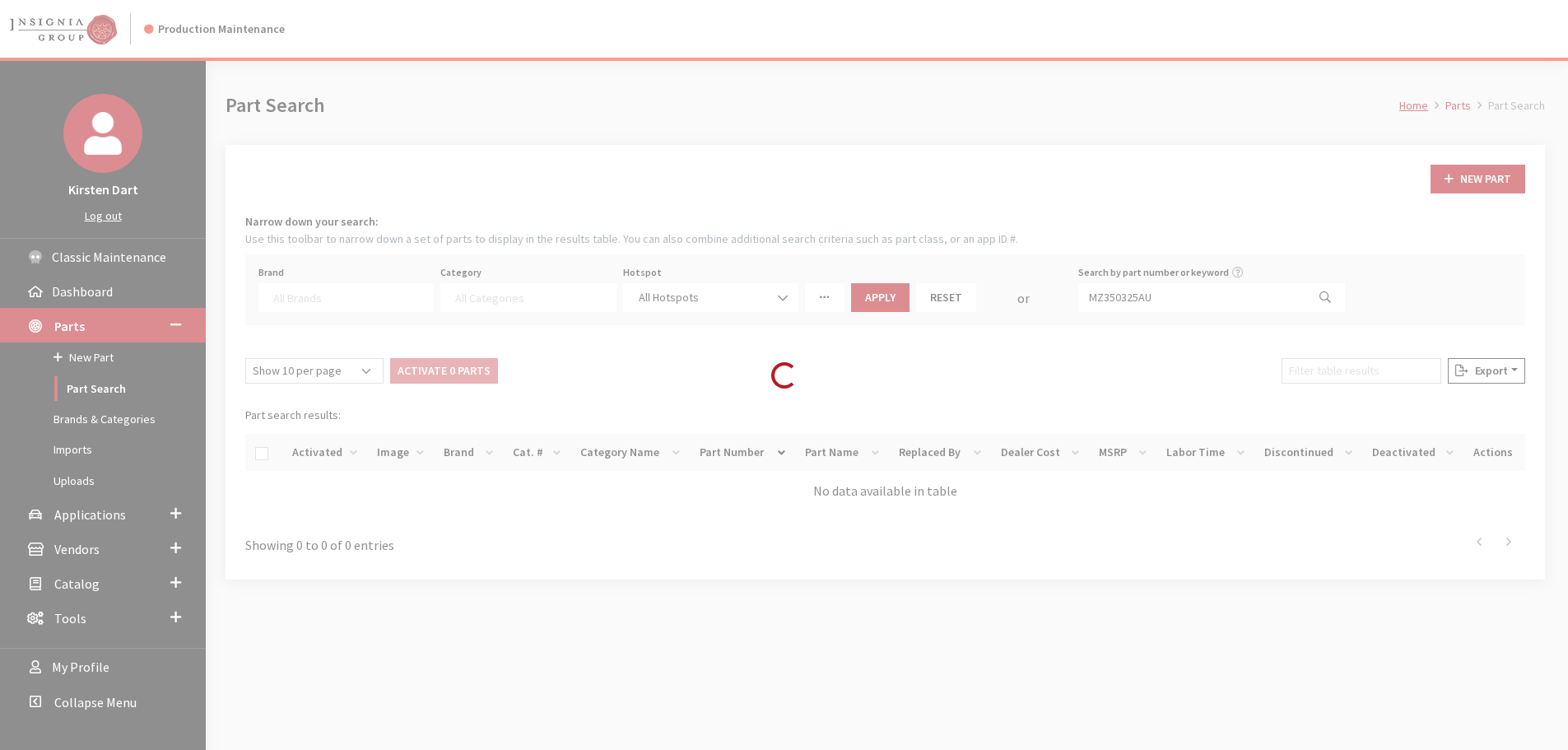 scroll, scrollTop: 0, scrollLeft: 0, axis: both 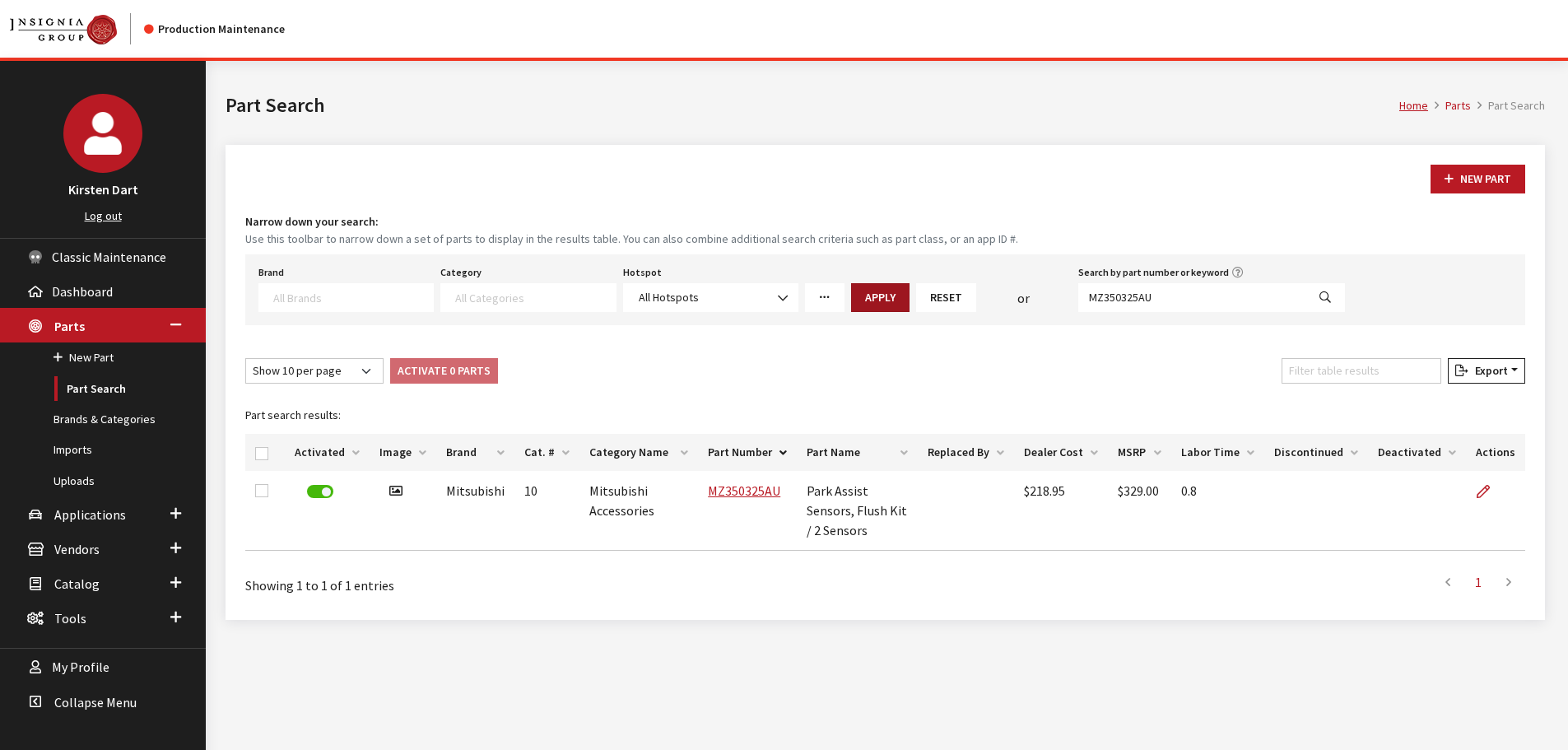 drag, startPoint x: 1142, startPoint y: 287, endPoint x: 903, endPoint y: 295, distance: 239.13385 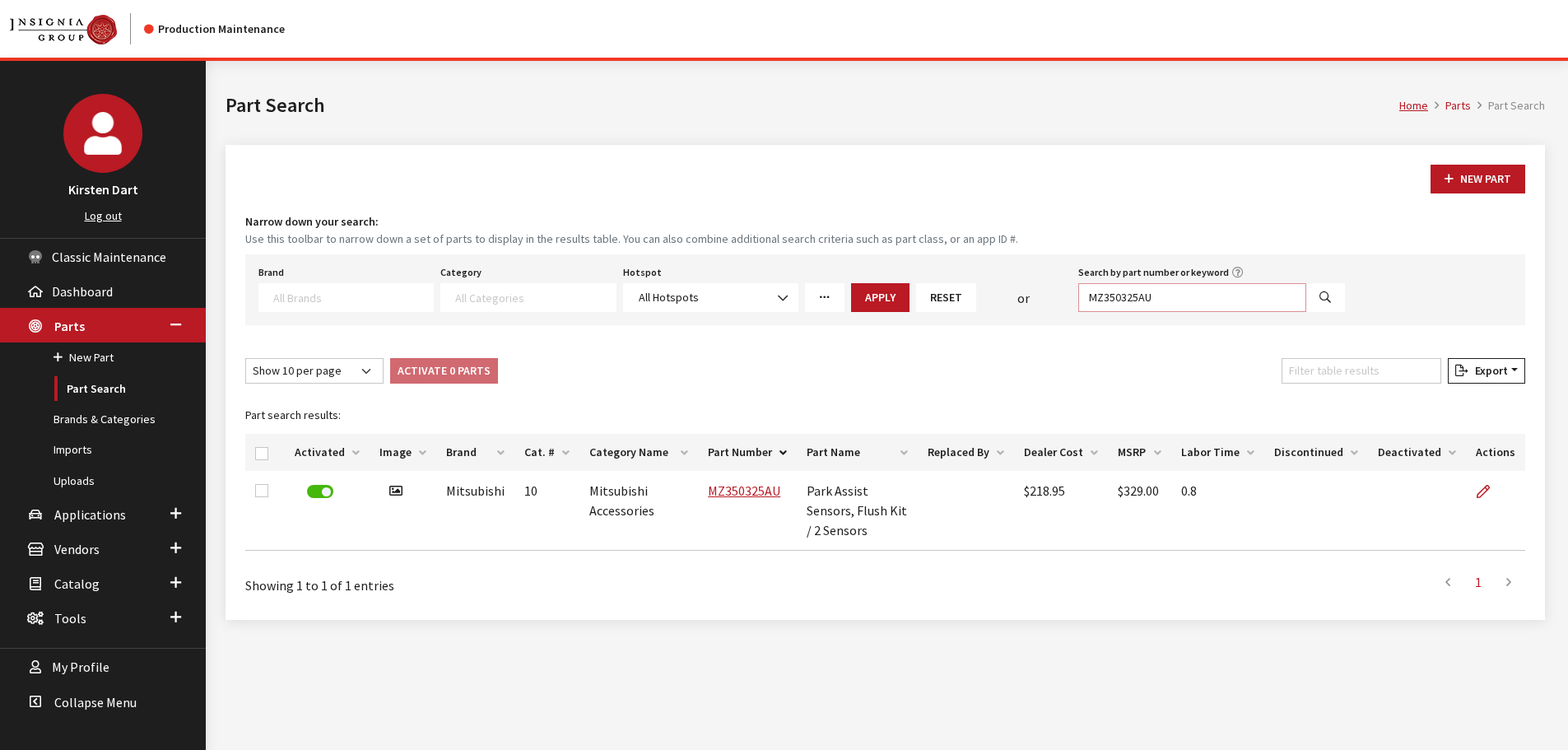 click on "MZ350325AU" at bounding box center [1192, 297] 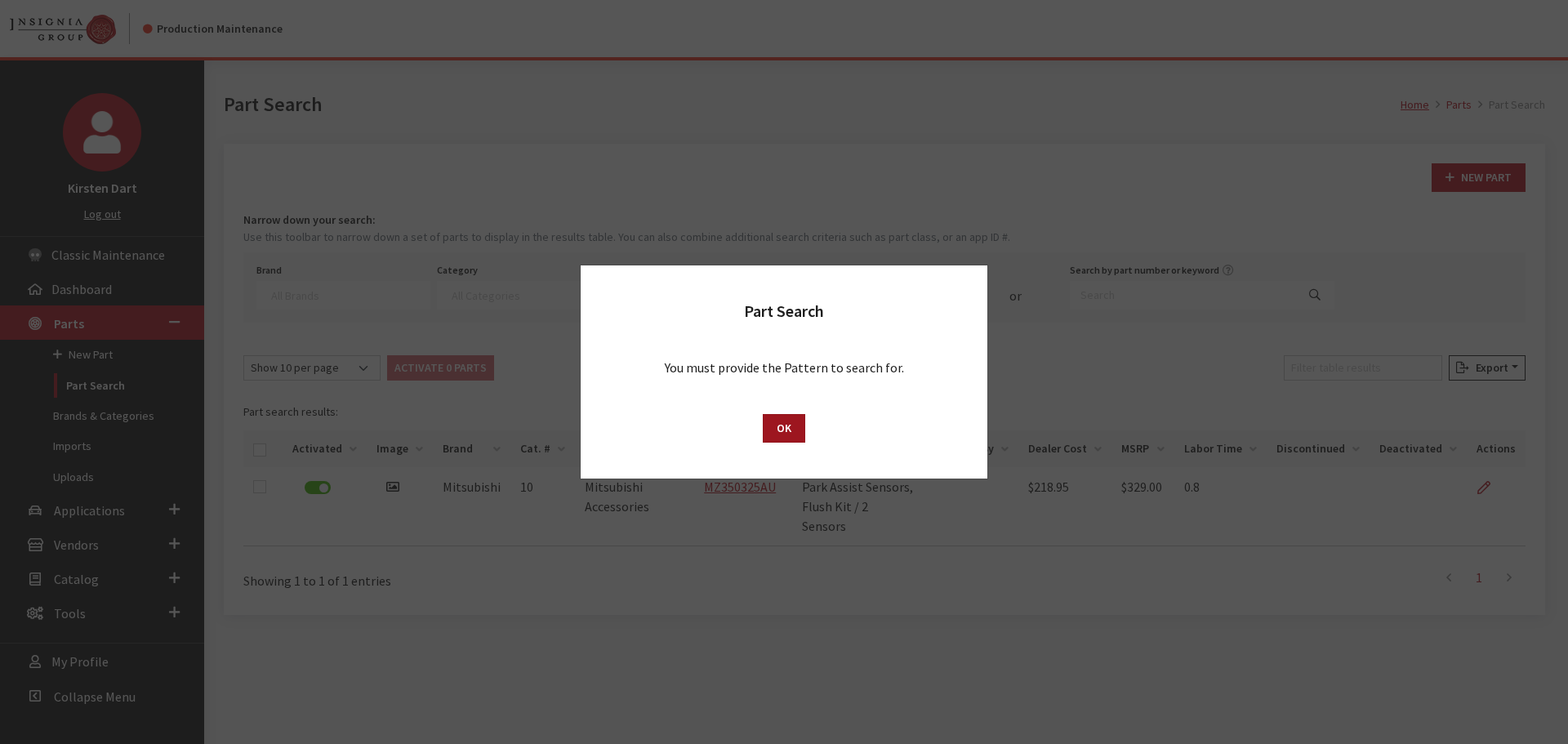 click on "OK" at bounding box center [784, 428] 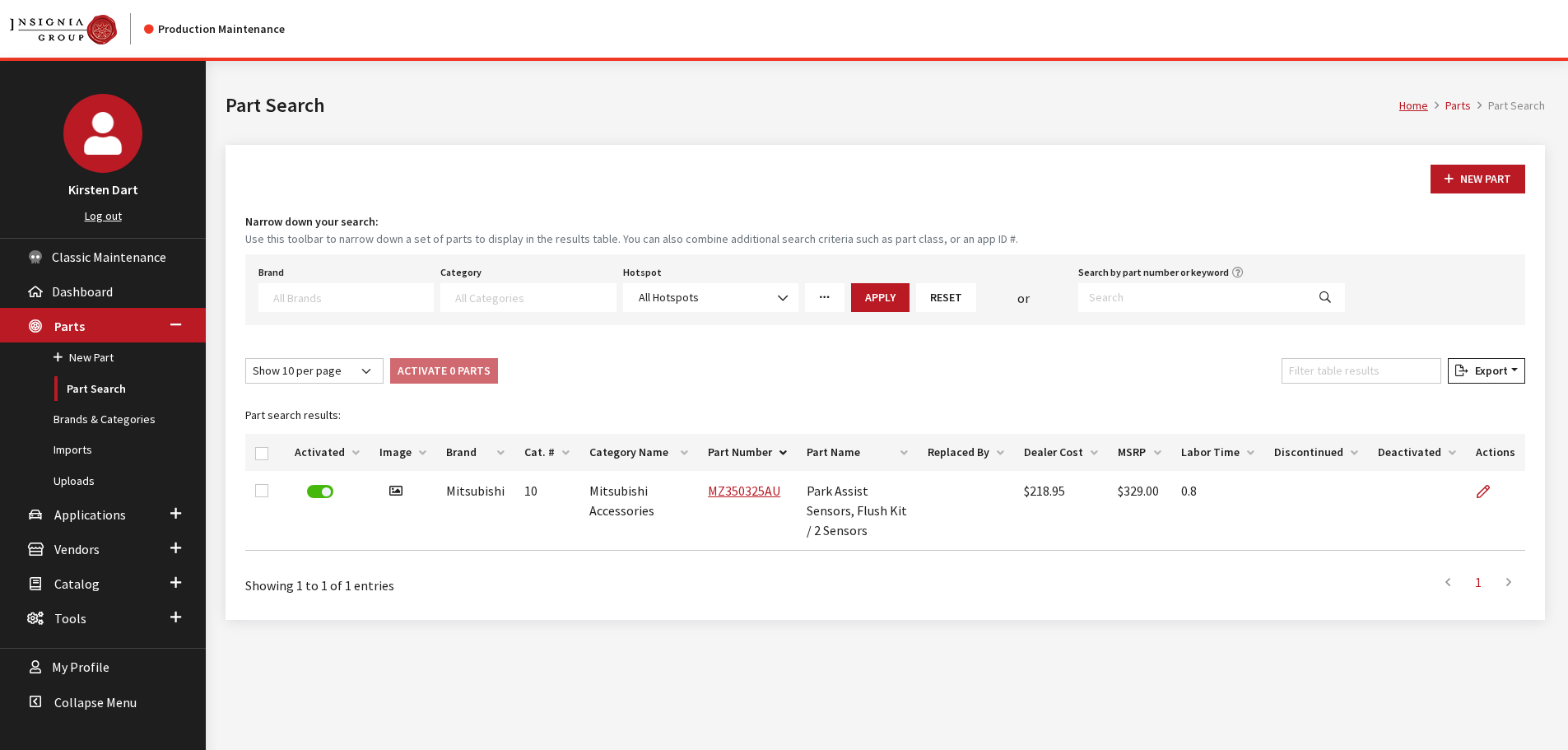drag, startPoint x: 1152, startPoint y: 319, endPoint x: 1148, endPoint y: 310, distance: 10 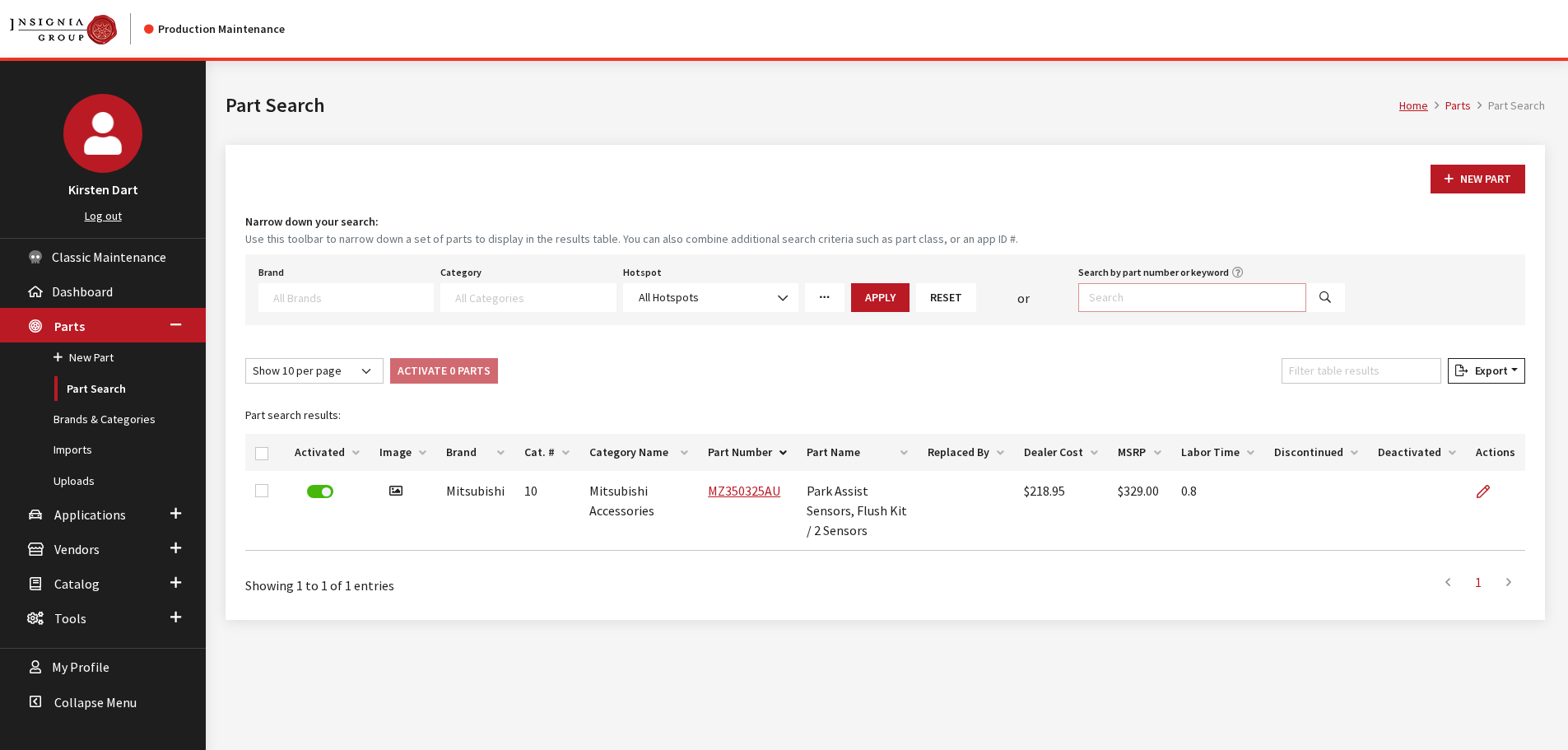 click on "Search by part number or keyword" at bounding box center [1192, 297] 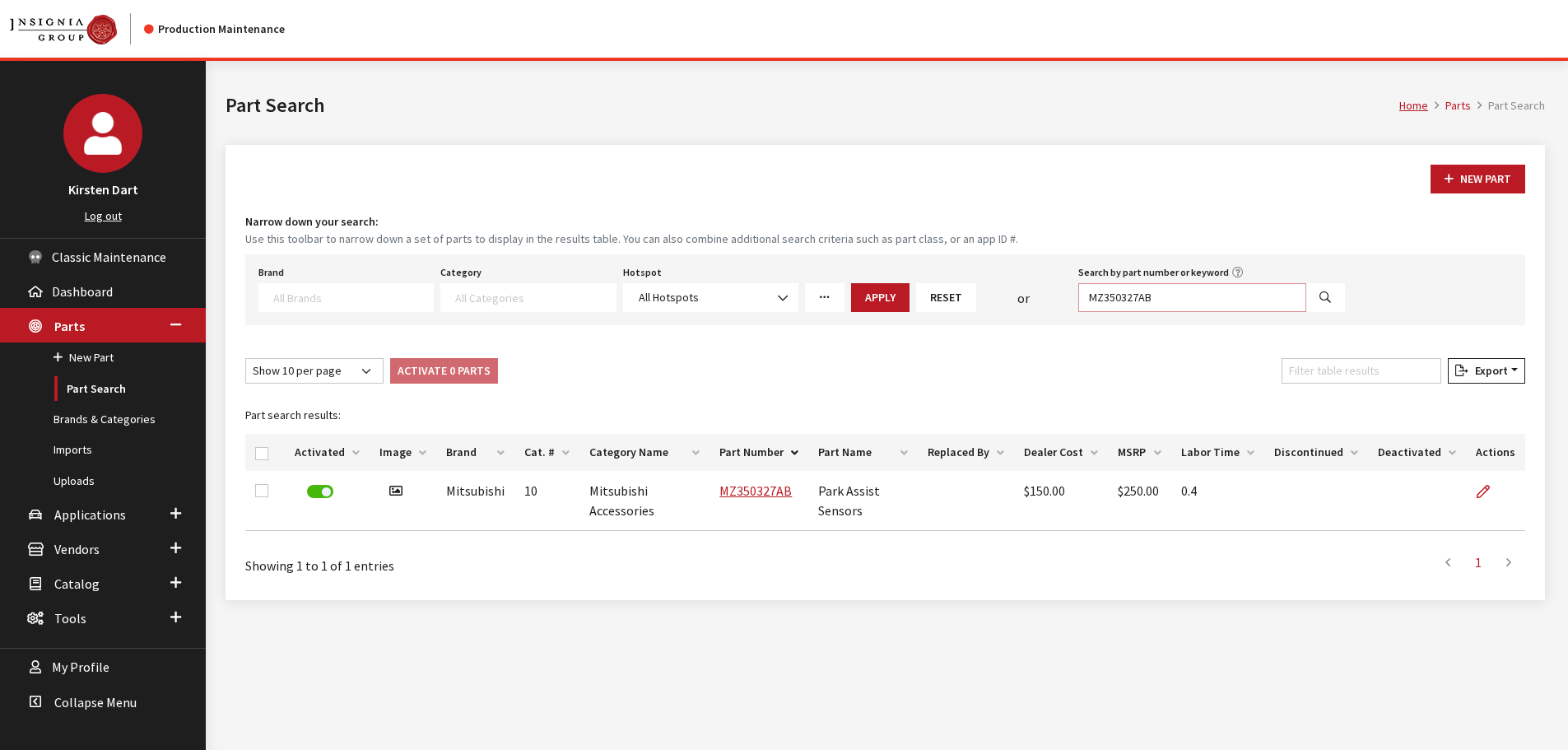drag, startPoint x: 1187, startPoint y: 297, endPoint x: 943, endPoint y: 271, distance: 245.3813 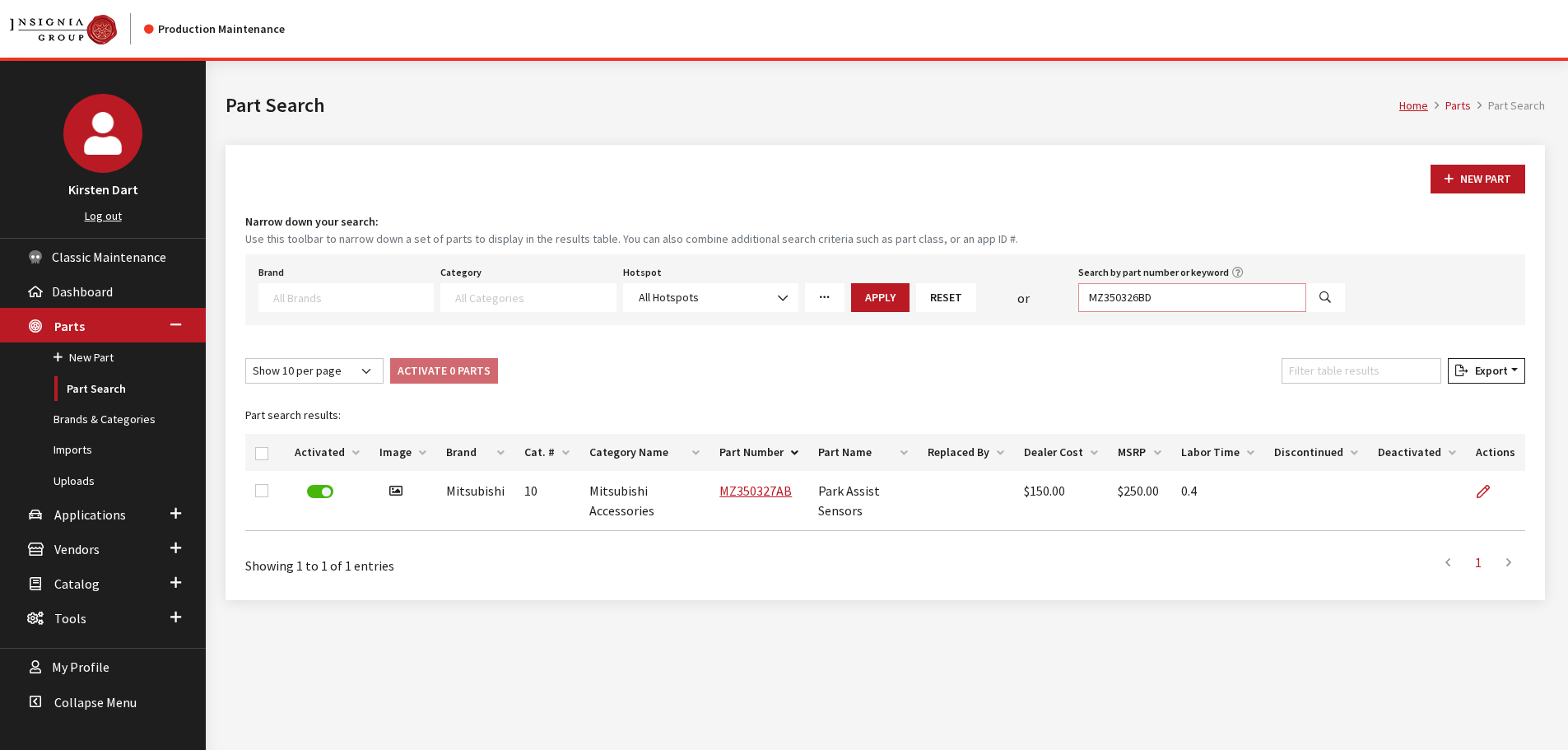 type on "MZ350326BD" 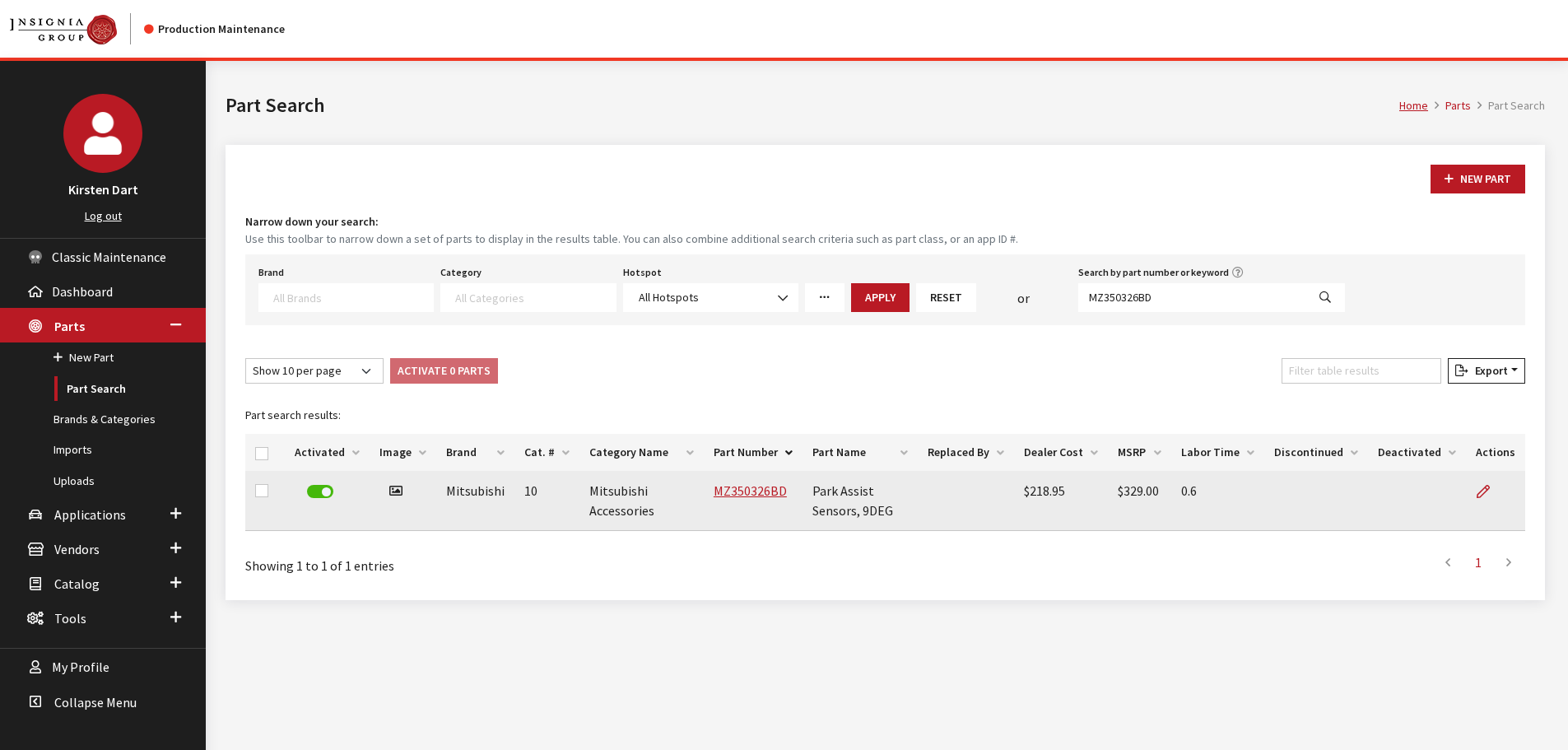 click on "MZ350326BD" at bounding box center (753, 501) 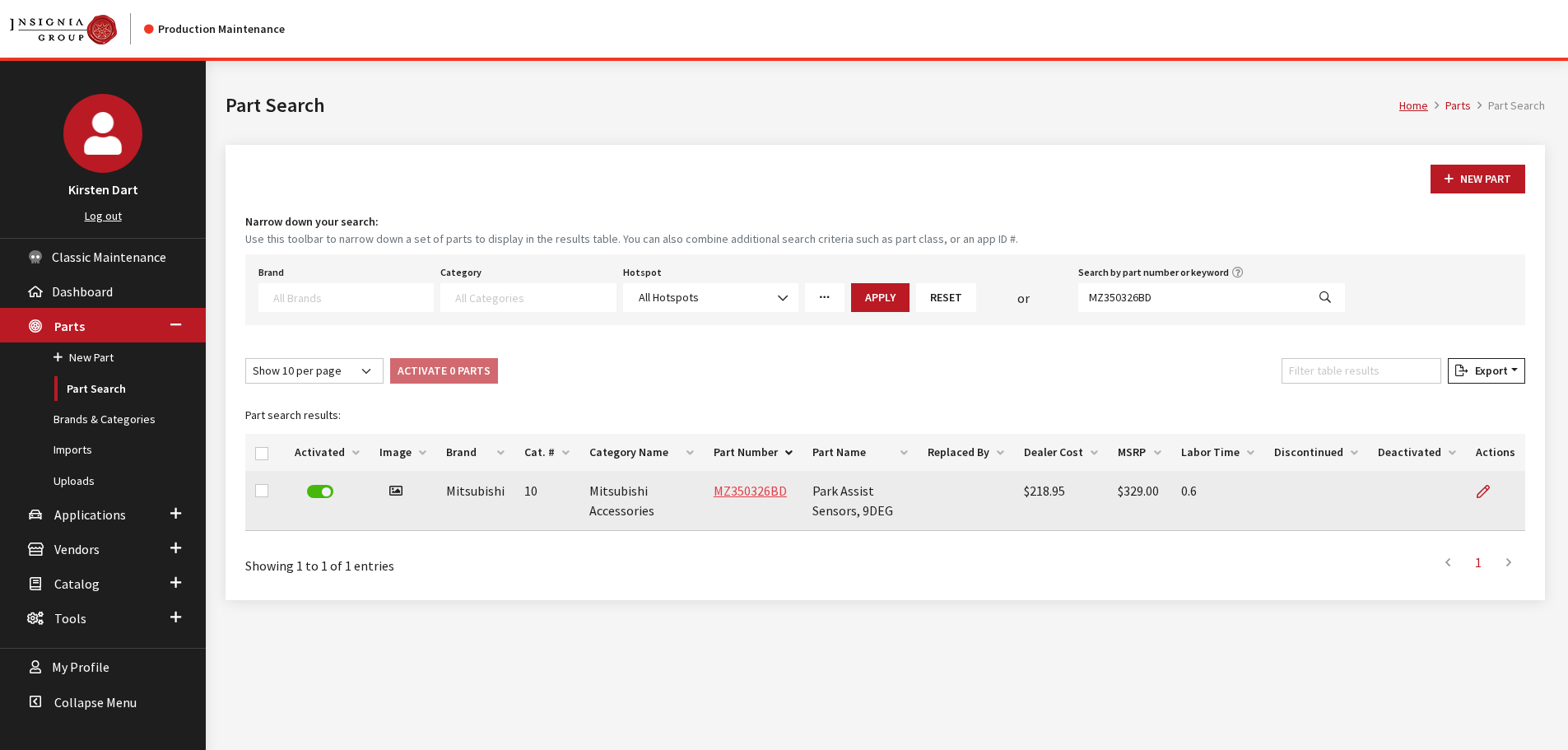 click on "MZ350326BD" at bounding box center (750, 491) 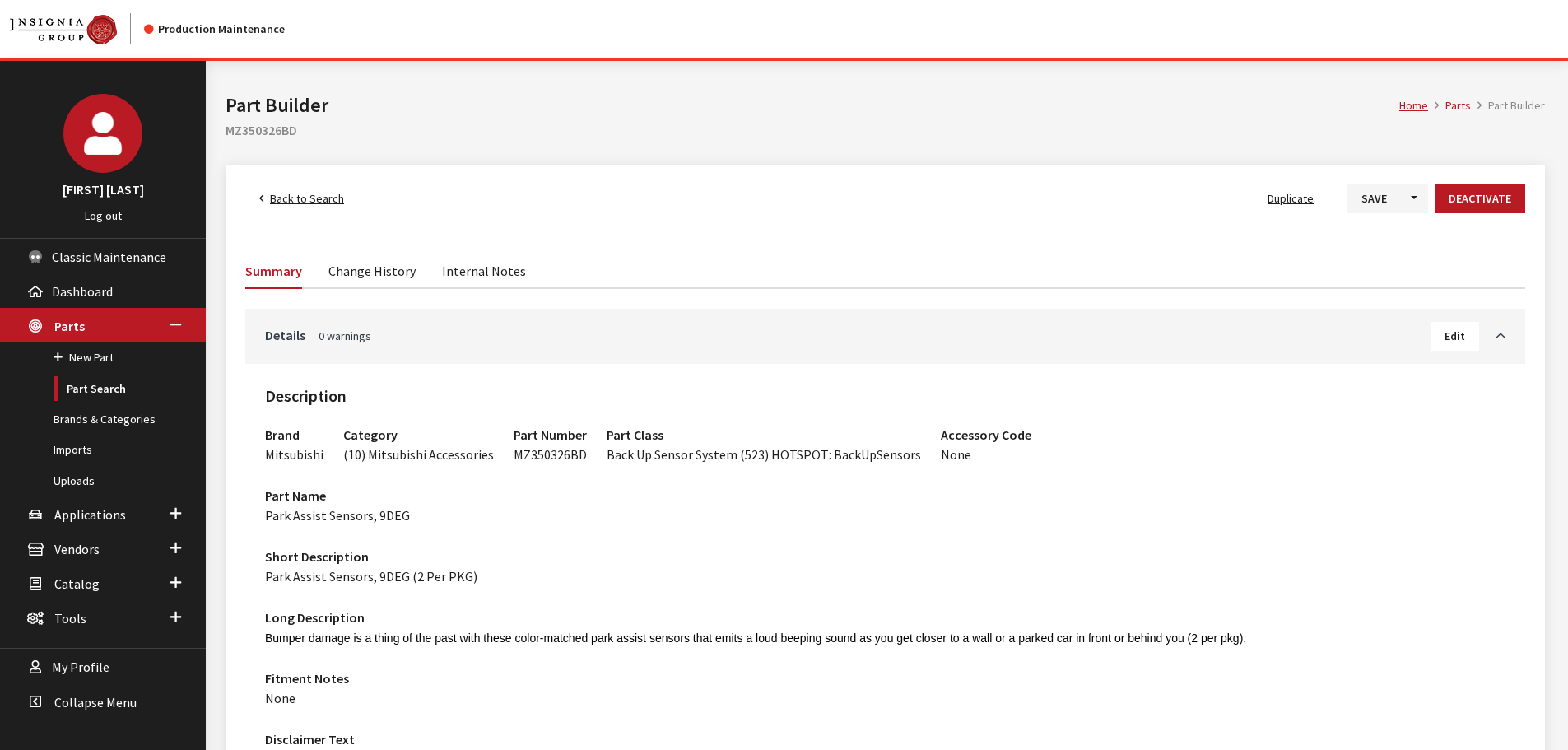 scroll, scrollTop: 0, scrollLeft: 0, axis: both 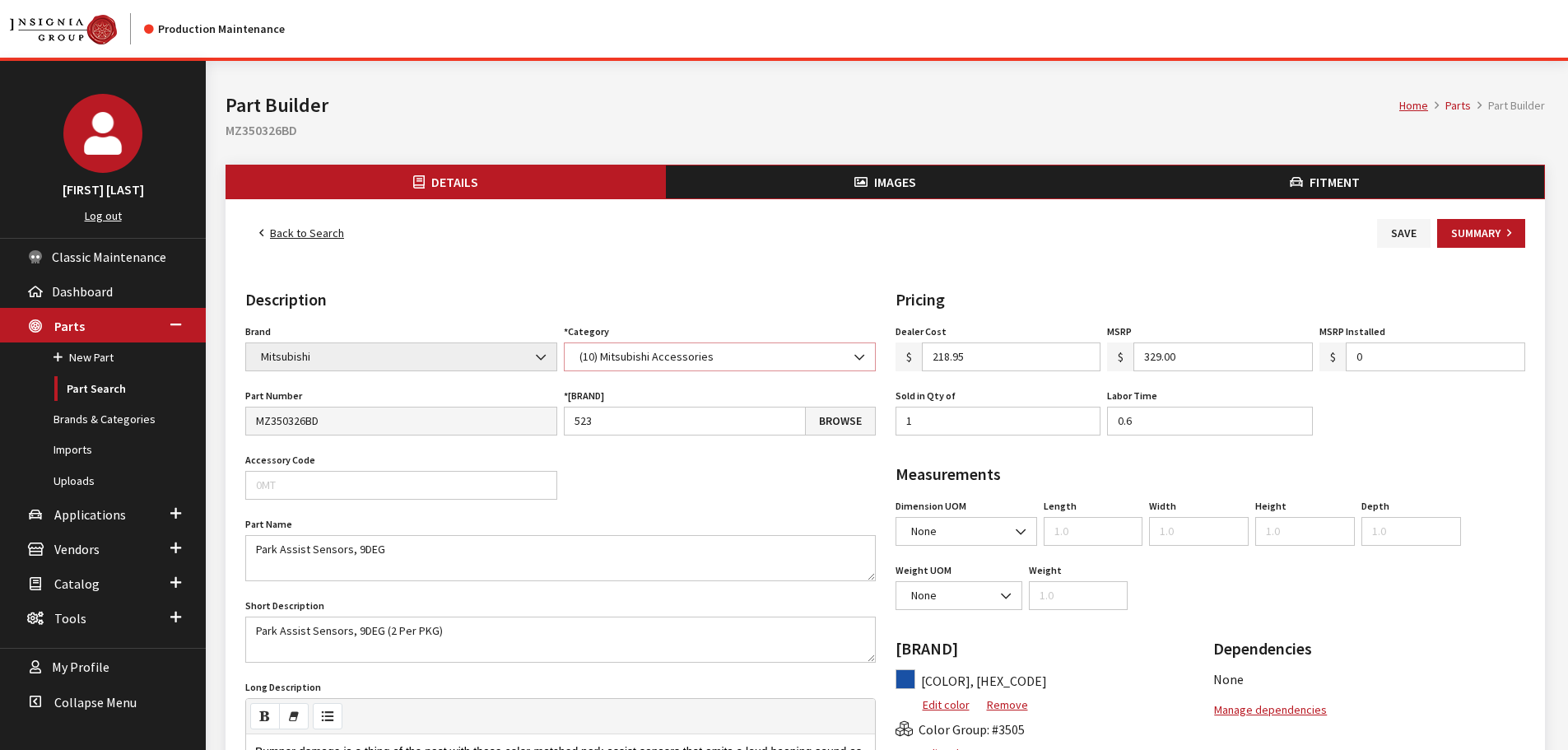 click on "(10) Mitsubishi Accessories" at bounding box center (719, 356) 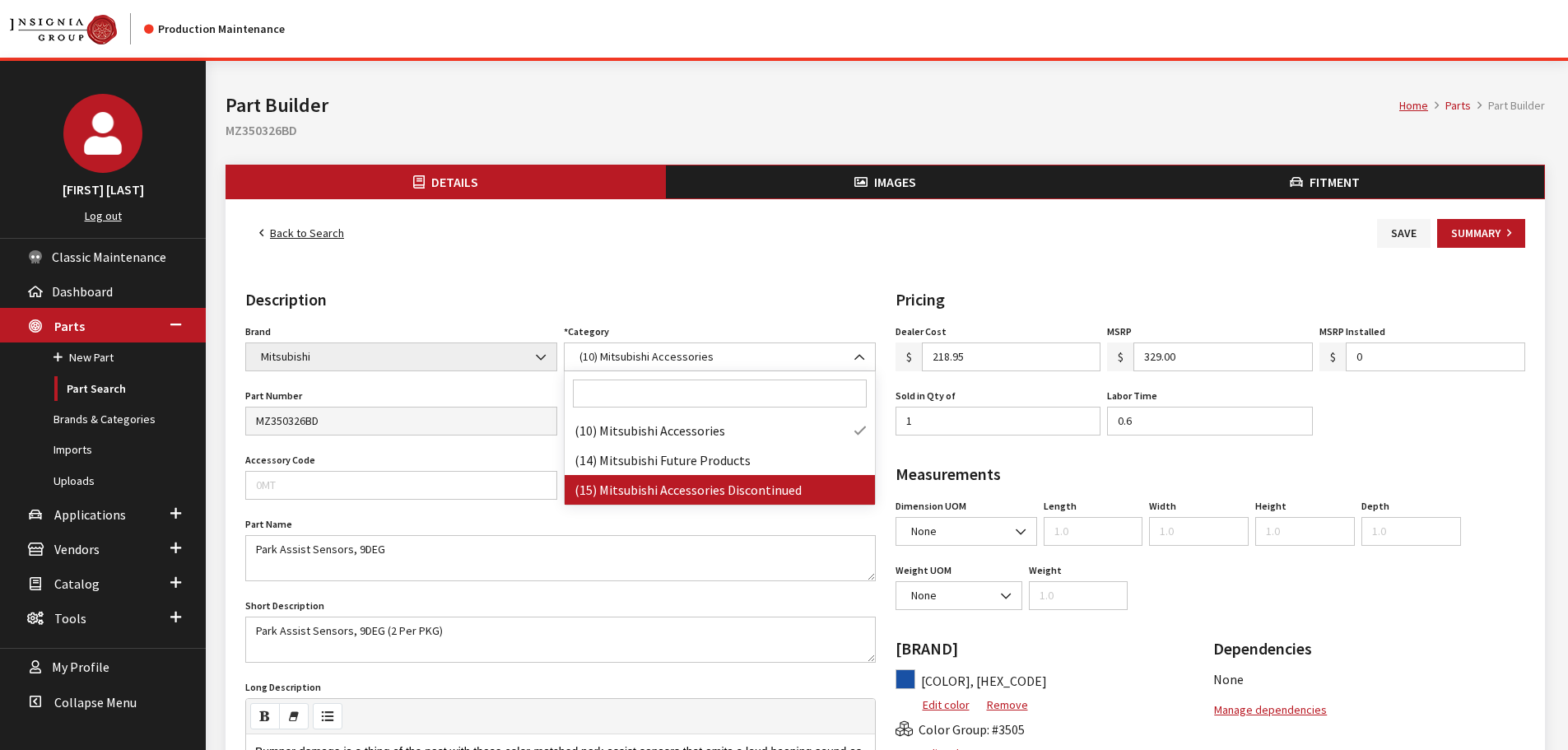 drag, startPoint x: 721, startPoint y: 482, endPoint x: 761, endPoint y: 484, distance: 40.04997 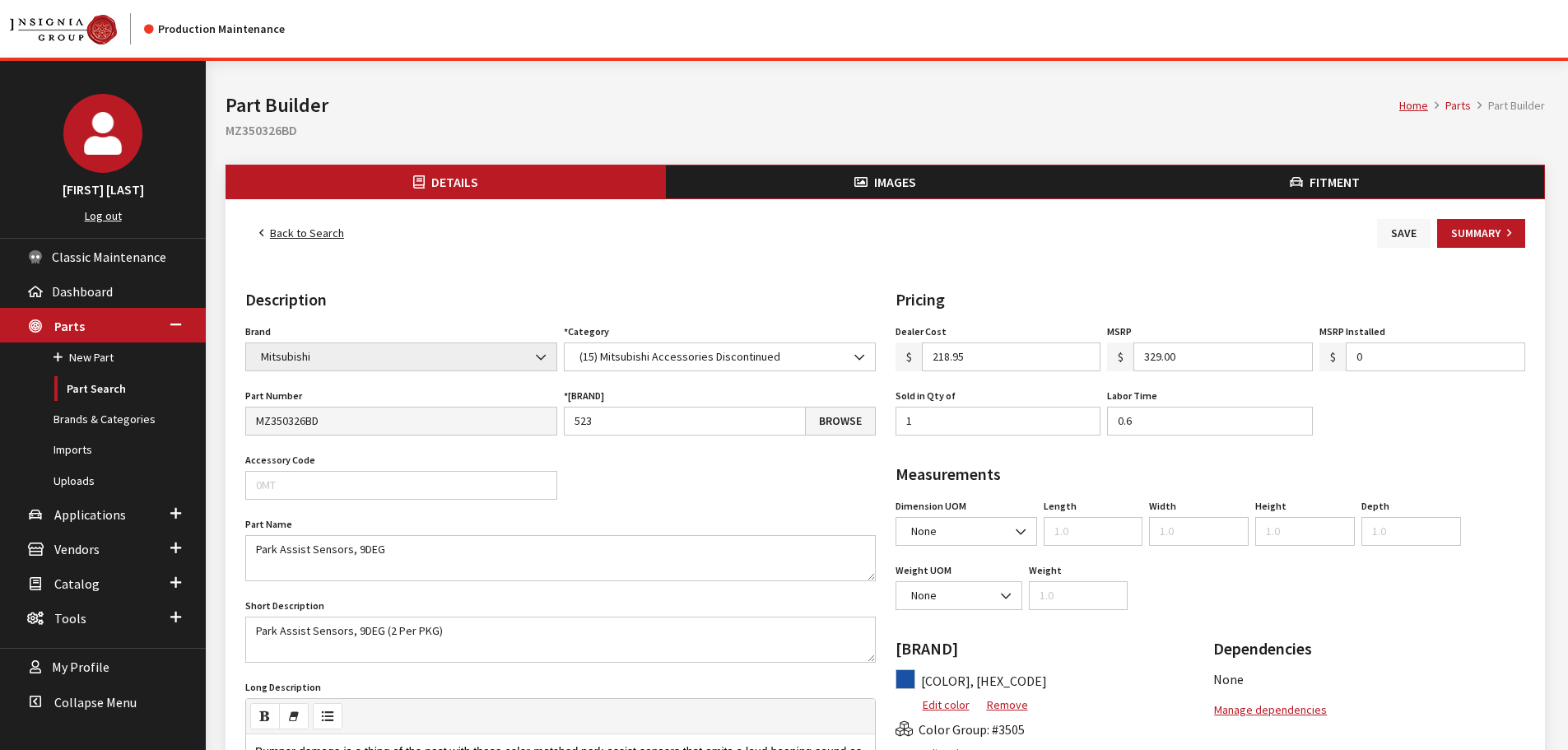 click on "Save" at bounding box center (1384, 233) 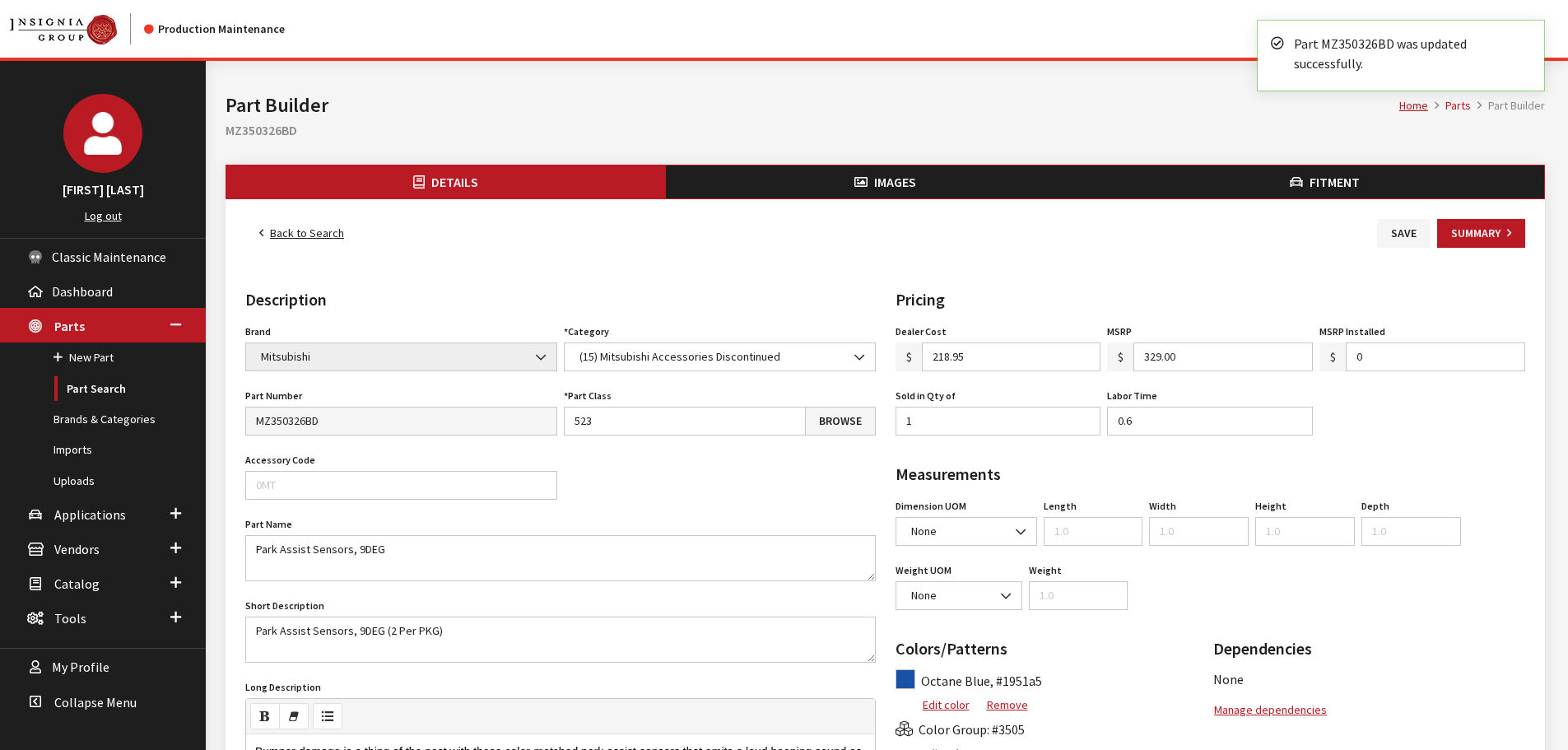 scroll, scrollTop: 0, scrollLeft: 0, axis: both 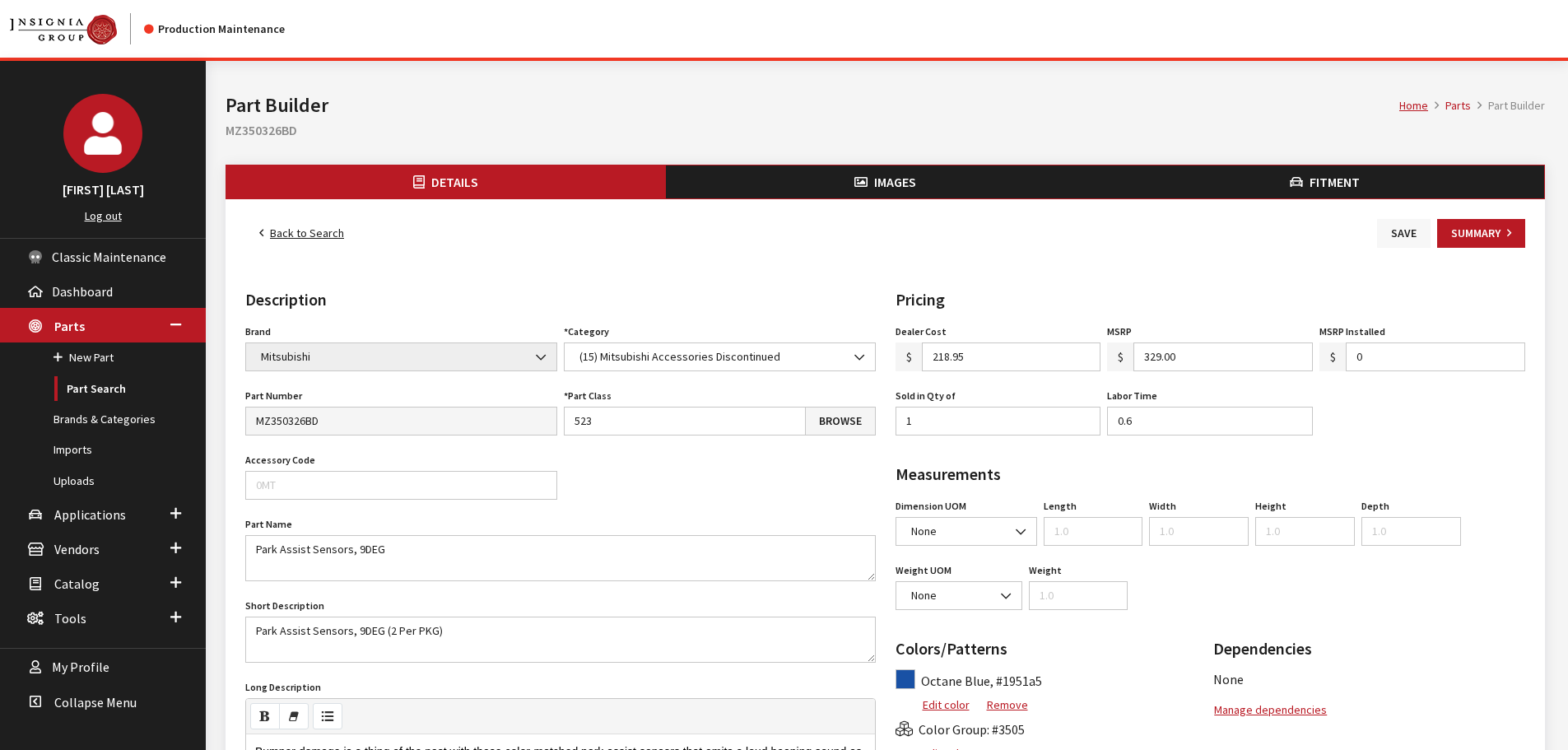 click on "Save" at bounding box center [1403, 233] 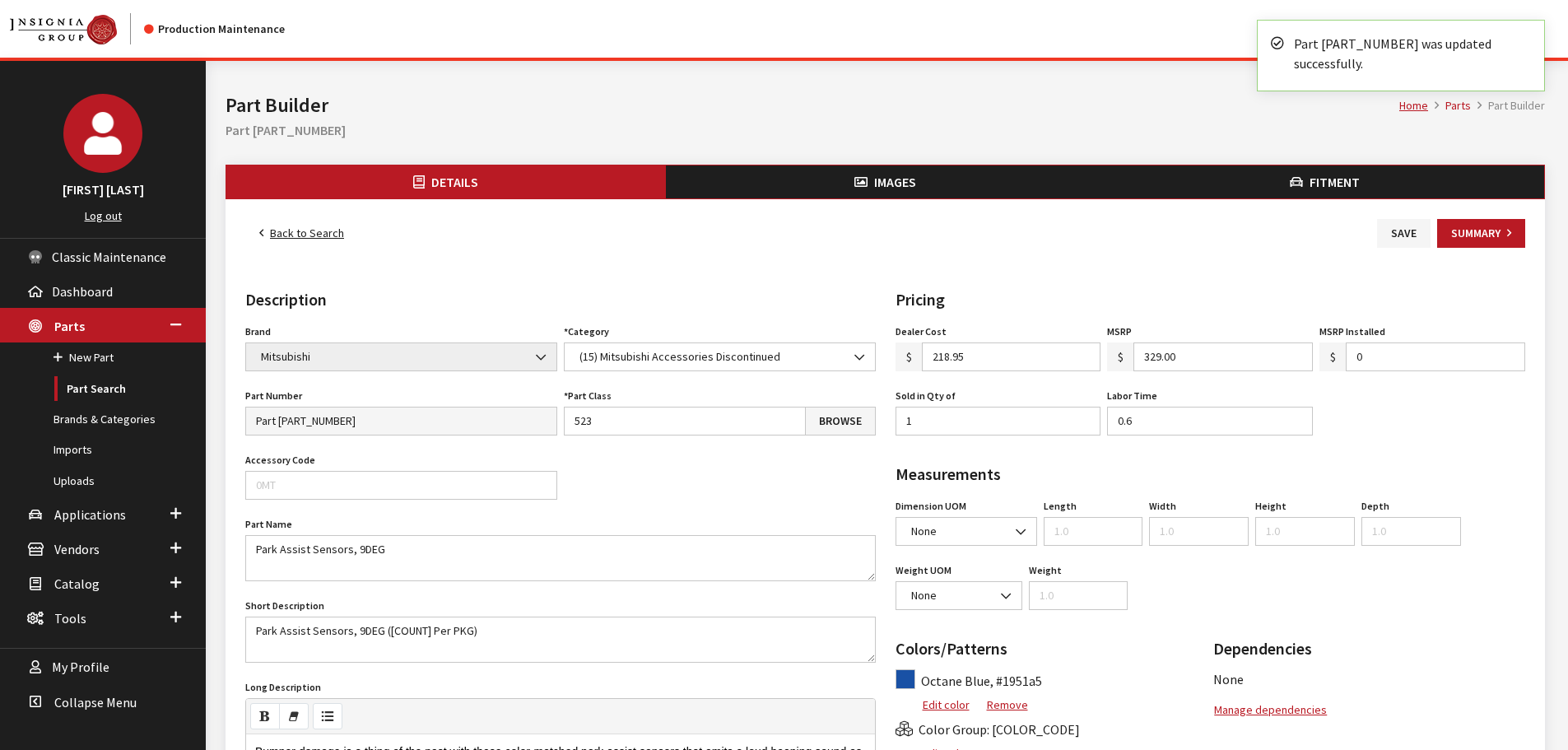 scroll, scrollTop: 0, scrollLeft: 0, axis: both 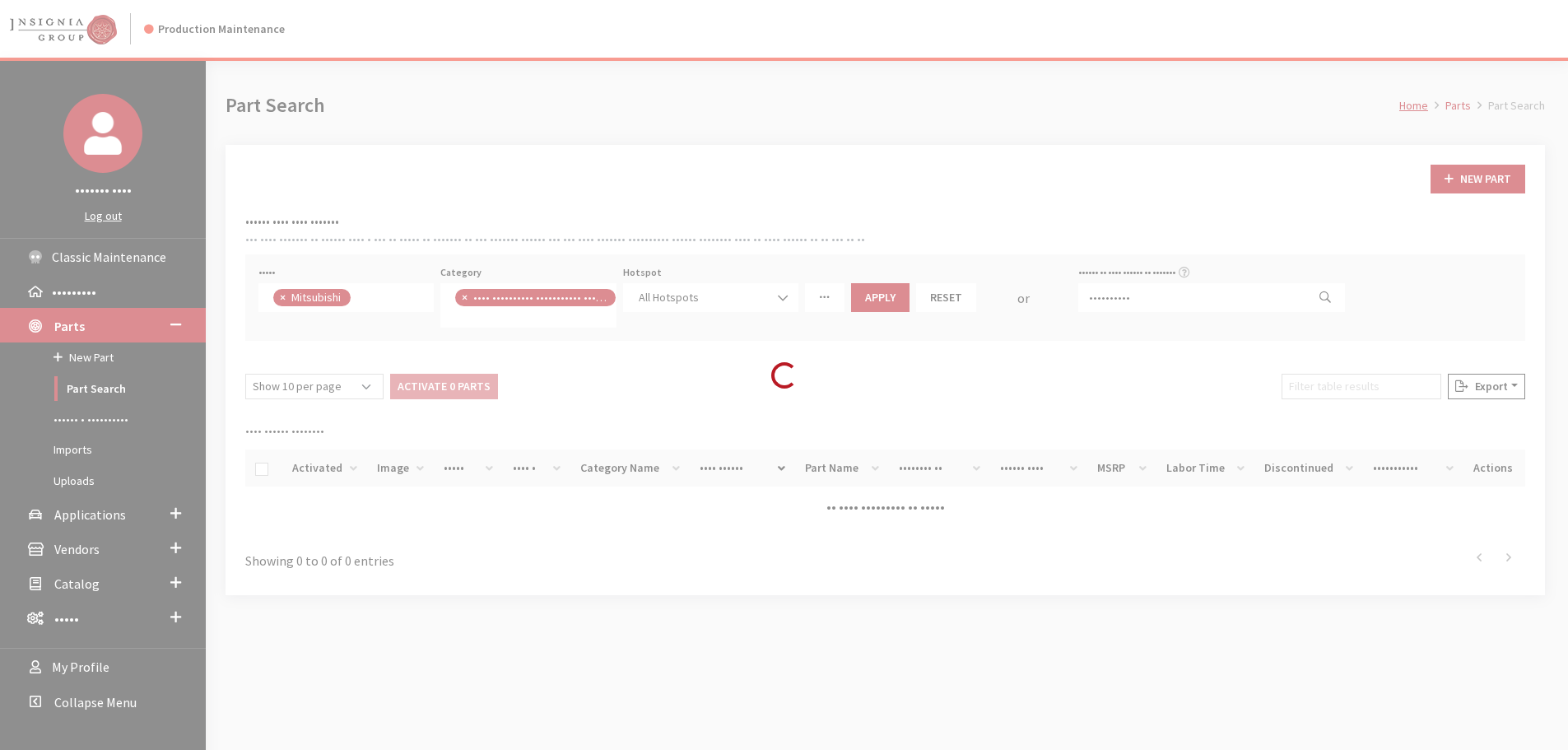 click on "Loading..." at bounding box center (784, 375) 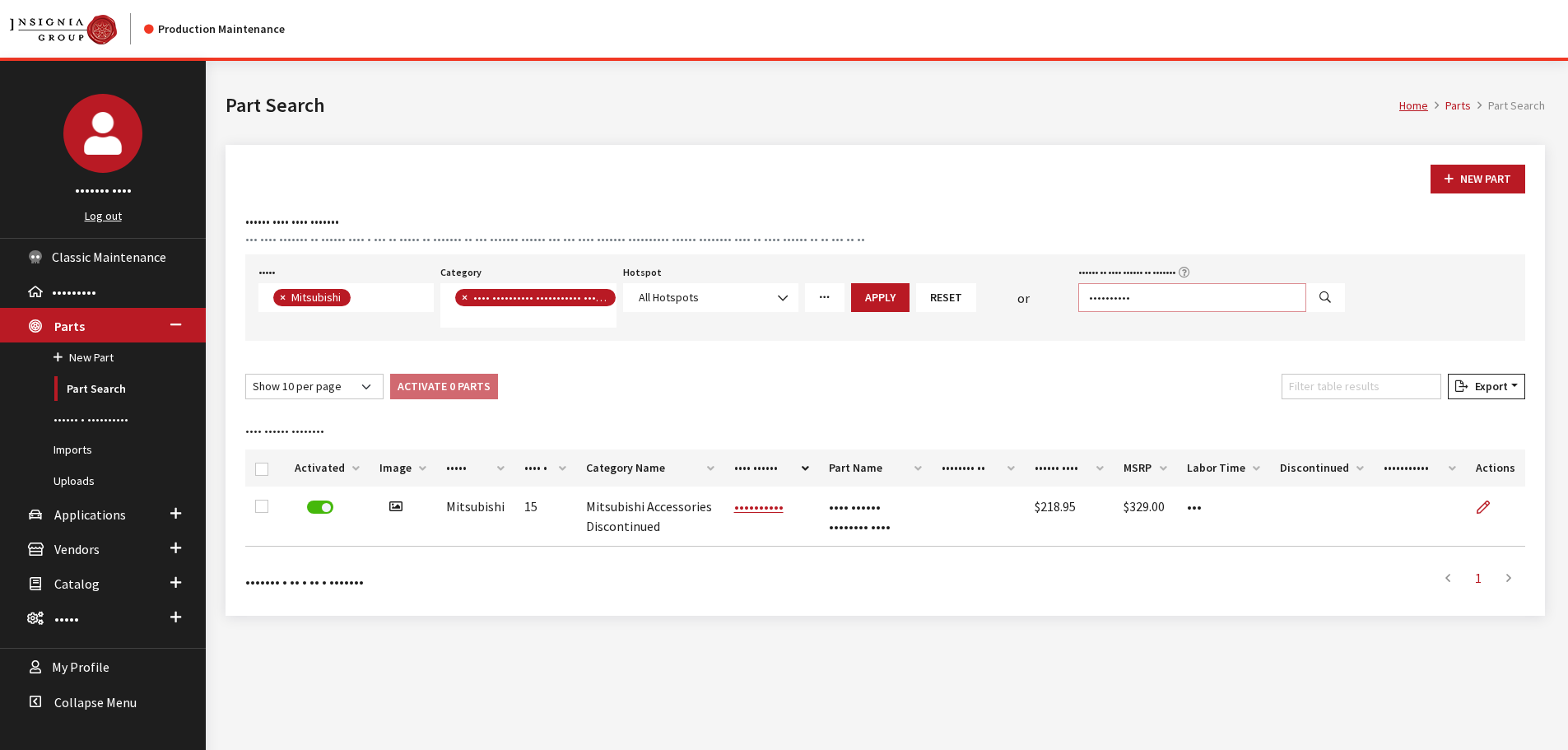 drag, startPoint x: 858, startPoint y: 283, endPoint x: 841, endPoint y: 283, distance: 17 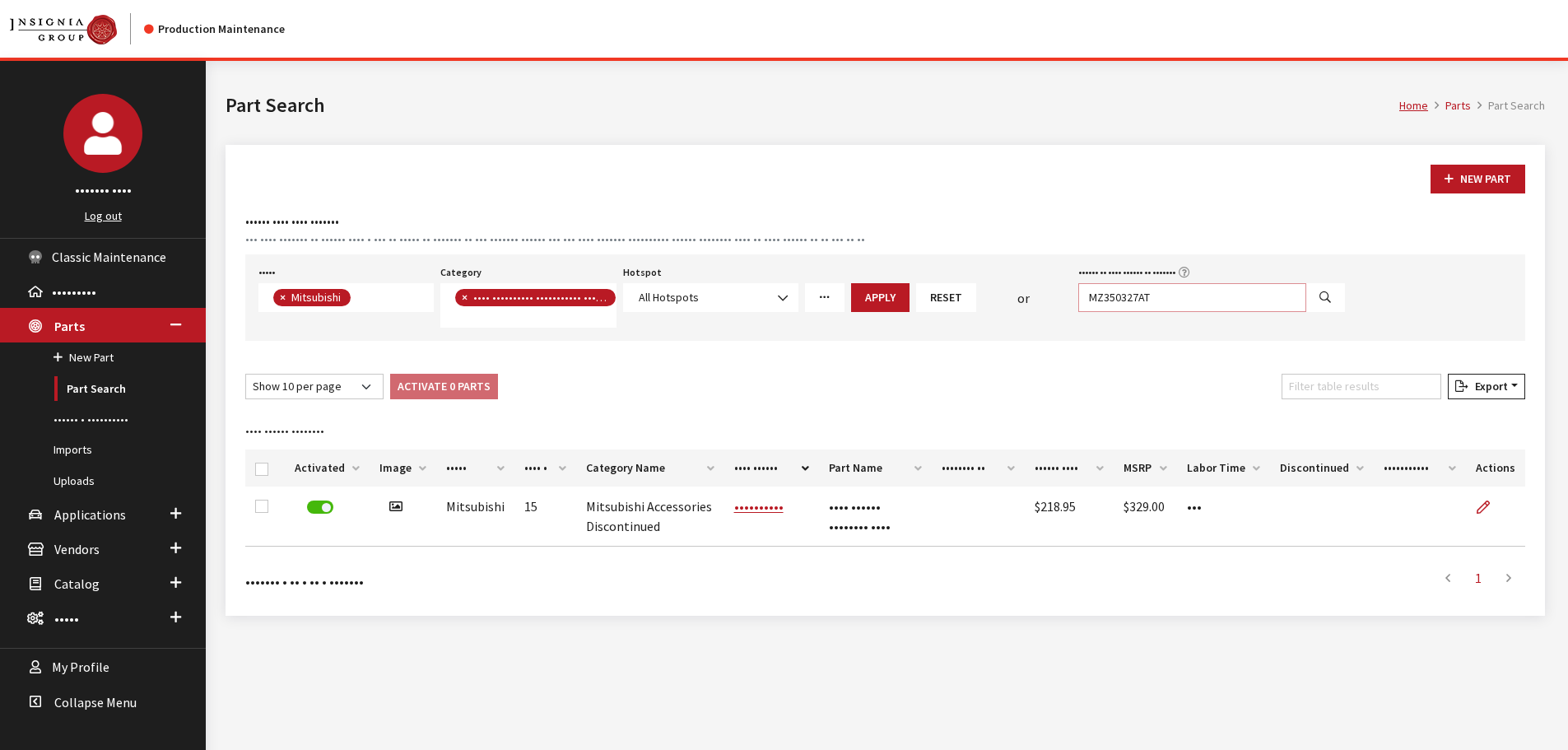 type on "MZ350327AT" 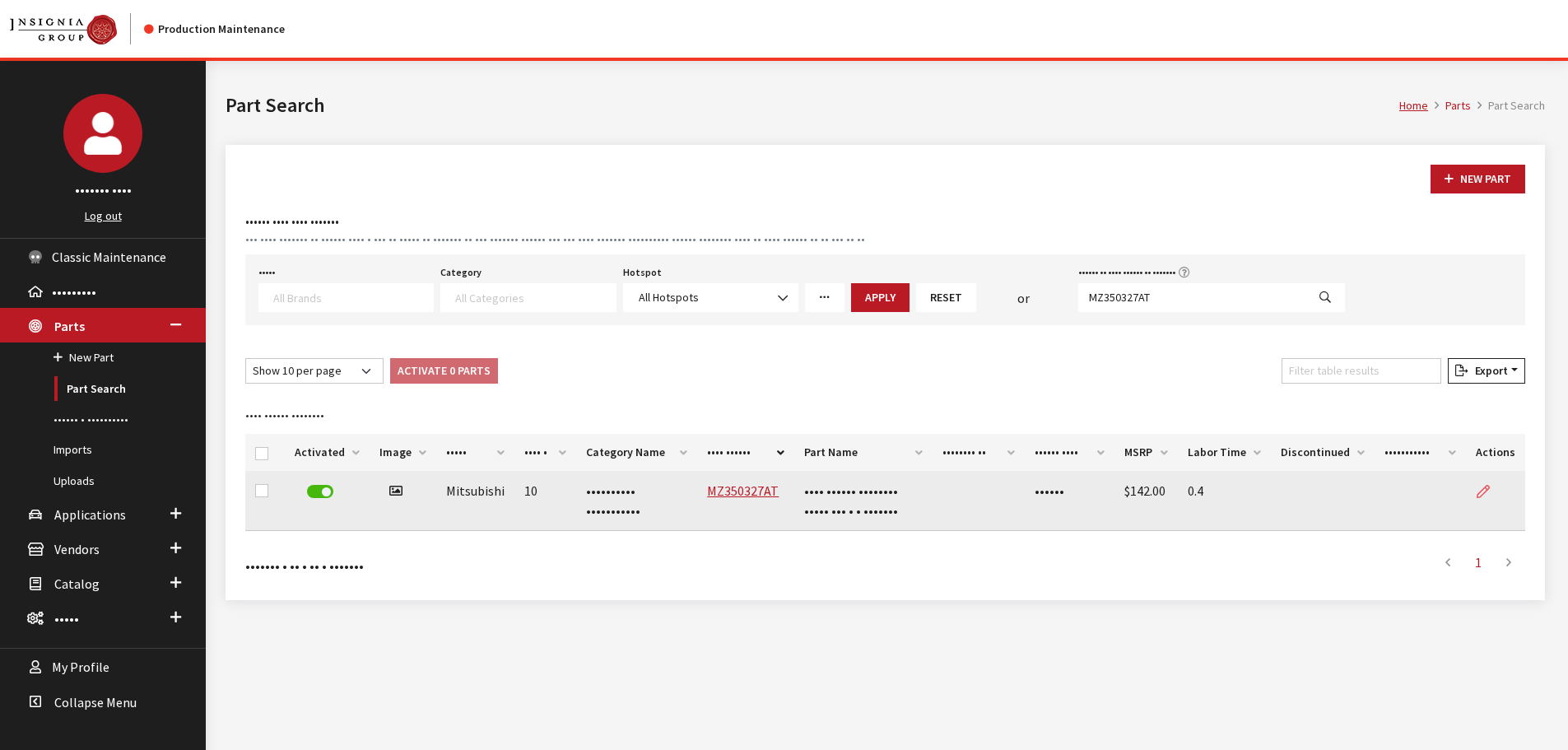 click at bounding box center (1490, 491) 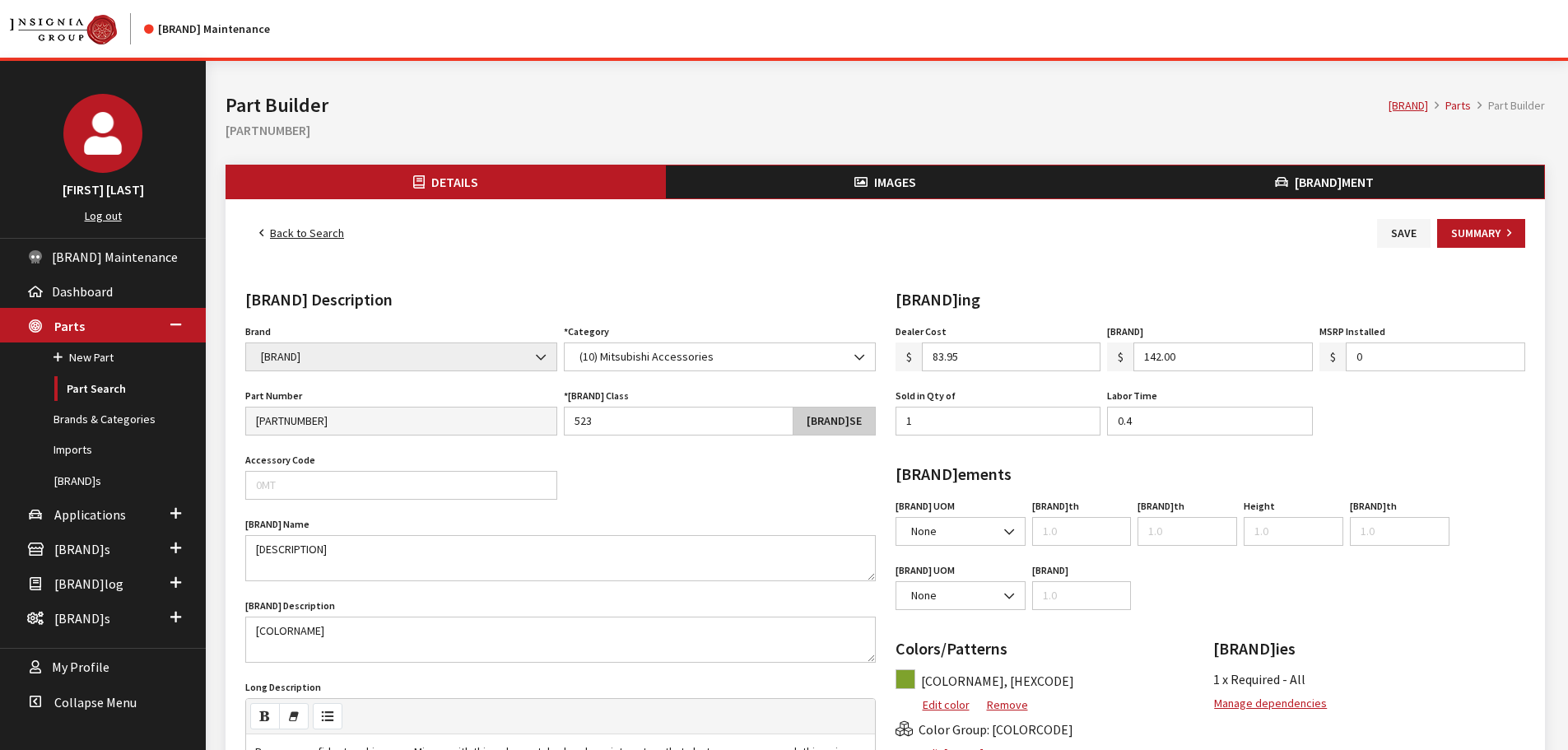 scroll, scrollTop: 0, scrollLeft: 0, axis: both 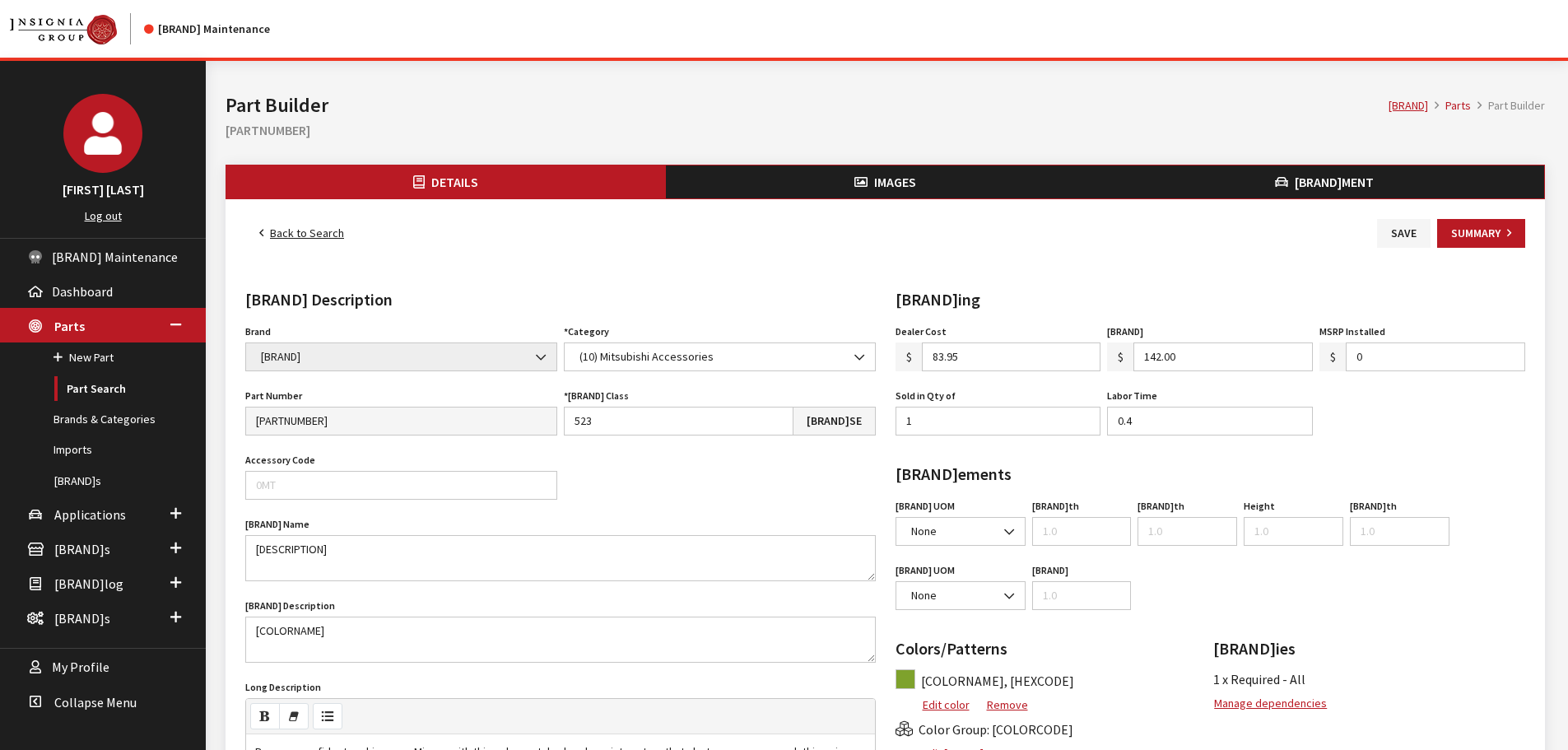 drag, startPoint x: 739, startPoint y: 342, endPoint x: 724, endPoint y: 353, distance: 18.601075 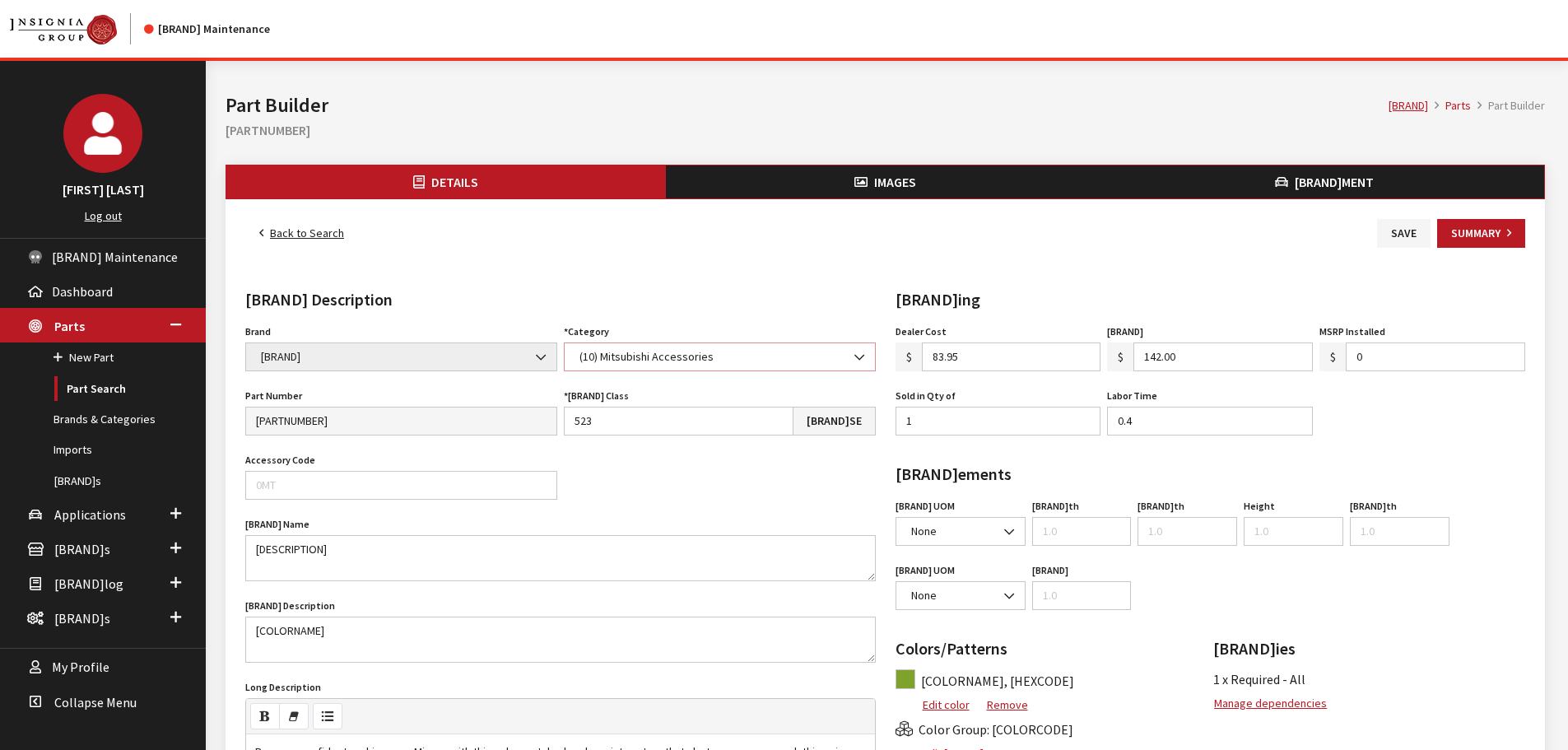 click on "(10) Mitsubishi Accessories" at bounding box center [719, 356] 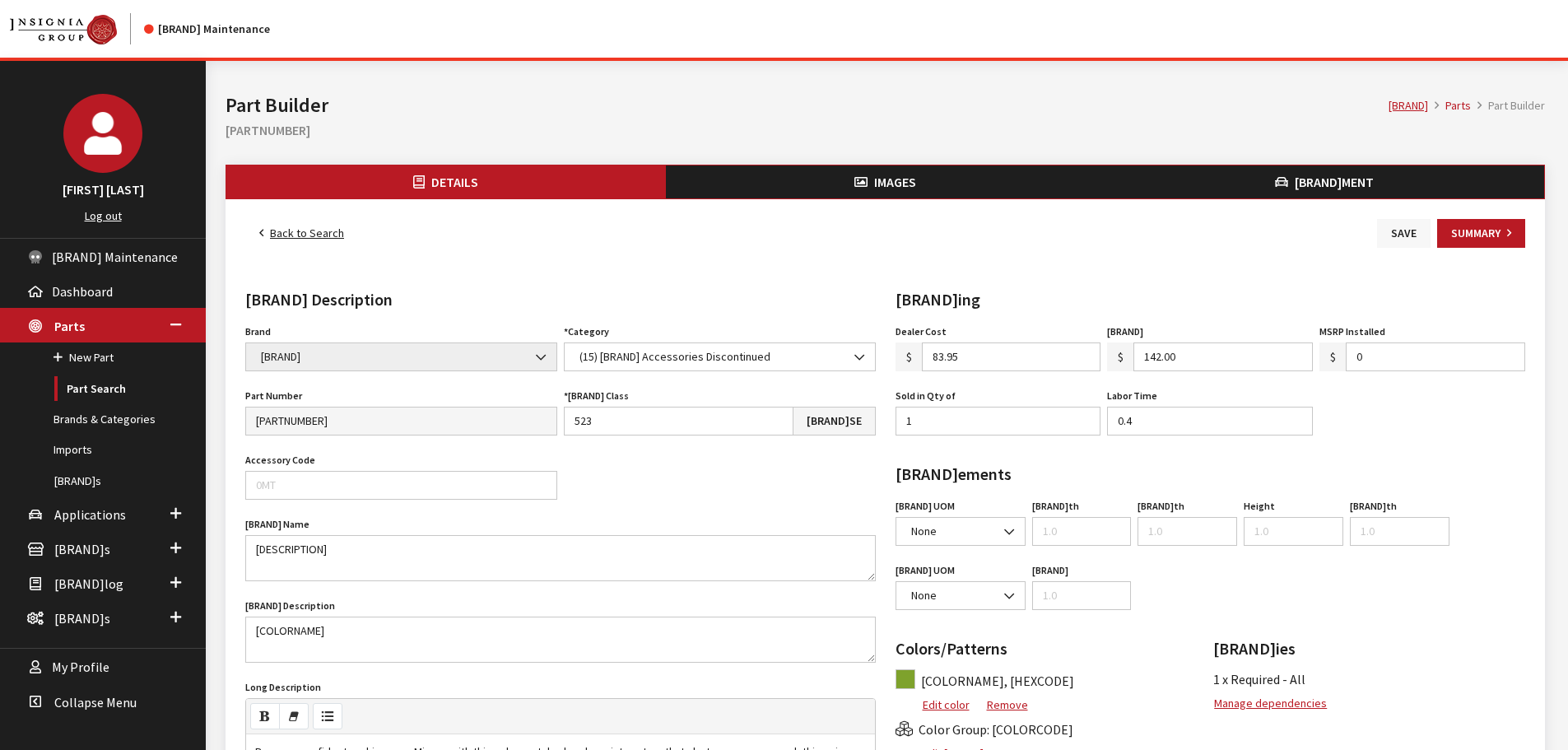 click on "Save" at bounding box center [1403, 233] 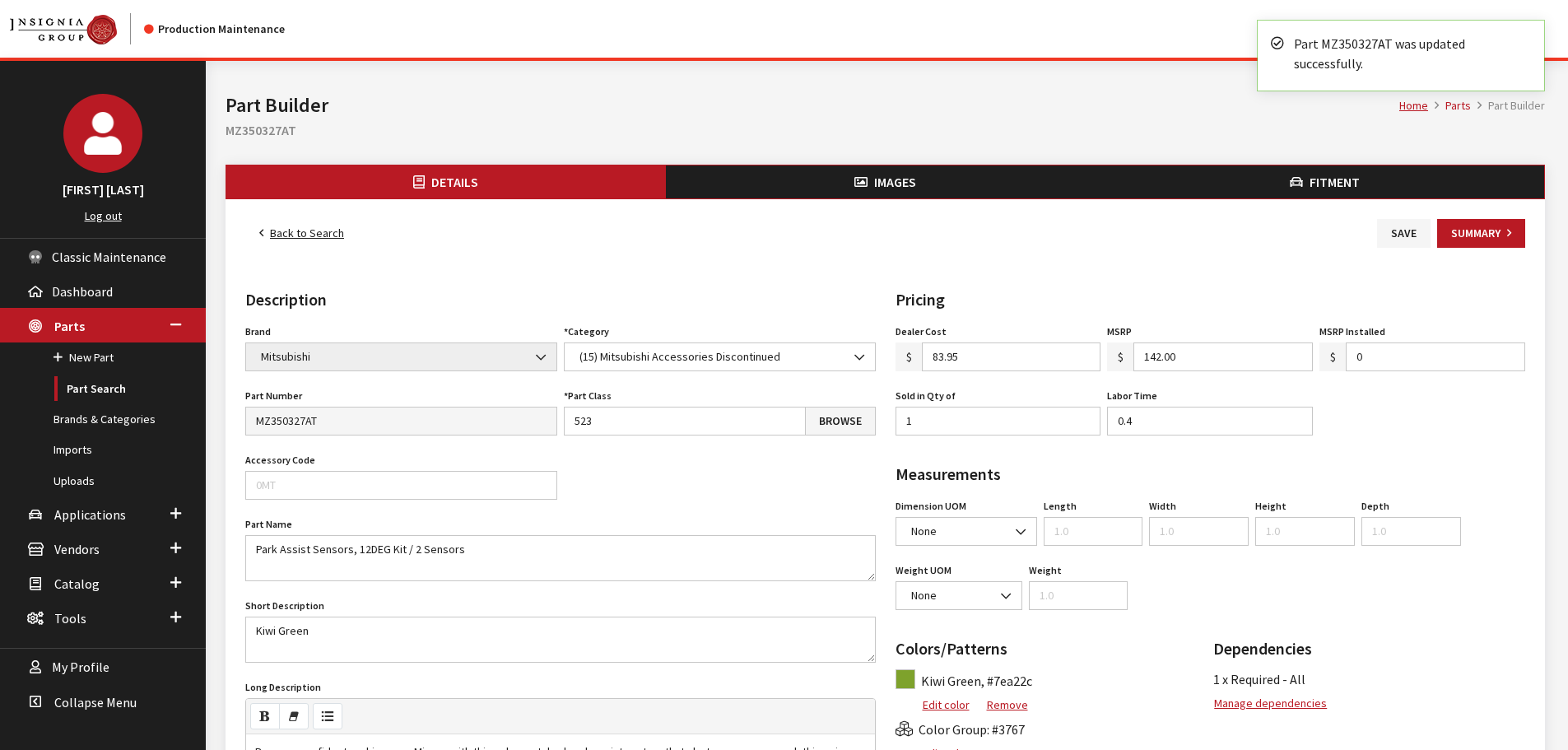 scroll, scrollTop: 0, scrollLeft: 0, axis: both 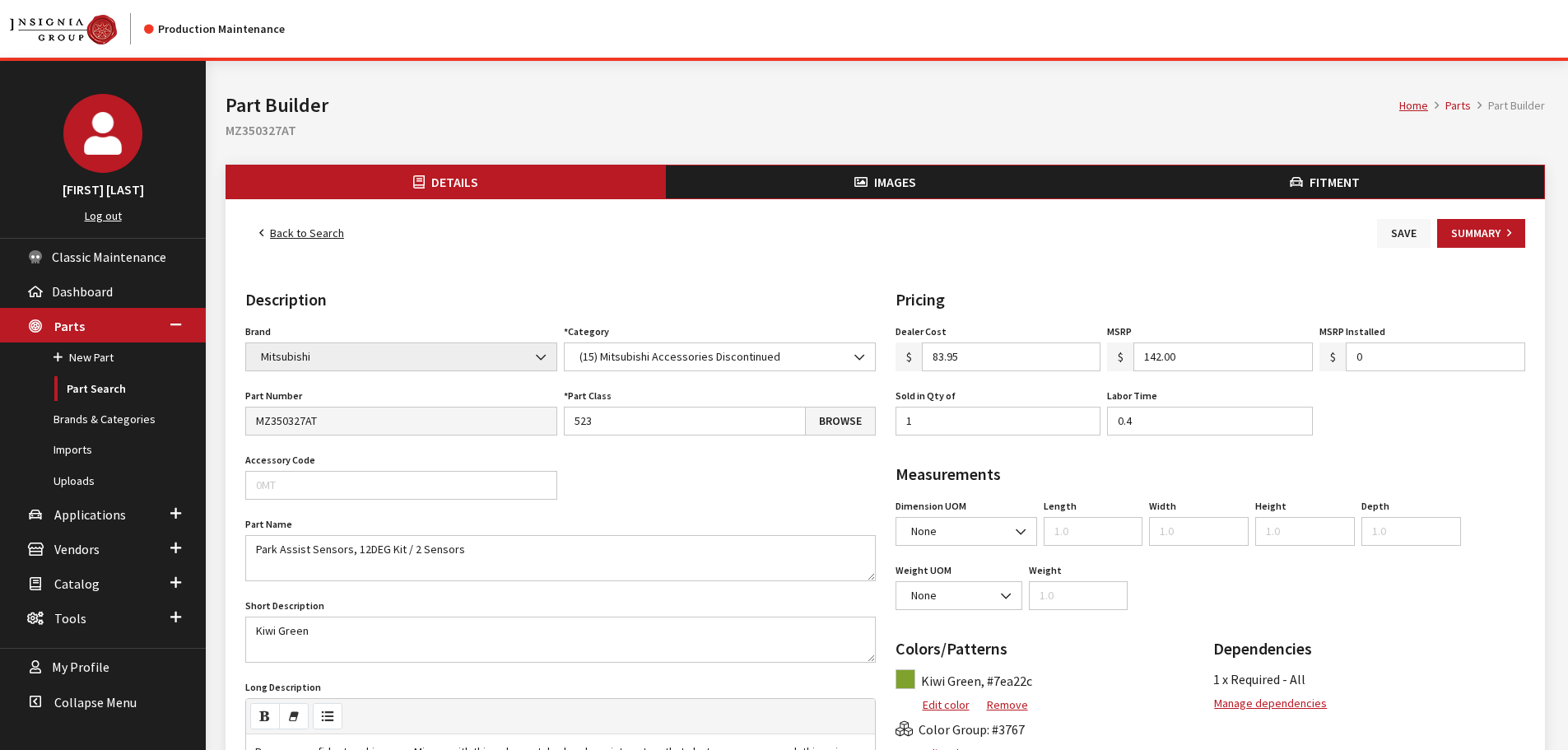 click on "Save" at bounding box center [1403, 233] 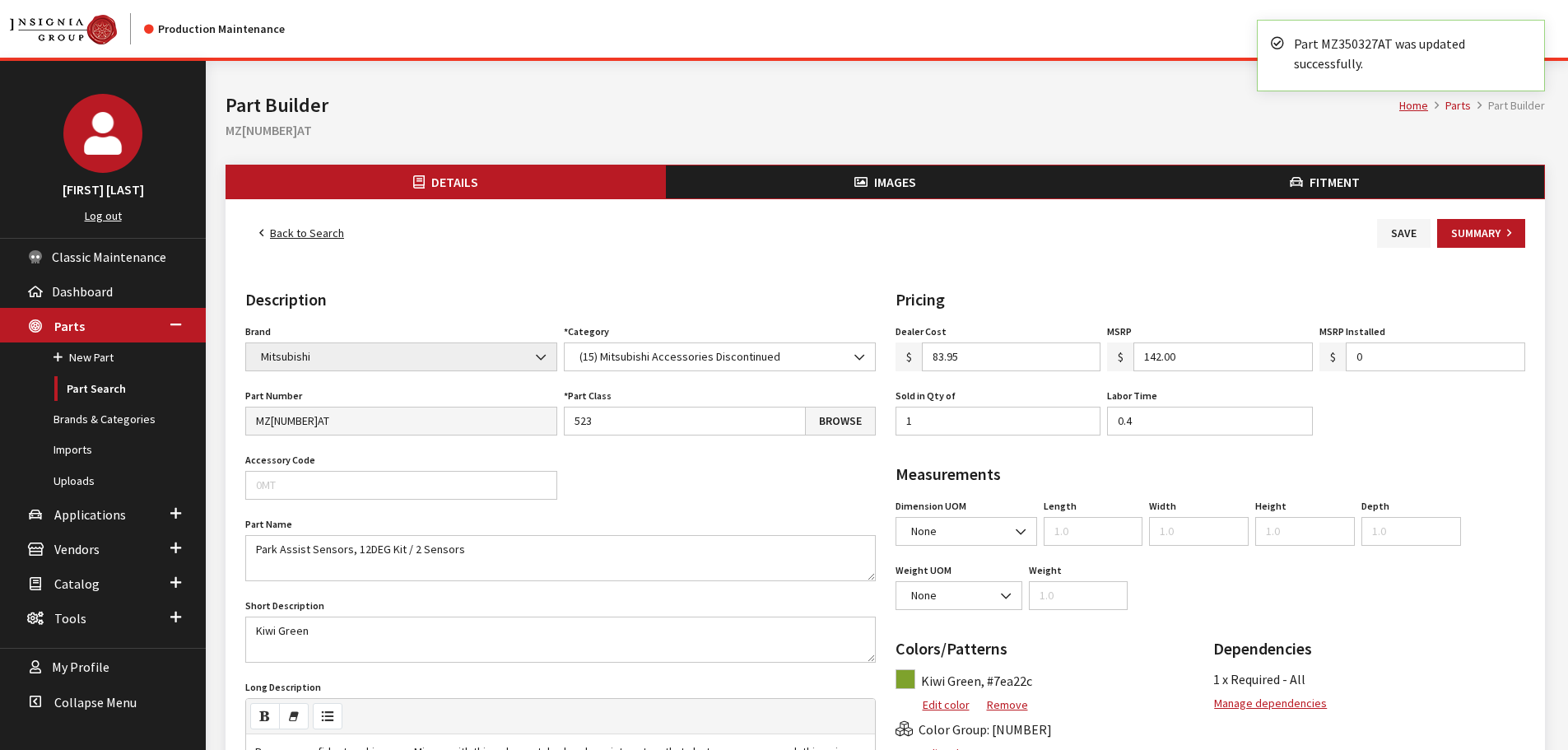 scroll, scrollTop: 0, scrollLeft: 0, axis: both 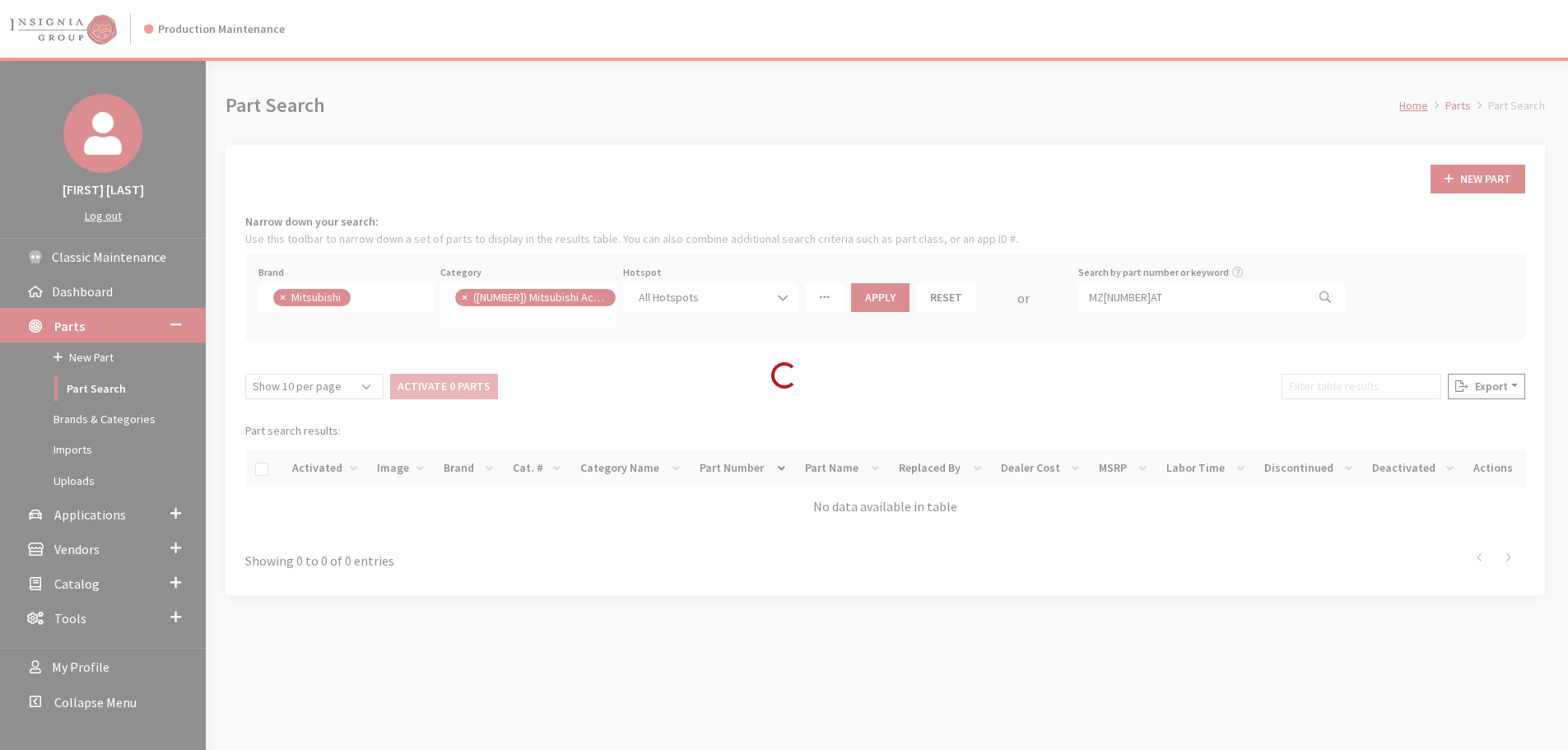 drag, startPoint x: 1255, startPoint y: 304, endPoint x: 1232, endPoint y: 301, distance: 23.194827 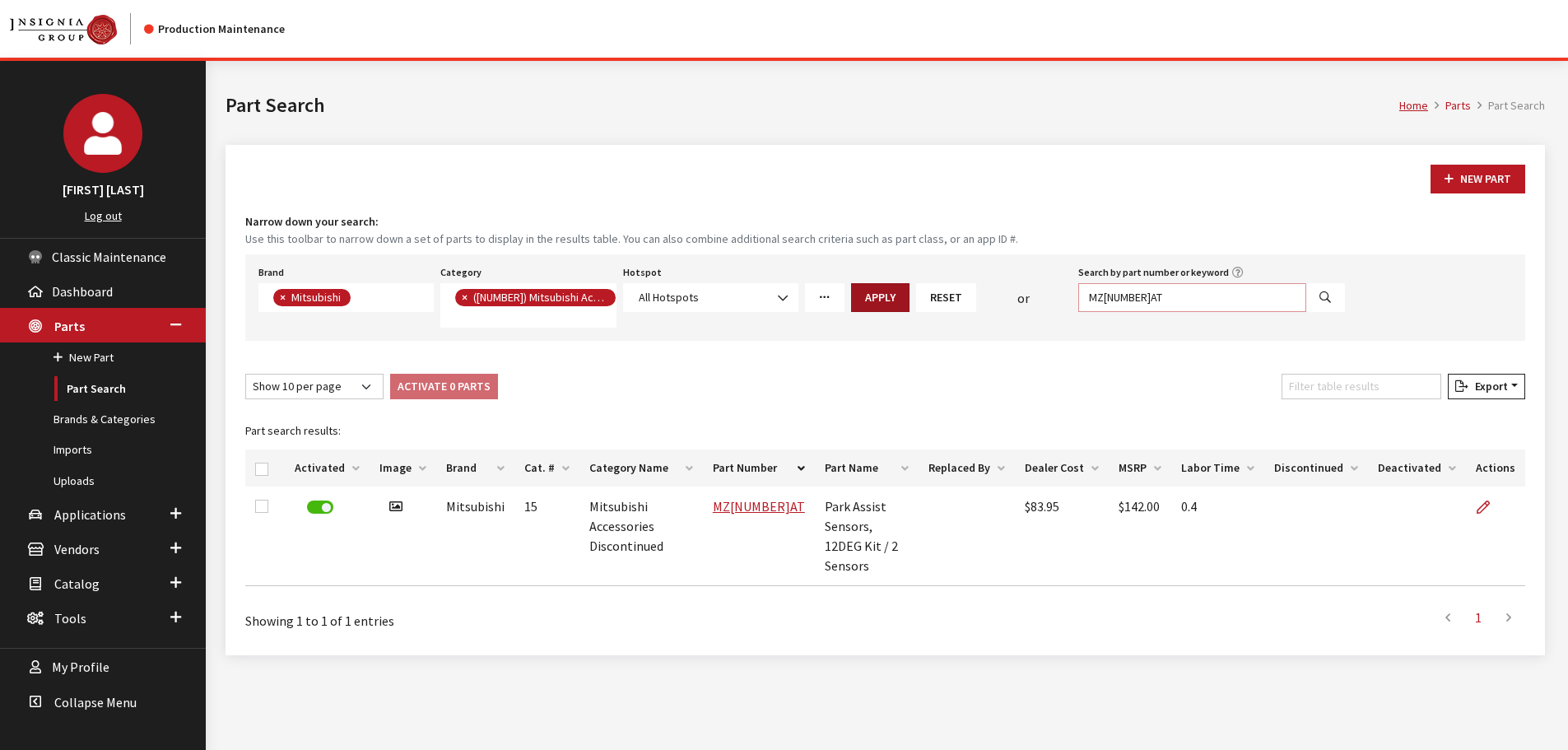 drag, startPoint x: 873, startPoint y: 310, endPoint x: 862, endPoint y: 311, distance: 11.045361 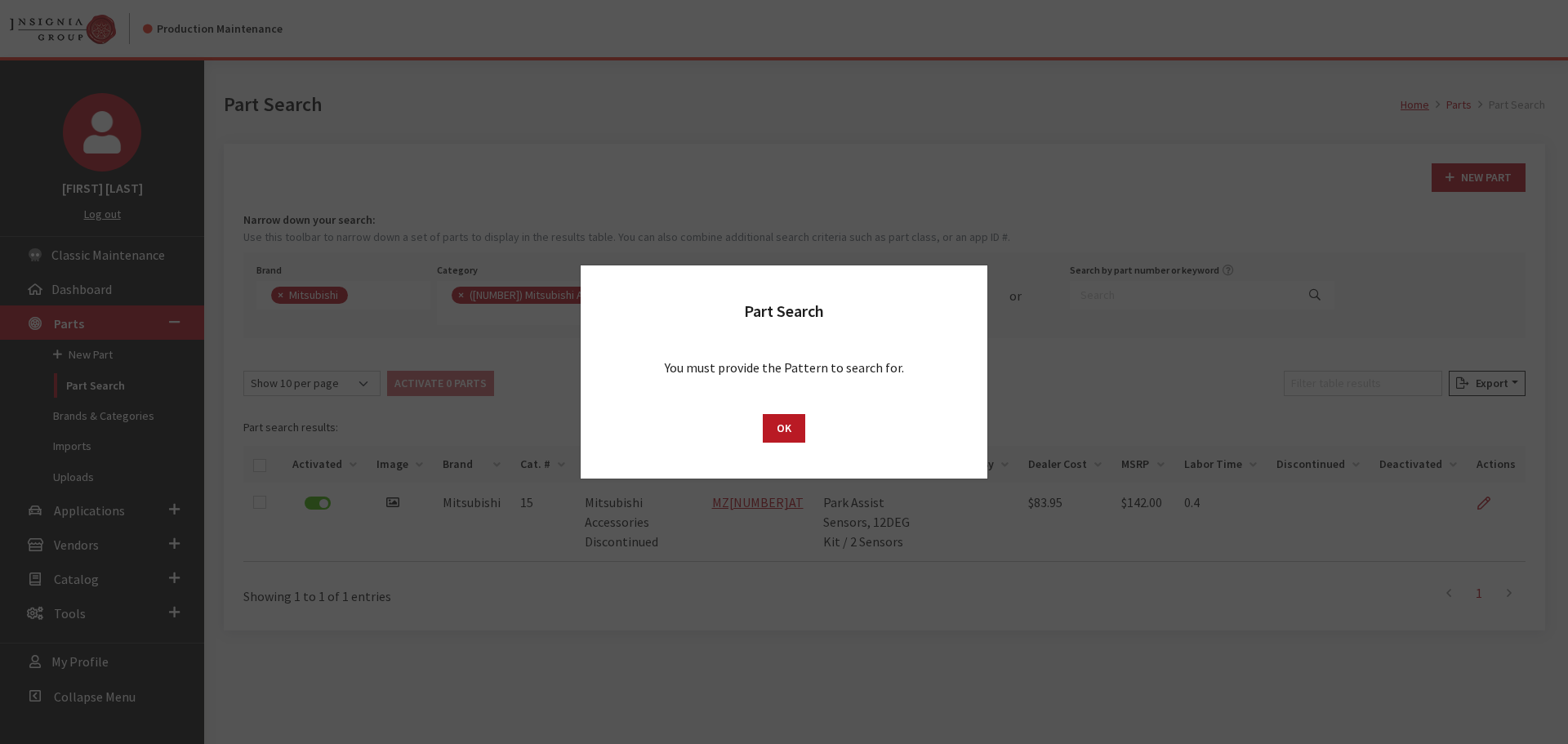 click on "OK" at bounding box center (784, 428) 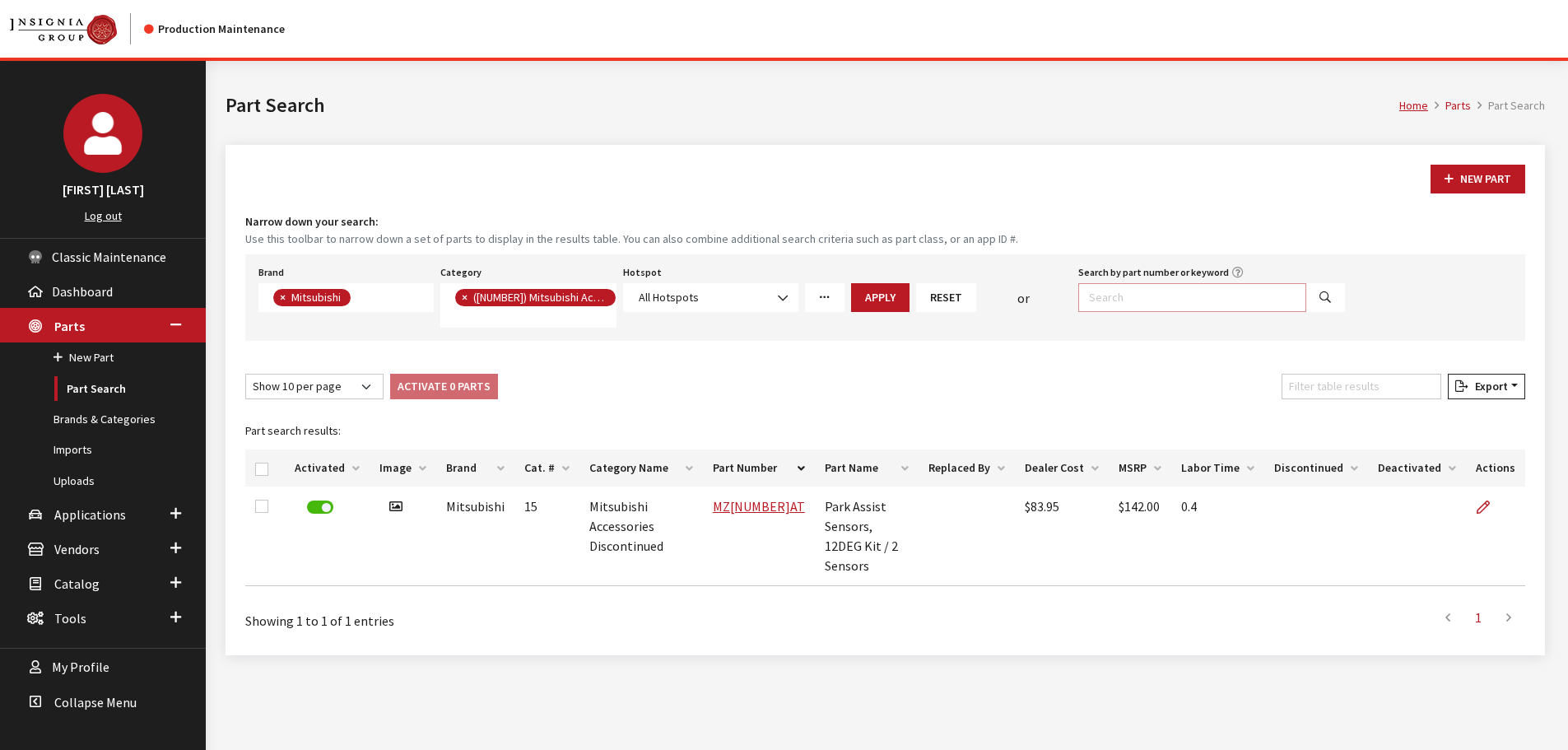 click on "Search by part number or keyword" at bounding box center [1192, 297] 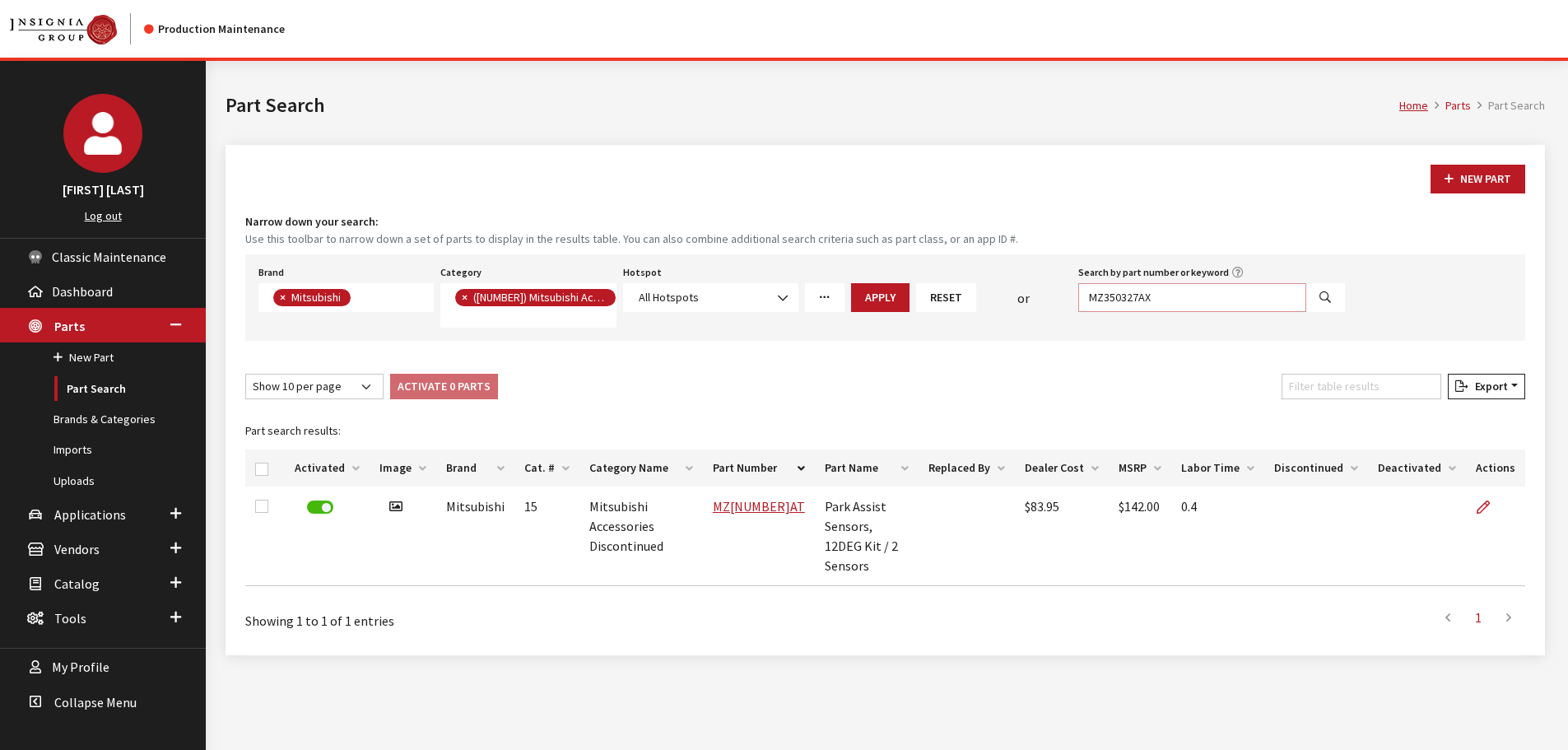 type on "MZ350327AX" 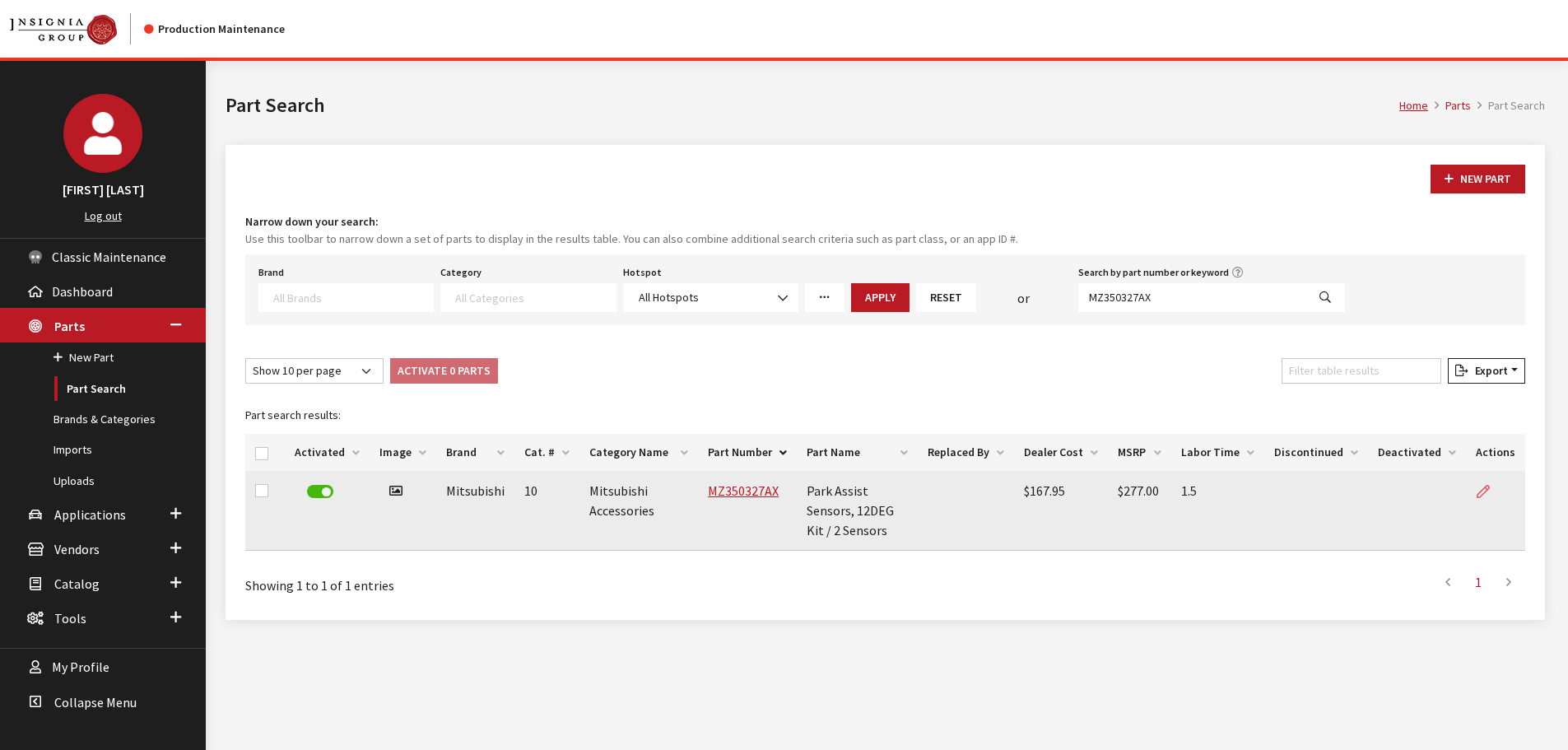 click at bounding box center (1483, 492) 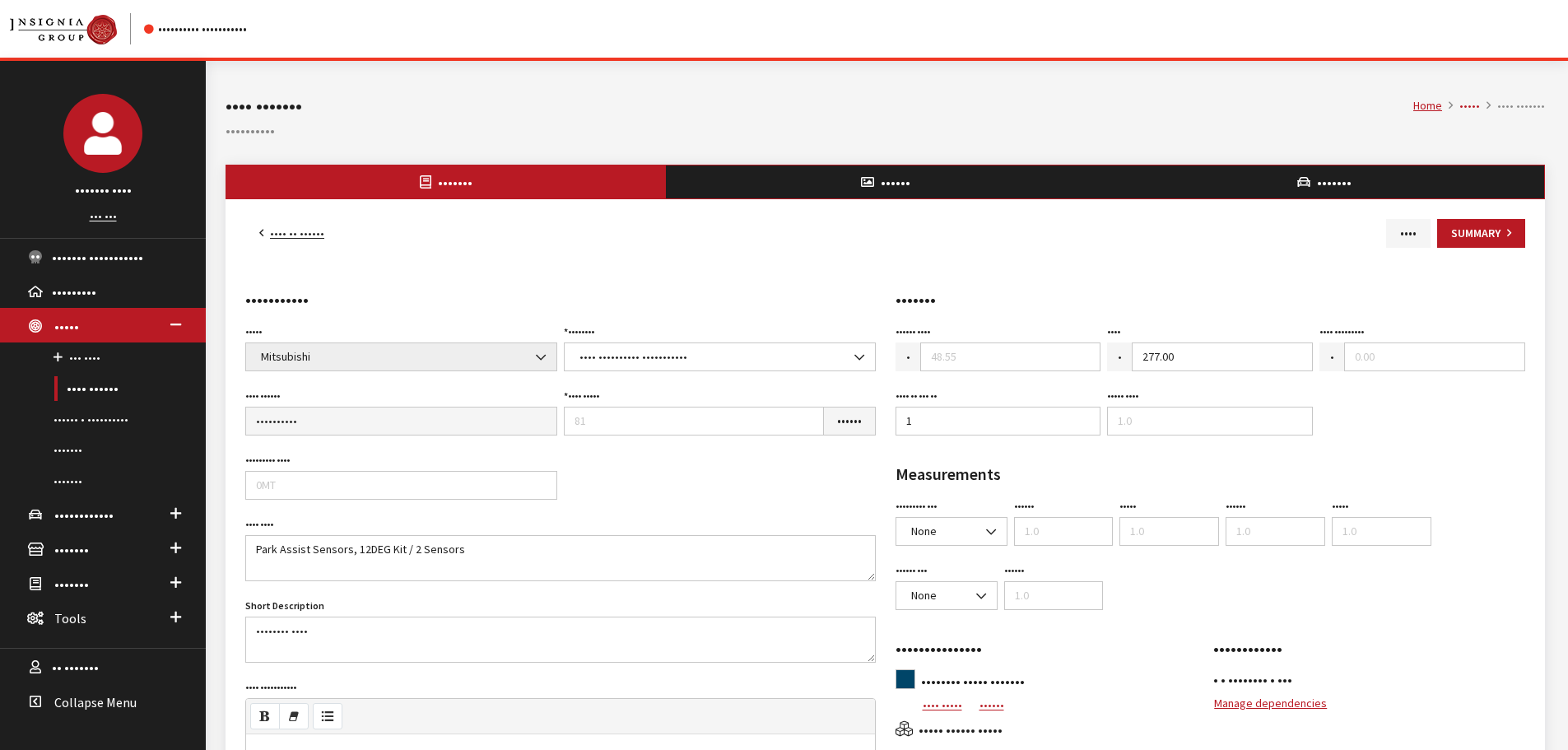 scroll, scrollTop: 0, scrollLeft: 0, axis: both 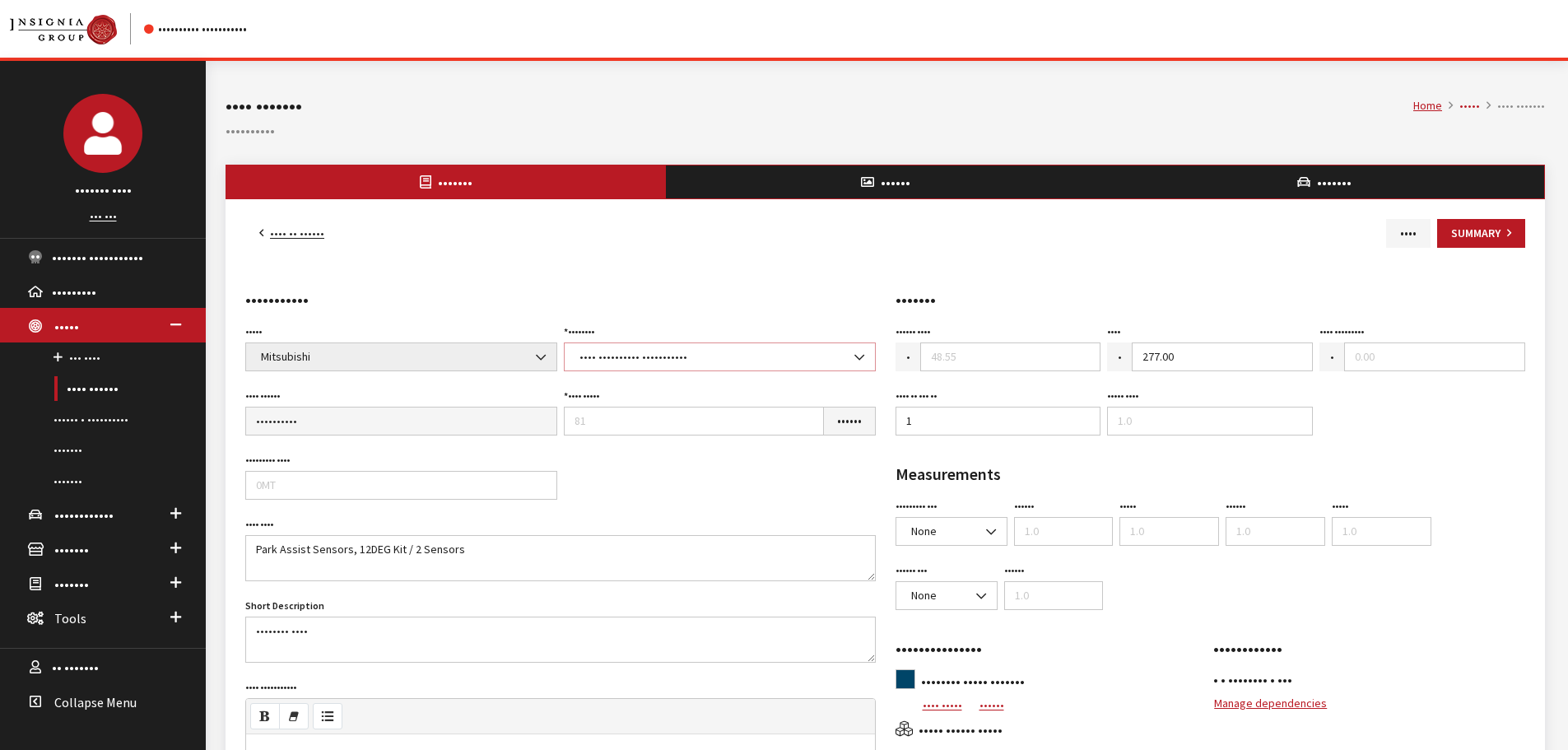click on "(10) [BRAND] Accessories" at bounding box center (719, 356) 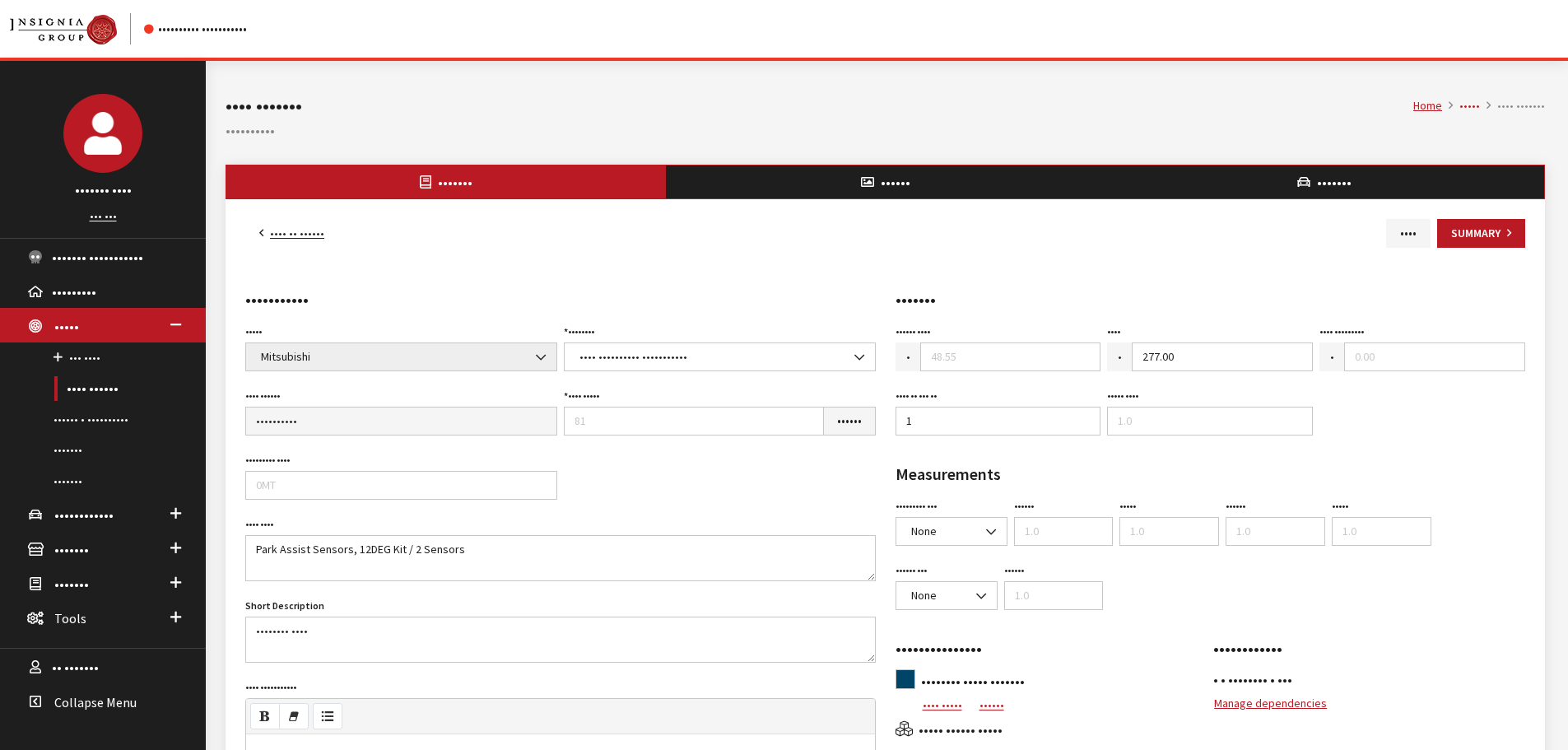 click on "•••••
••••• •••• ••••• •••• ••• •••••••••• •••• •••• •••••• •• ••• ••••• ••••••• •••••••• •••••• ••• •••• ••••• ••••• ••••• •••• •••••••••• ••••• •••••• •••••• ••••• ••••••• ••••• ••• ••••••• •••••••••• •••••• •••••• •• •• ••• • ••• •••• •••••• •• •••••• •• ••• •••••• •••••••••• •••••••••• •••••• •••••••••• •••••••• ••••• ••• ••••••••••• ••••••• ••• •••• ••••• •••••••••• •••••••• •••• •••••••••• •••• •••••• •••••••• ••••••••• •••••• ••• ••••••• ••• ••• ••• •••••••• •••••••• •••••• ••••••••• ••••• ••••••••••• ••••• •••••••••• ••••• ••••••••• ••••• ••••••••••• ••••• •••• ••••••• •••• •••• •••••••• •••••••• •••••••••• ••••• •••••••••• •••••••••••• •••• ••••••••••••• •••• •••••• •••••• ••••••• ••• ••• •••••••••••• ••••••••••• ••••••••••••• •••••••• ••••••••• ••••••••• ••• •••••••••• ••••••• •••••• •••••• •••••• •••• •• •••••••••••• •••• ••••••••••• •• ••••• •••••••••• ••••• ••••••••• ••• ••••••••• •••••••••• ••• ••••••• ••••••• •••••• ••" at bounding box center [561, 646] 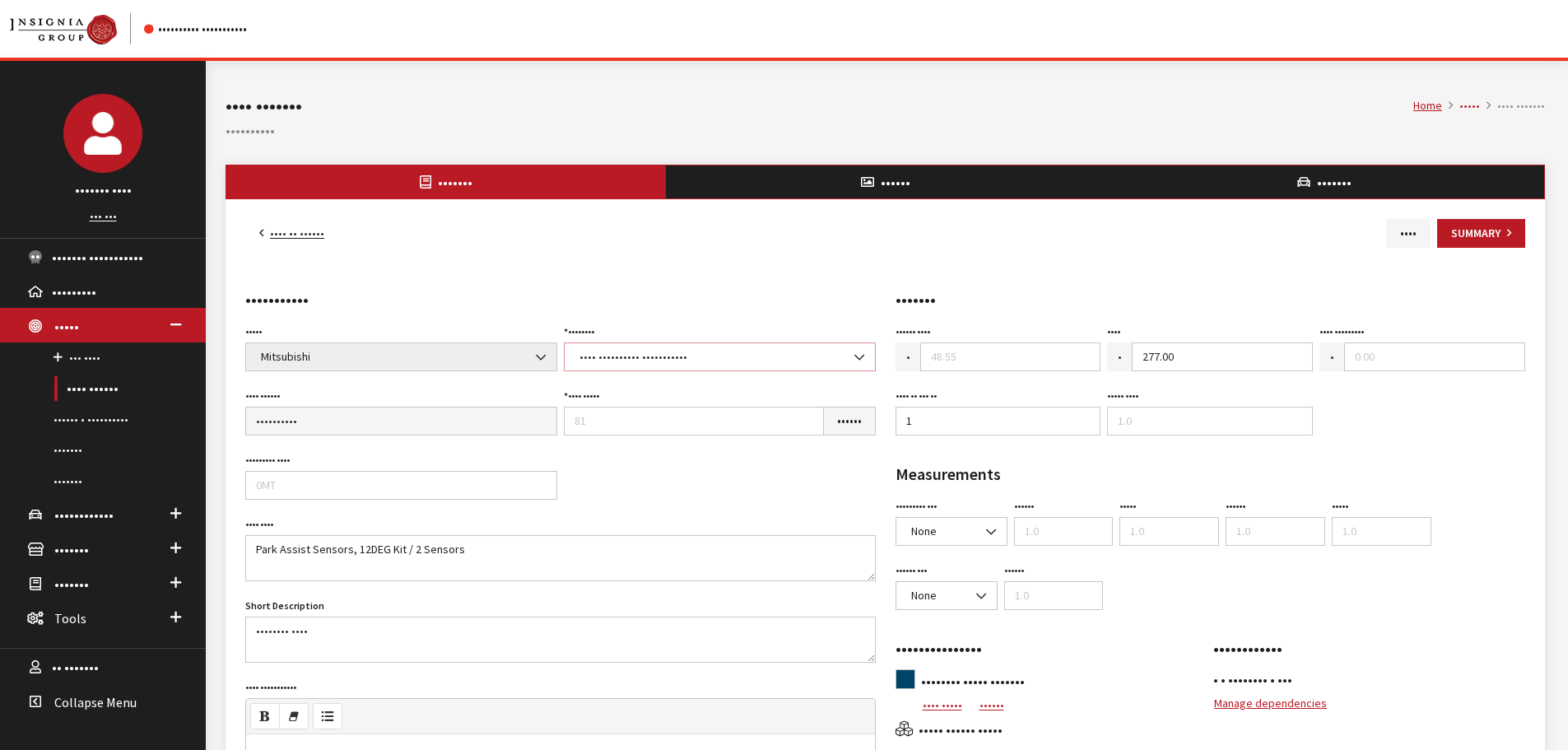 click on "([PHONE]) Mitsubishi Accessories" at bounding box center [719, 356] 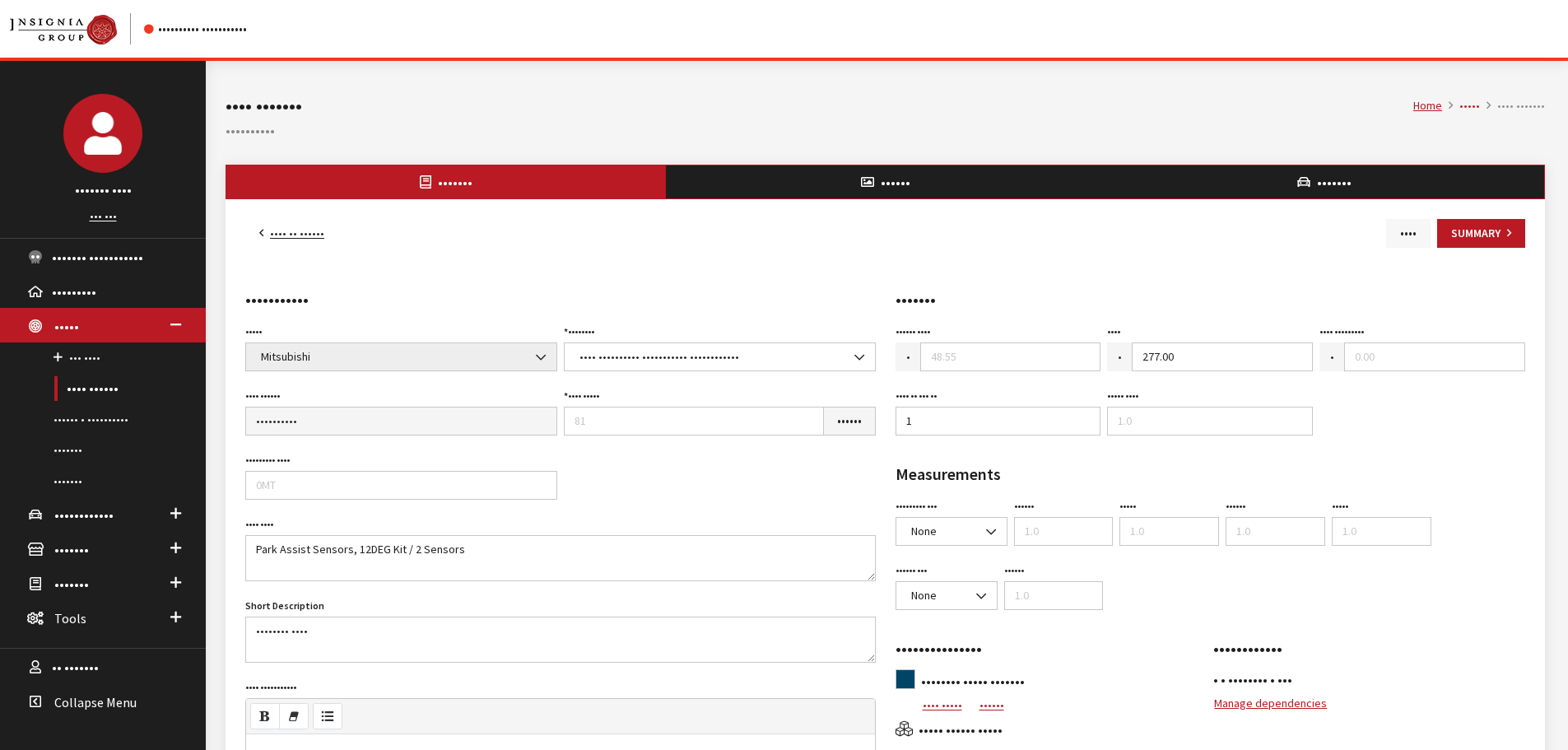 click on "Save" at bounding box center [1429, 233] 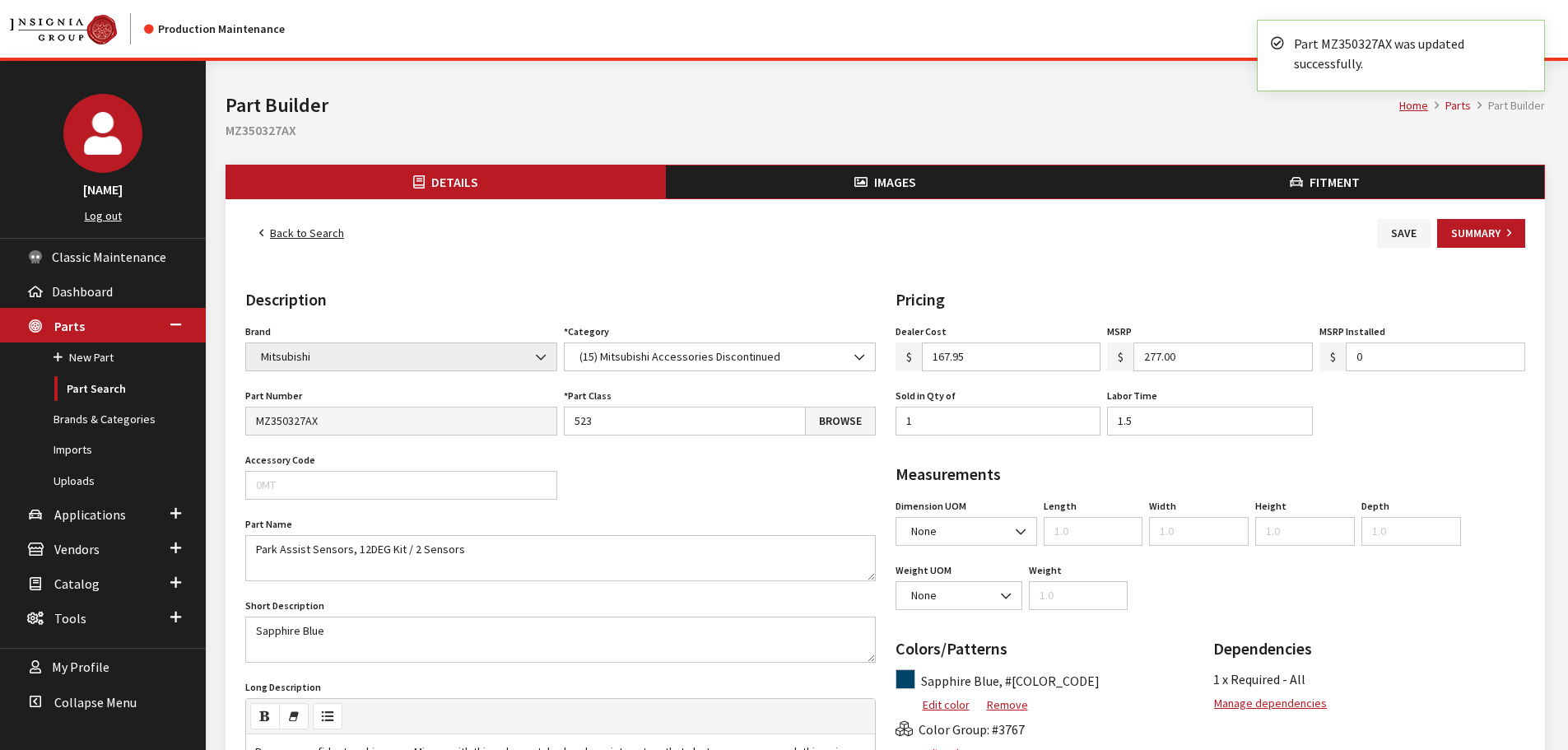 scroll, scrollTop: 0, scrollLeft: 0, axis: both 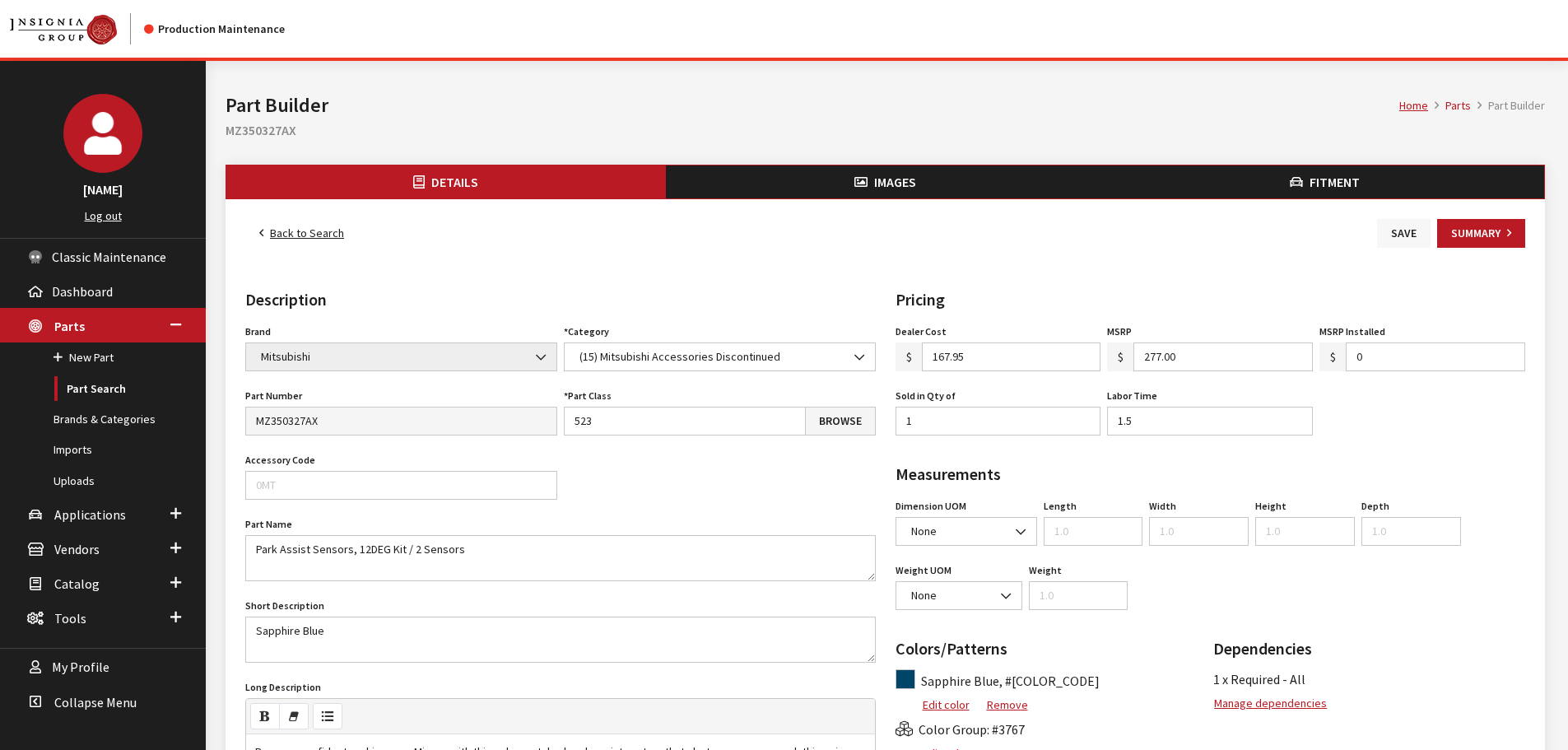 click on "Save" at bounding box center [1403, 233] 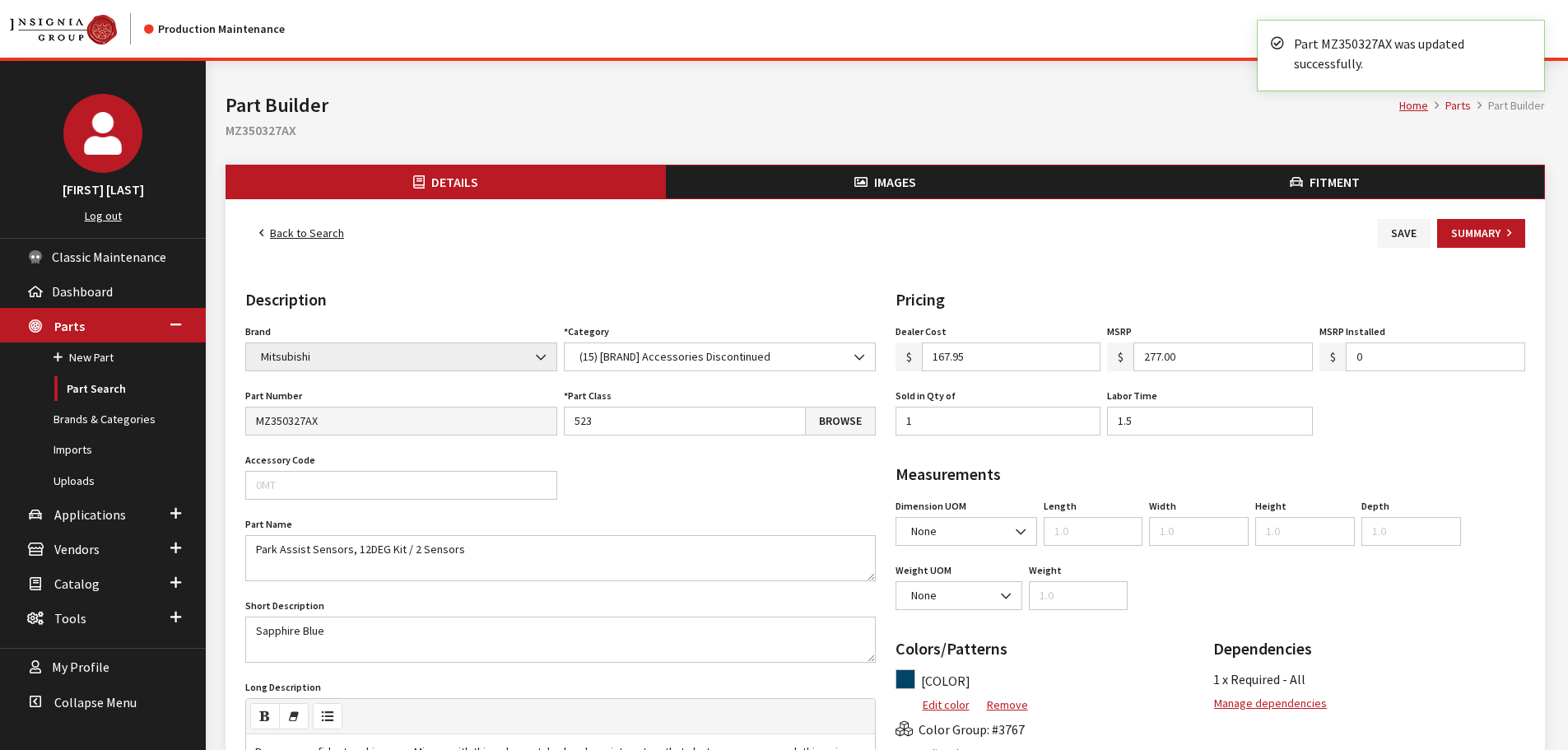 scroll, scrollTop: 0, scrollLeft: 0, axis: both 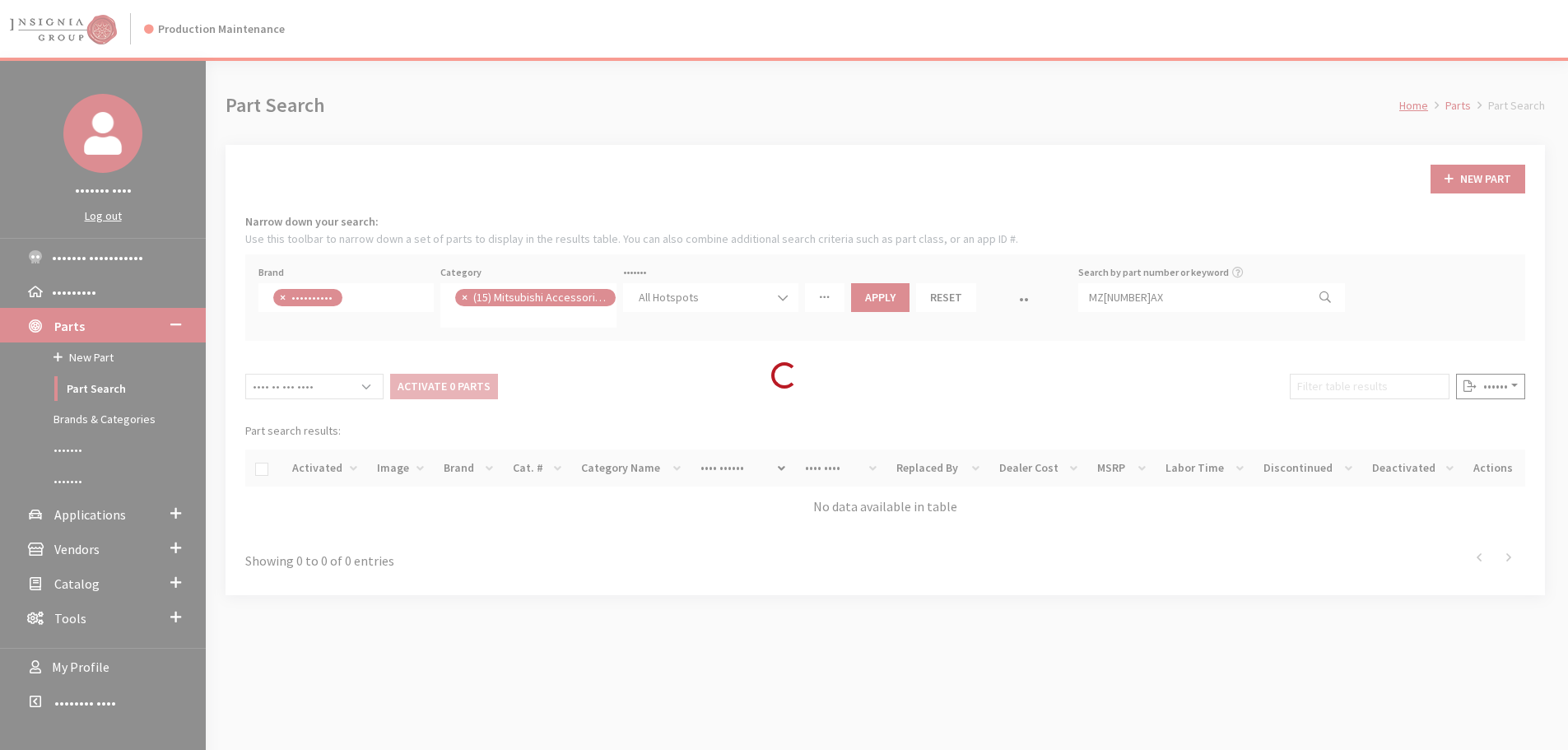 click on "Loading..." at bounding box center [784, 375] 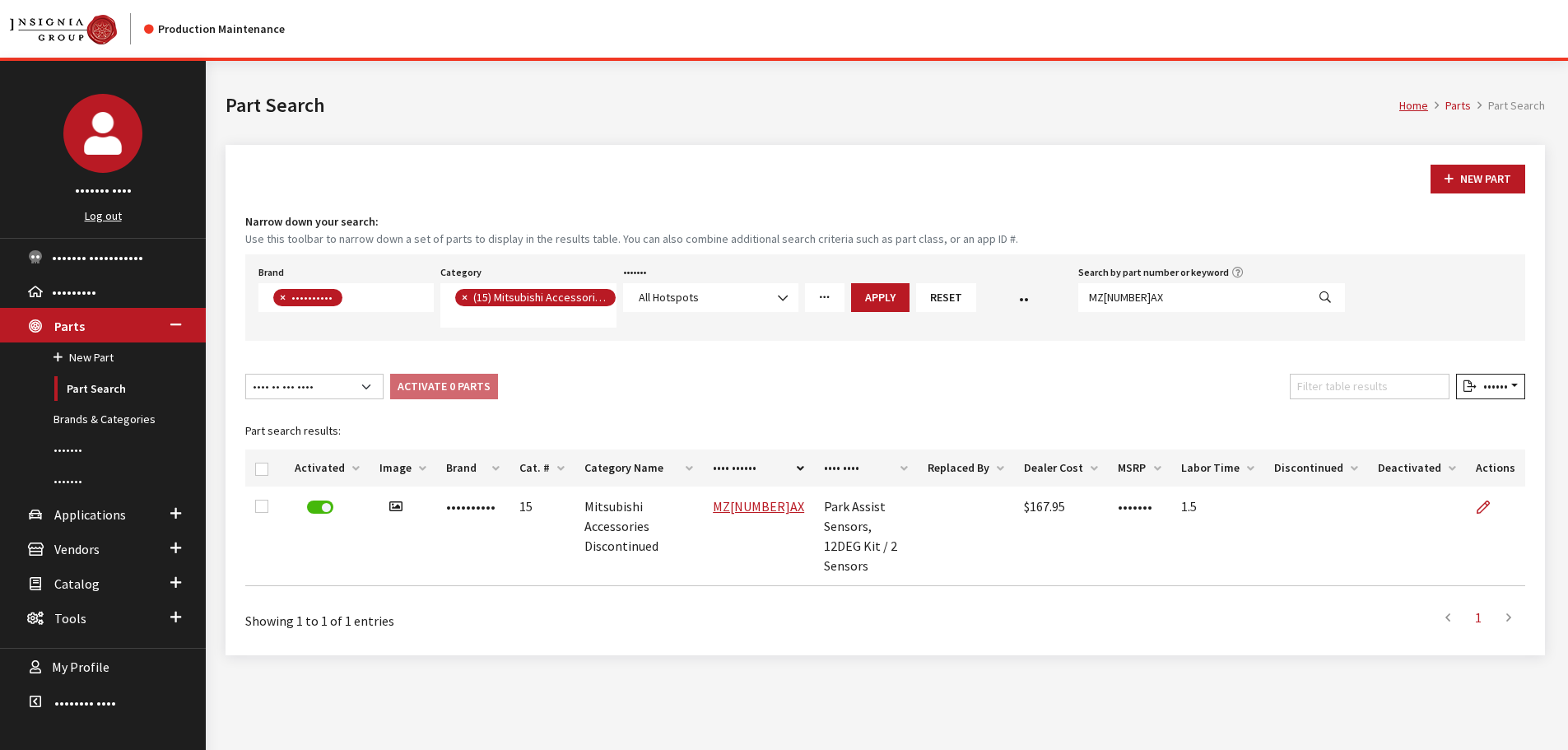 click on "Reset" at bounding box center [946, 297] 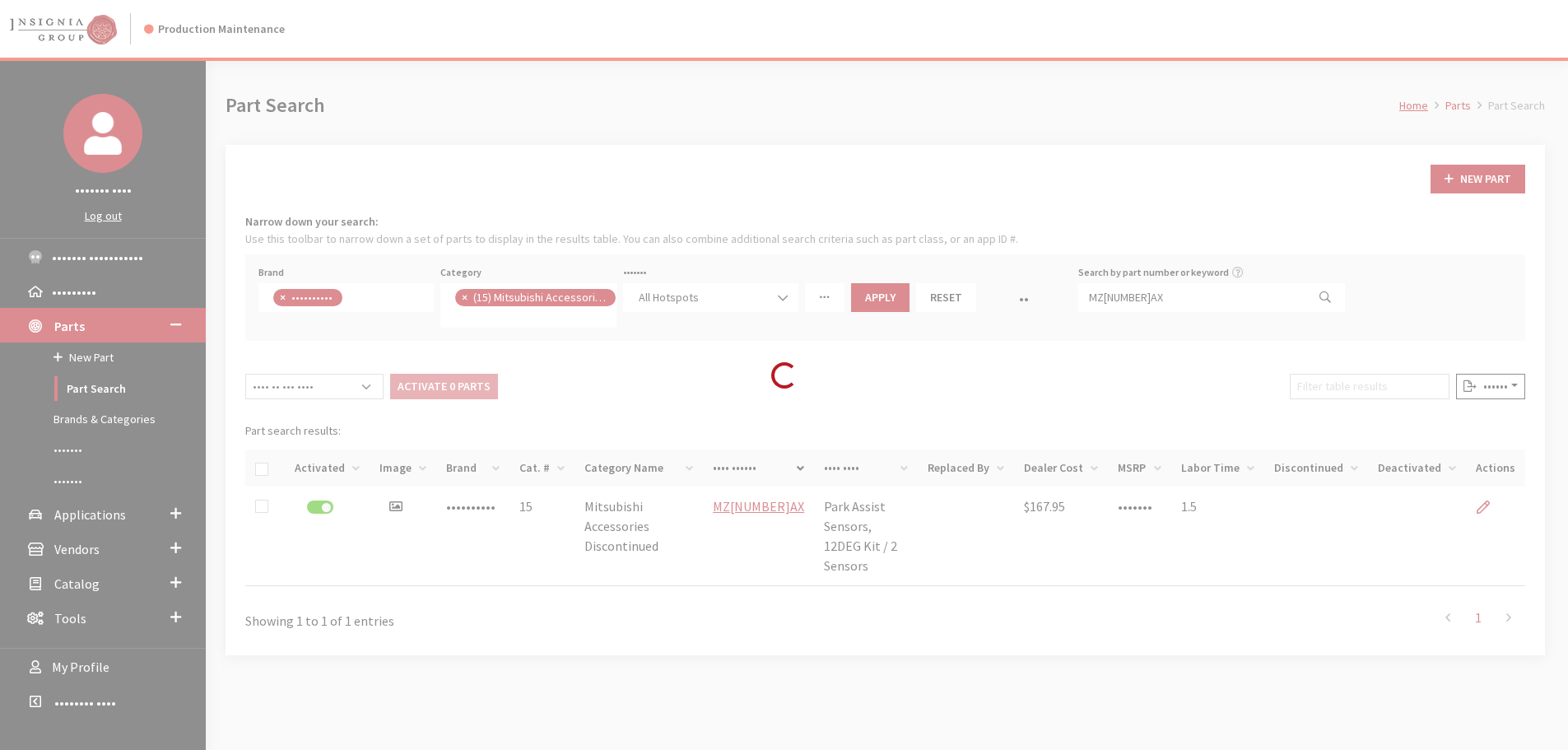 click on "Modal title
Cancel
Yes
OK
Modal title
OK
Modal title
Cancel
Apply
Home
Parts
Part Search
Part Search
New Part
Brand Audi" at bounding box center [885, 436] 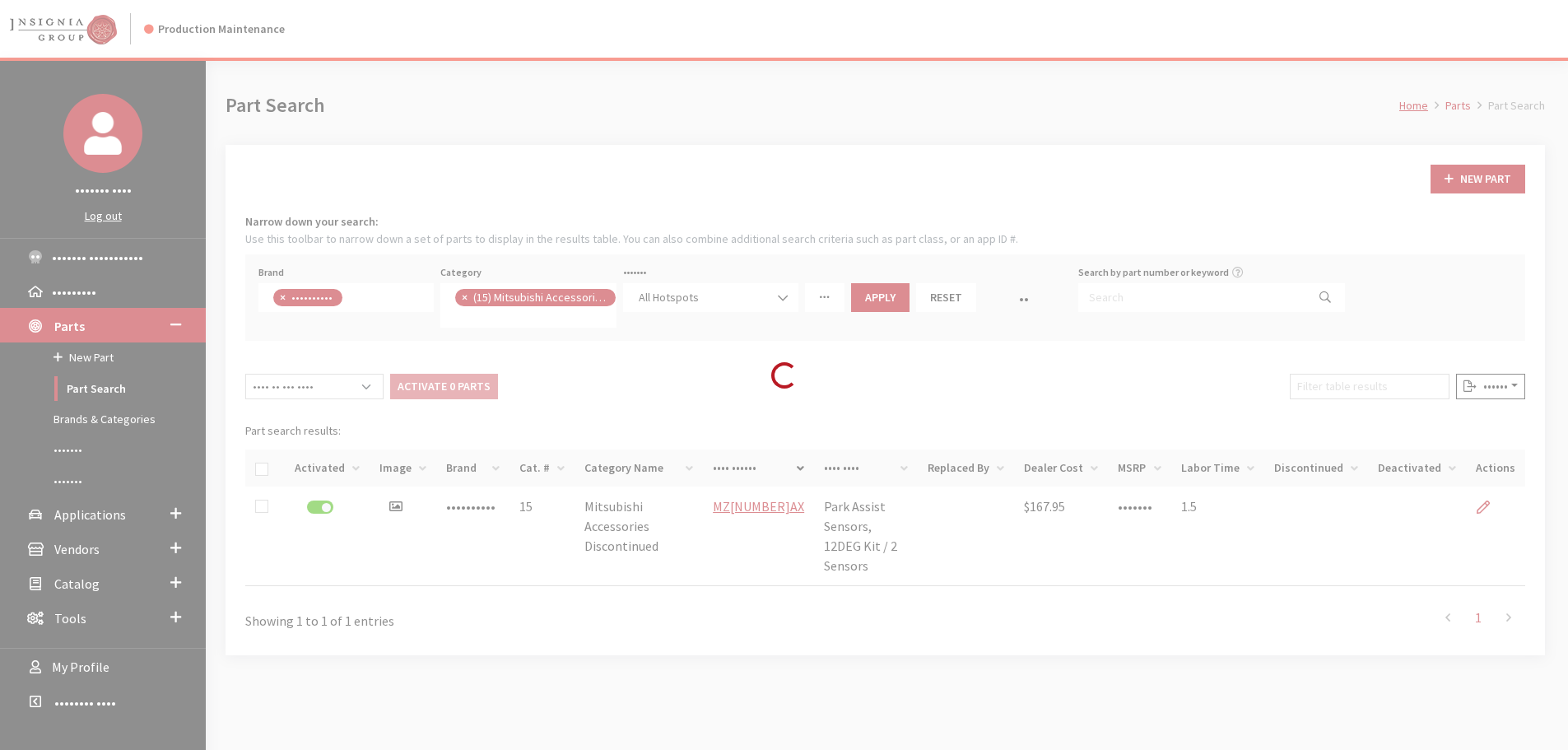scroll, scrollTop: 297, scrollLeft: 0, axis: vertical 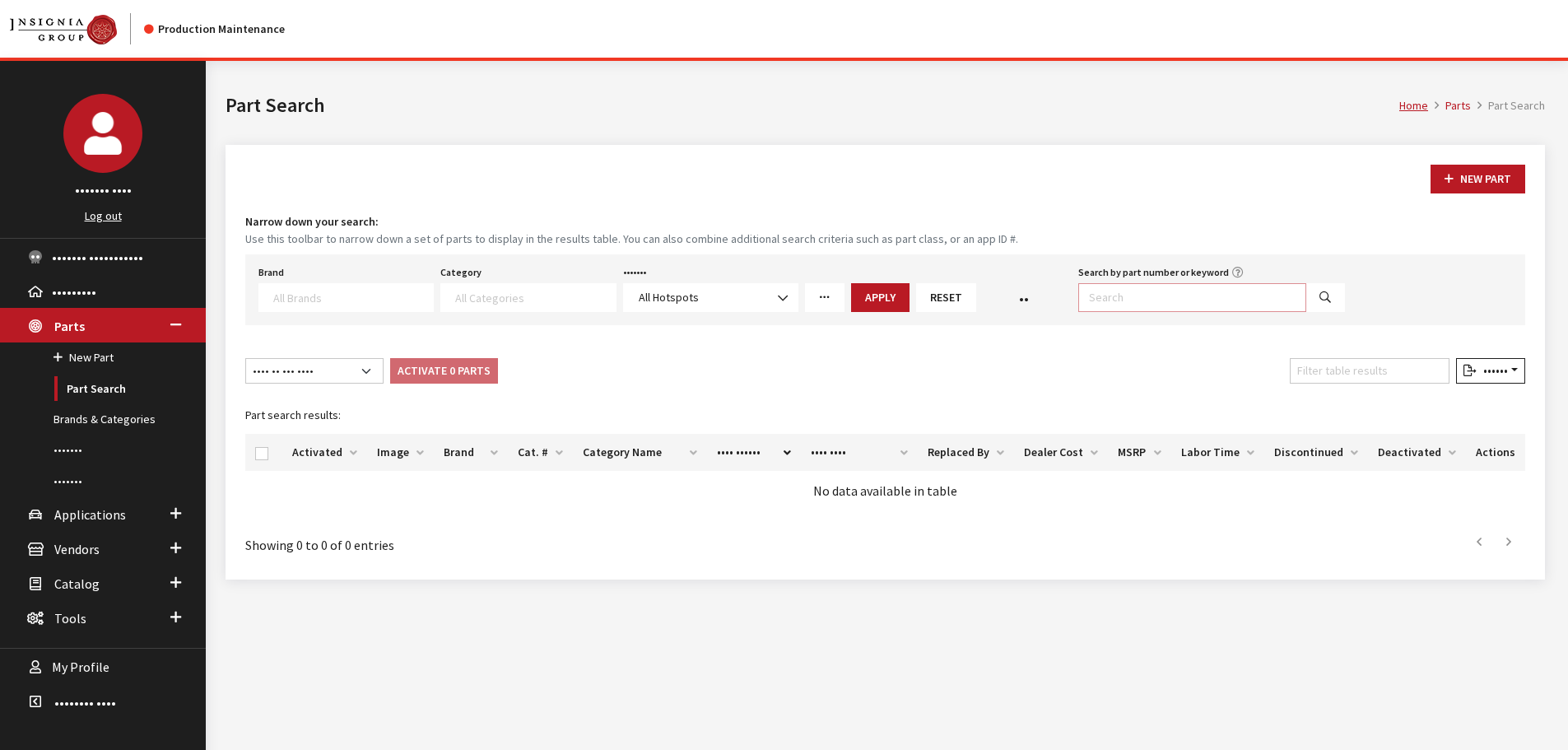 drag, startPoint x: 1161, startPoint y: 294, endPoint x: 988, endPoint y: 301, distance: 173.14156 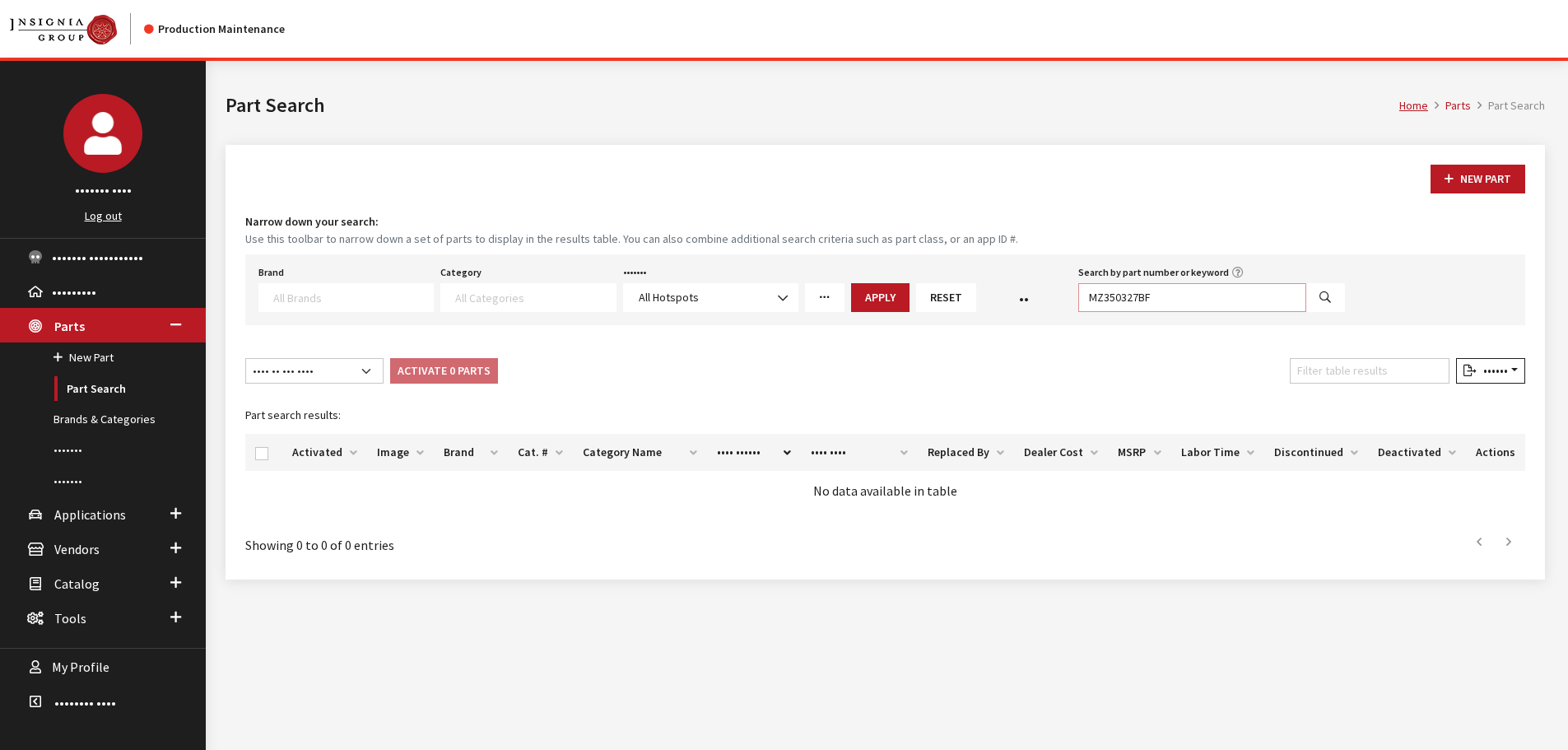 type on "MZ350327BF" 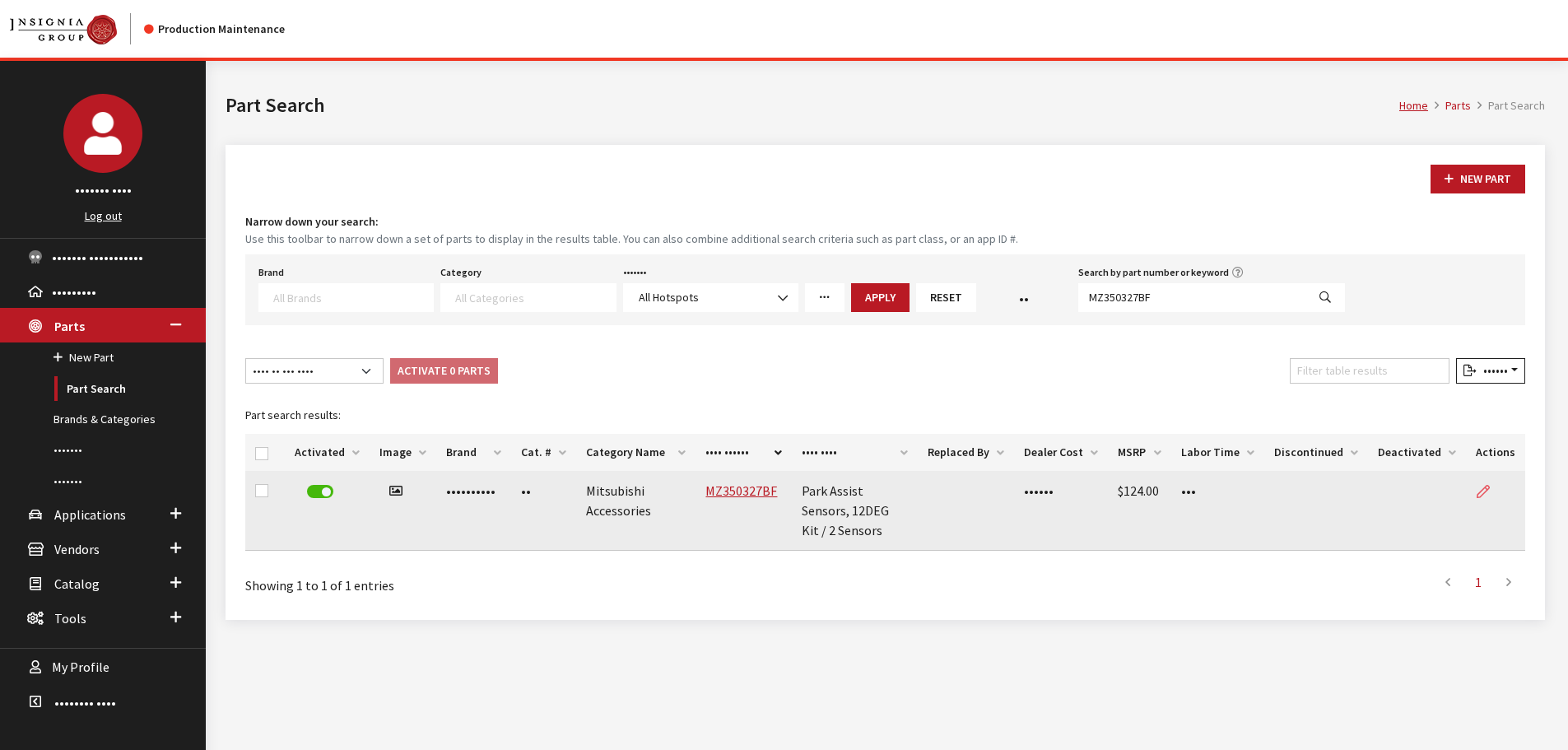 click at bounding box center [1483, 492] 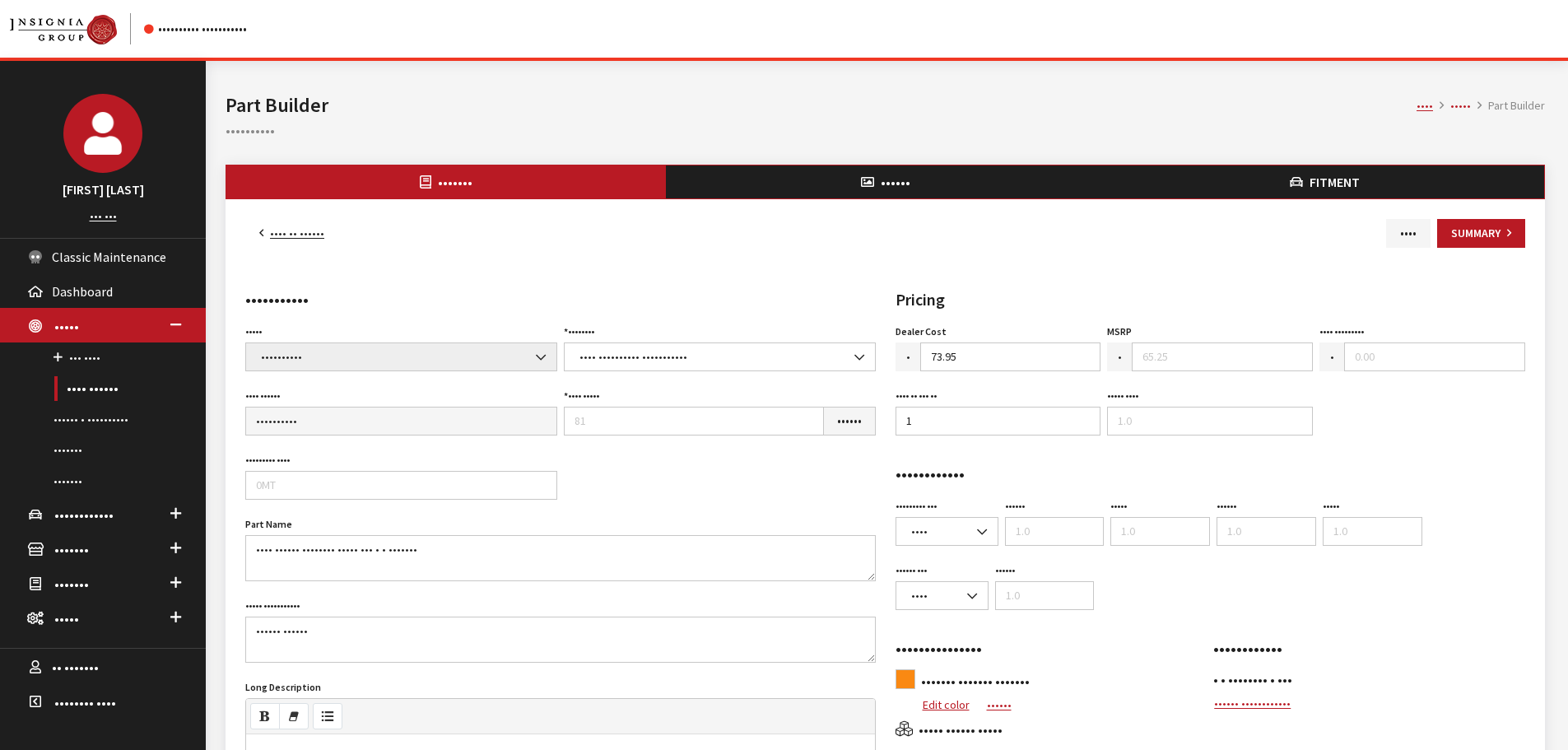 scroll, scrollTop: 0, scrollLeft: 0, axis: both 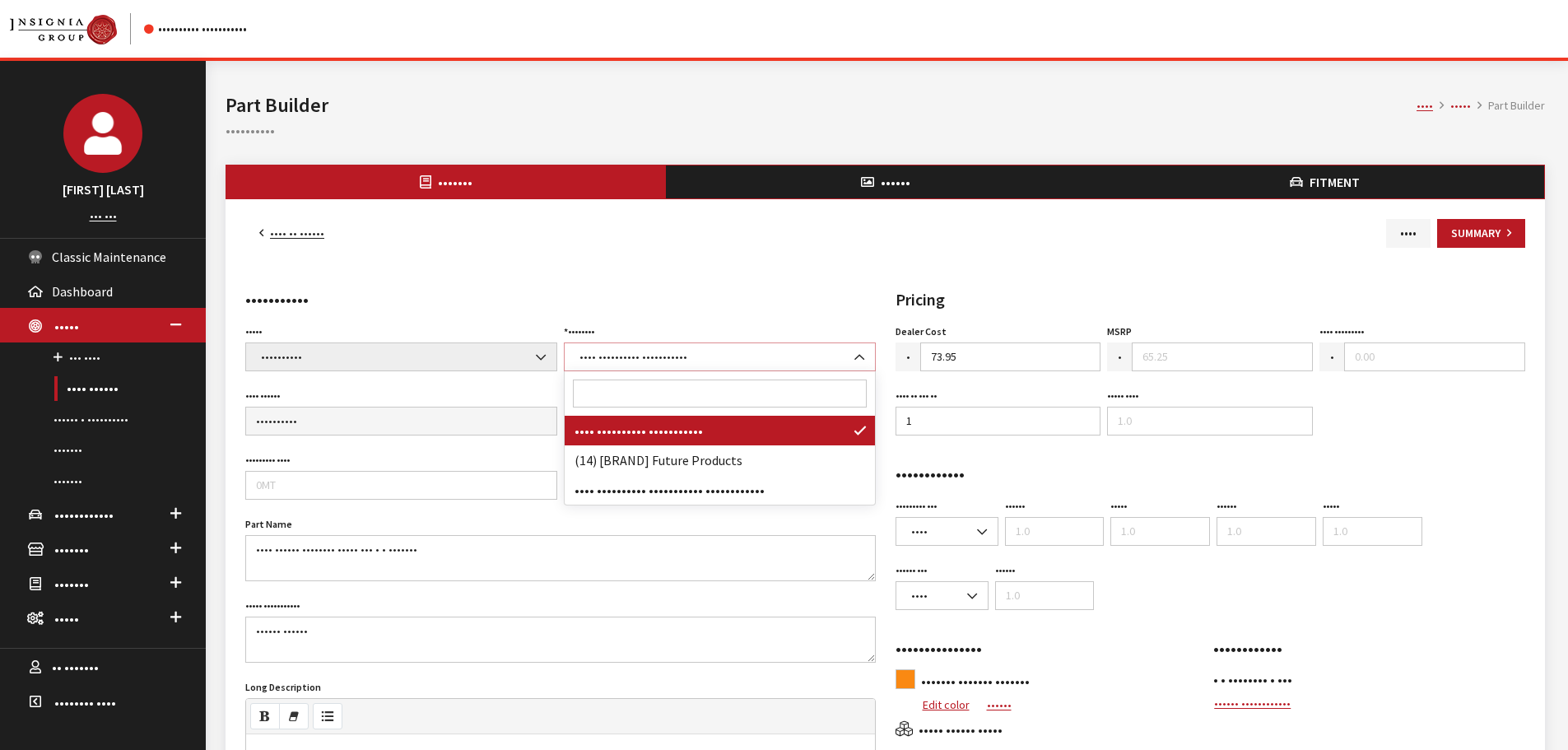 click on "(10) Mitsubishi Accessories" at bounding box center [719, 356] 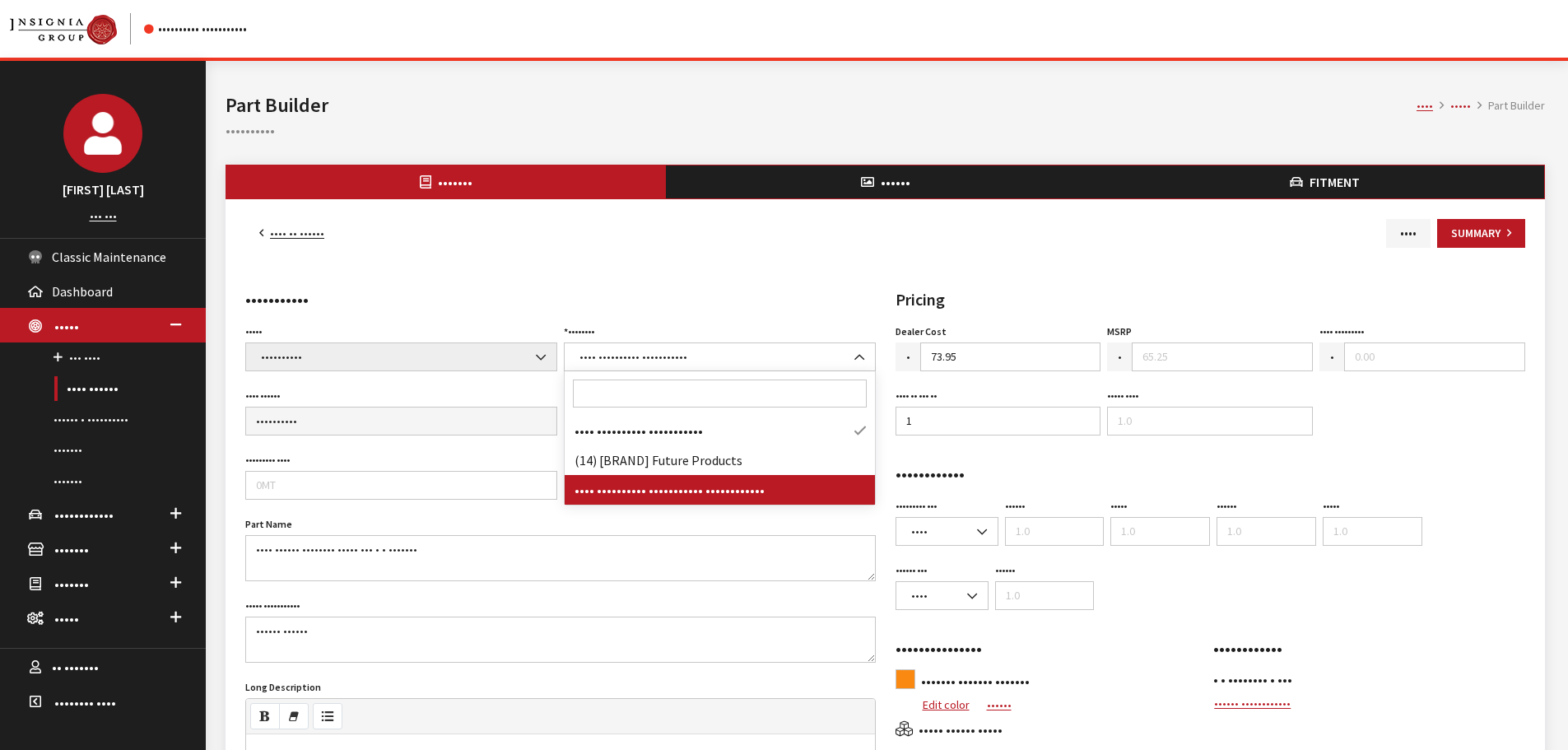 drag, startPoint x: 589, startPoint y: 491, endPoint x: 604, endPoint y: 493, distance: 15.132746 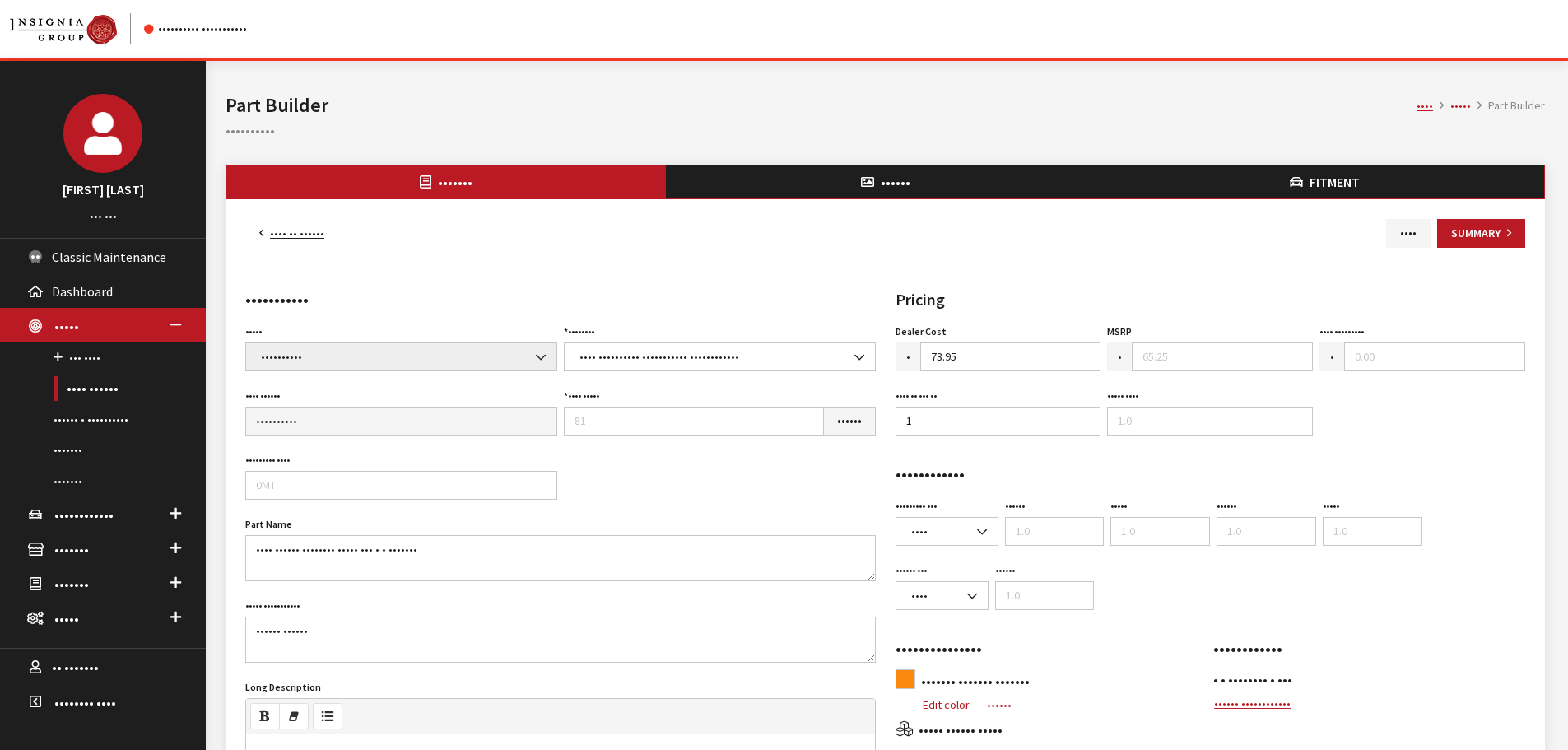 click on "Details
Description
Brand
Acura Alfa Romeo Audi BMW DoubleTake Ford Ford Racing GM GST Honda Hyundai Infiniti Jaguar Kia Land Rover Lexus Mazda META Mitsubishi Mopar Nissan Saturn Scion Service Plans SET Spitzer Protection Subaru Toyota VW We Owe / Due Bill Yamaha 3D Carbon 3M ACE Advent Agri-Cover AlloyGator Alpine Ameraguard American Radio AMG AMG-Hyundai AMG-Kia AMP ANZO Aries AstroStart Audiovox AUER Automotive Auto Action Automate Autostart Avital AVS Azentek BAK Bed Rug BEDSLIDE Belltech Bestop Boomerang Borla BrandMotion Bruno Bushwacker Cargo Solutions Cedar Electronics Check Corp Classic Soft Trim Clifford Complete Appearance Corsa Covercraft Crimestopper Curt Manufacturing Dawn Dealer Dealer Package Dee Zee Defenderworx Diamondback Diamon-Fusion KW" at bounding box center (885, 757) 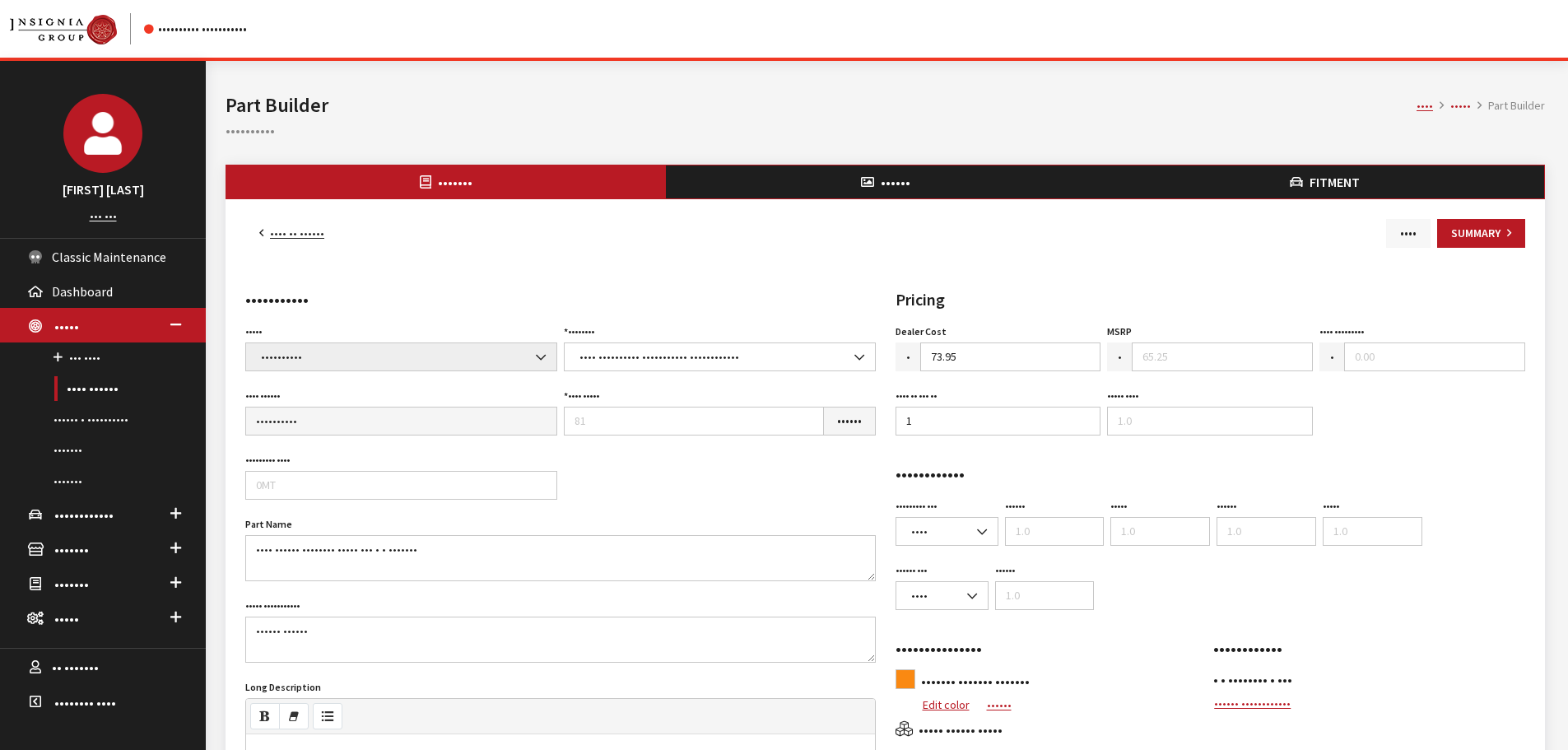 click on "Save" at bounding box center (1403, 233) 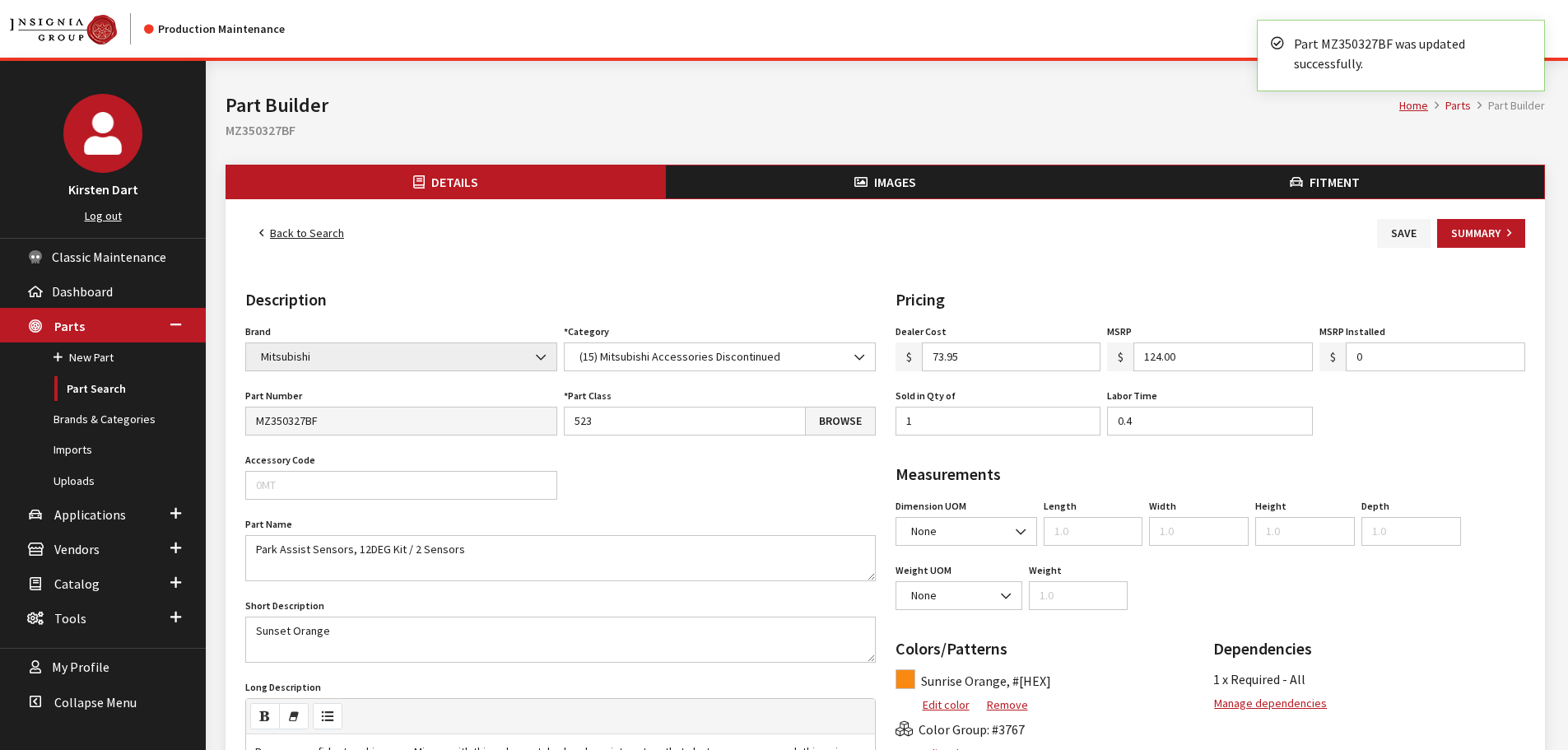 scroll, scrollTop: 0, scrollLeft: 0, axis: both 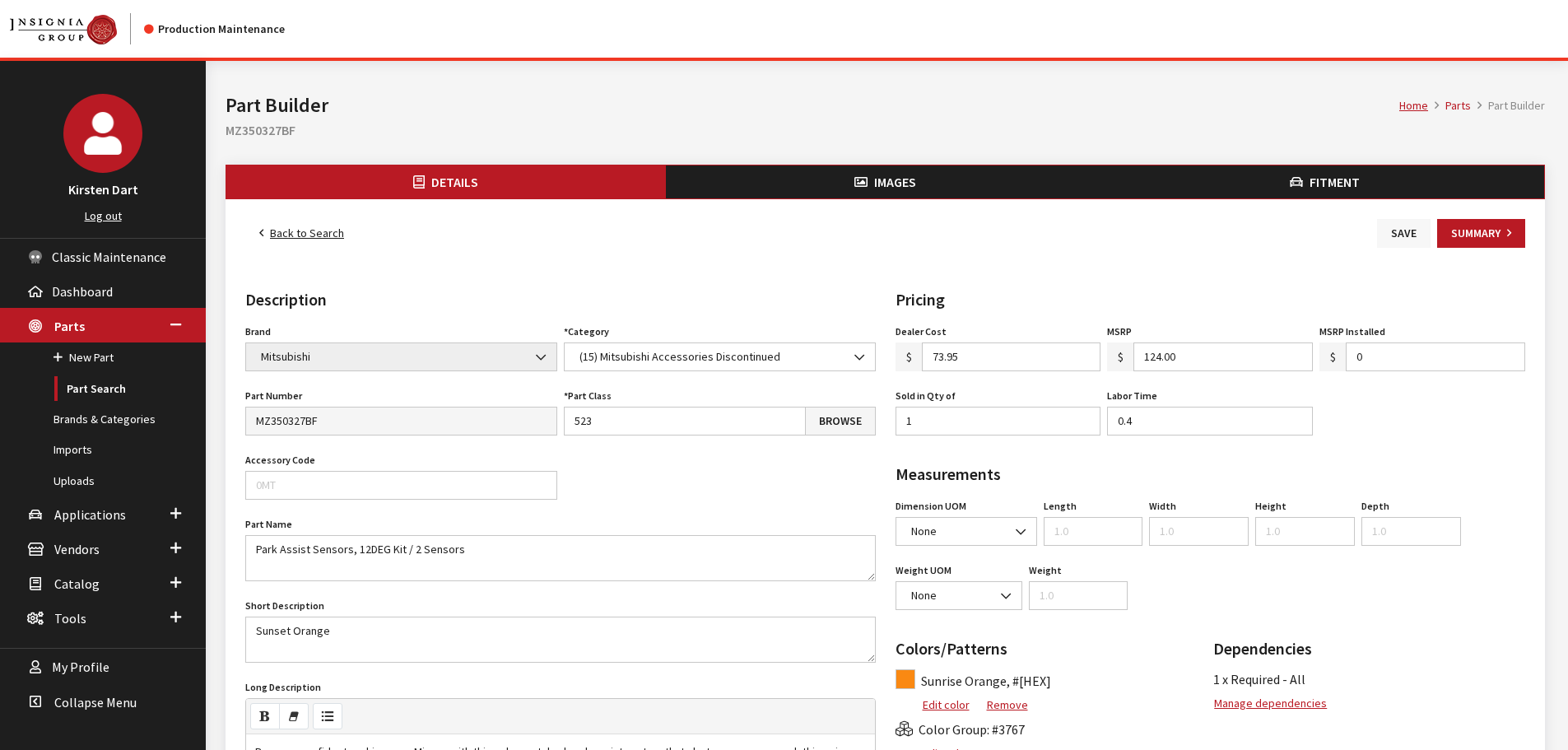 click on "Save" at bounding box center [1403, 233] 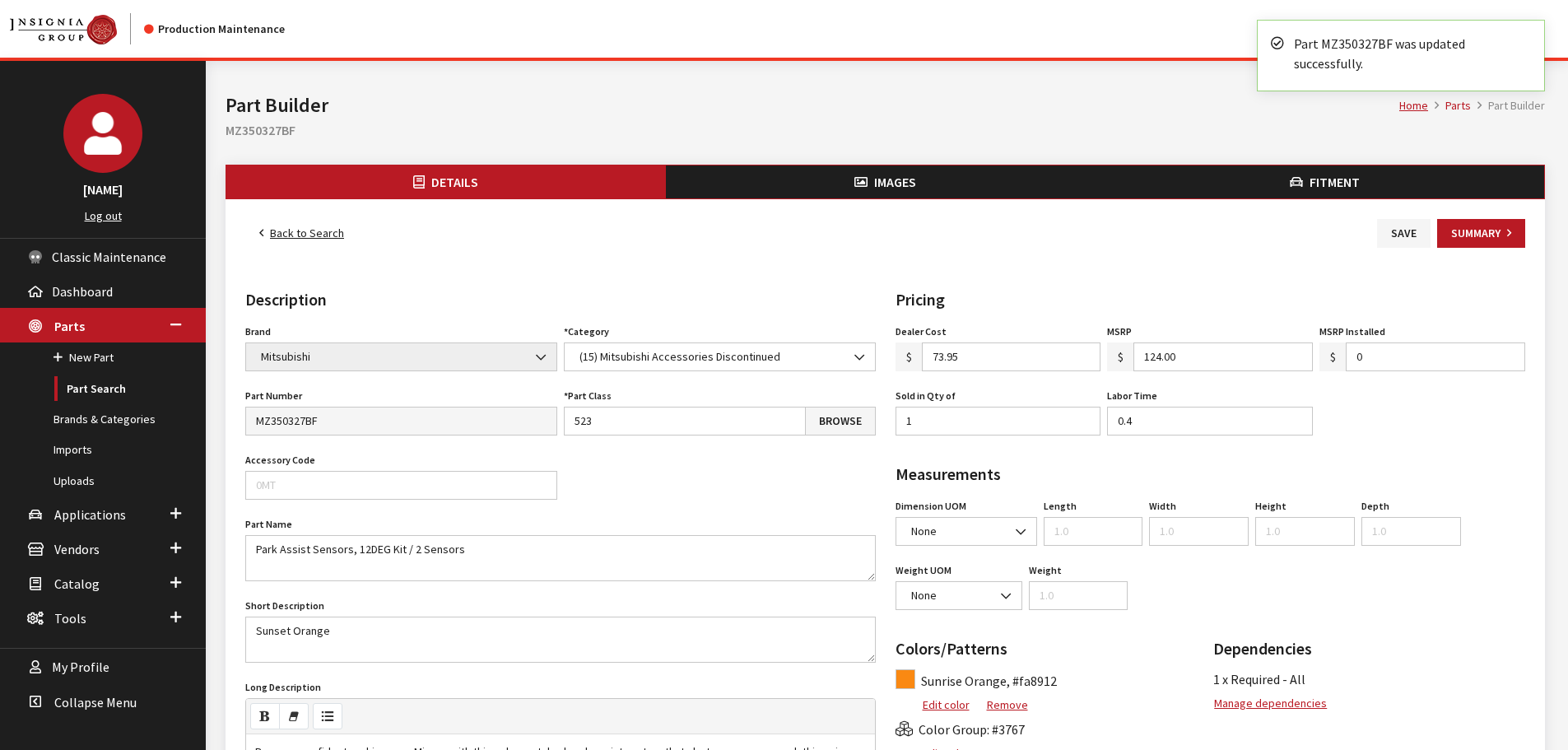 scroll, scrollTop: 0, scrollLeft: 0, axis: both 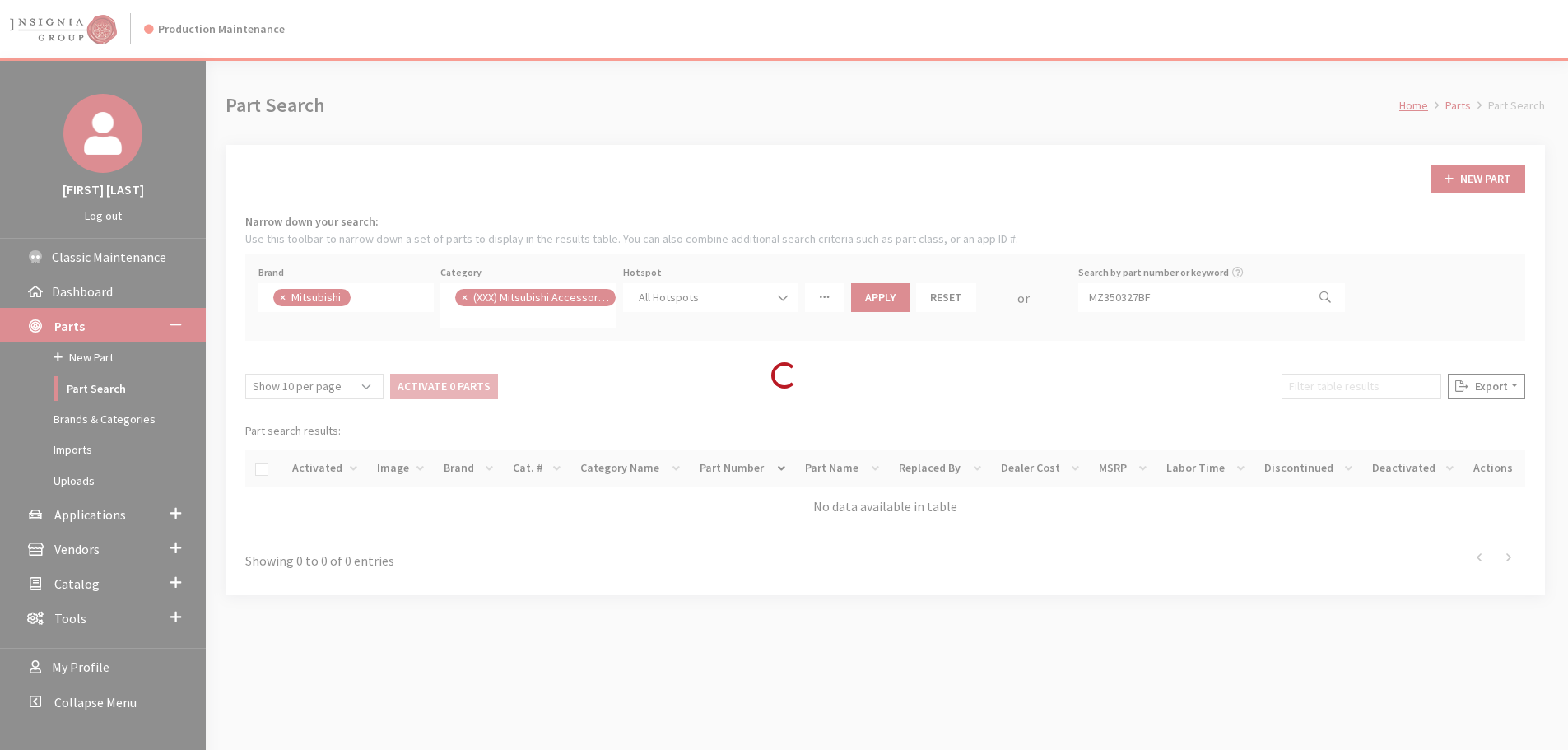 click on "Loading..." at bounding box center (784, 375) 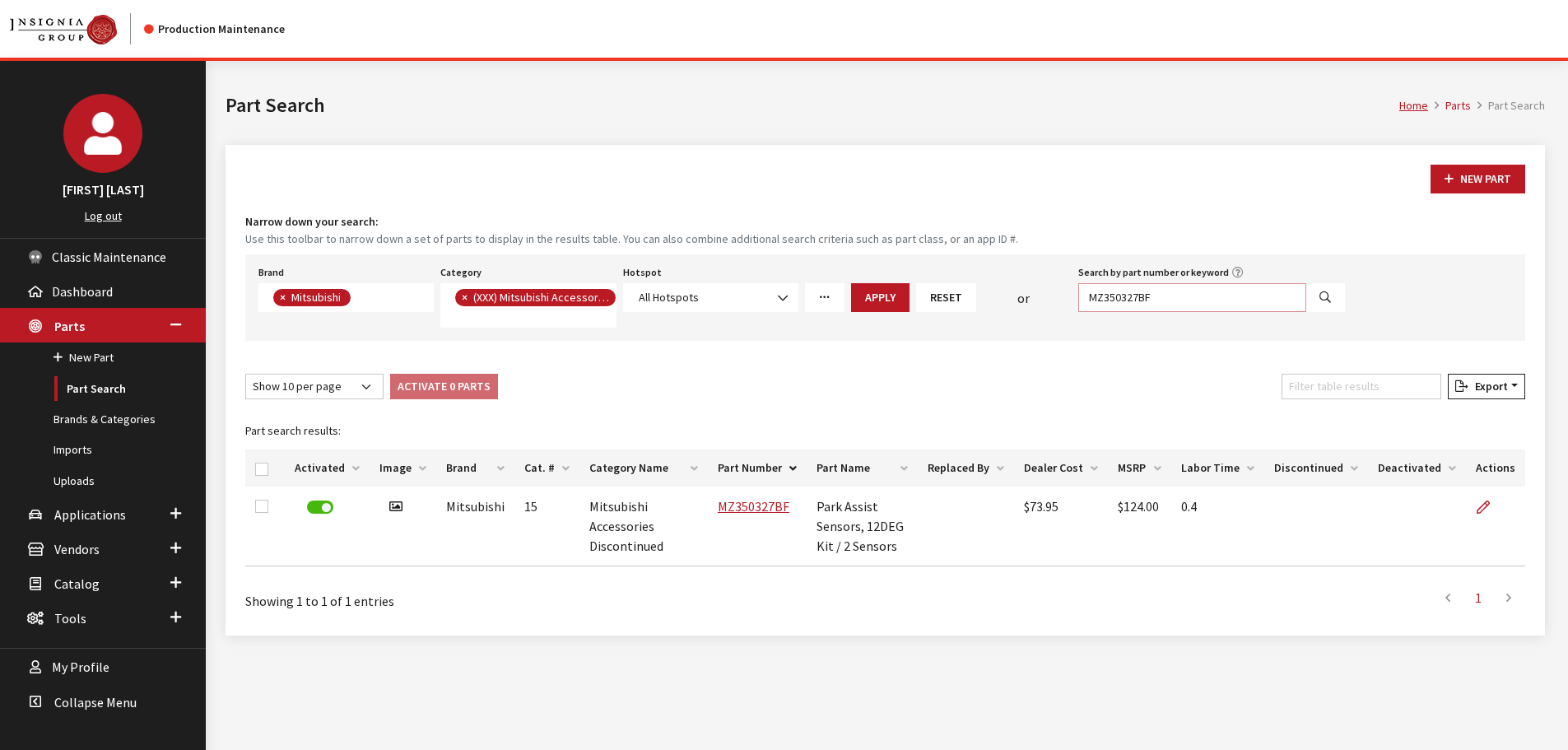 drag, startPoint x: 1184, startPoint y: 296, endPoint x: 1038, endPoint y: 288, distance: 146.21901 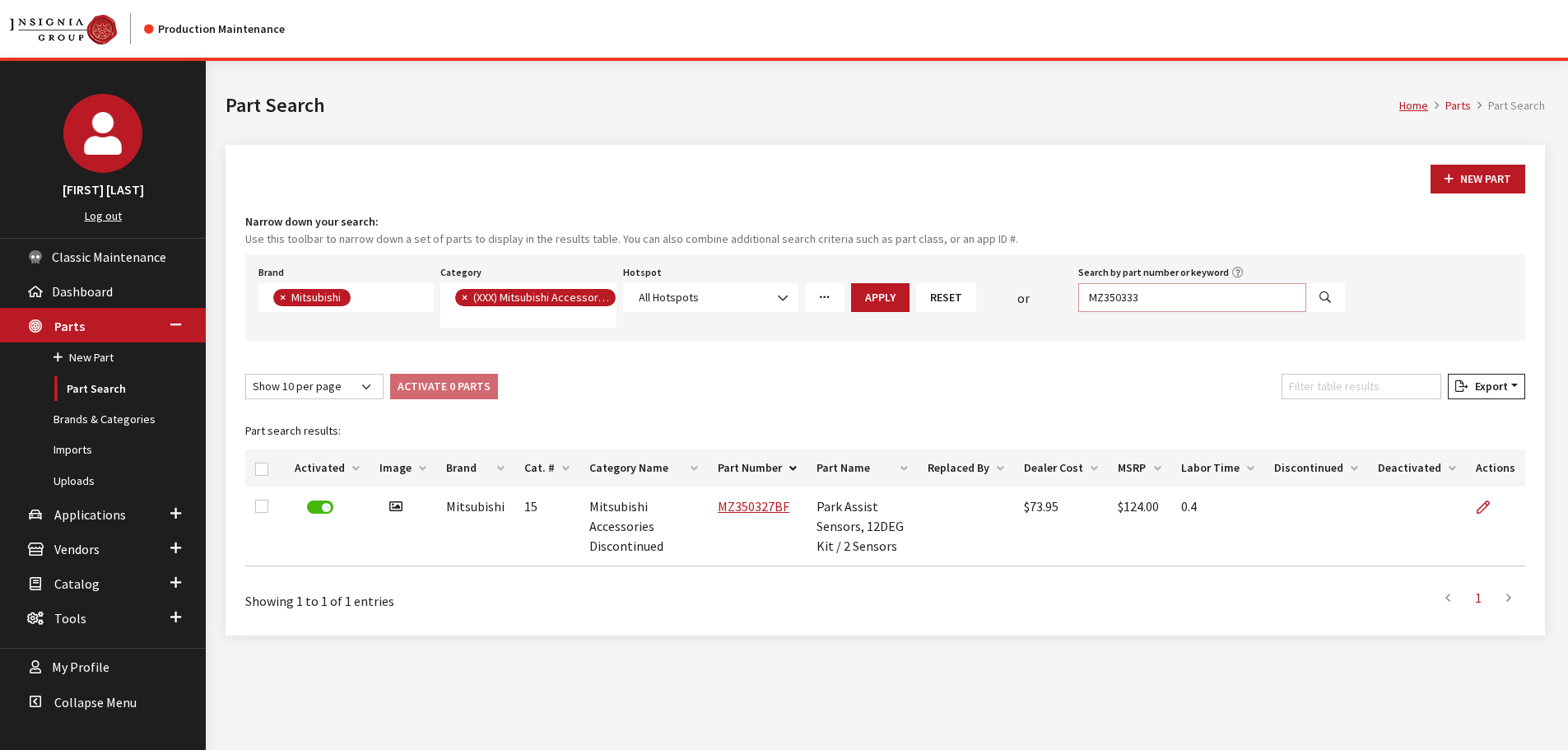 type on "MZ350333" 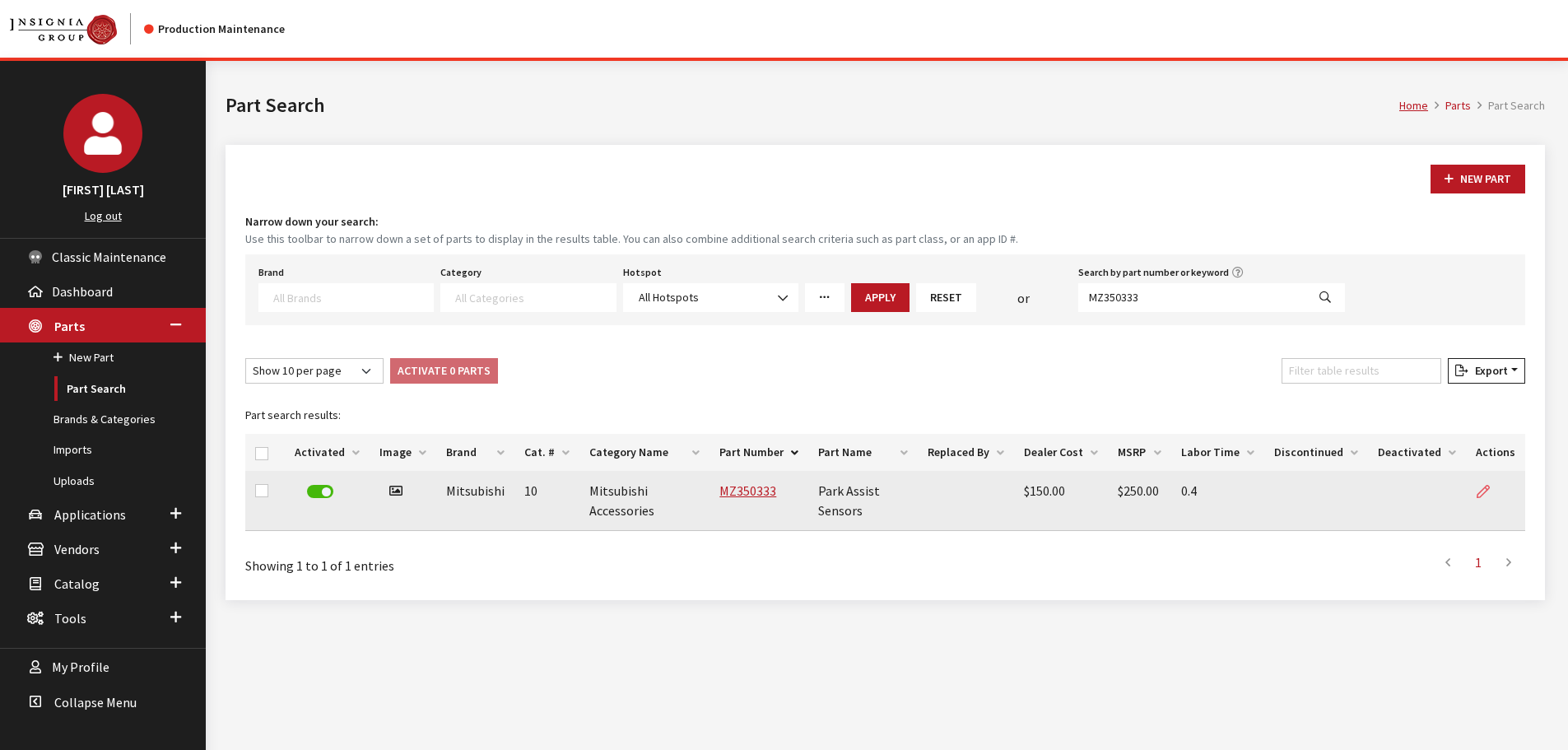 click at bounding box center [1483, 492] 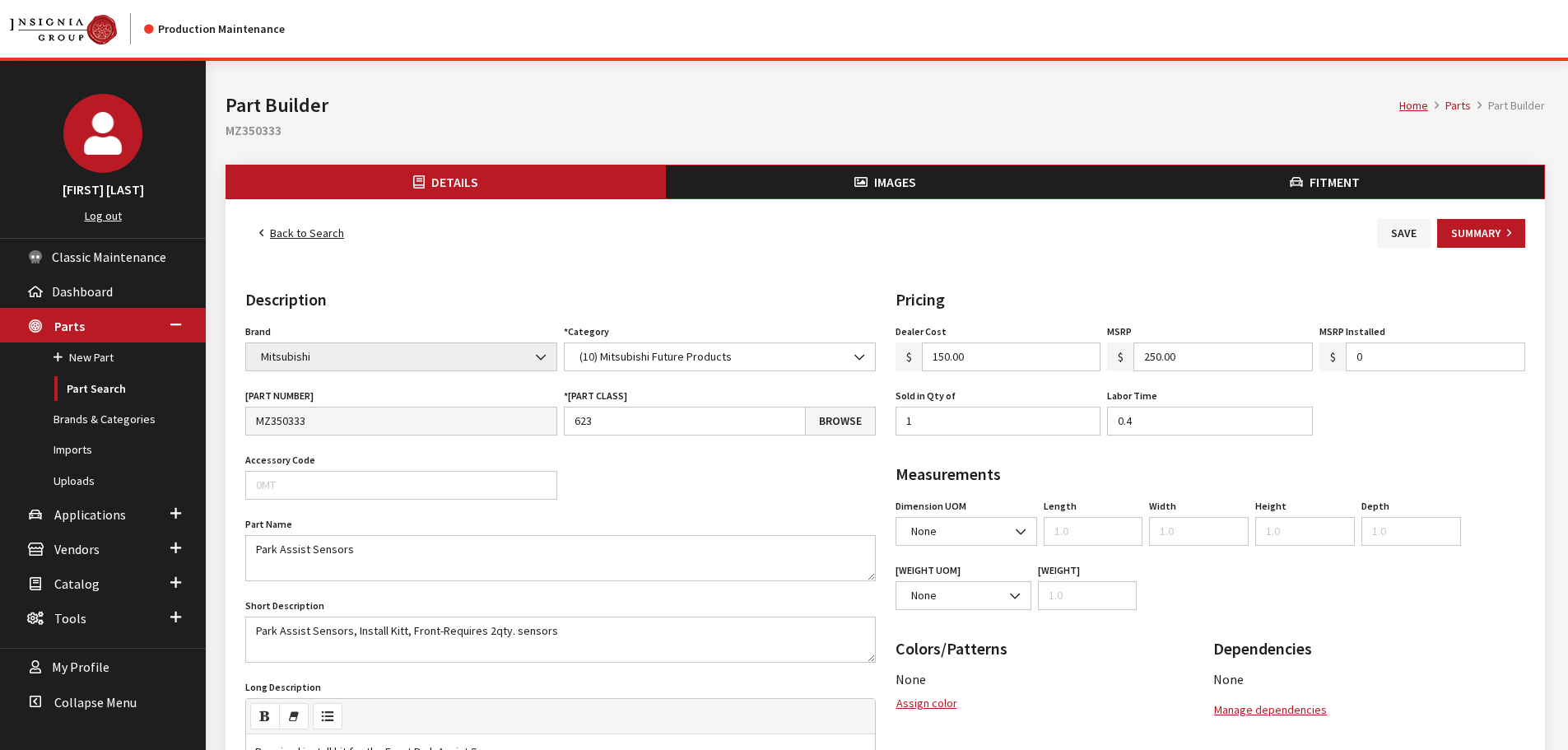 scroll, scrollTop: 0, scrollLeft: 0, axis: both 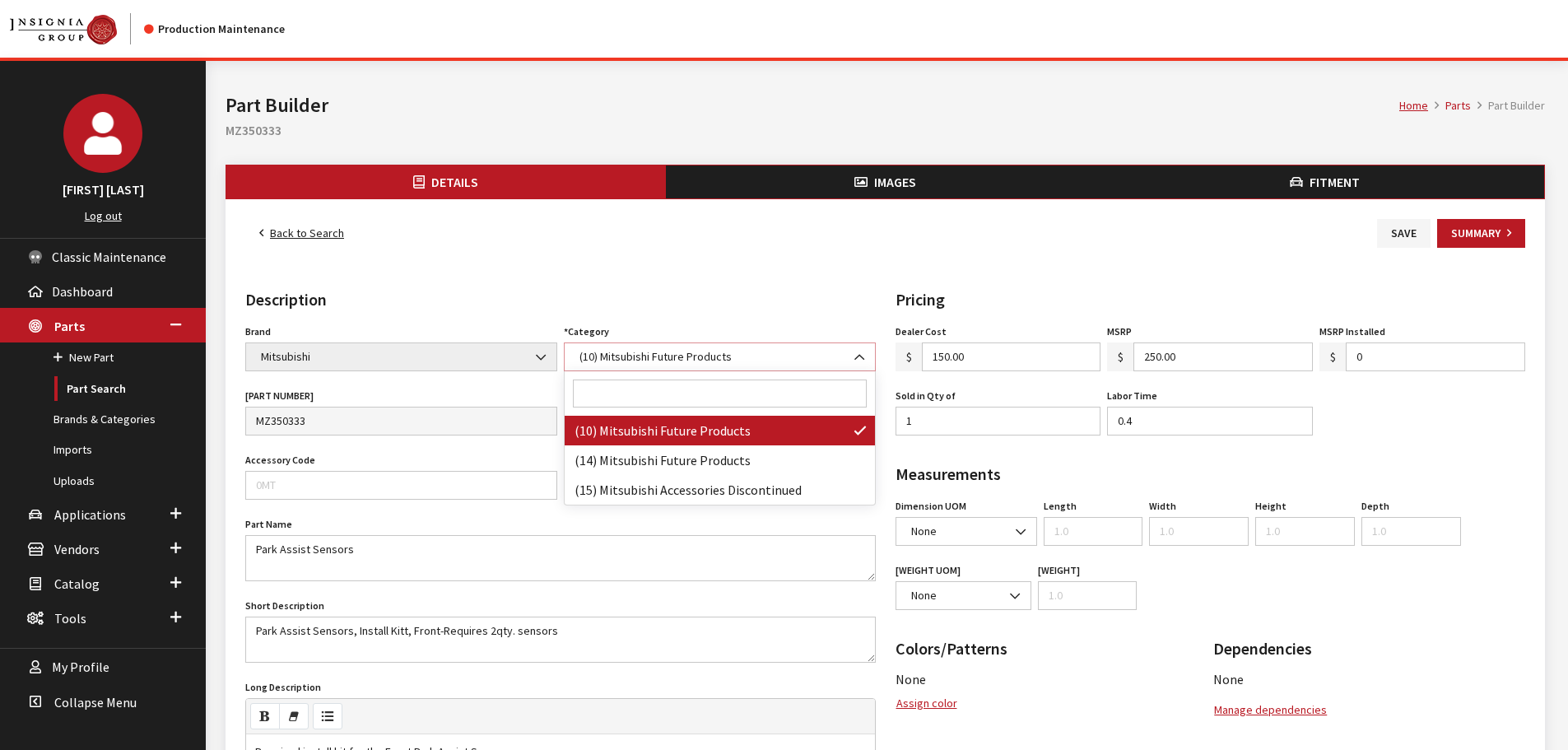 click on "(10) Mitsubishi Accessories" at bounding box center (719, 356) 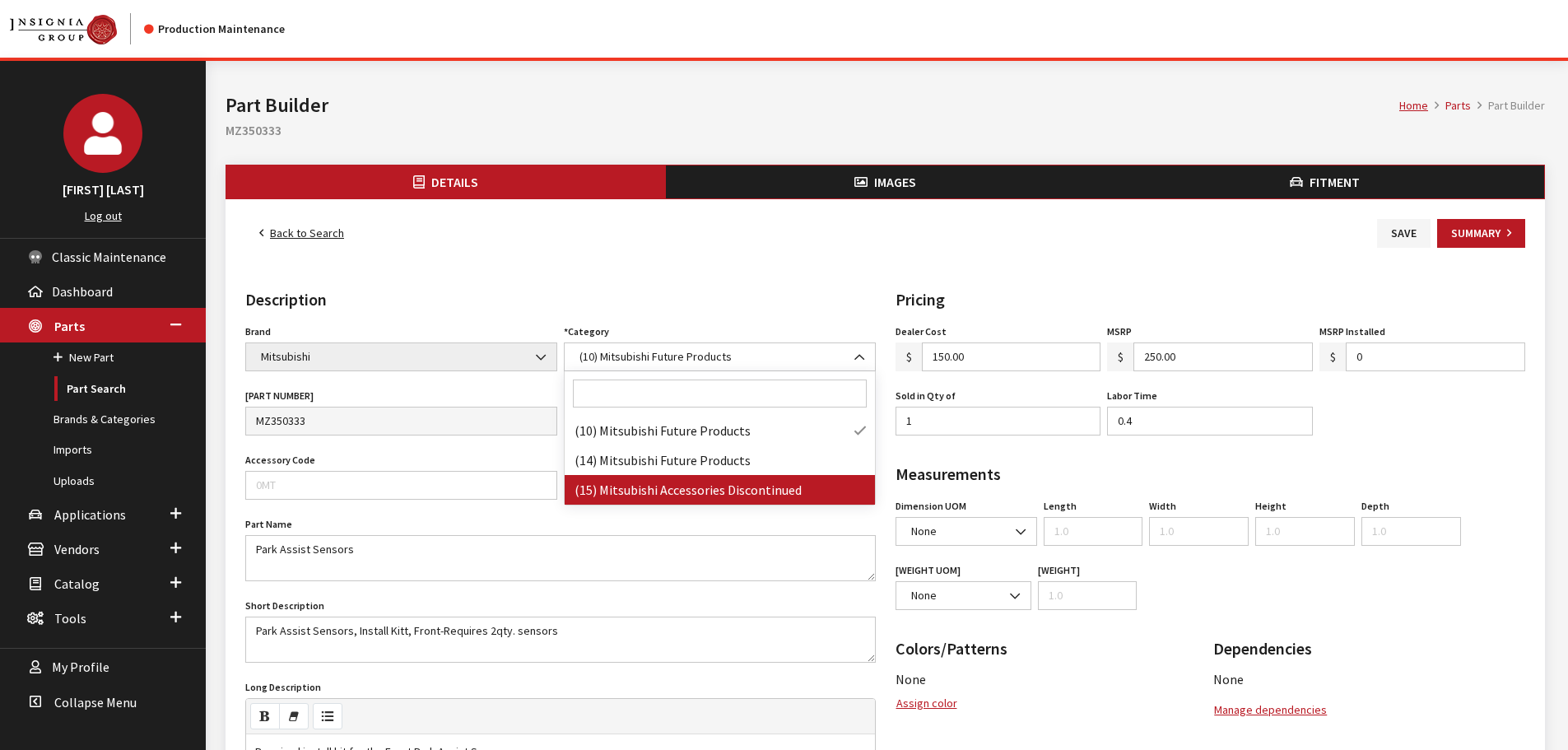 drag, startPoint x: 743, startPoint y: 476, endPoint x: 747, endPoint y: 497, distance: 21.377558 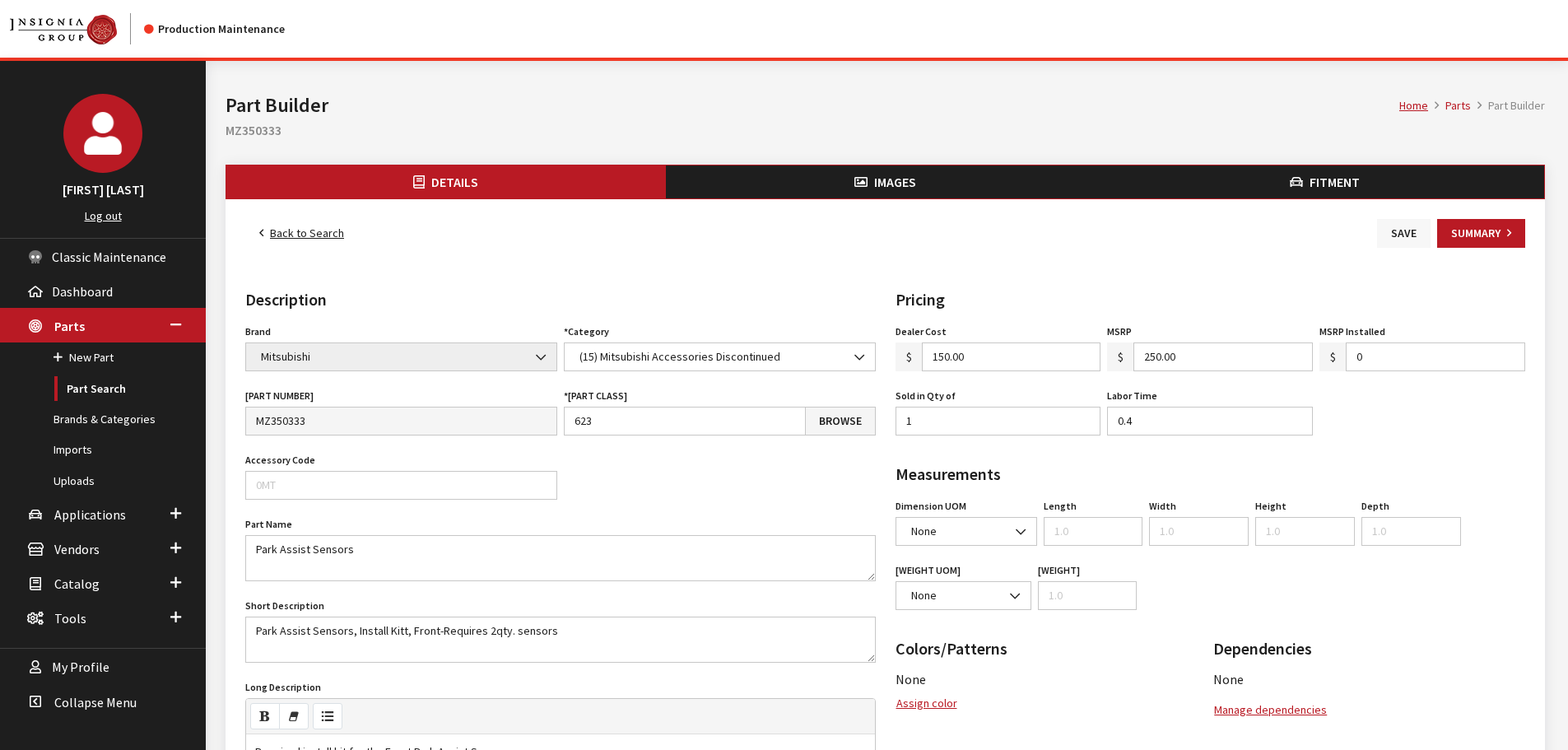 click on "Save" at bounding box center [1403, 233] 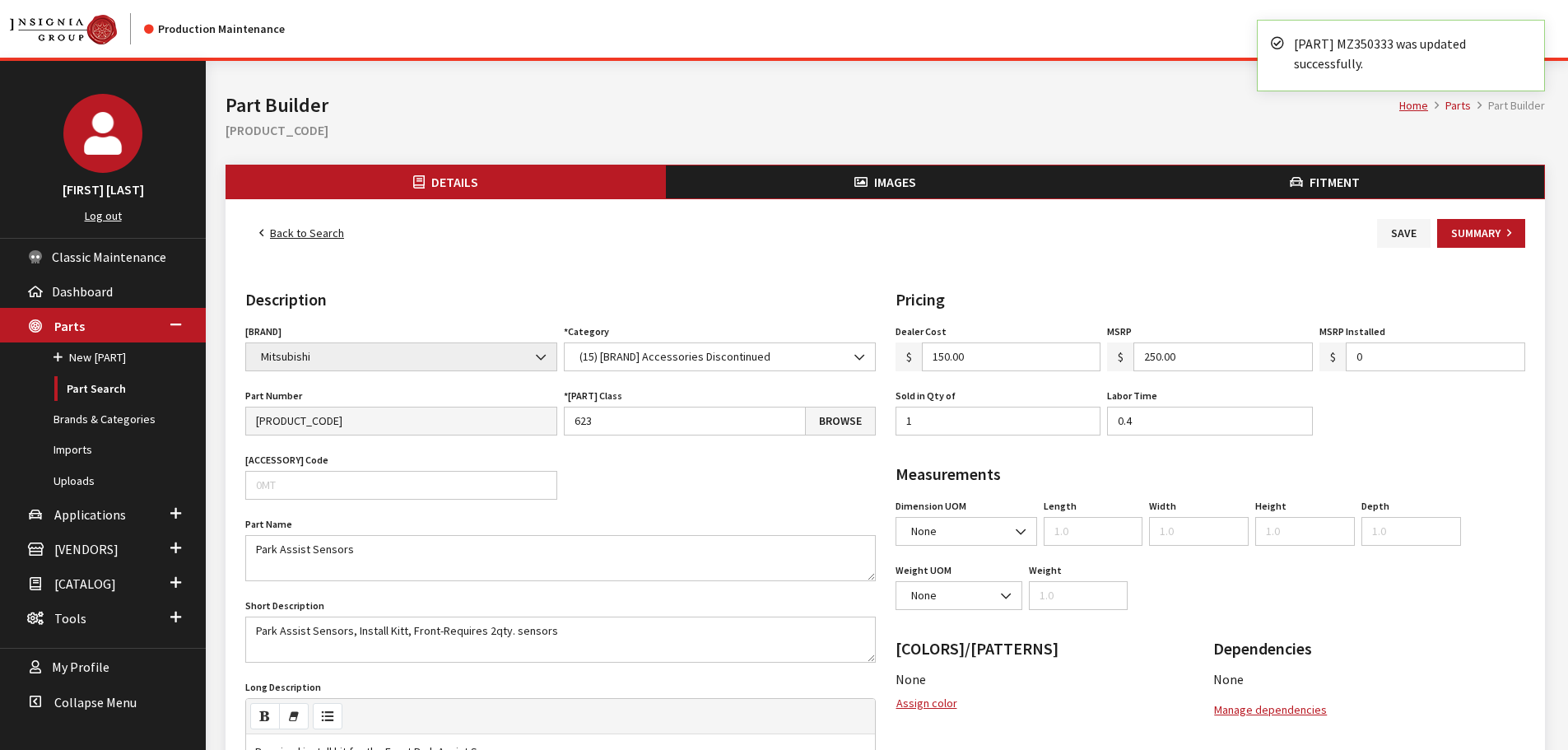 scroll, scrollTop: 0, scrollLeft: 0, axis: both 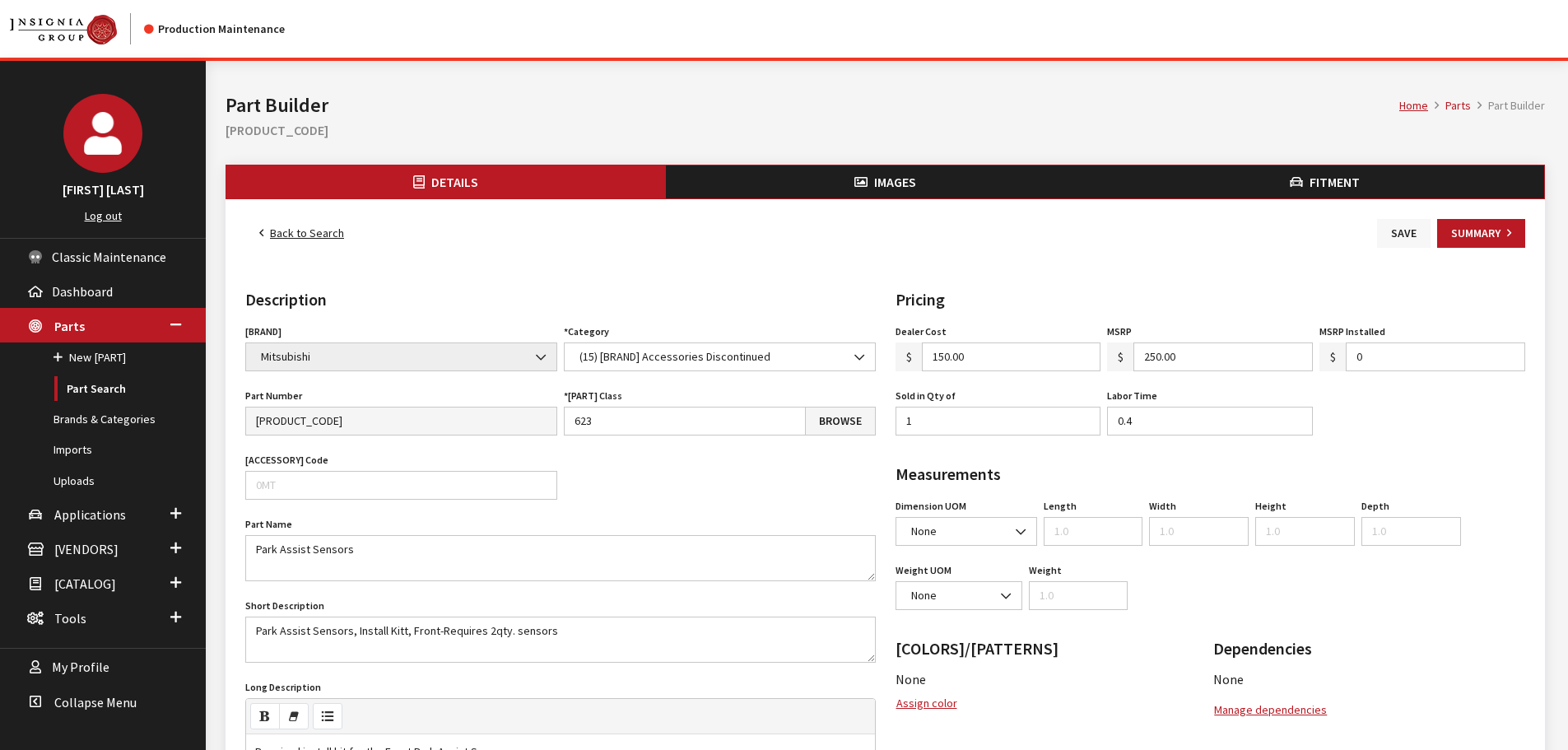 click on "Save" at bounding box center [1403, 233] 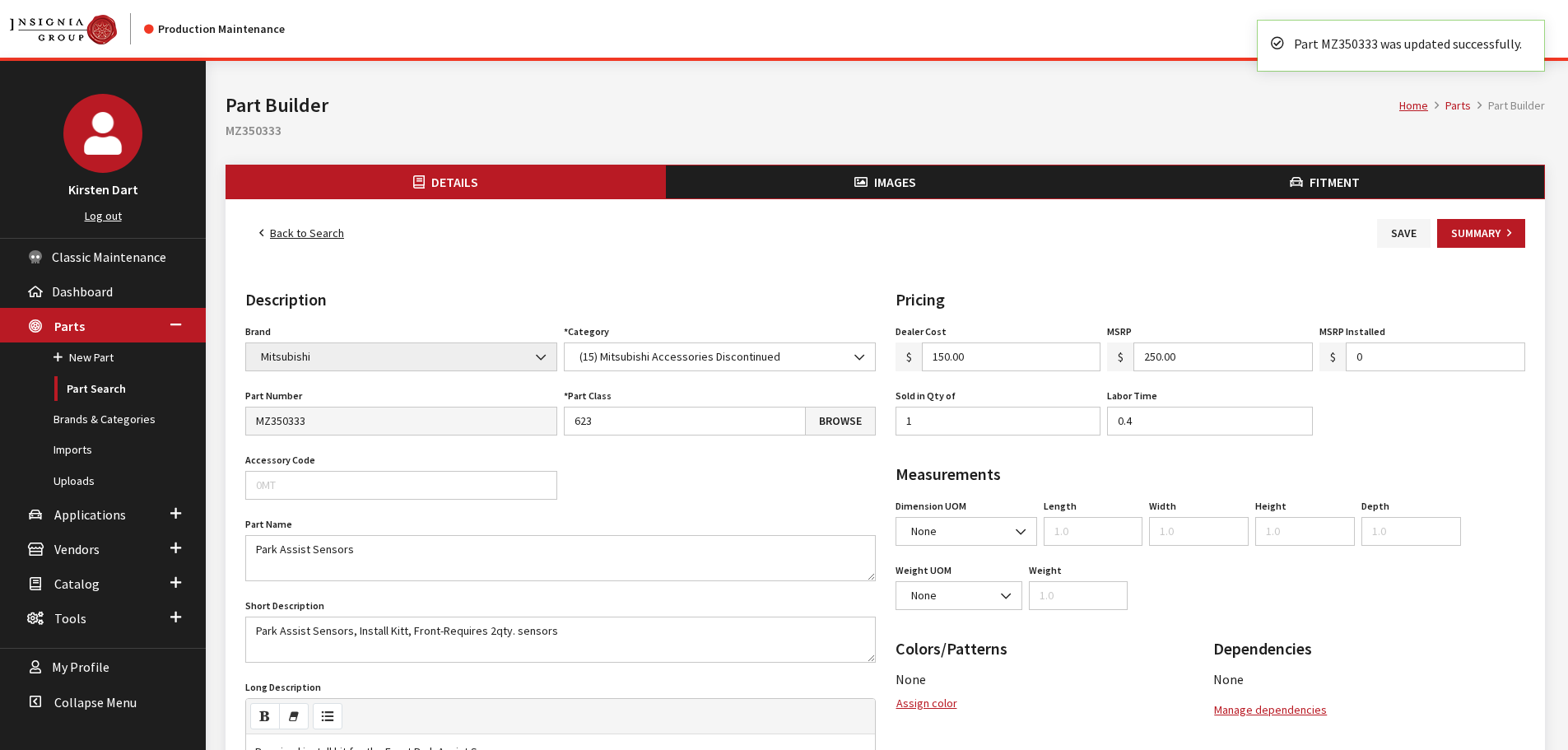 scroll, scrollTop: 0, scrollLeft: 0, axis: both 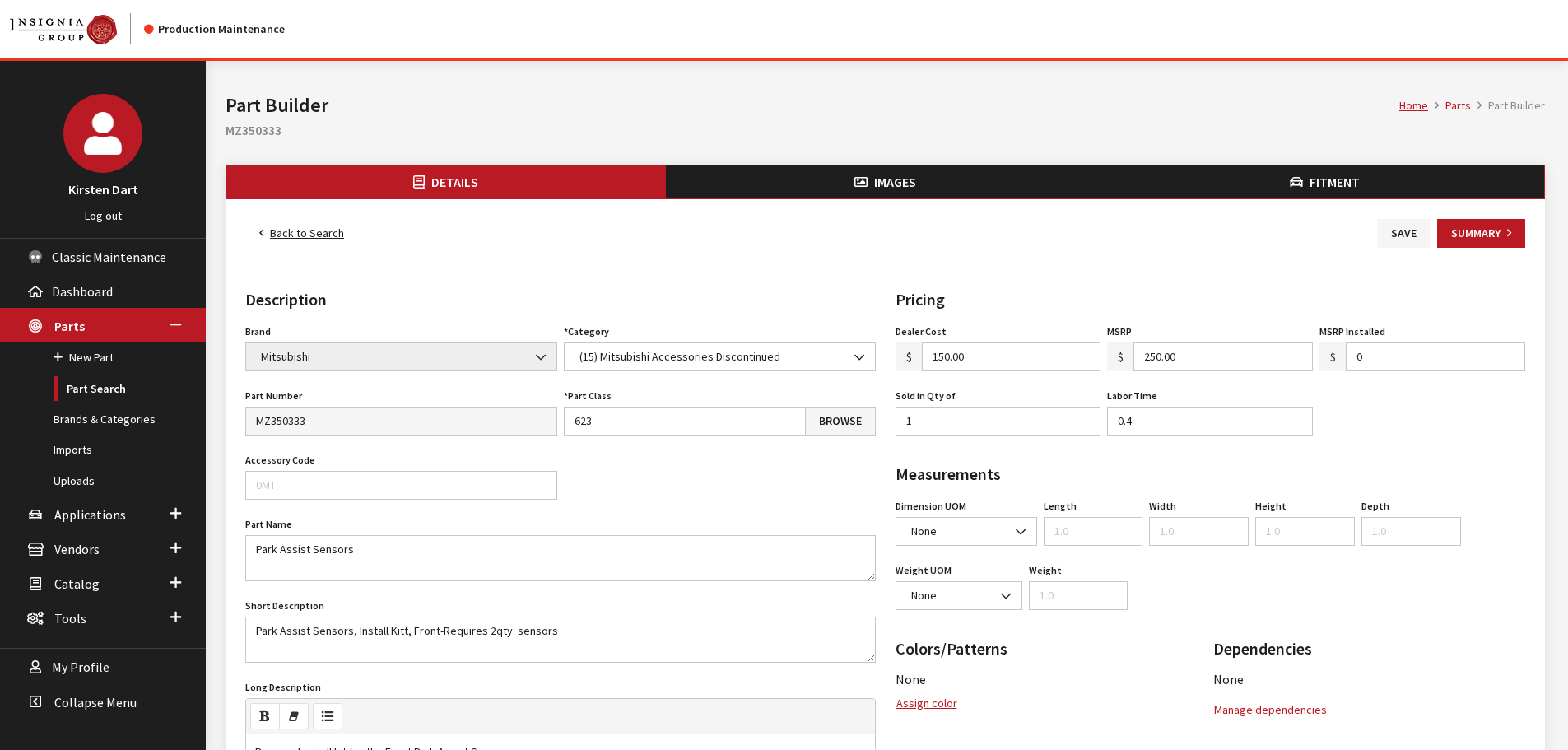 click on "Back to Search
Save
Summary
Details
Description
Brand
Acura Alfa Romeo Audi BMW DoubleTake Ford Ford Racing GM GST Honda Hyundai Infiniti Jaguar Kia Land Rover Lexus Mazda META Mitsubishi Mopar Nissan Saturn Scion Service Plans SET Spitzer Protection Subaru Toyota VW We Owe / Due Bill Yamaha 3D Carbon 3M ACE Advent Agri-Cover AlloyGator Alpine Ameraguard American Radio AMG AMG-Hyundai AMG-Kia AMP ANZO Aries AstroStart Audiovox AUER Automotive Auto Action Automate Autostart Avital AVS Azentek BAK Bed Rug BEDSLIDE Belltech Bestop Boomerang Borla BrandMotion Bruno Bushwacker Cargo Solutions Cedar Electronics Check Corp Clifford" at bounding box center (885, 706) 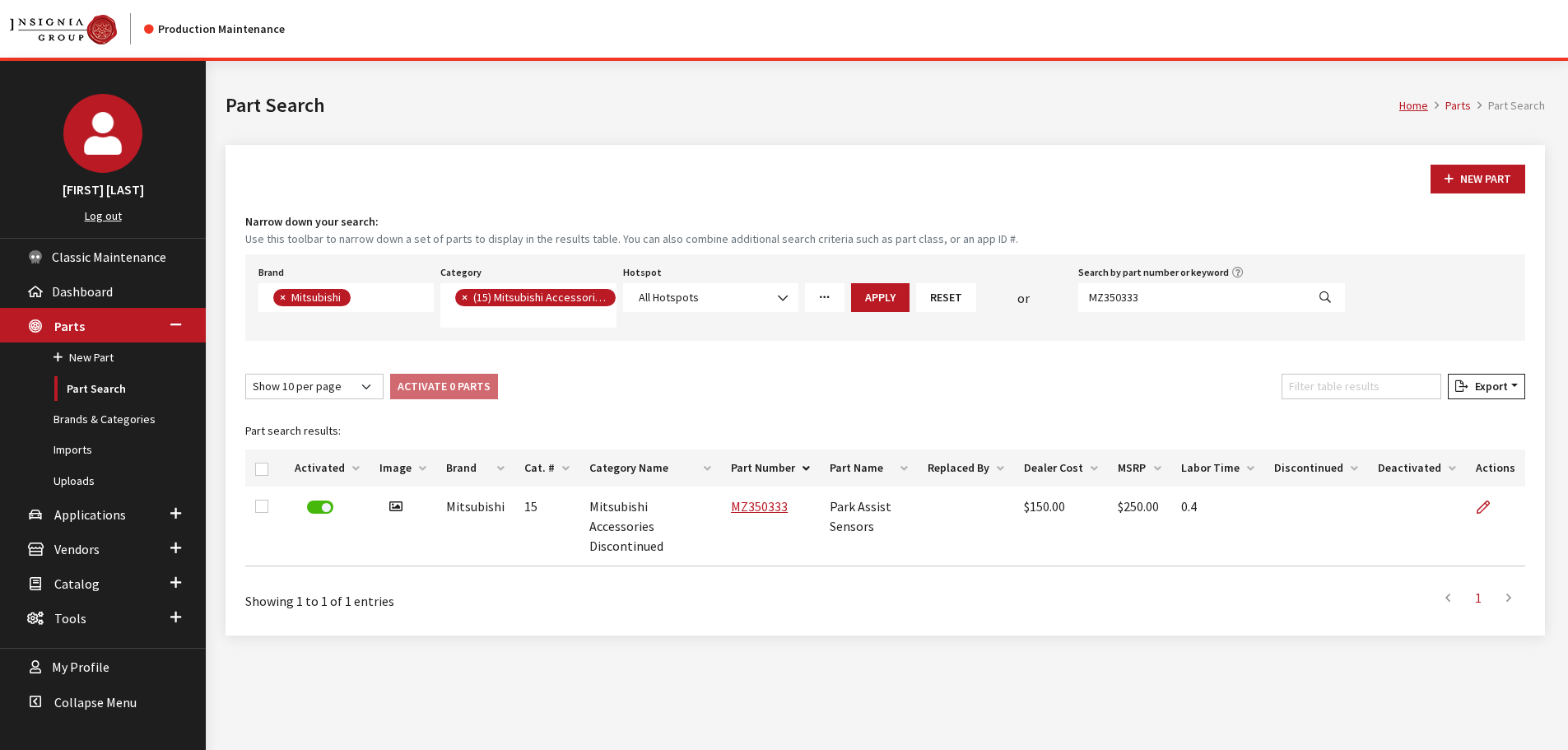 scroll, scrollTop: 0, scrollLeft: 0, axis: both 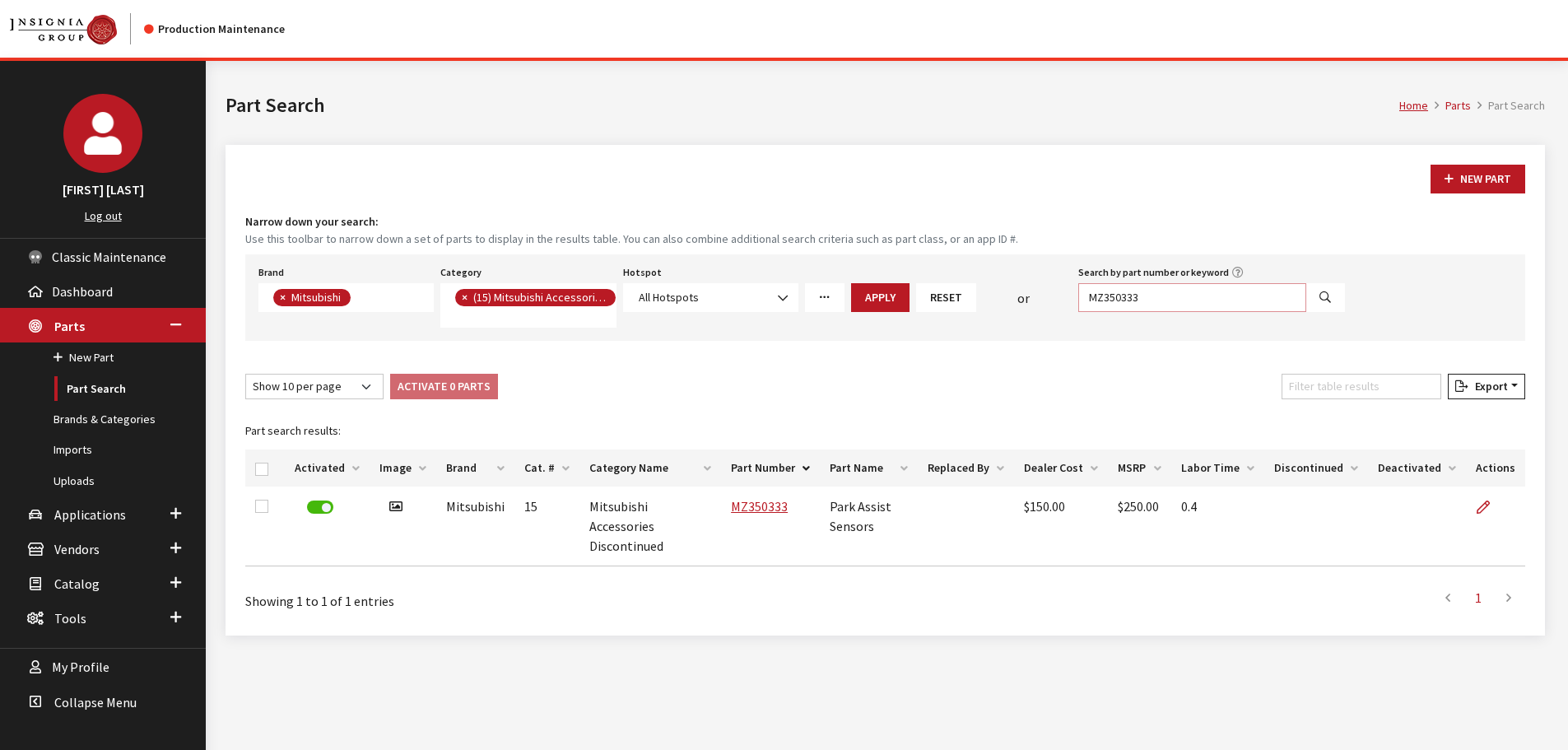 click on "MZ350333" at bounding box center [1192, 297] 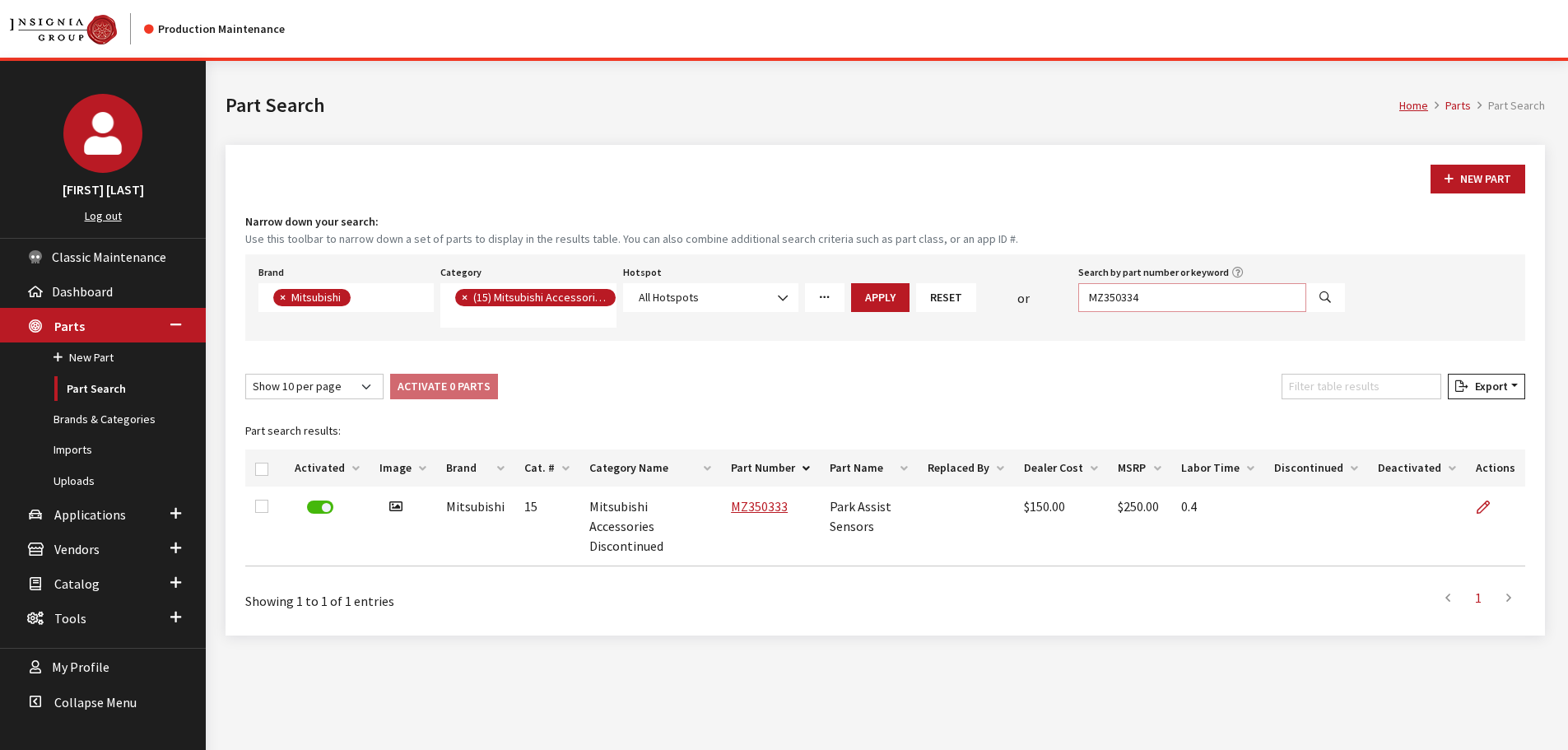 type on "MZ350334" 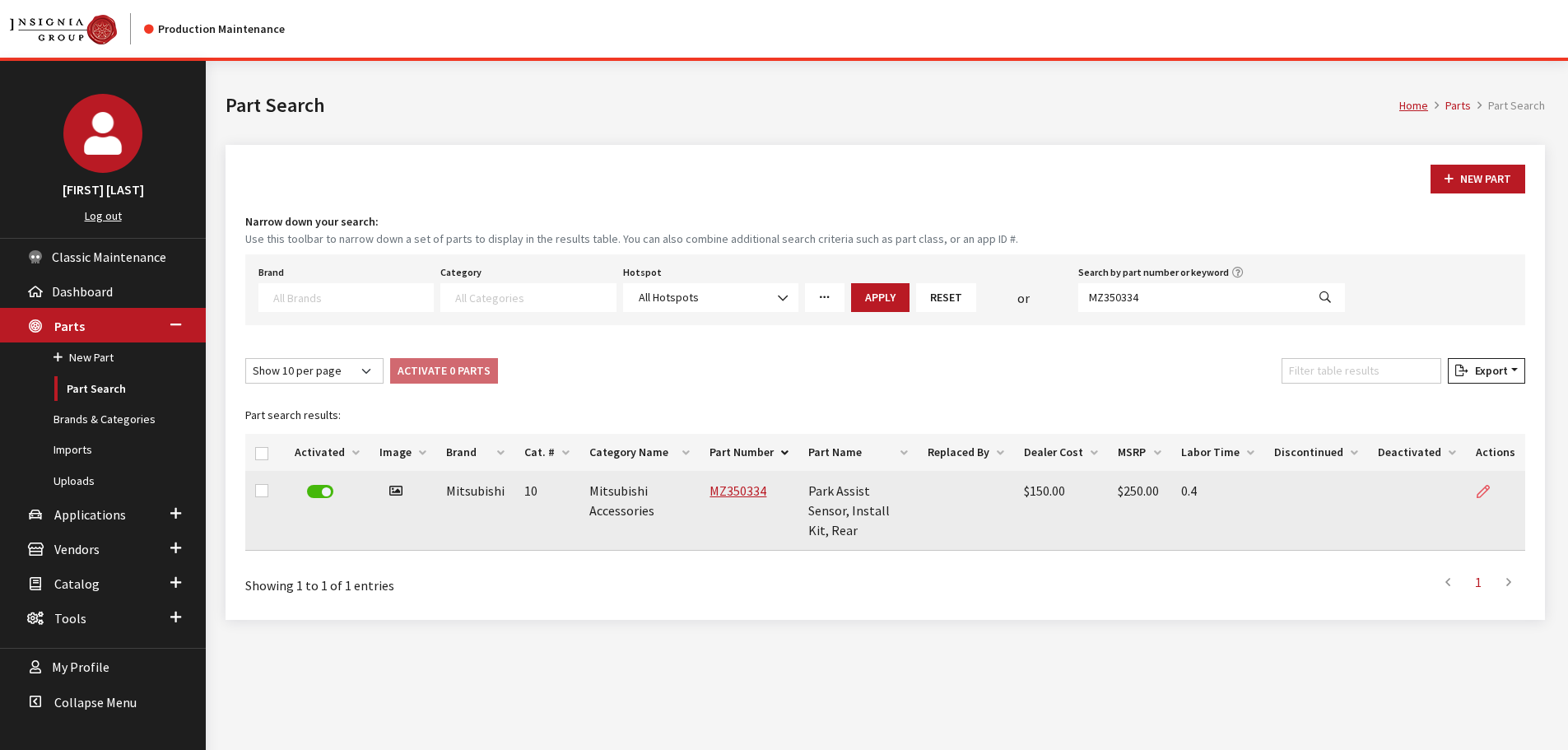click at bounding box center [1483, 492] 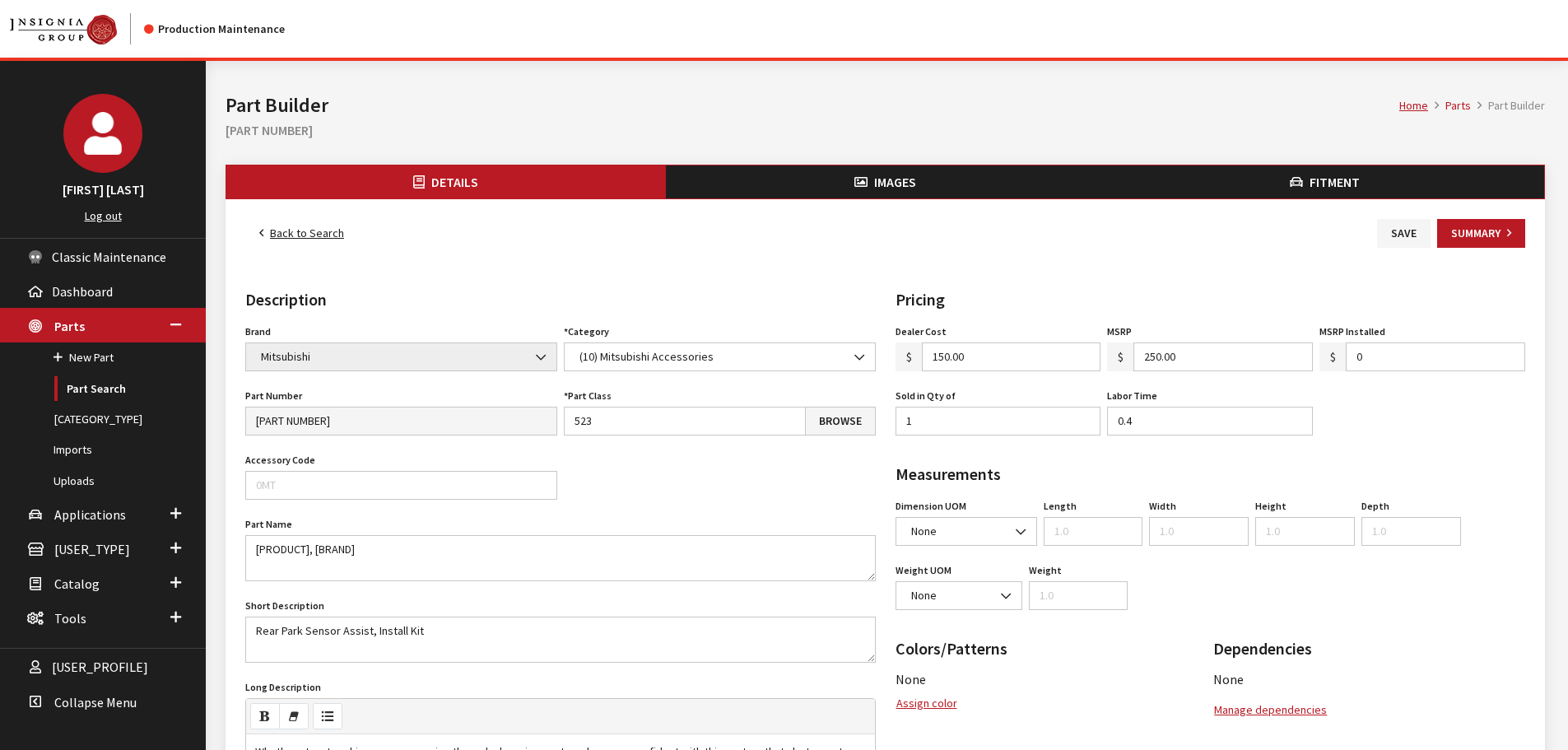 scroll, scrollTop: 0, scrollLeft: 0, axis: both 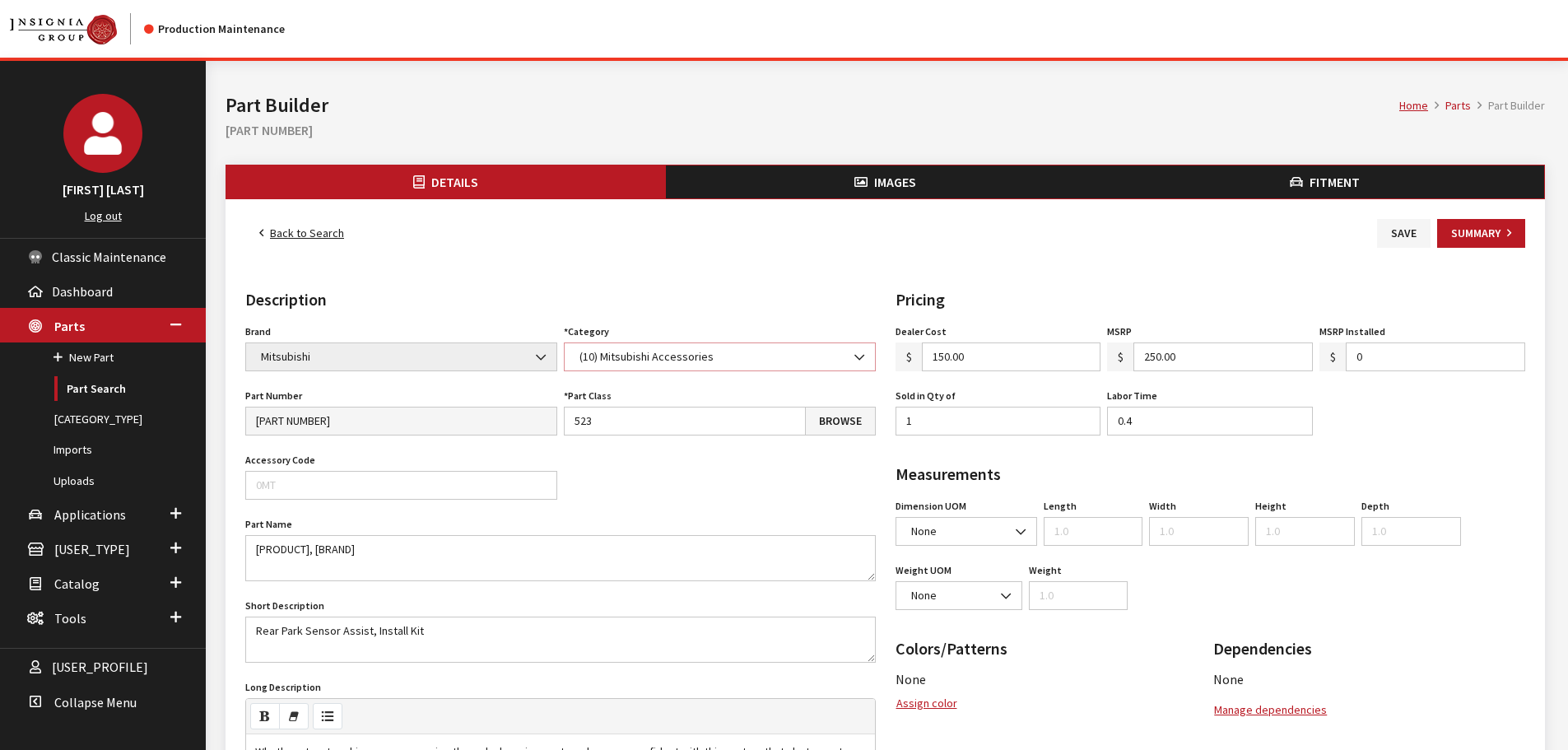 click on "(10) Mitsubishi Accessories" at bounding box center [719, 356] 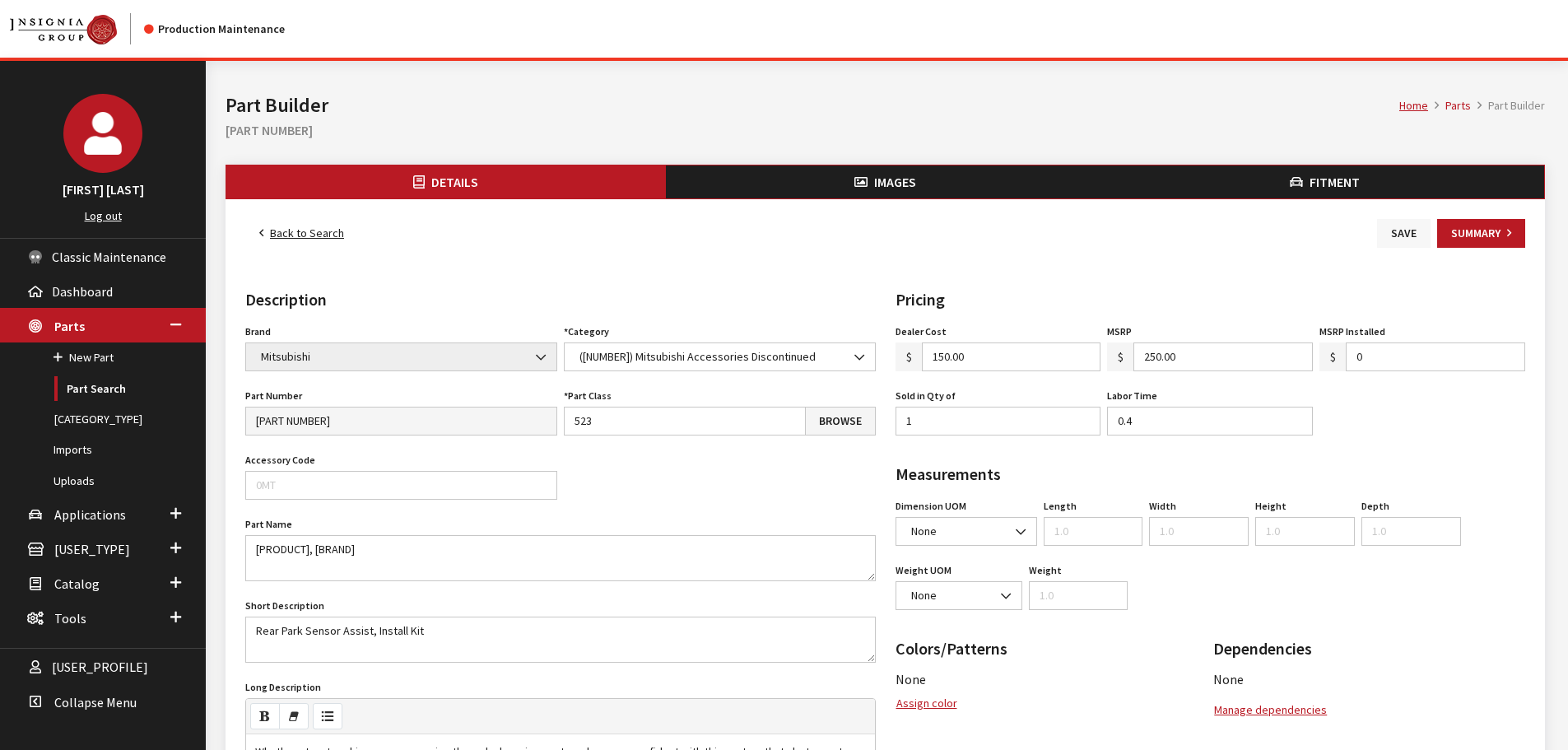 click on "Save" at bounding box center (1403, 233) 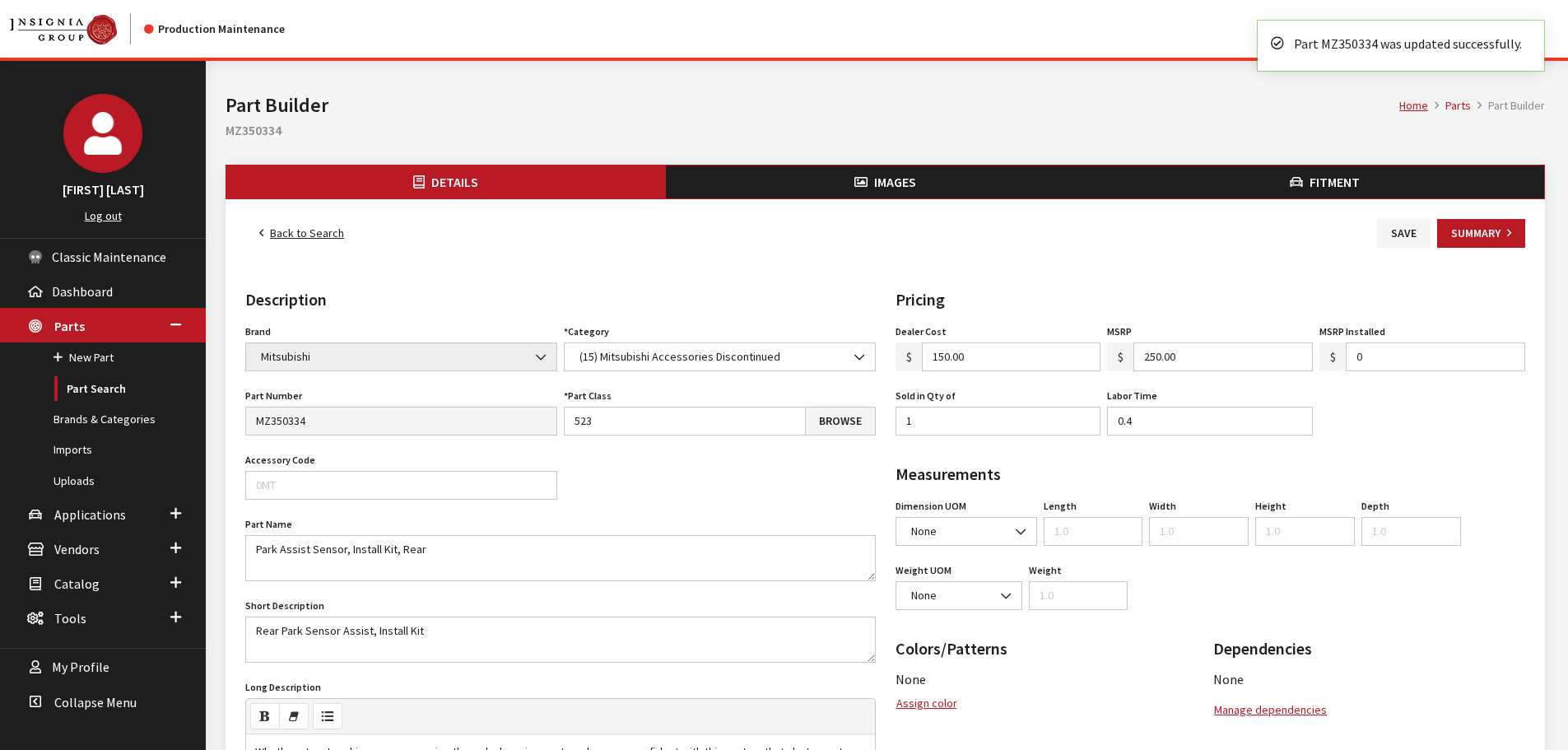 scroll, scrollTop: 0, scrollLeft: 0, axis: both 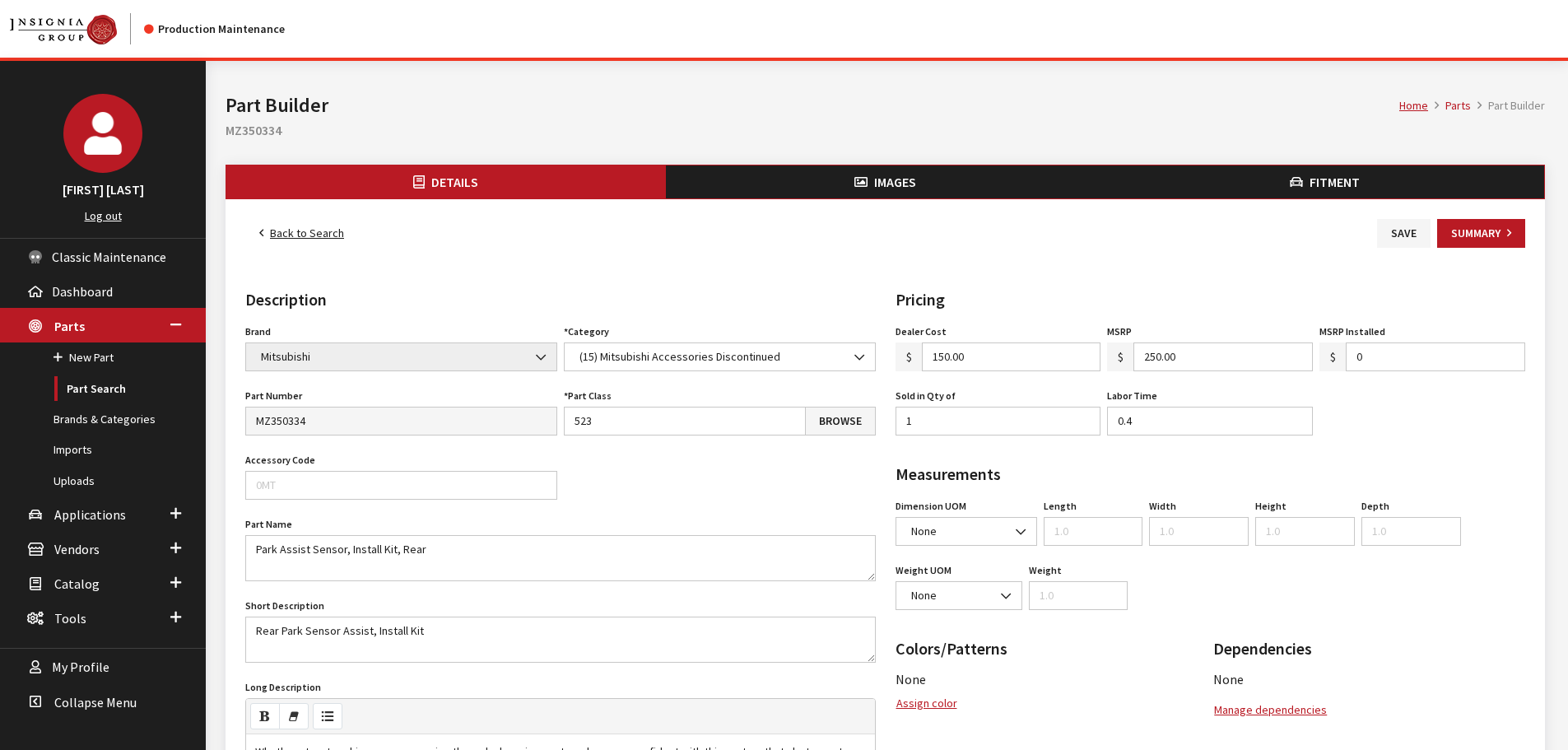 click on "Back to Search" at bounding box center (301, 233) 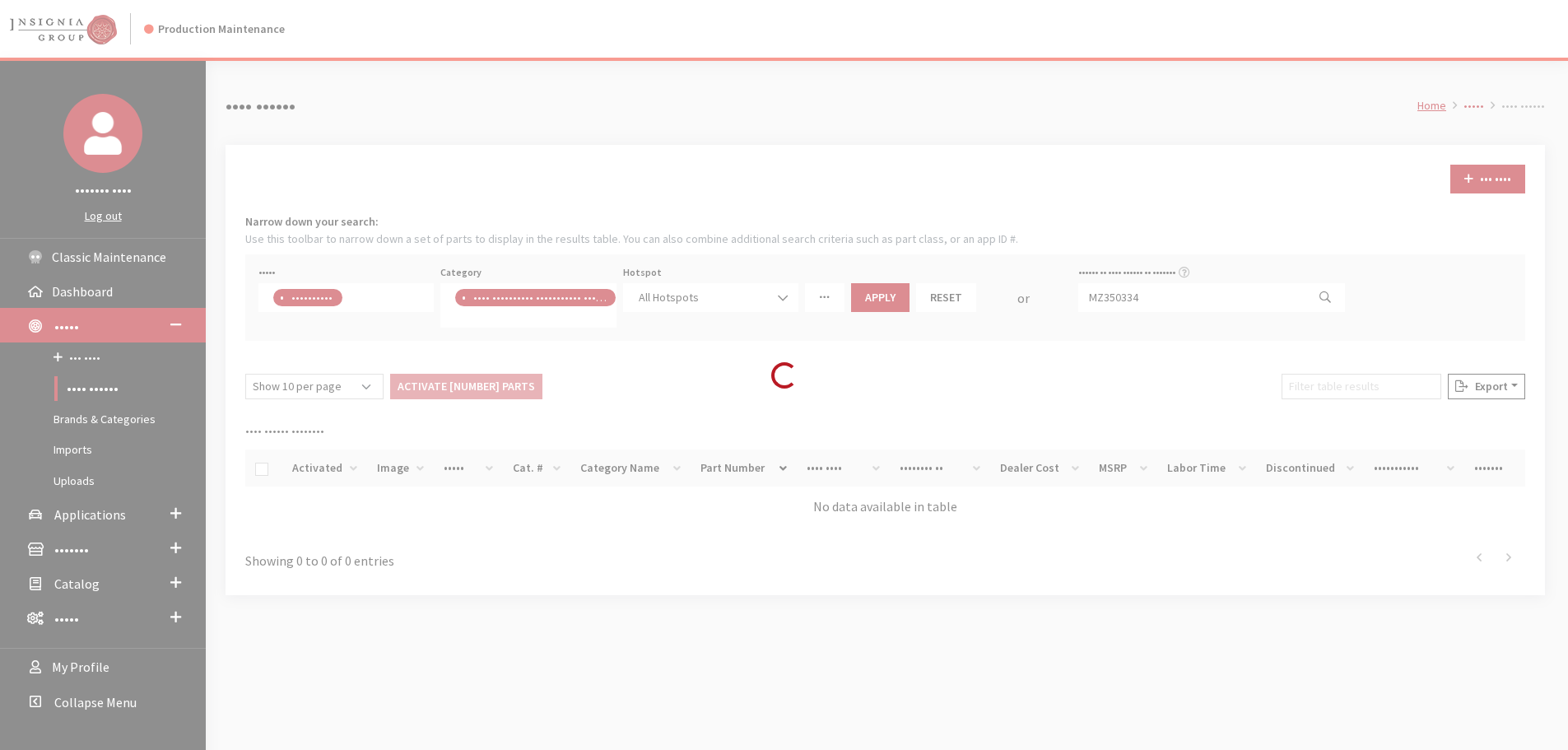 scroll, scrollTop: 0, scrollLeft: 0, axis: both 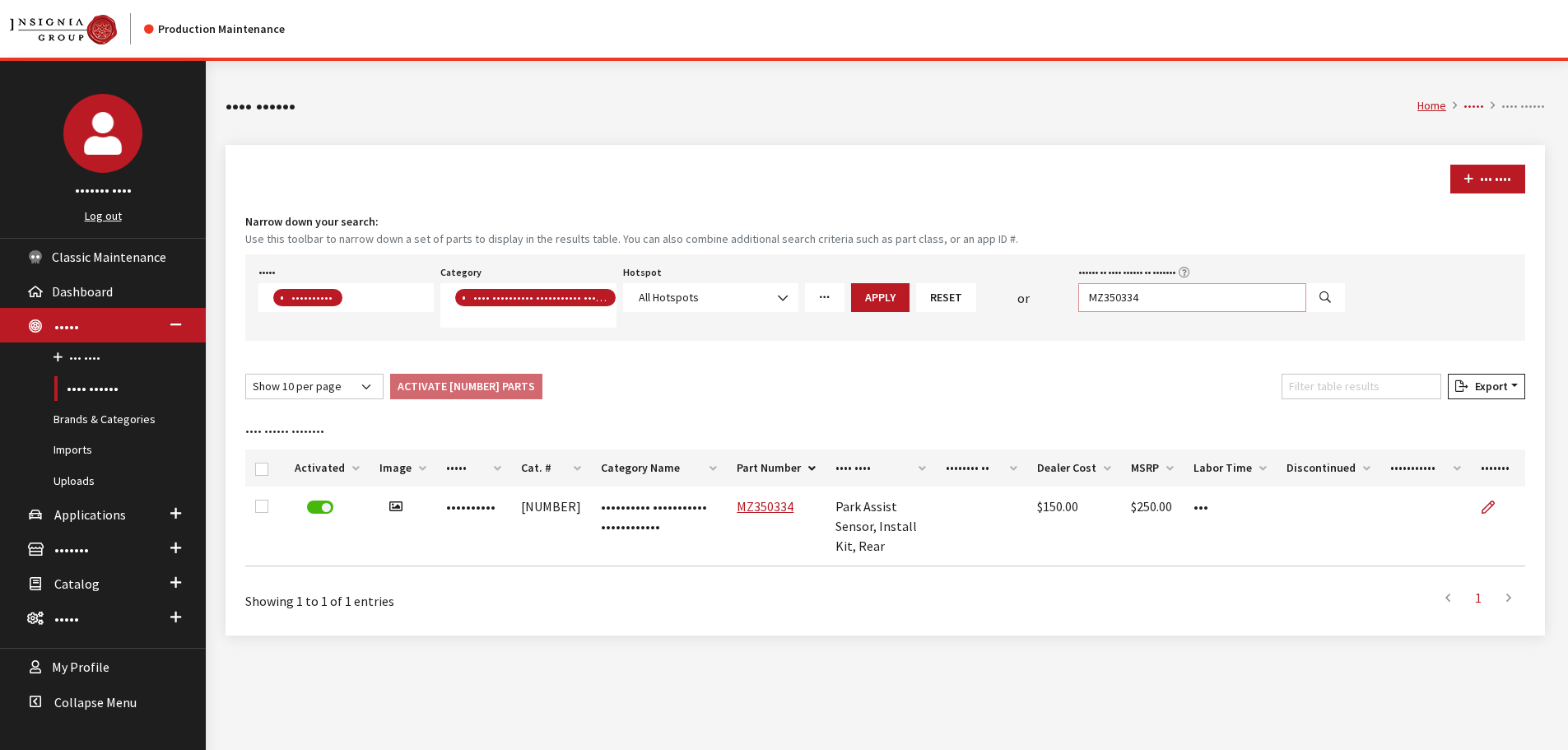 drag, startPoint x: 1171, startPoint y: 305, endPoint x: 1053, endPoint y: 308, distance: 118.03813 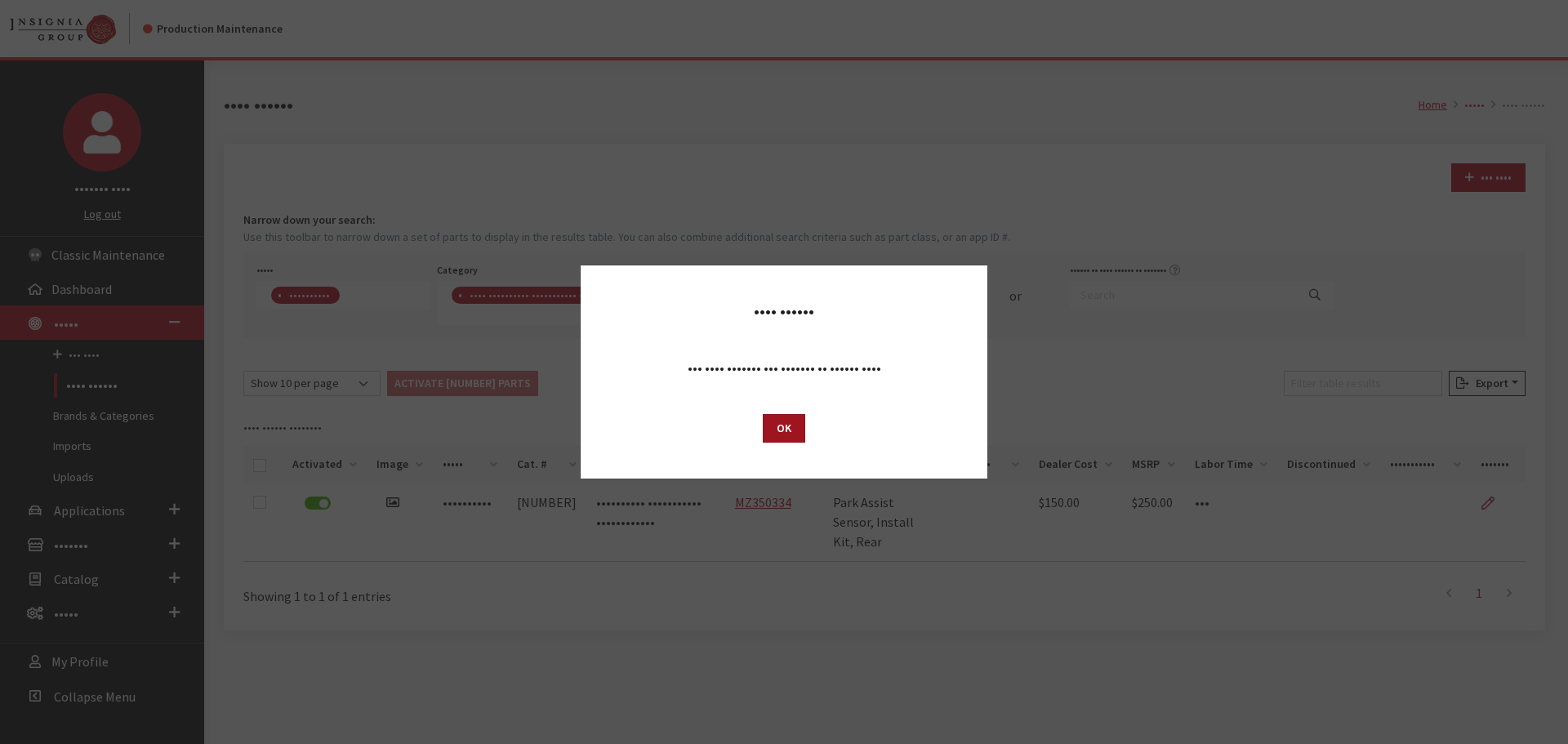 click on "OK" at bounding box center [784, 428] 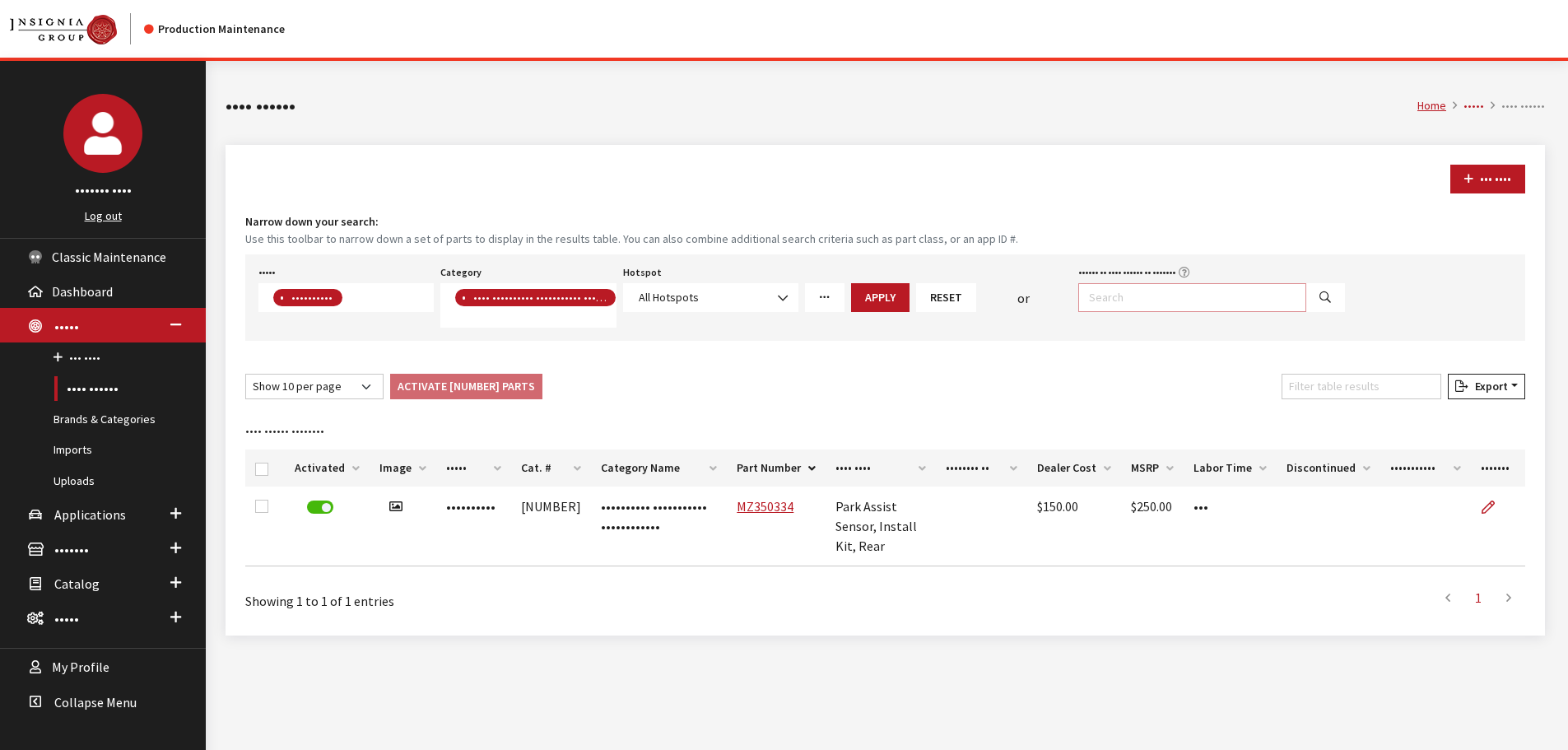 click on "Search by part number or keyword" at bounding box center (1192, 297) 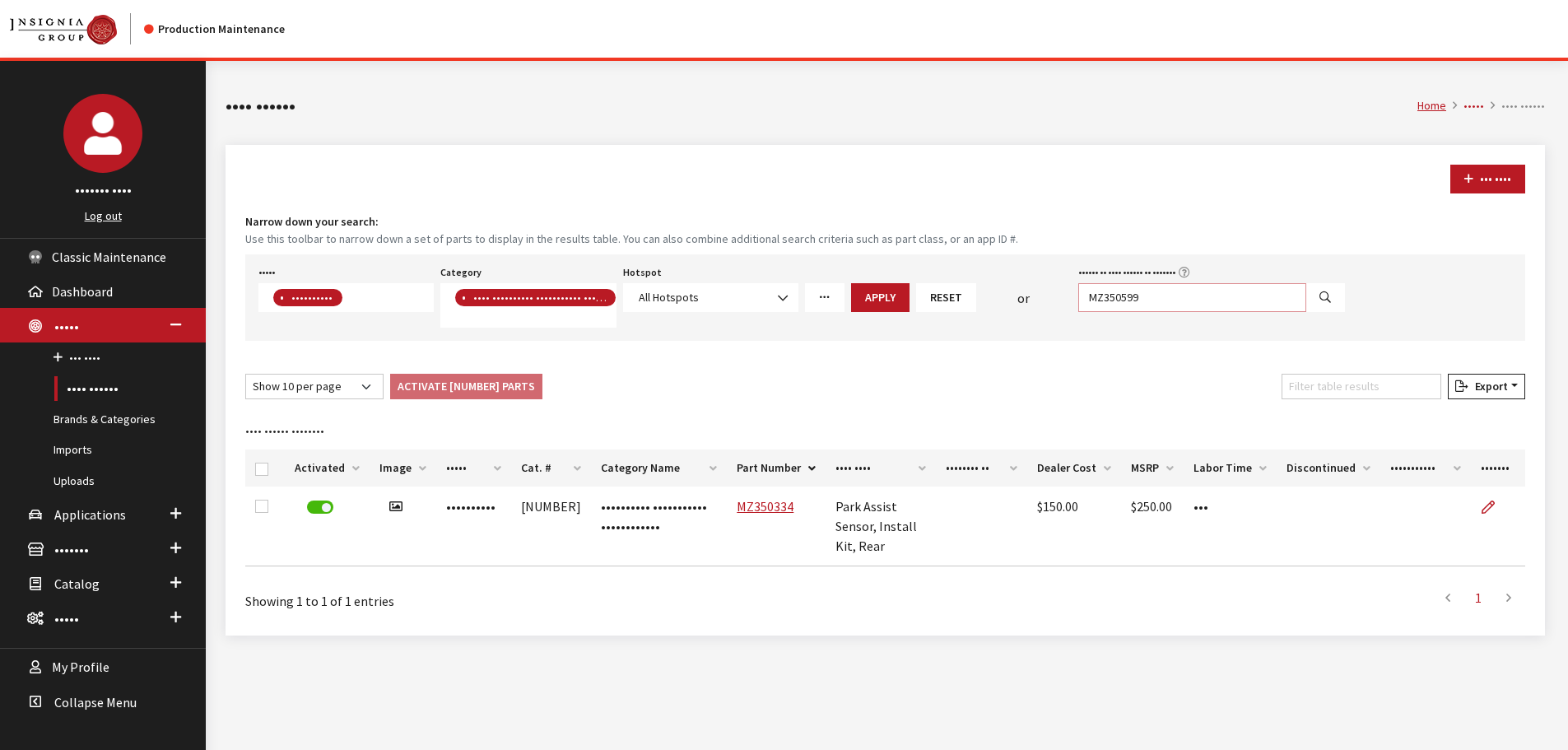 type on "MZ350599" 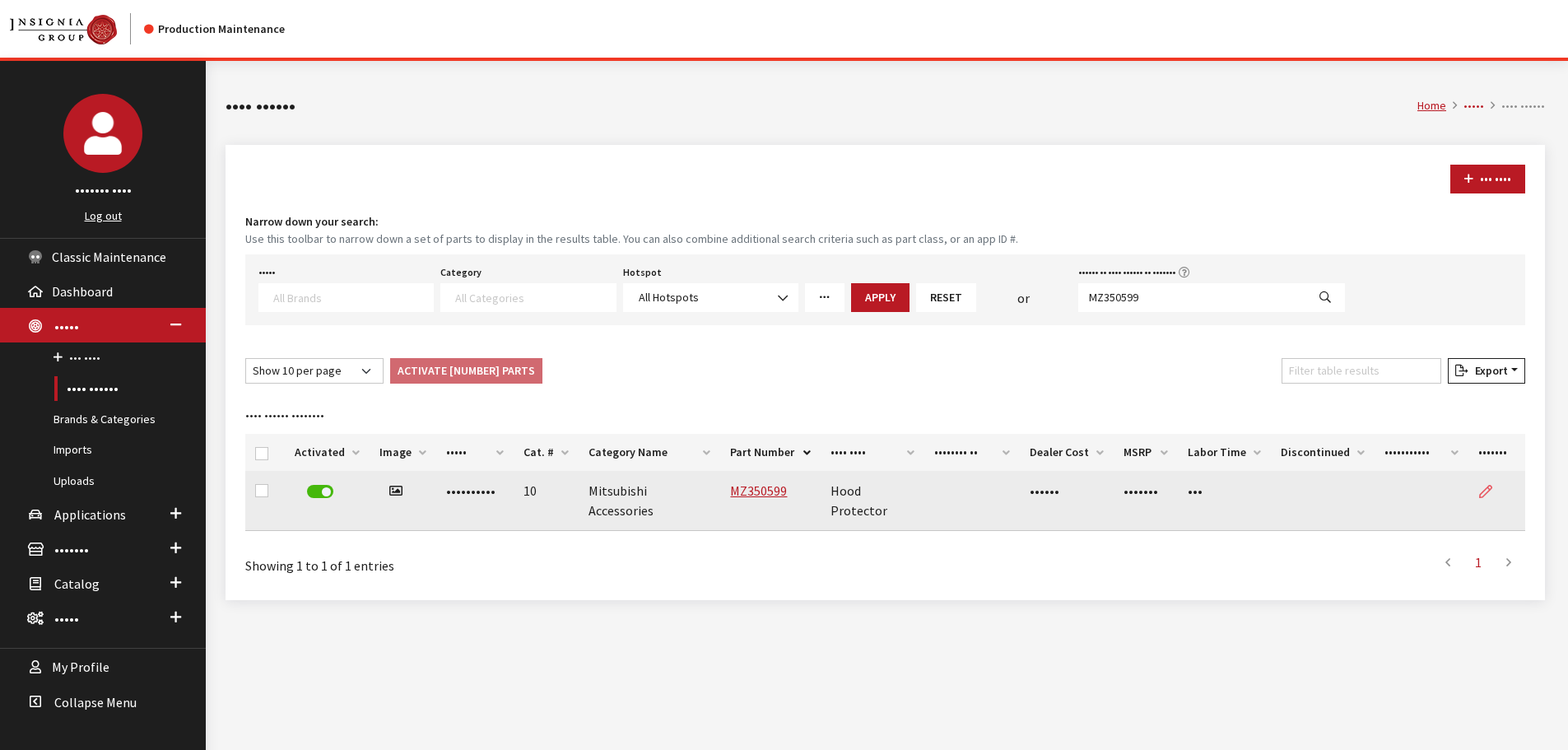 click at bounding box center (1490, 491) 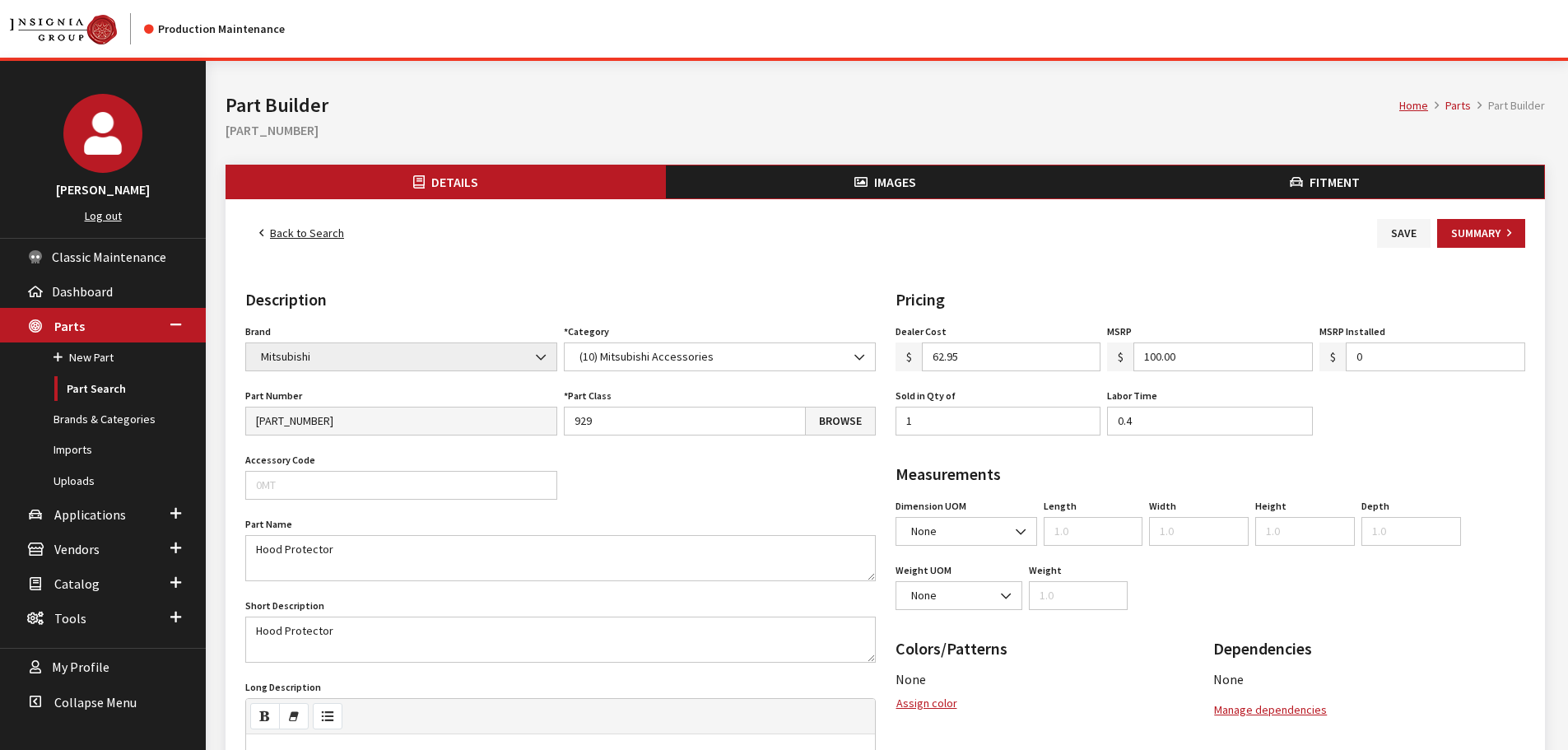 scroll, scrollTop: 0, scrollLeft: 0, axis: both 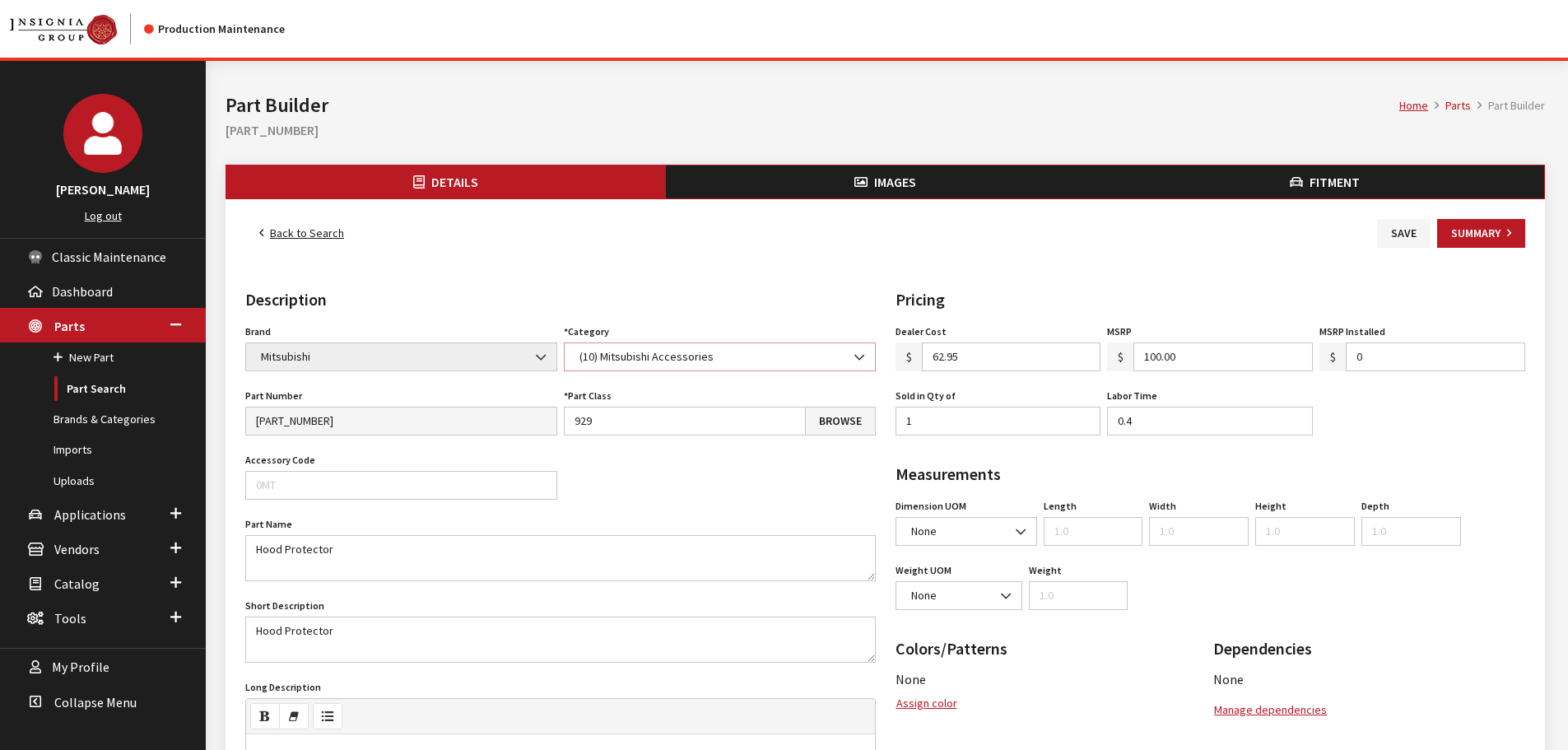 click on "([NUMBER]) Mitsubishi Accessories" at bounding box center (719, 356) 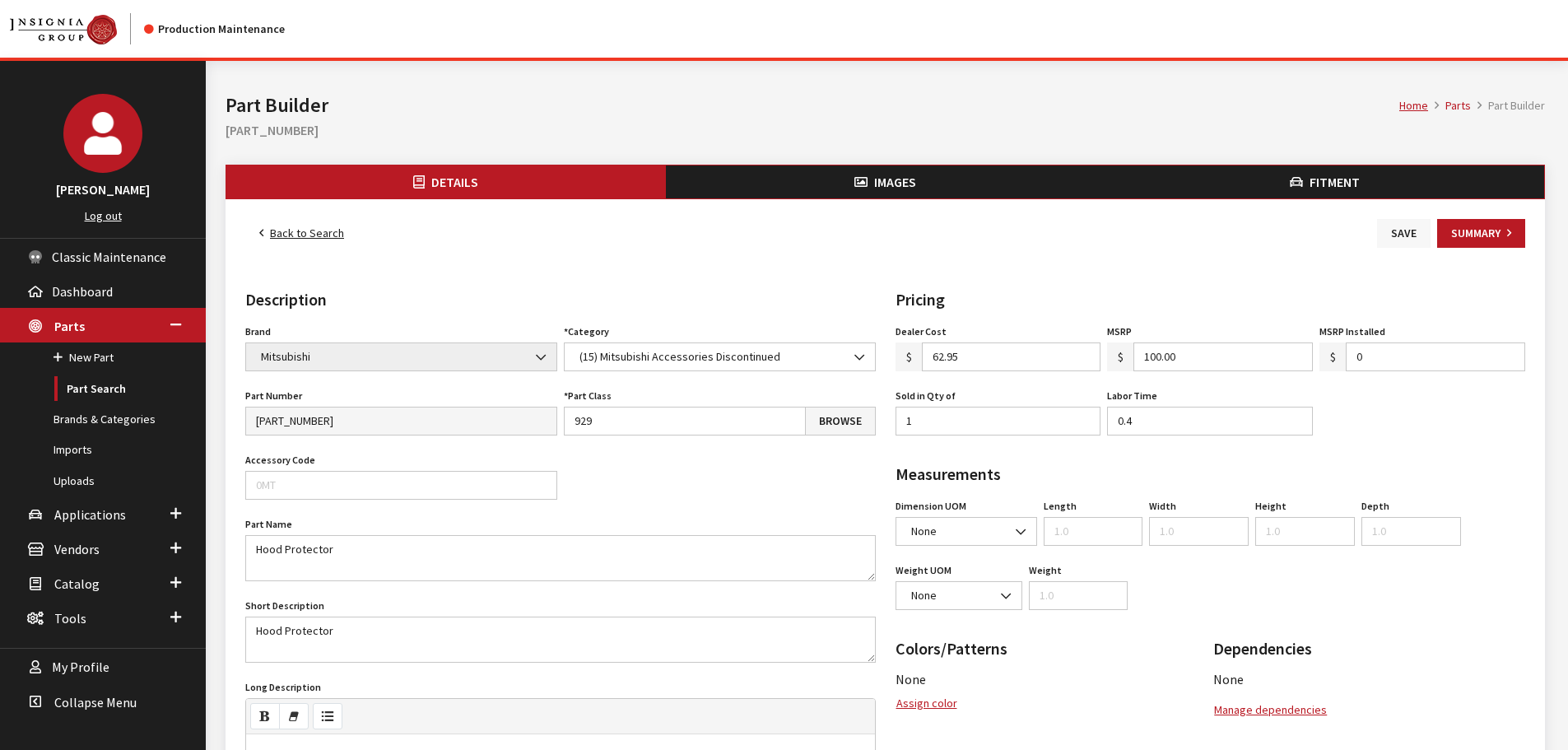click on "Save" at bounding box center [1403, 233] 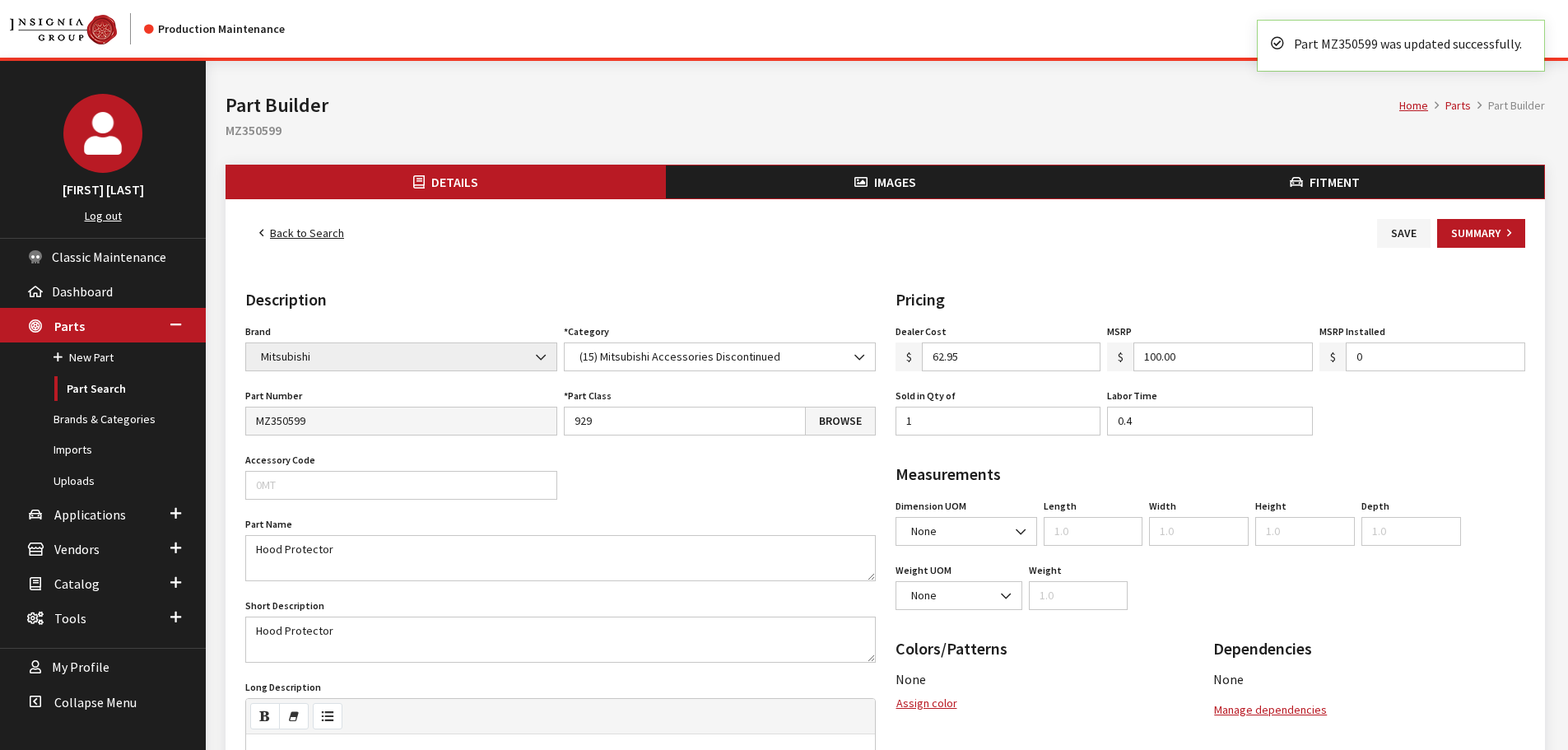 scroll, scrollTop: 0, scrollLeft: 0, axis: both 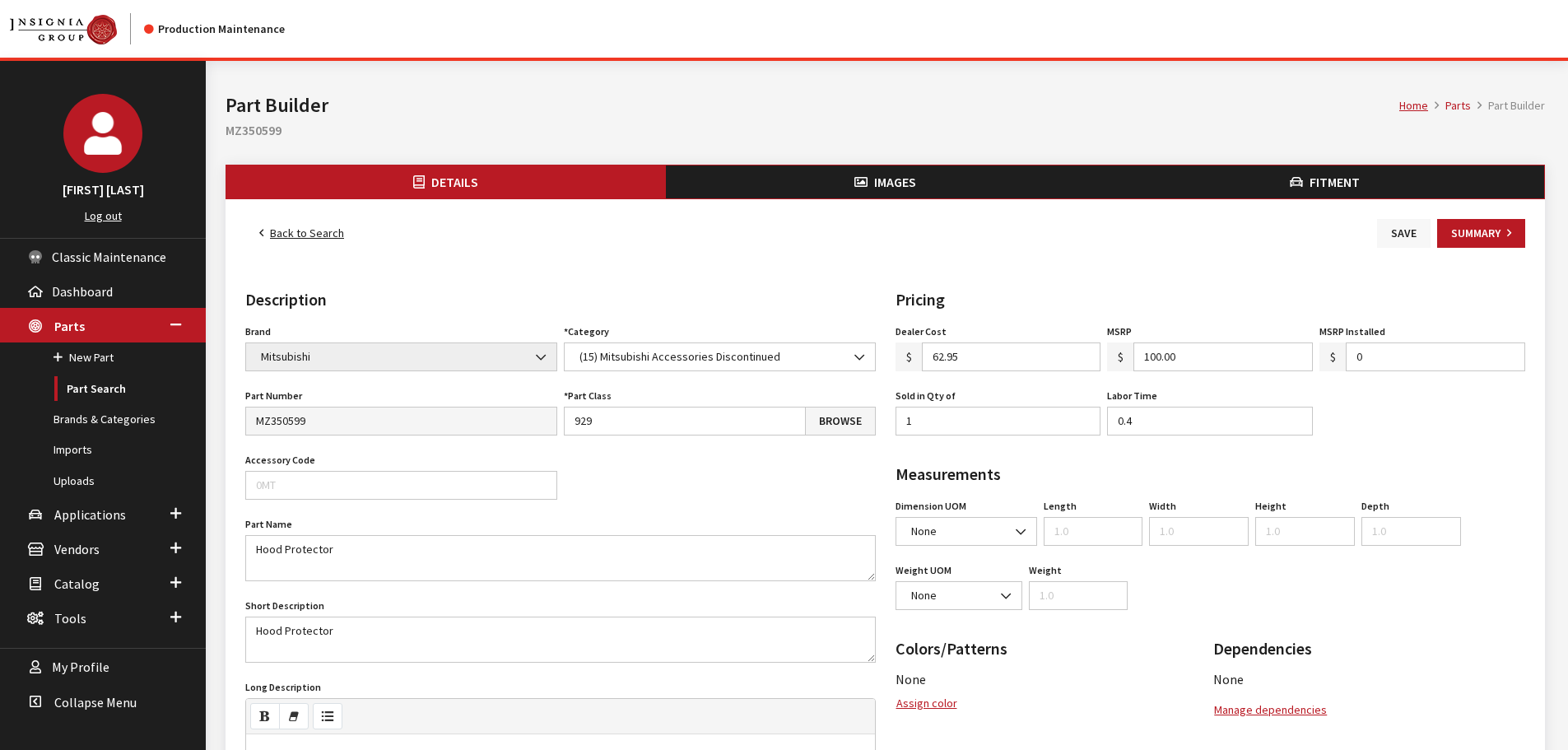 click on "Save" at bounding box center (1403, 233) 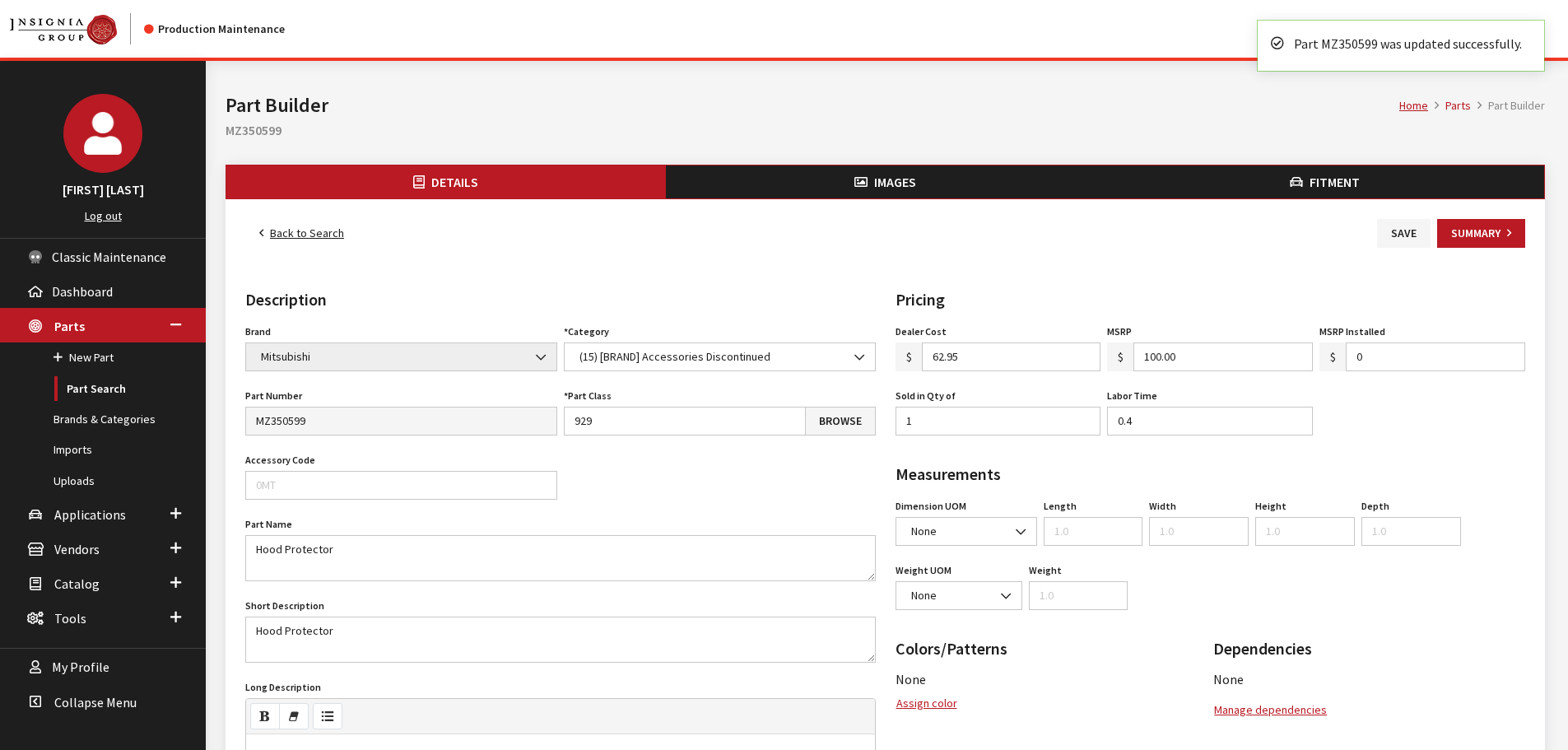 scroll, scrollTop: 0, scrollLeft: 0, axis: both 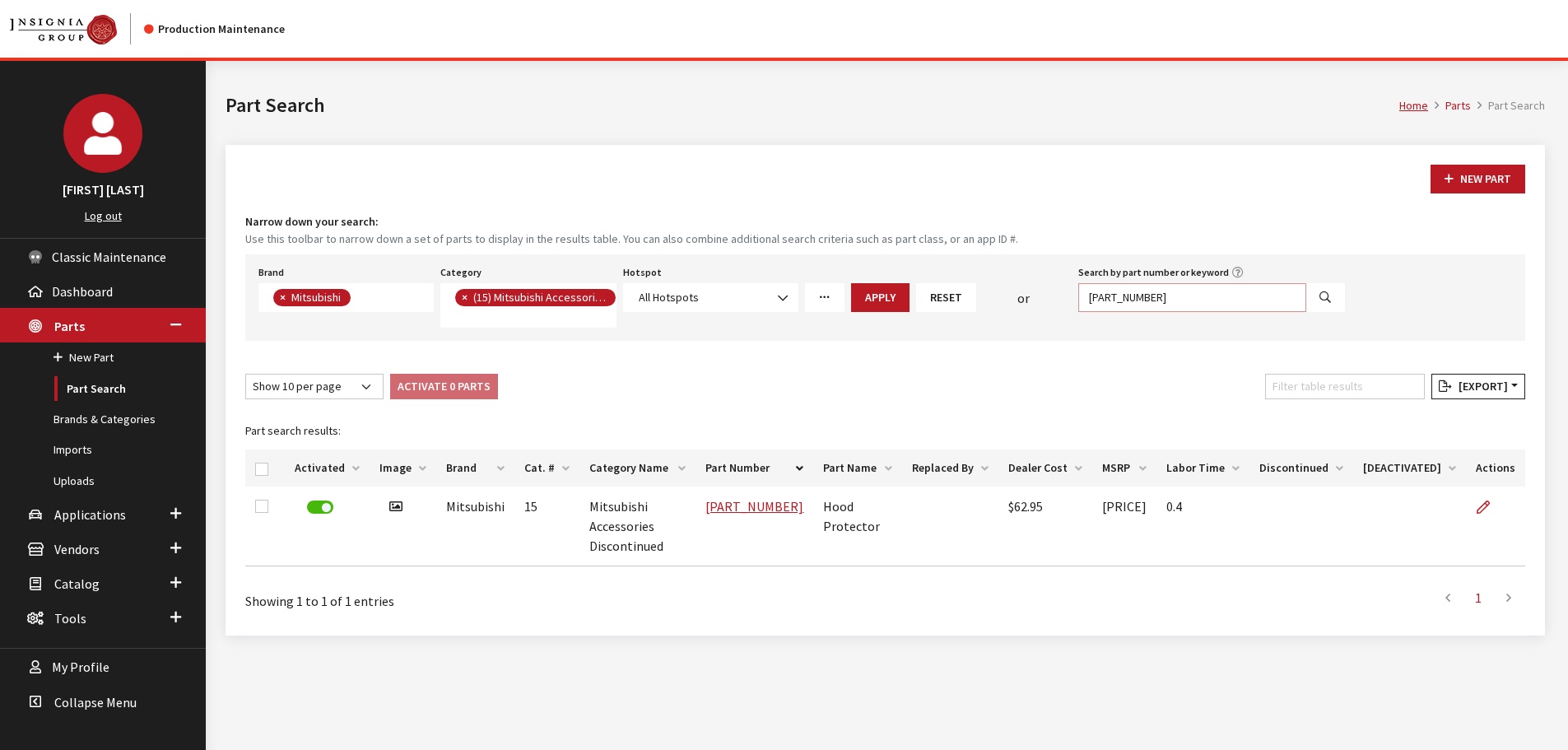 drag, startPoint x: 1184, startPoint y: 295, endPoint x: 1016, endPoint y: 312, distance: 168.85793 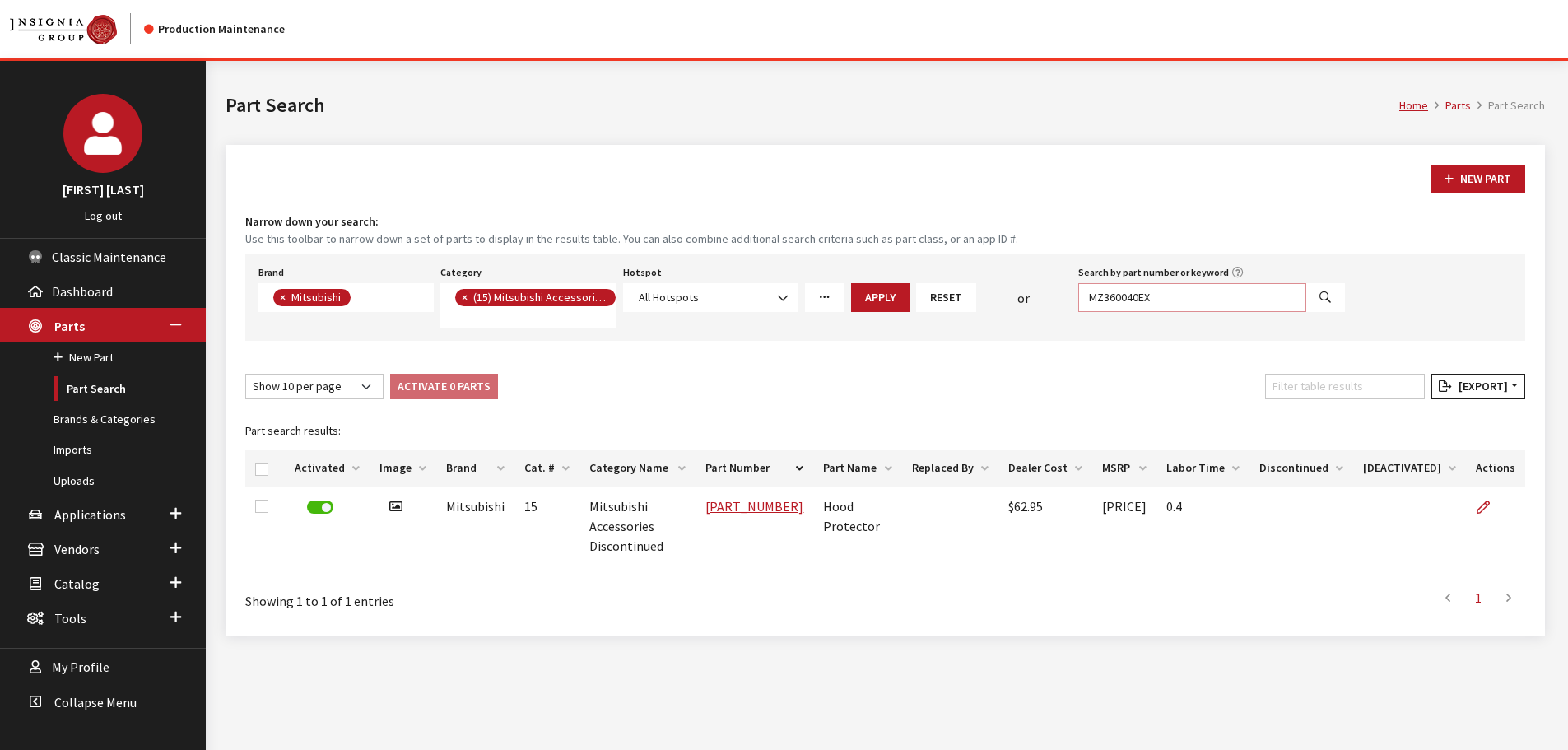type on "MZ360040EX" 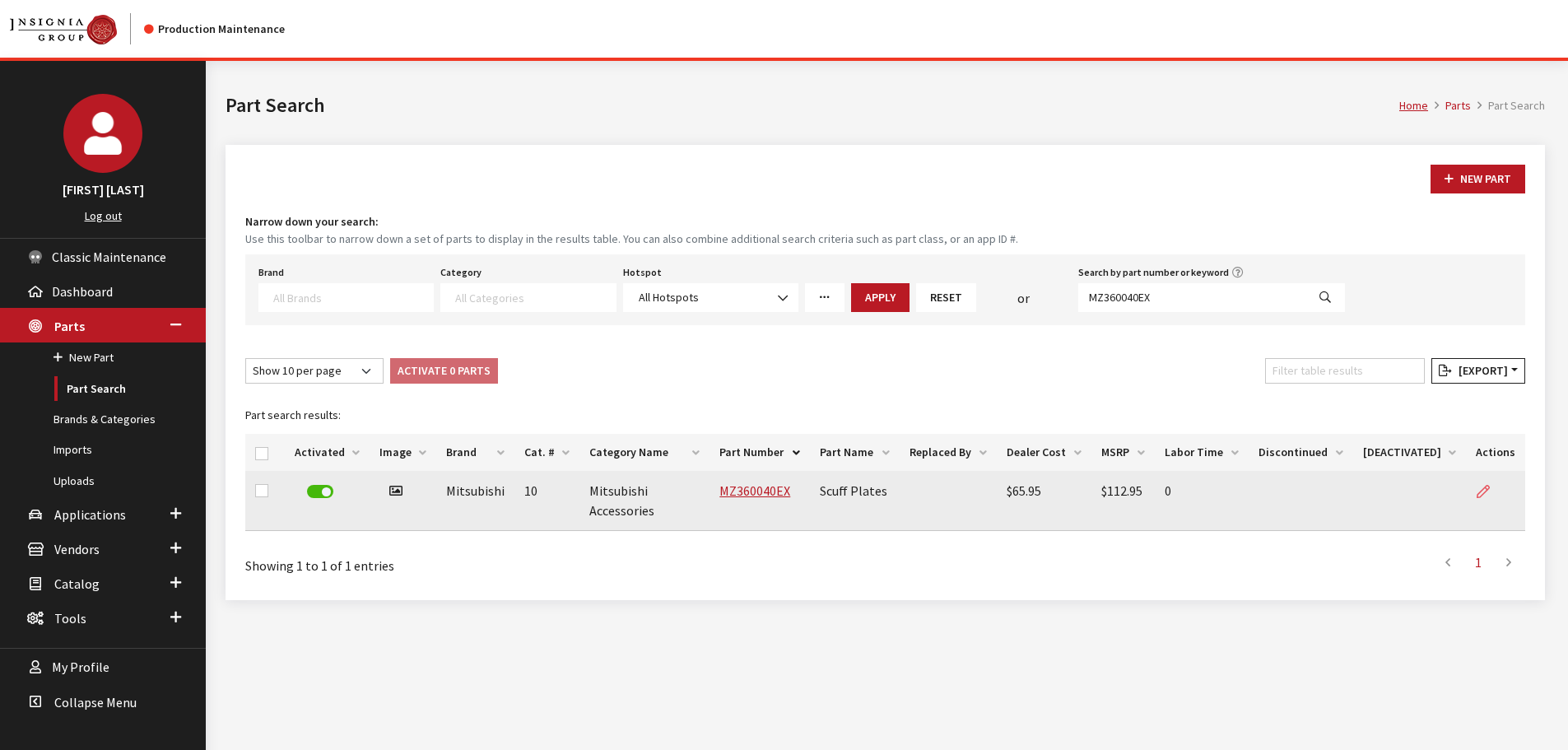 click at bounding box center [1483, 492] 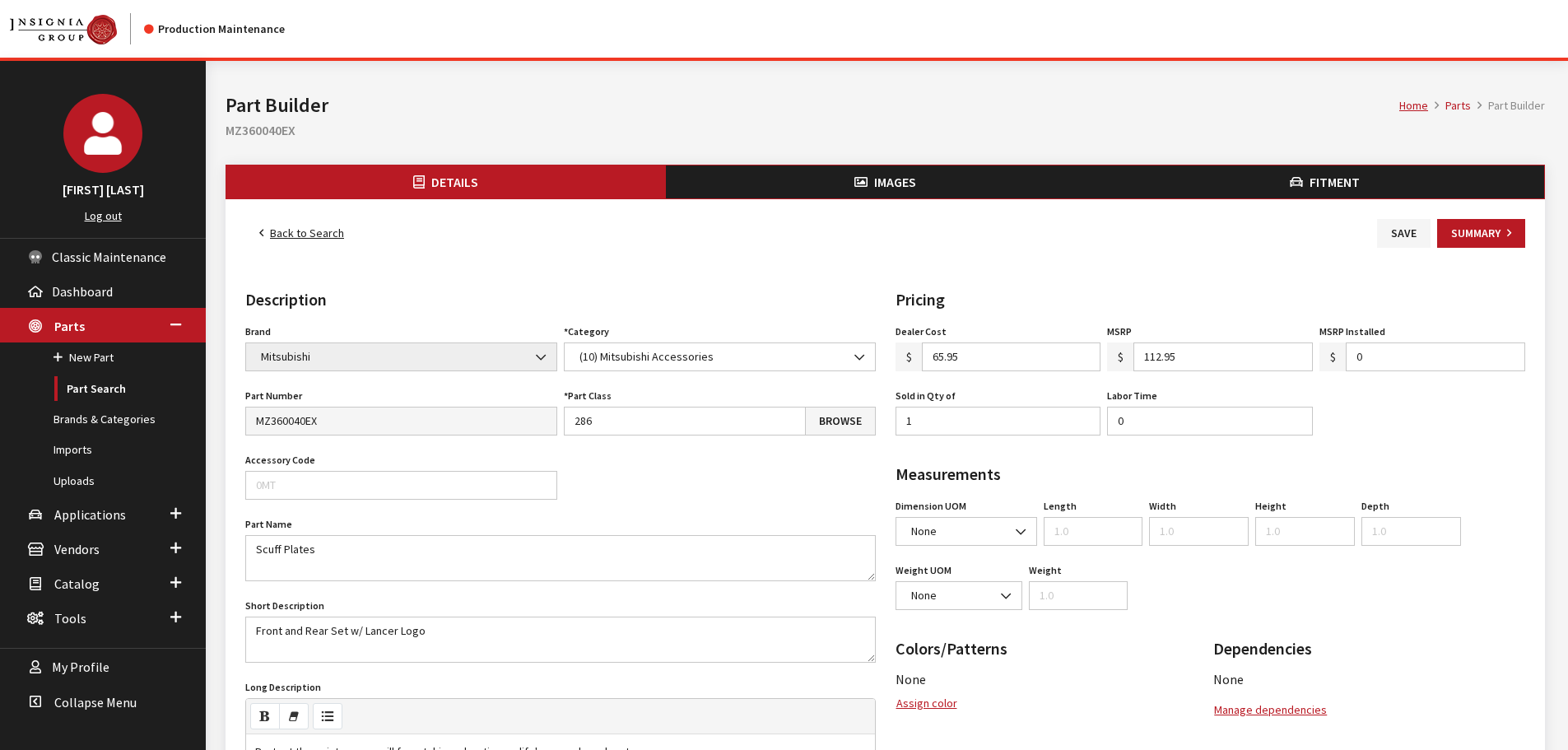 scroll, scrollTop: 0, scrollLeft: 0, axis: both 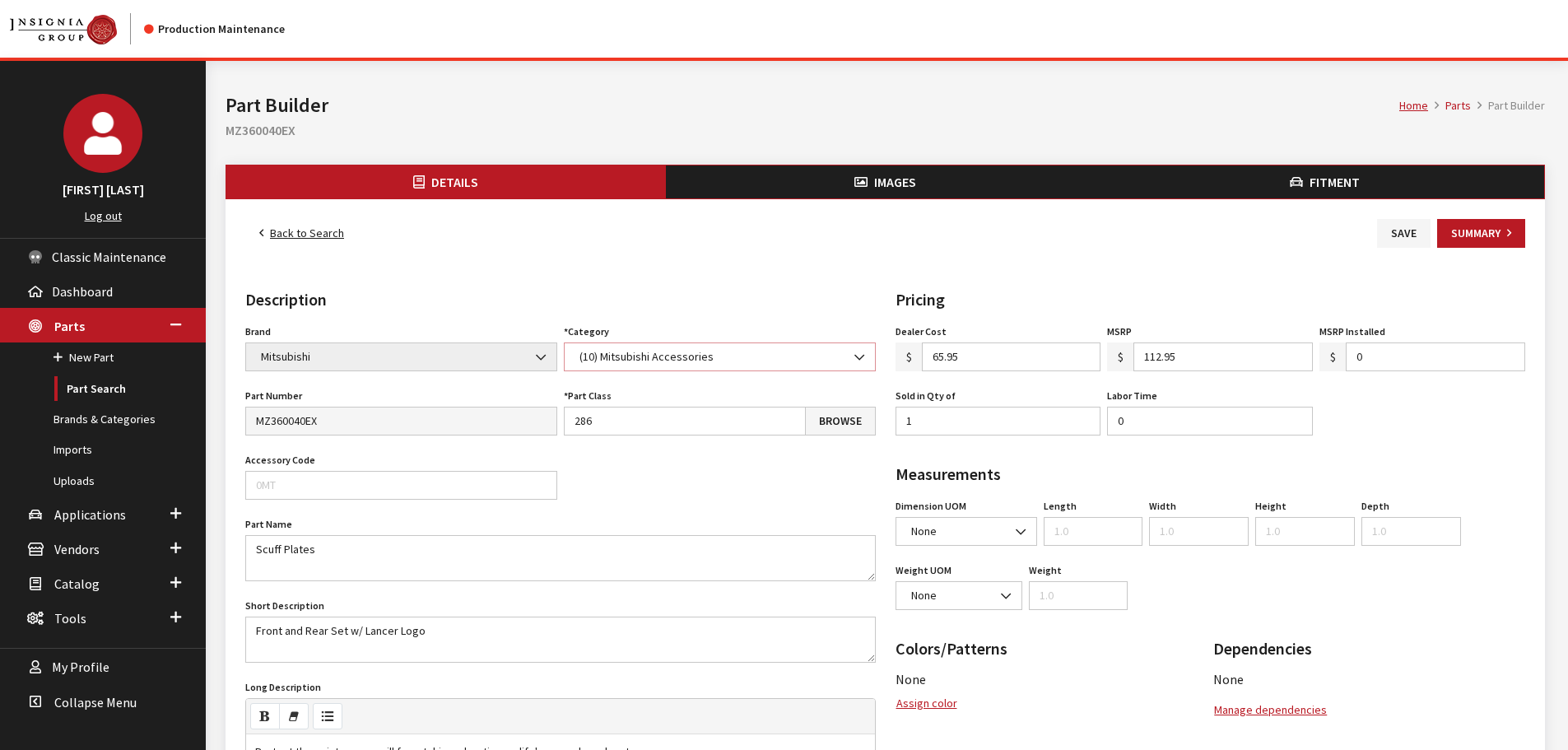 click on "(10) Mitsubishi Accessories" at bounding box center [719, 356] 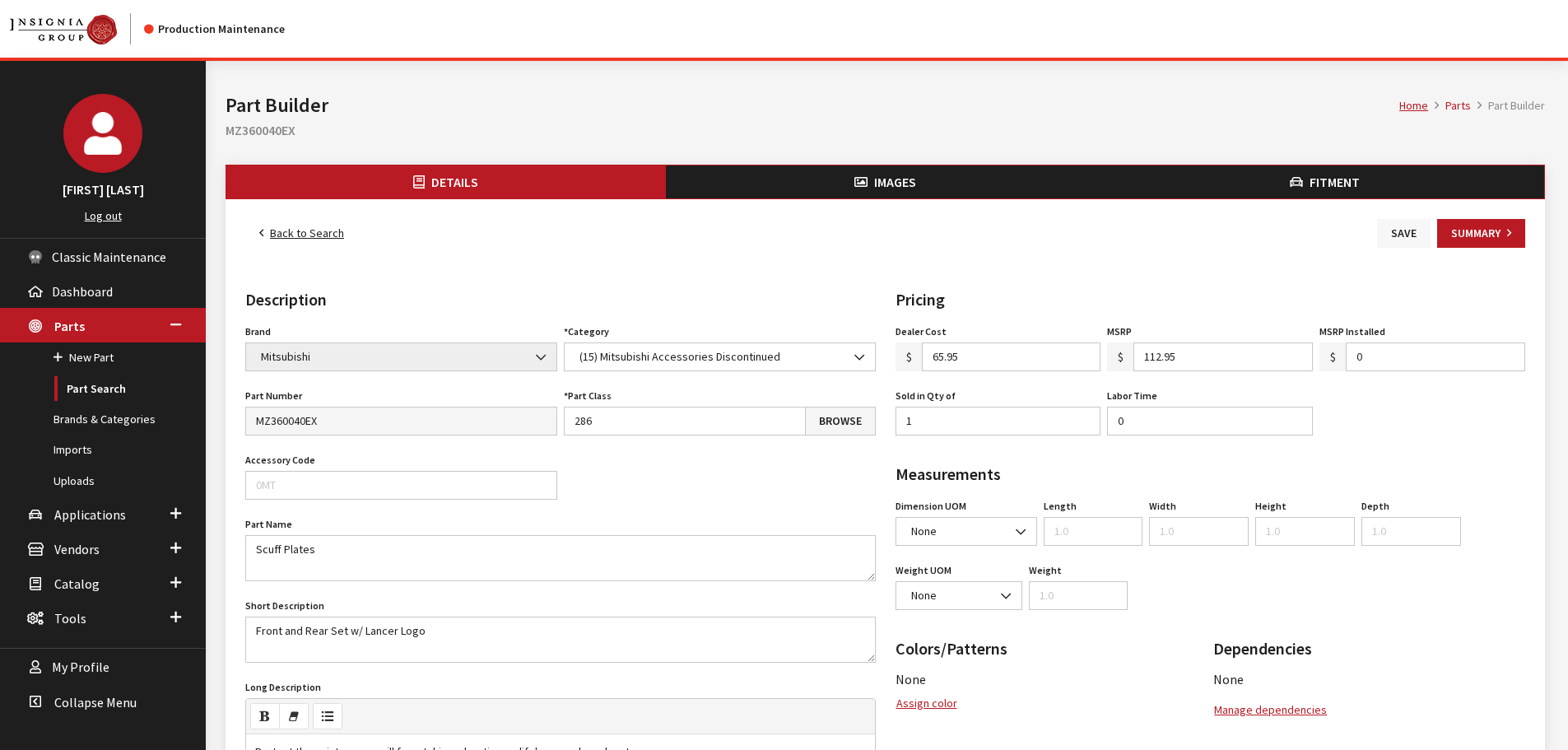 drag, startPoint x: 1405, startPoint y: 224, endPoint x: 1407, endPoint y: 243, distance: 19.104973 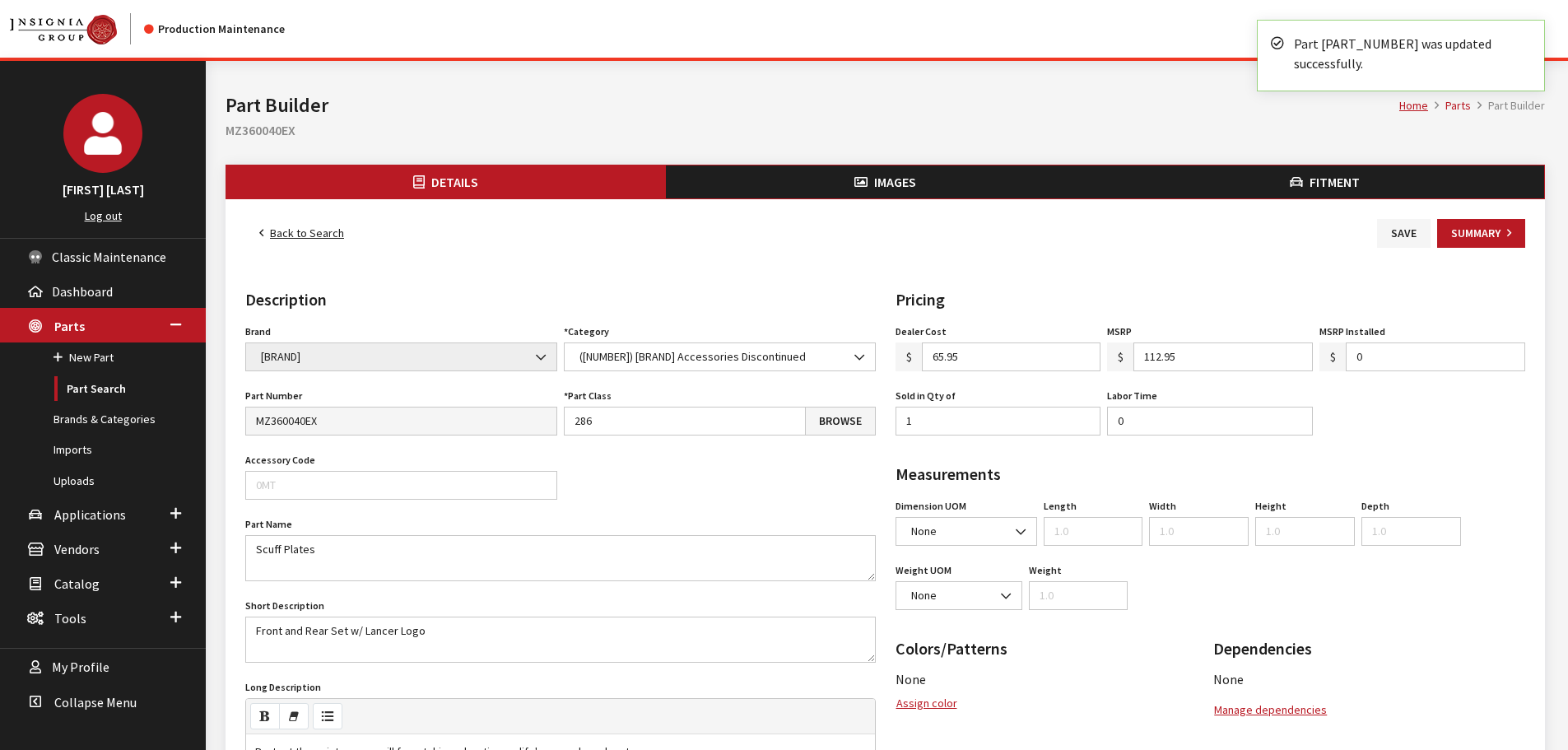 scroll, scrollTop: 0, scrollLeft: 0, axis: both 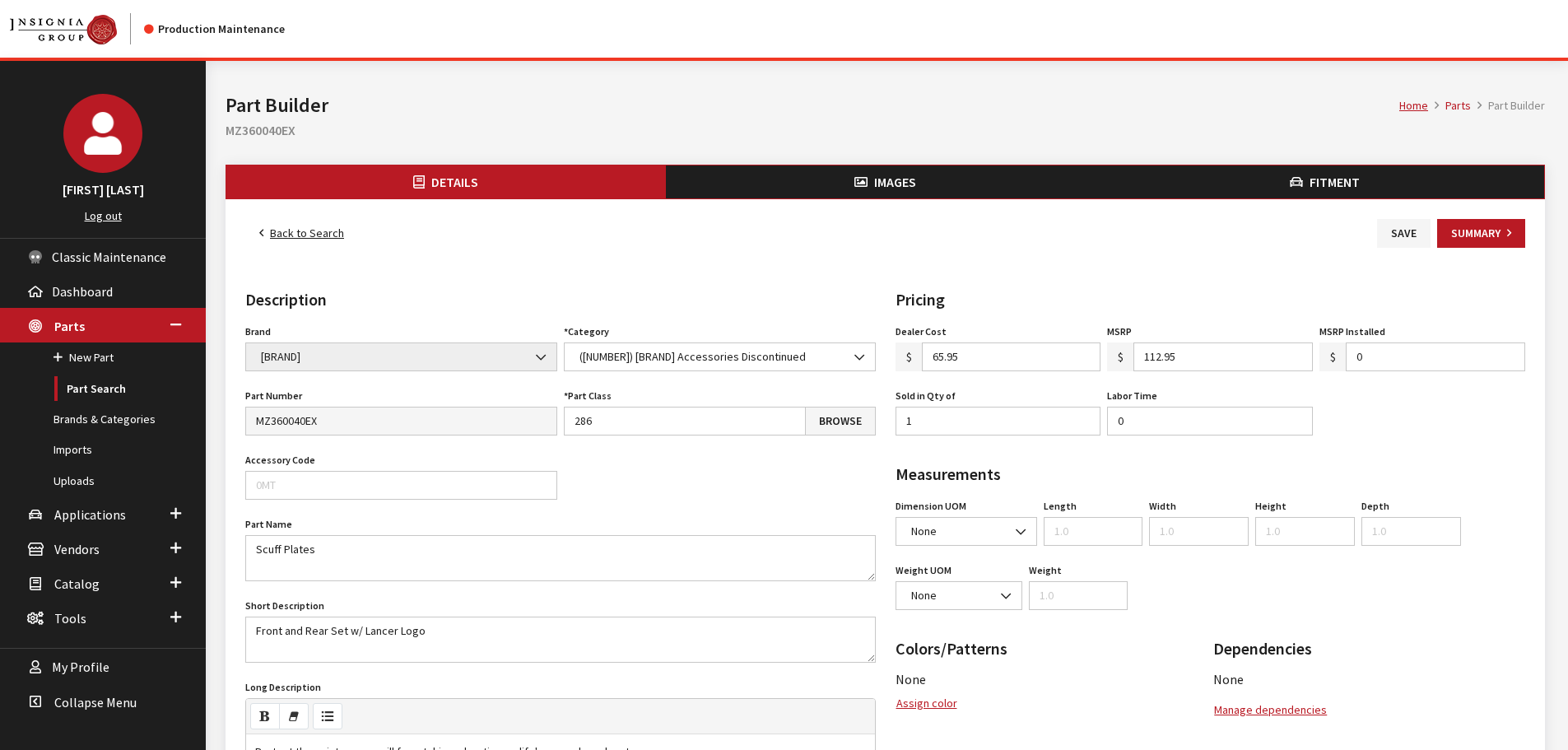 click on "Modal title
Cancel
Yes
OK
Modal title
OK
Assign Color/Pattern
Colors for this brand:
Swatch
OEM Code
Name
RGB
Yes
No" at bounding box center (885, 637) 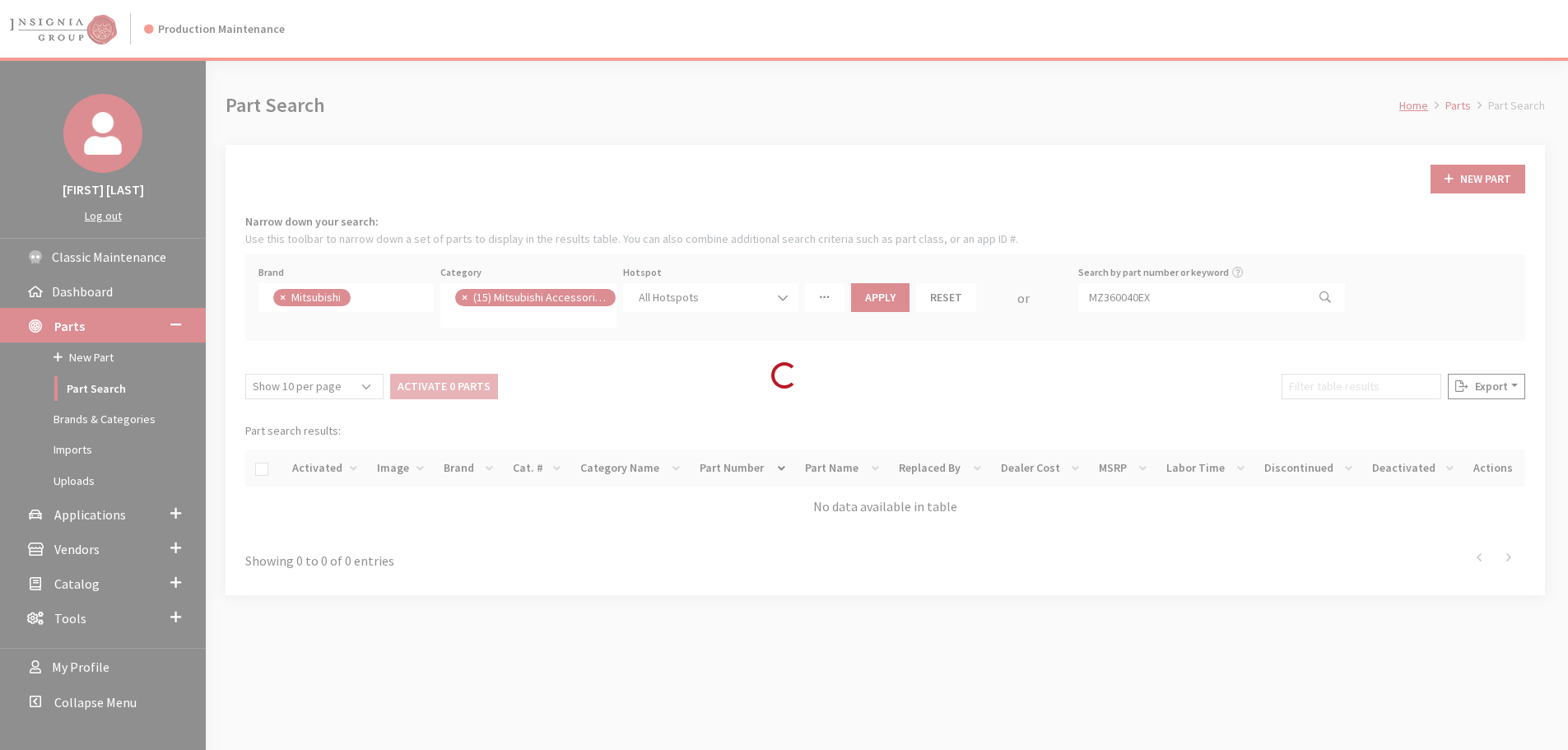 scroll, scrollTop: 0, scrollLeft: 0, axis: both 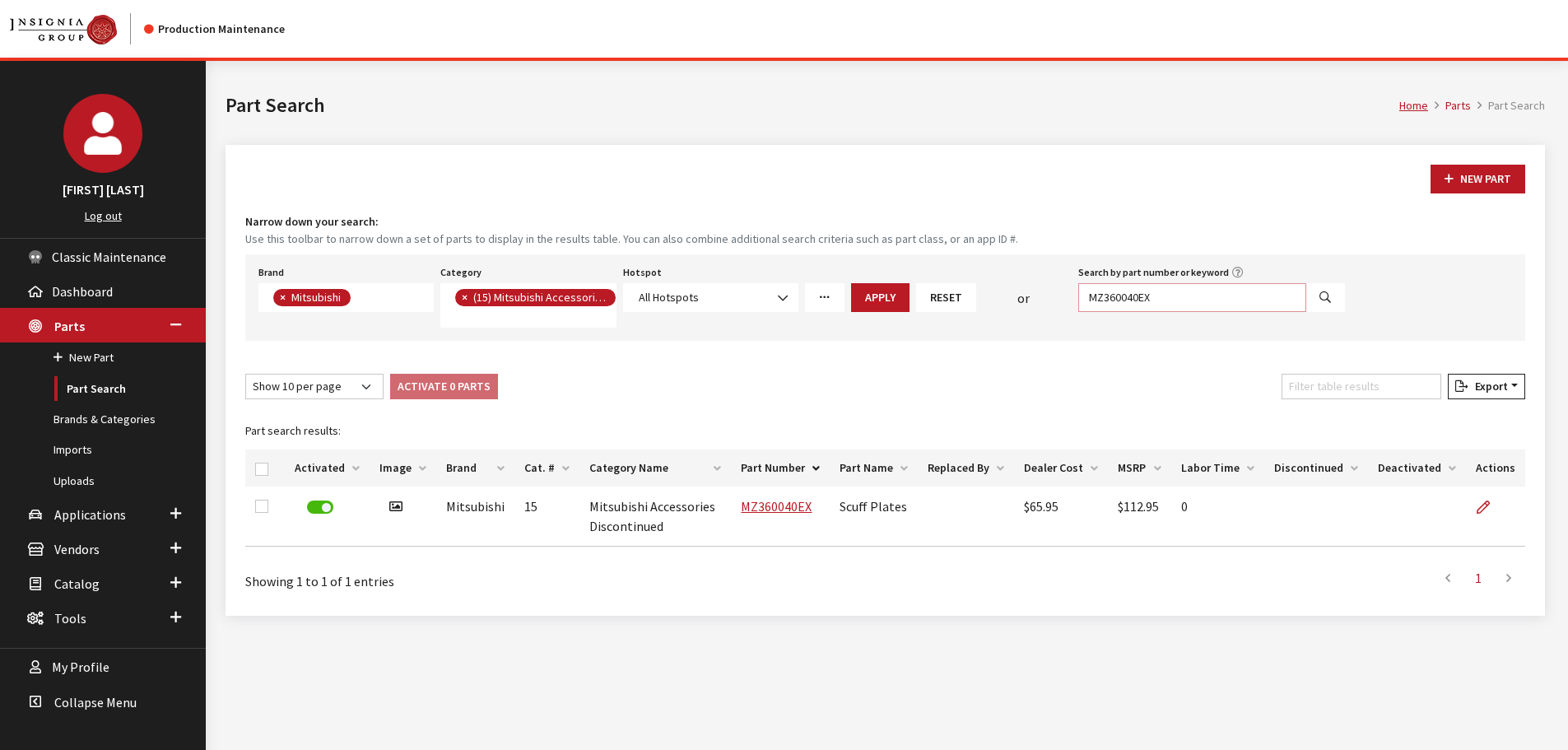 drag, startPoint x: 1179, startPoint y: 301, endPoint x: 968, endPoint y: 305, distance: 211.03791 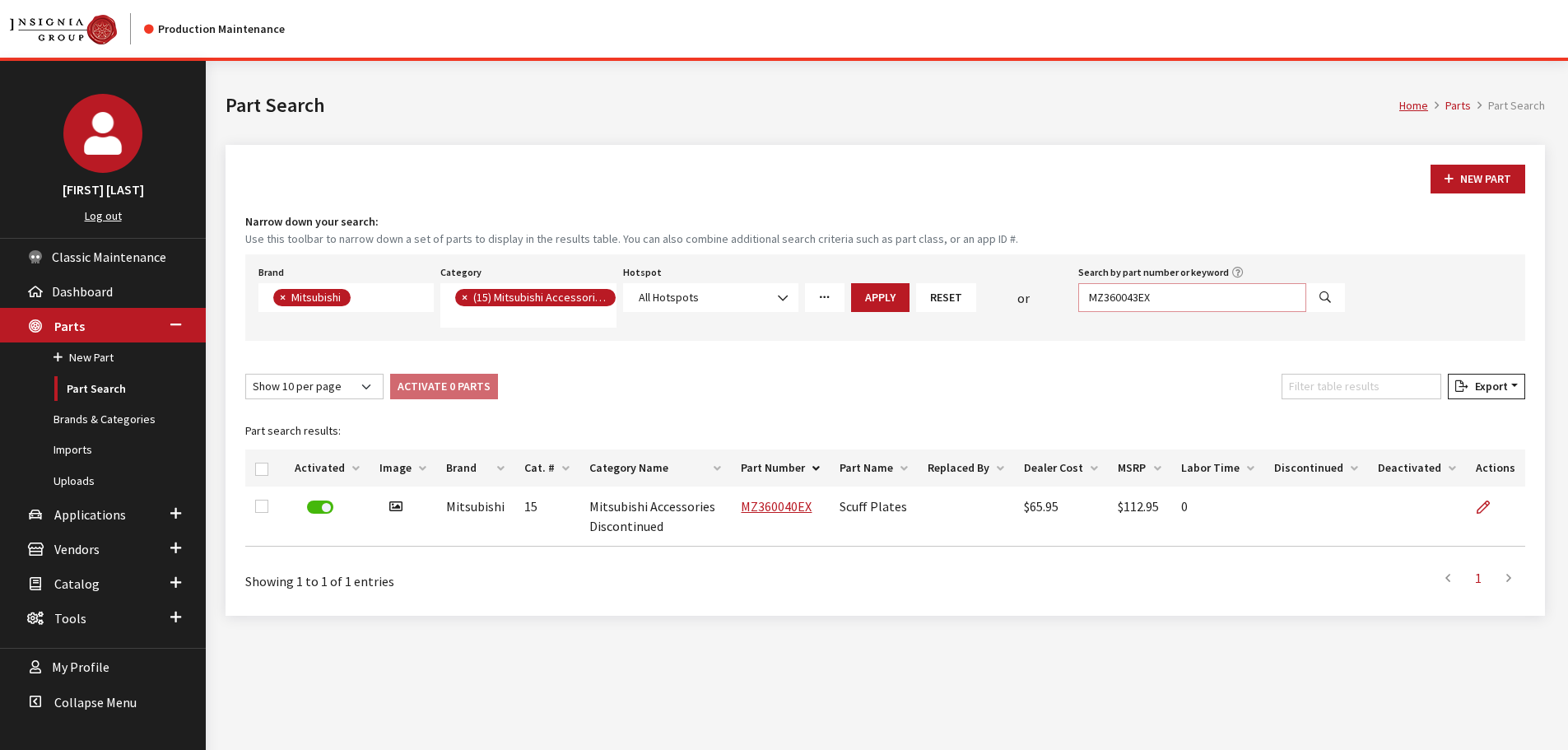 type on "MZ360043EX" 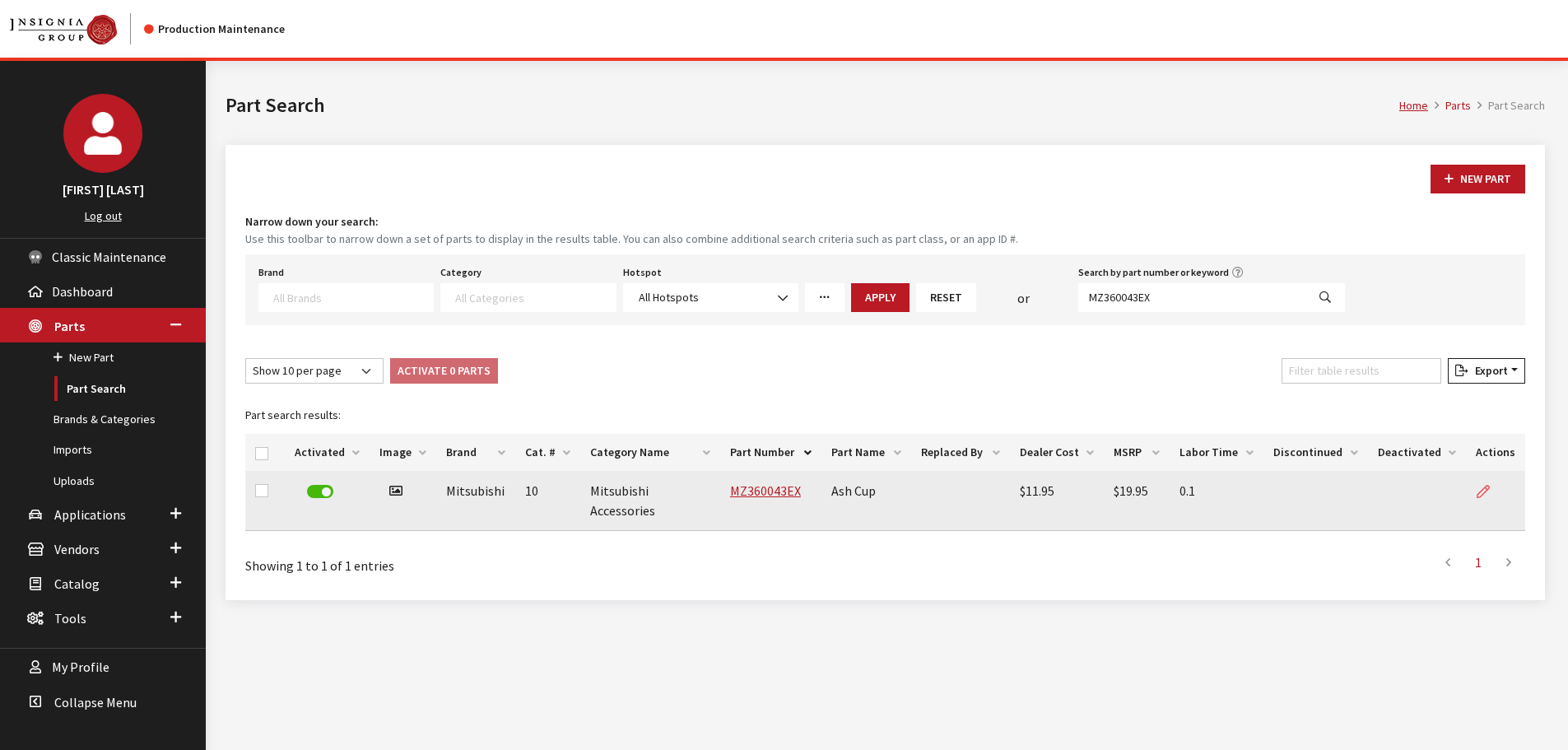 click at bounding box center (1488, 492) 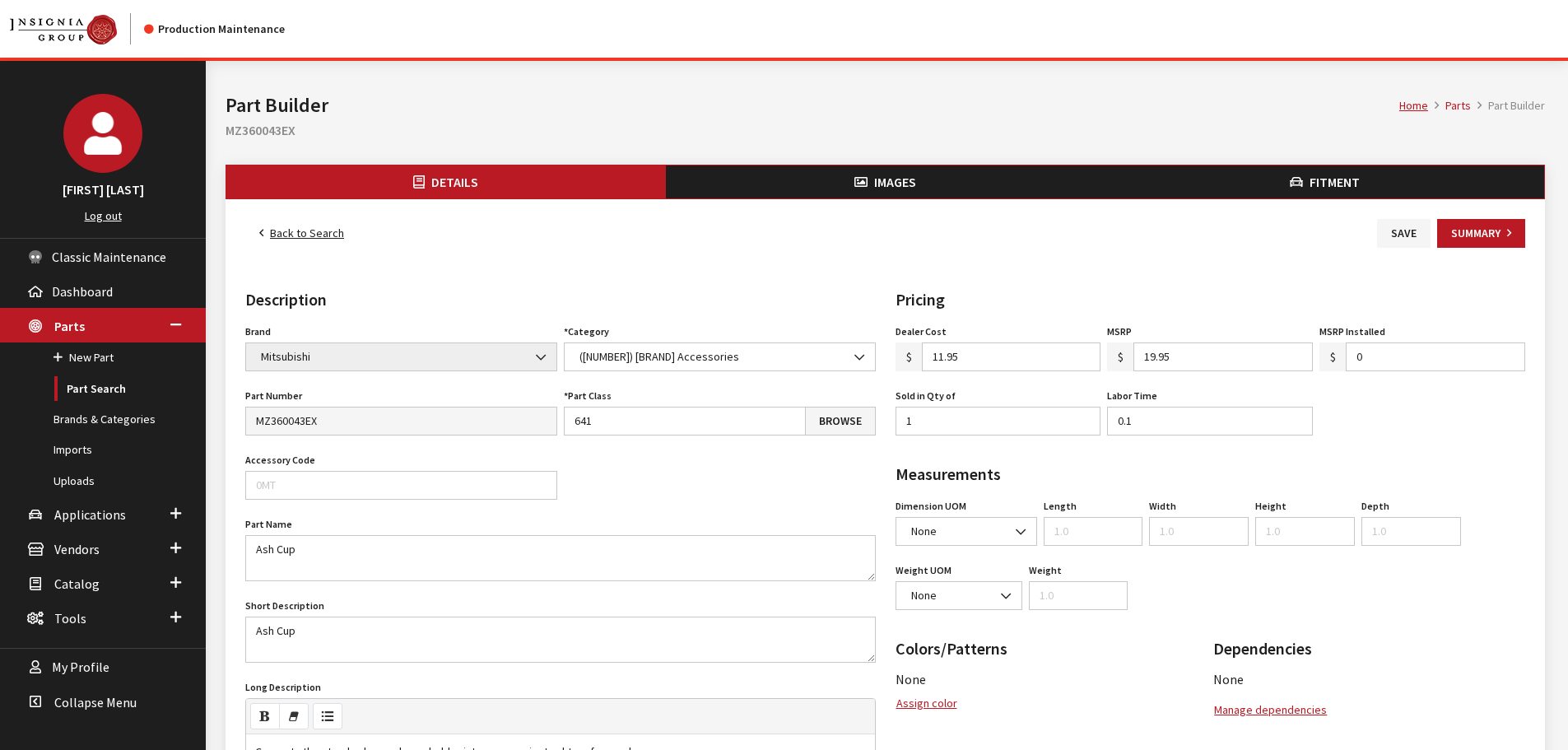 scroll, scrollTop: 0, scrollLeft: 0, axis: both 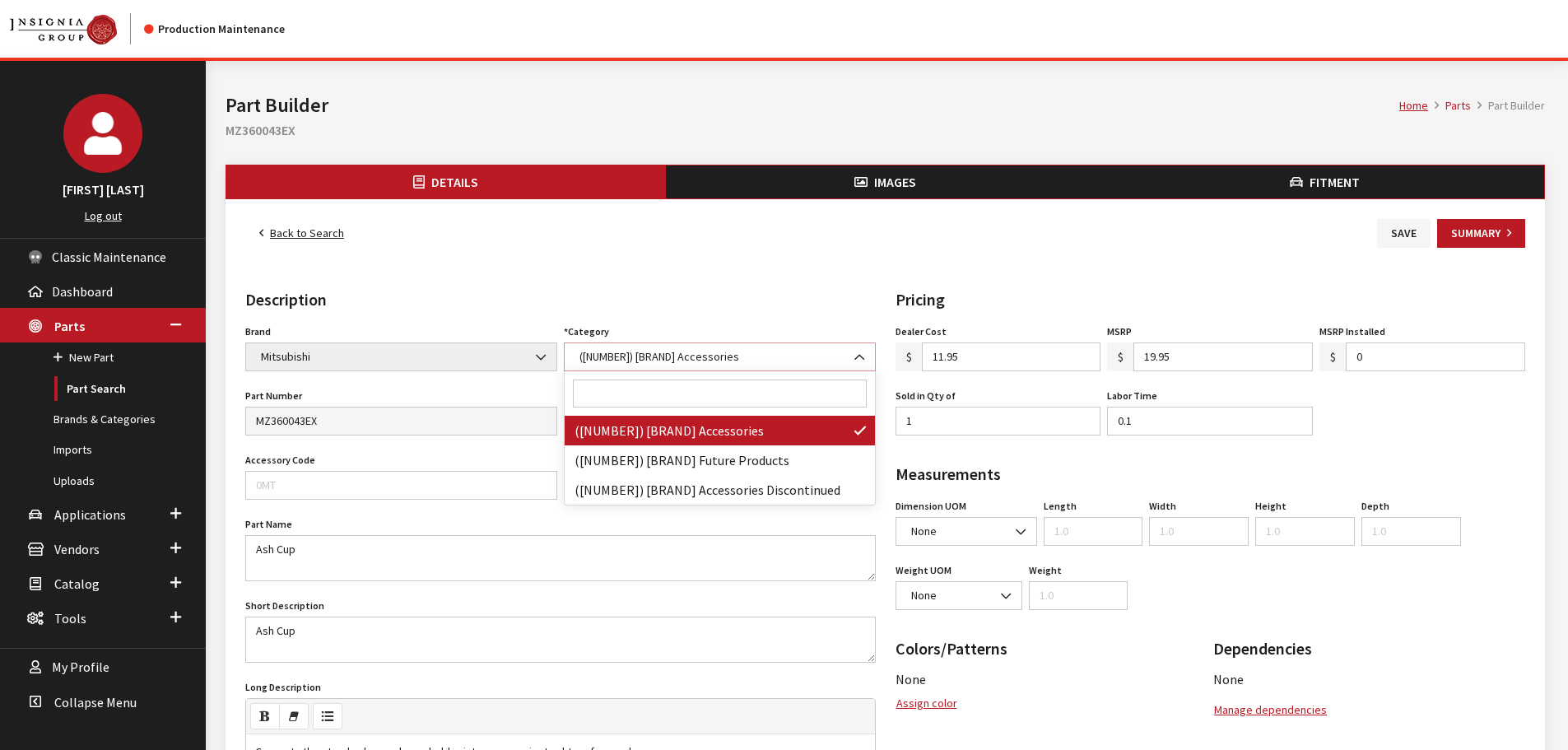 click on "(10) Mitsubishi Accessories" at bounding box center (719, 356) 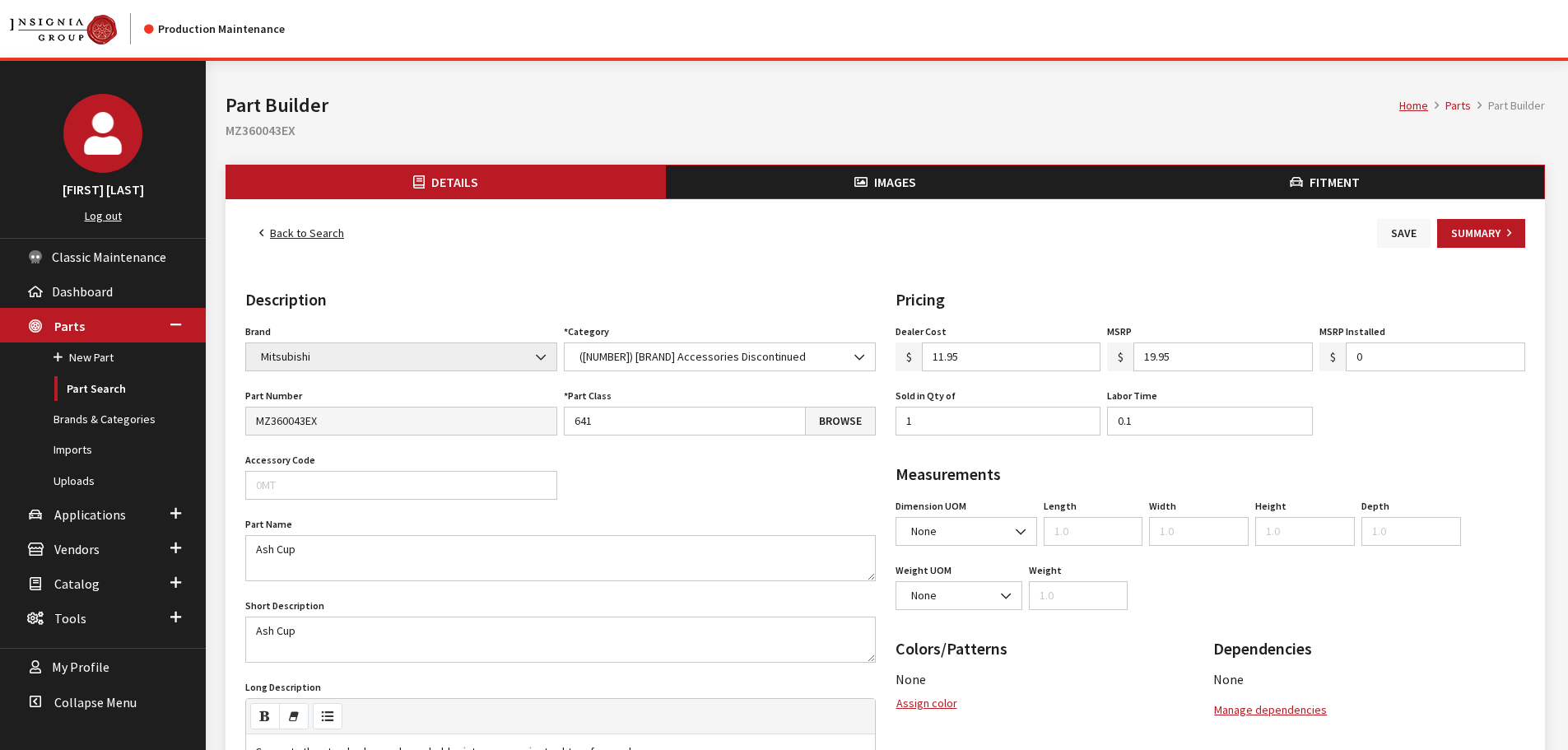 click on "Save" at bounding box center [1403, 233] 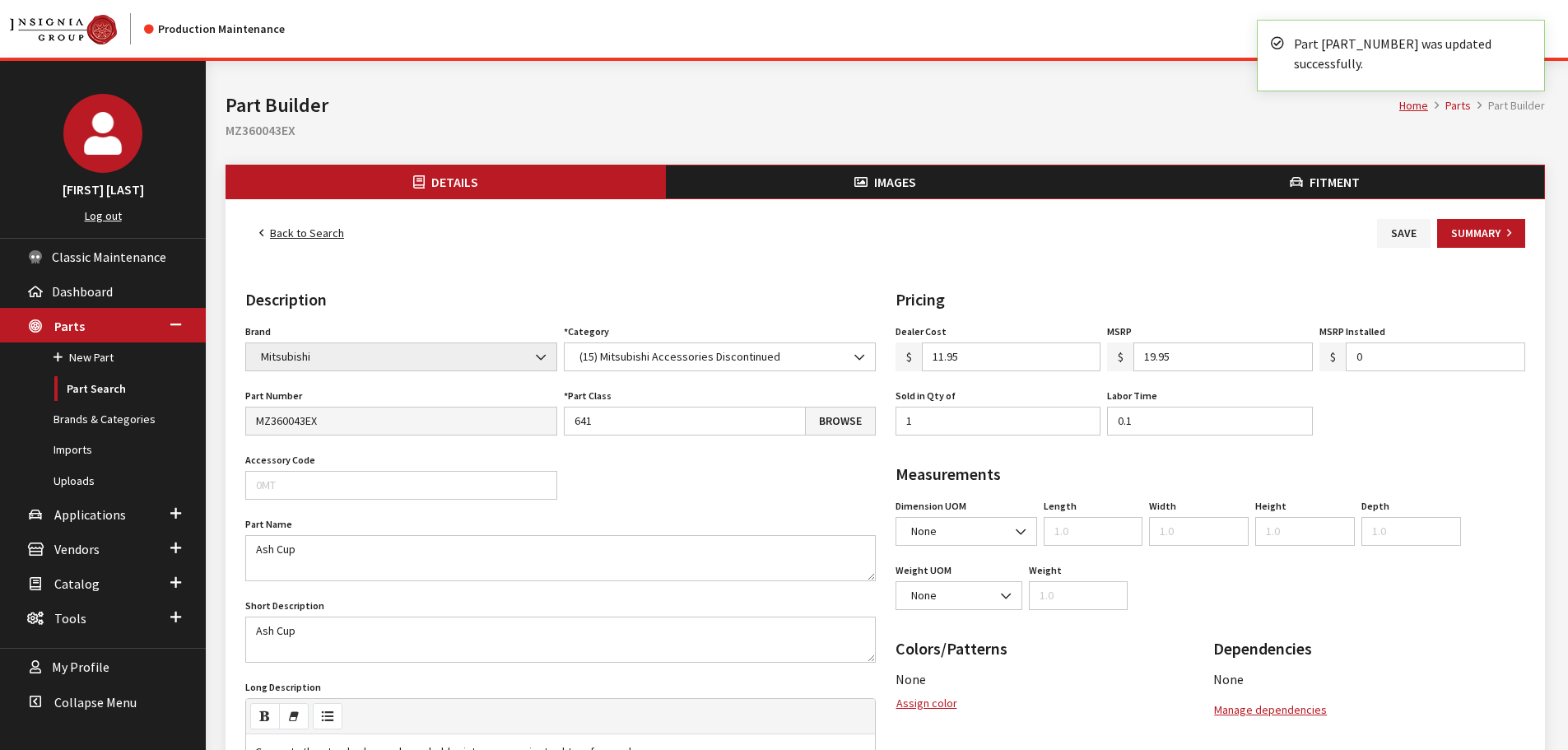 scroll, scrollTop: 0, scrollLeft: 0, axis: both 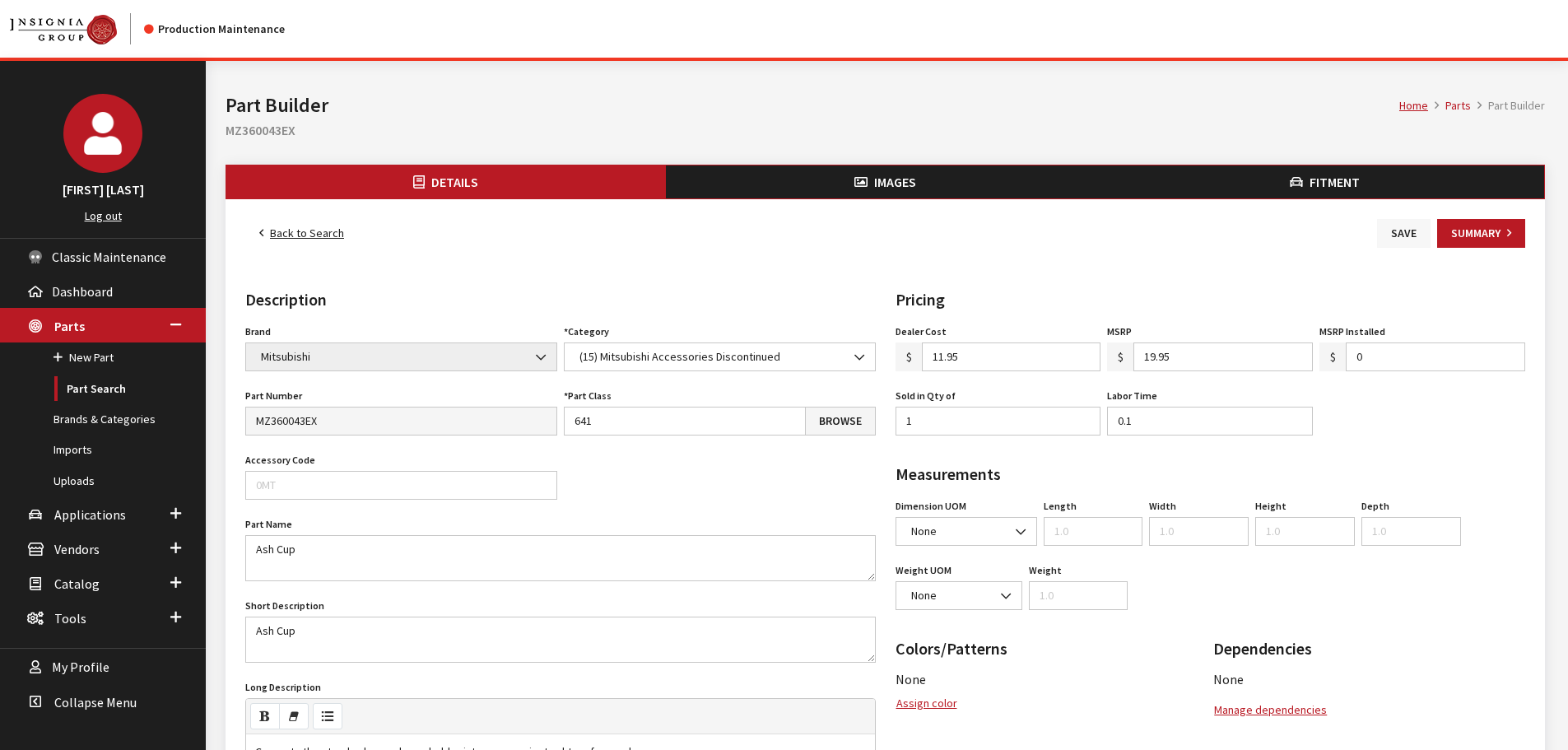 click on "Save" at bounding box center (1403, 233) 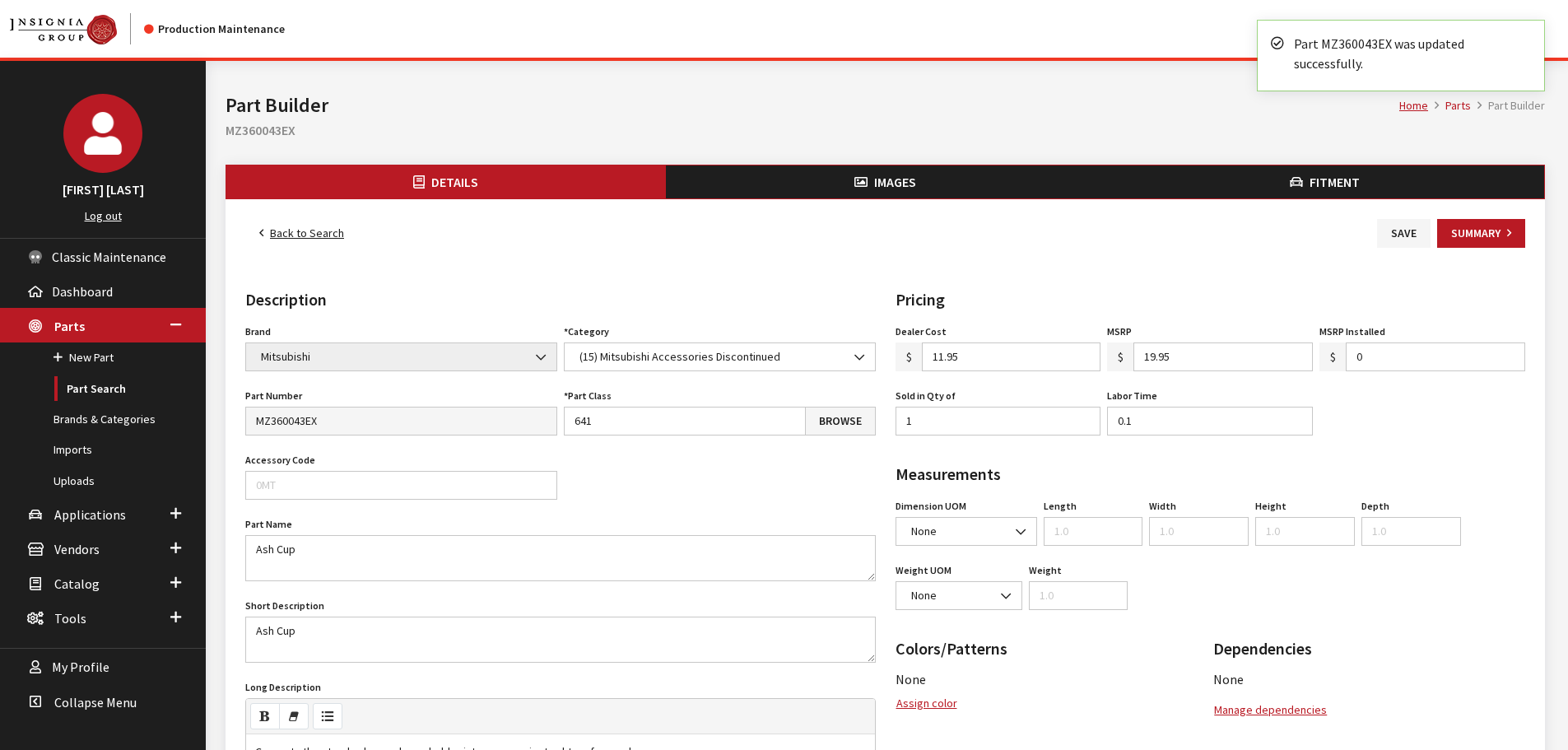 scroll, scrollTop: 0, scrollLeft: 0, axis: both 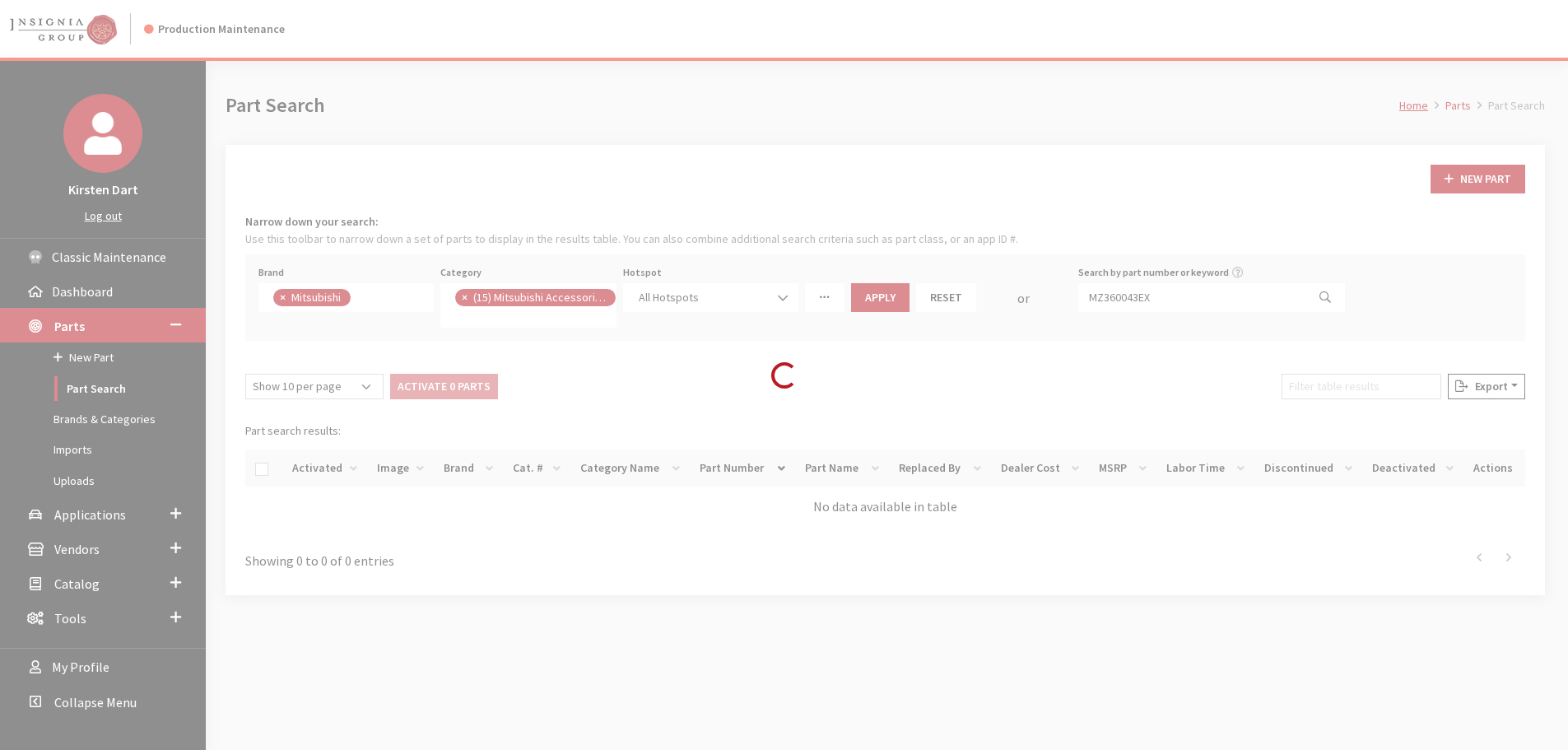 click on "Loading..." at bounding box center (784, 375) 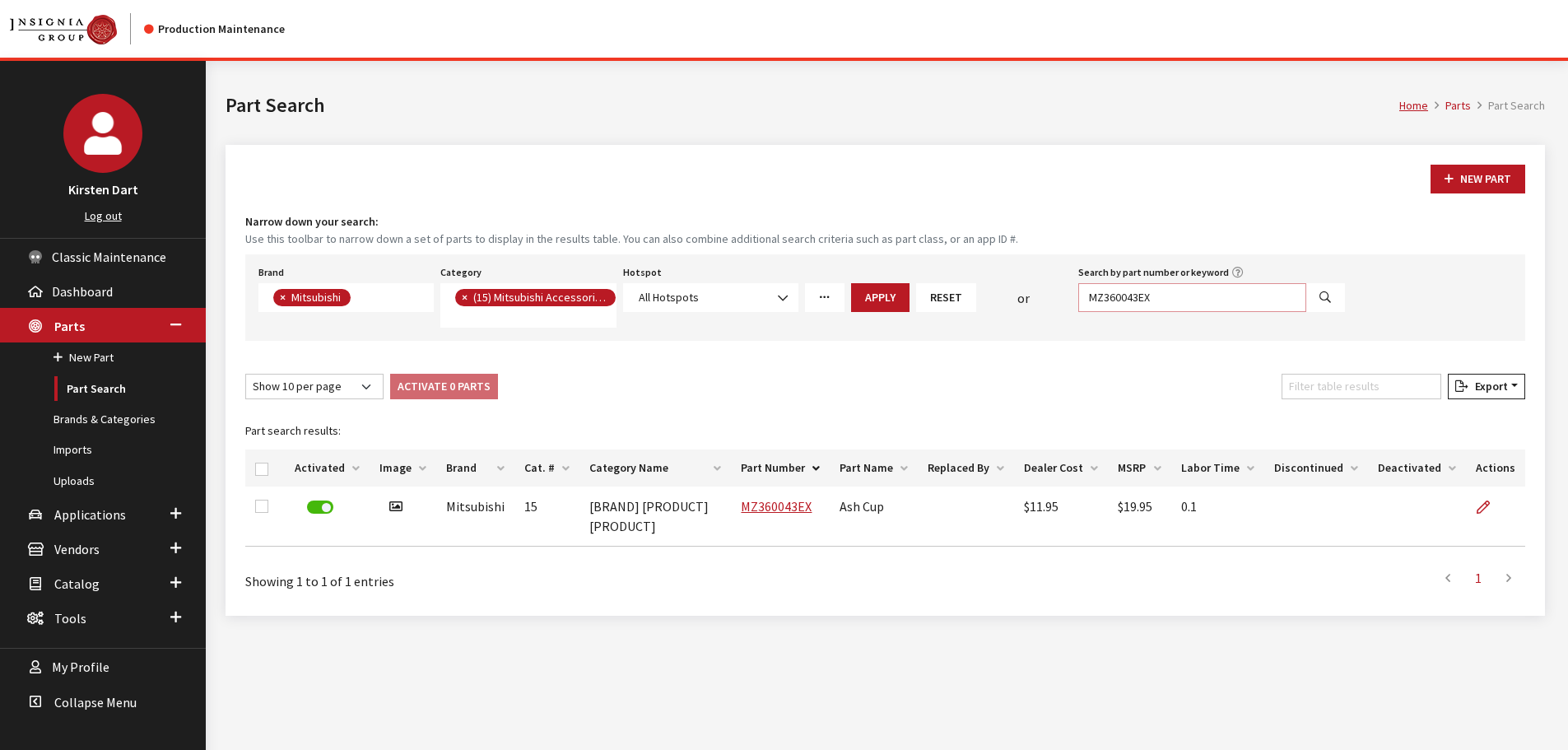 drag, startPoint x: 1187, startPoint y: 290, endPoint x: 923, endPoint y: 251, distance: 266.86513 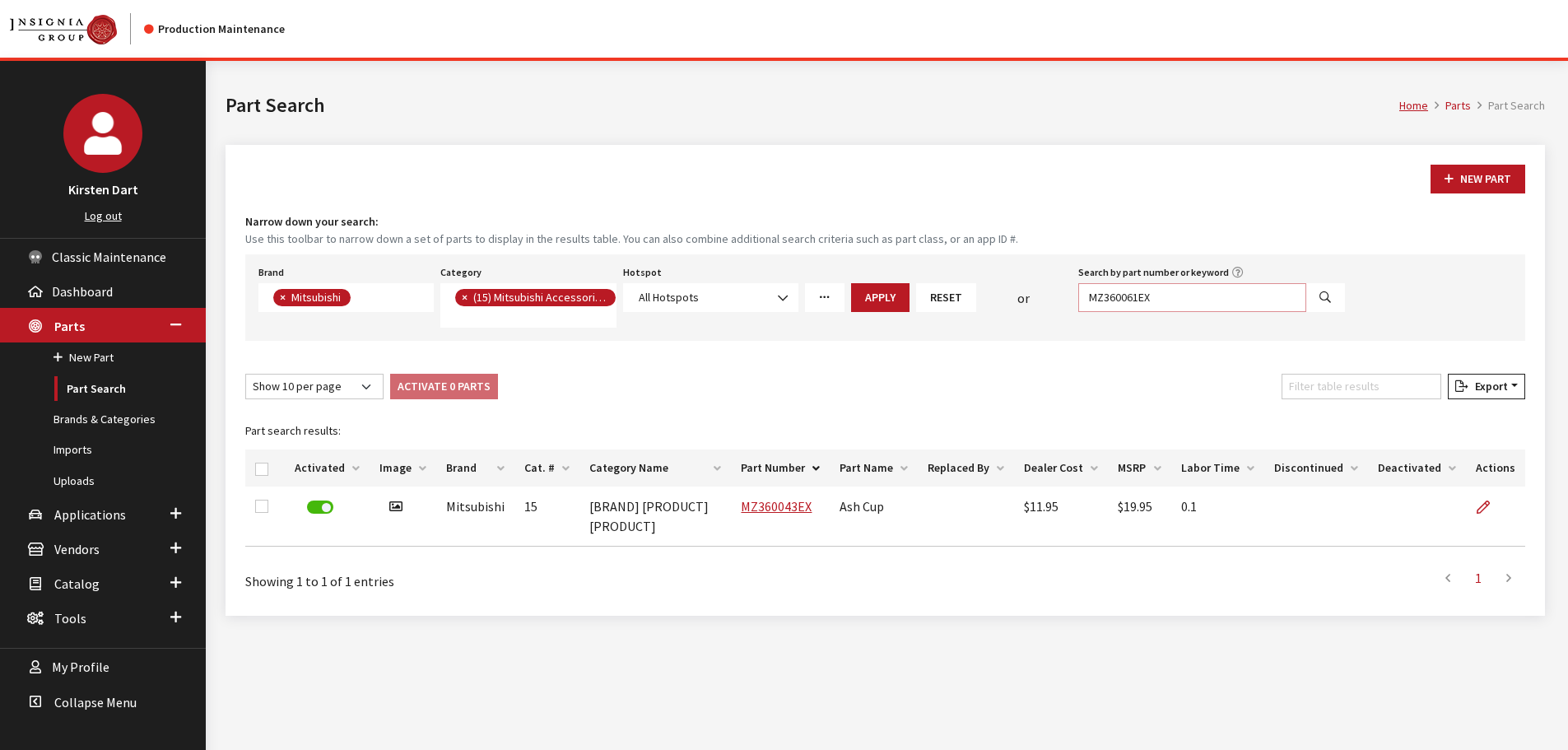 type on "MZ360061EX" 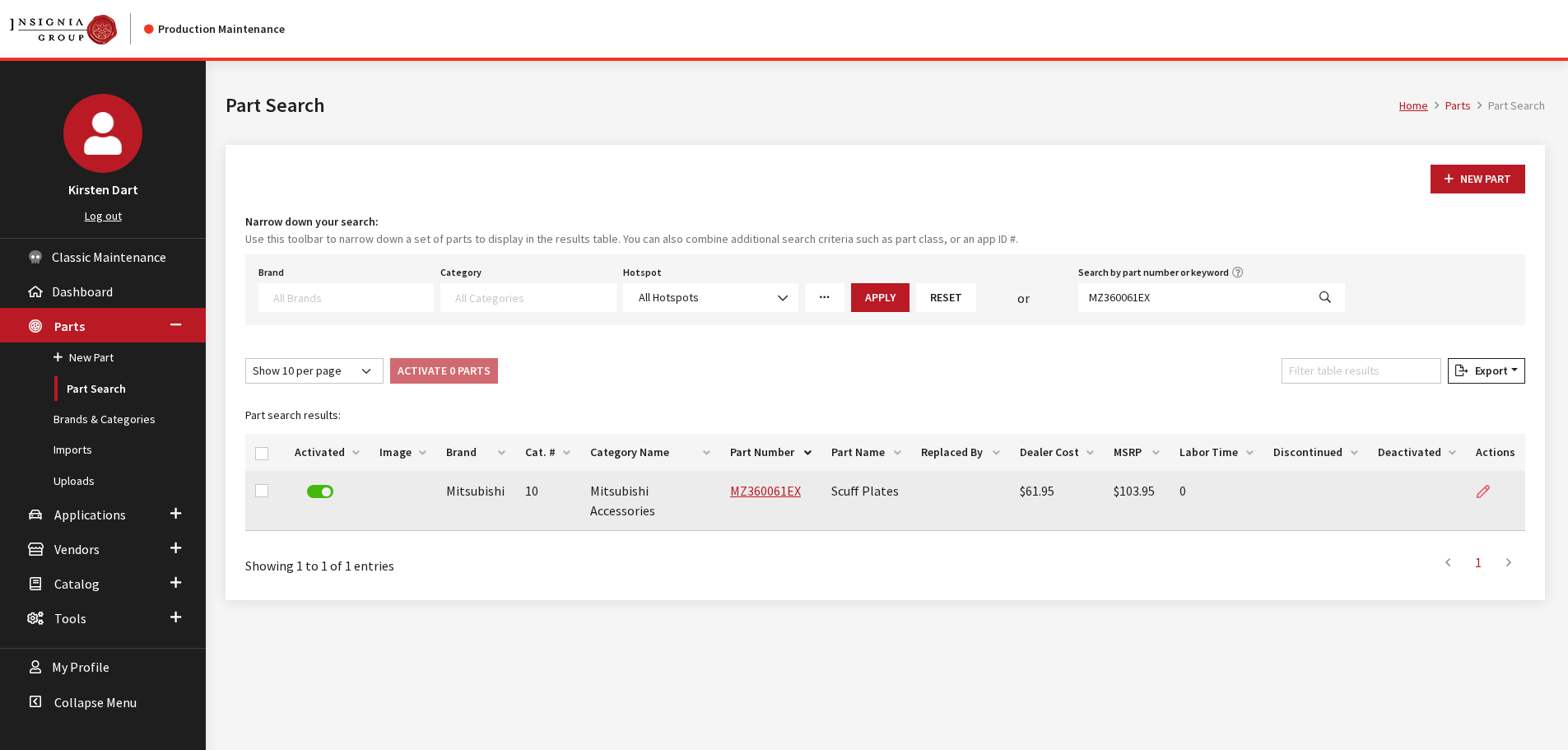 click at bounding box center (1490, 491) 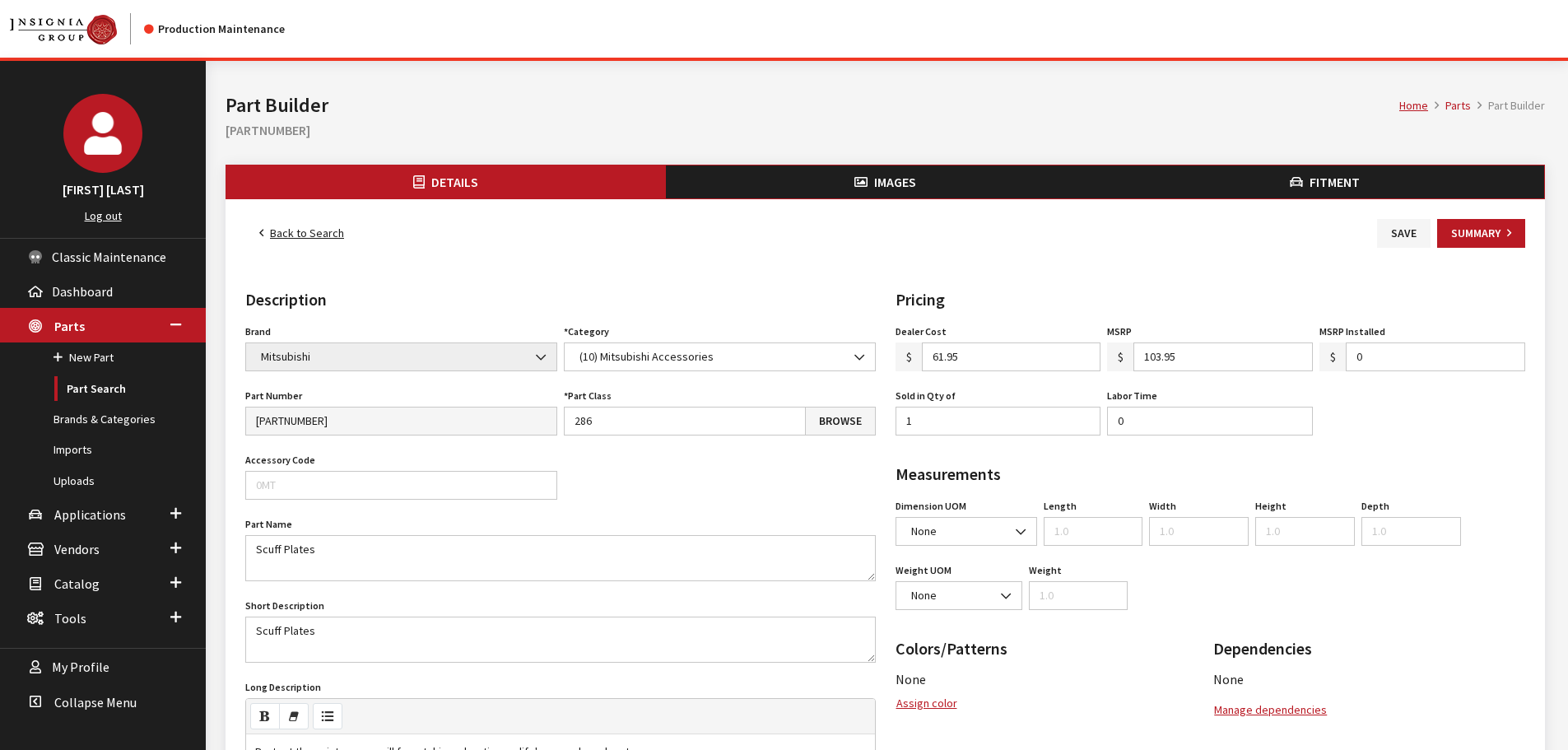 scroll, scrollTop: 0, scrollLeft: 0, axis: both 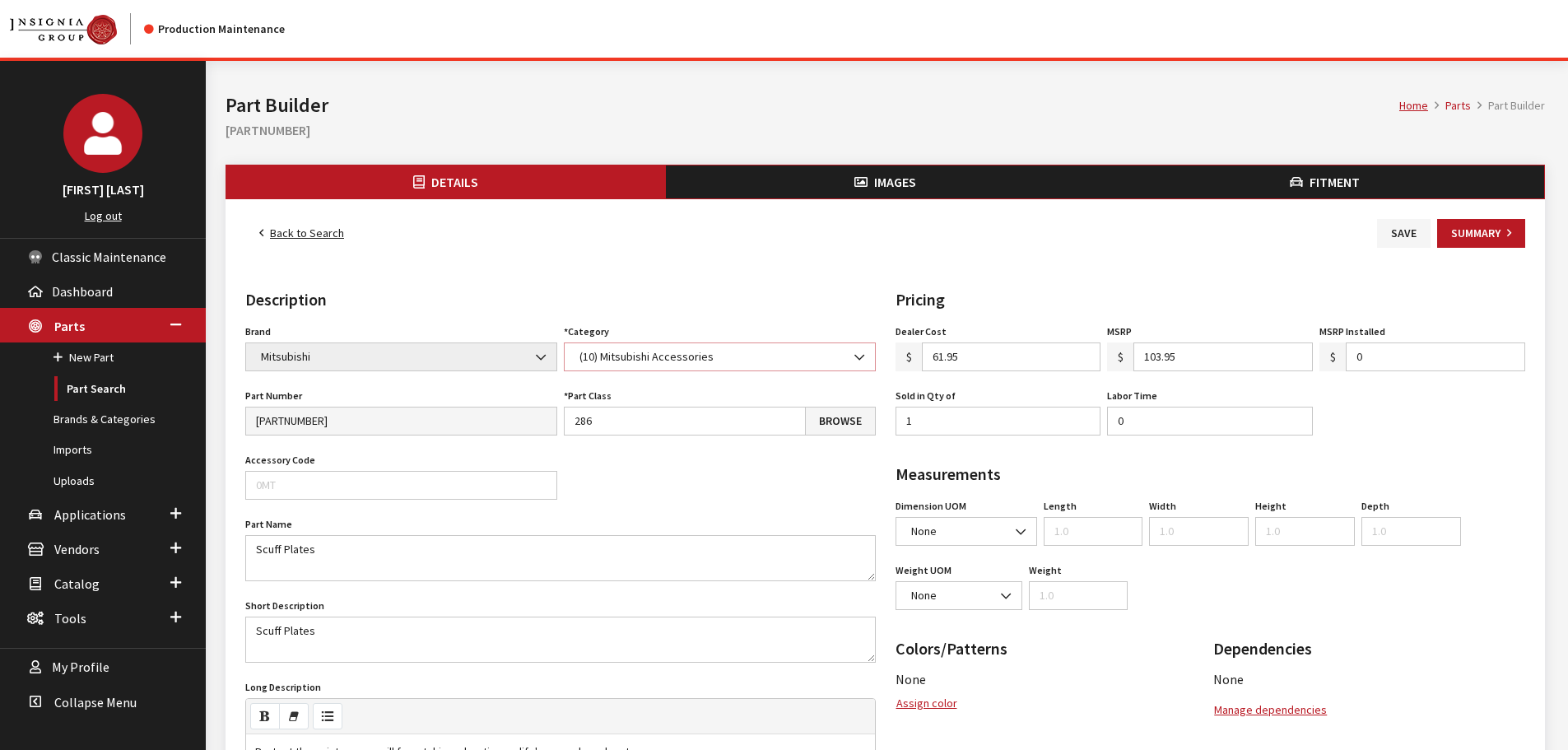click on "(10) Mitsubishi Accessories" at bounding box center [719, 356] 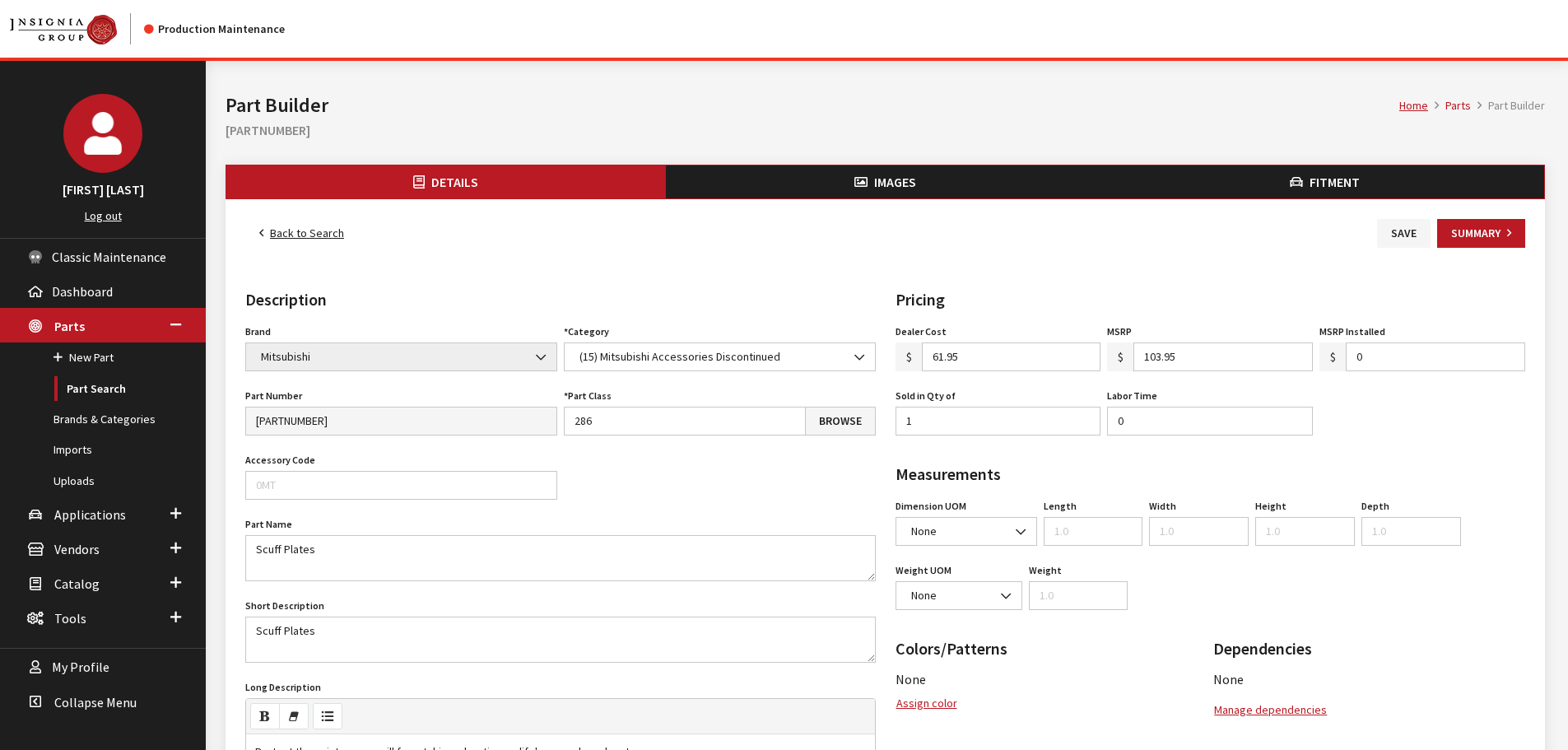 click on "Back to Search
Save
Summary
Details
Description
Brand
Acura Alfa Romeo Audi BMW DoubleTake Ford Ford Racing GM GST Honda Hyundai Infiniti Jaguar Kia Land Rover Lexus Mazda META Mitsubishi Mopar Nissan Saturn Scion Service Plans SET Spitzer Protection Subaru Toyota VW We Owe / Due Bill Yamaha 3D Carbon 3M ACE Advent Agri-Cover AlloyGator Alpine Ameraguard American Radio AMG AMG-Hyundai AMG-Kia AMP ANZO Aries AstroStart Audiovox AUER Automotive Auto Action Automate Autostart Avital AVS Azentek BAK Bed Rug BEDSLIDE Belltech Bestop Boomerang Borla BrandMotion Bruno Bushwacker Cargo Solutions Cedar Electronics Check Corp Clifford" at bounding box center (885, 706) 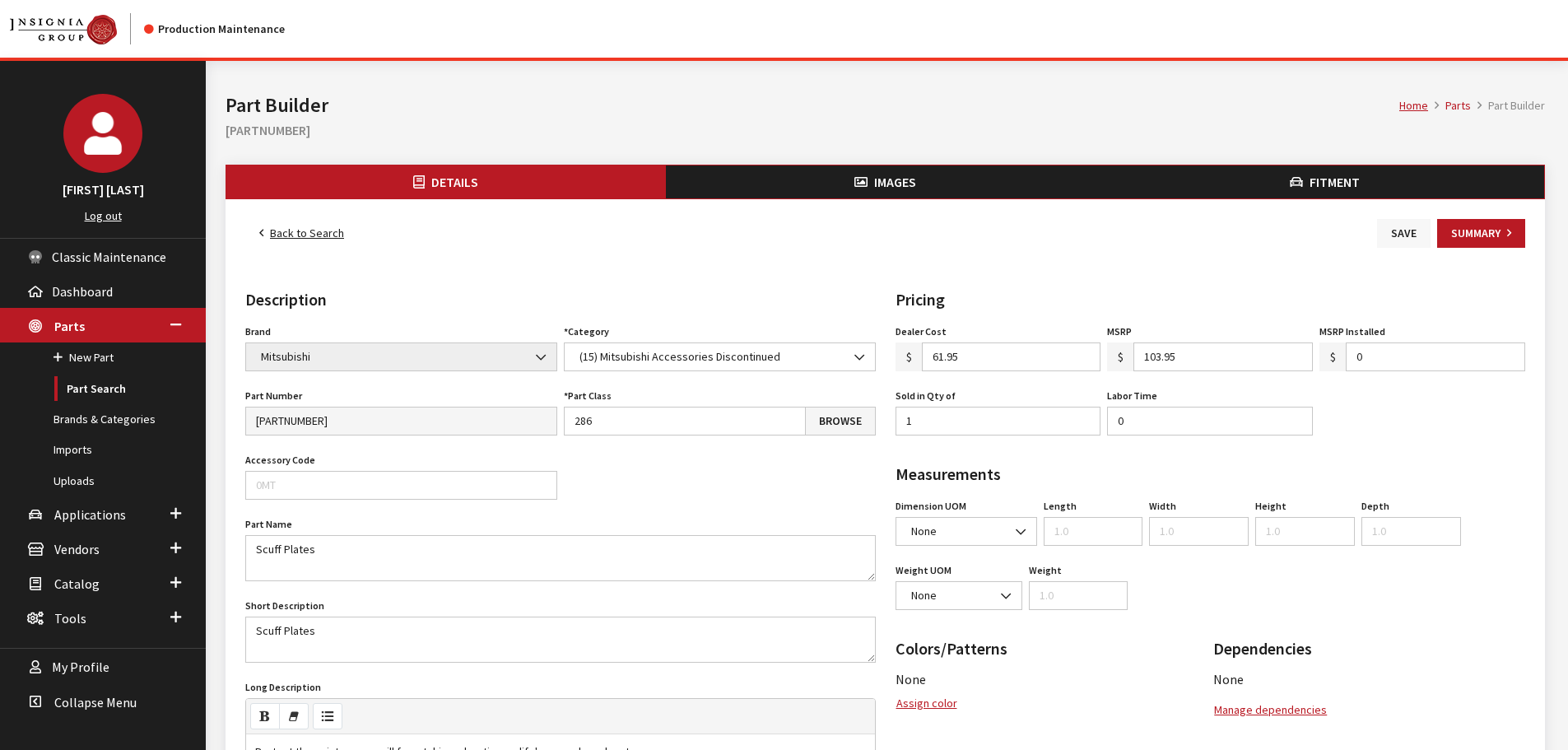 click on "••••" at bounding box center (1403, 233) 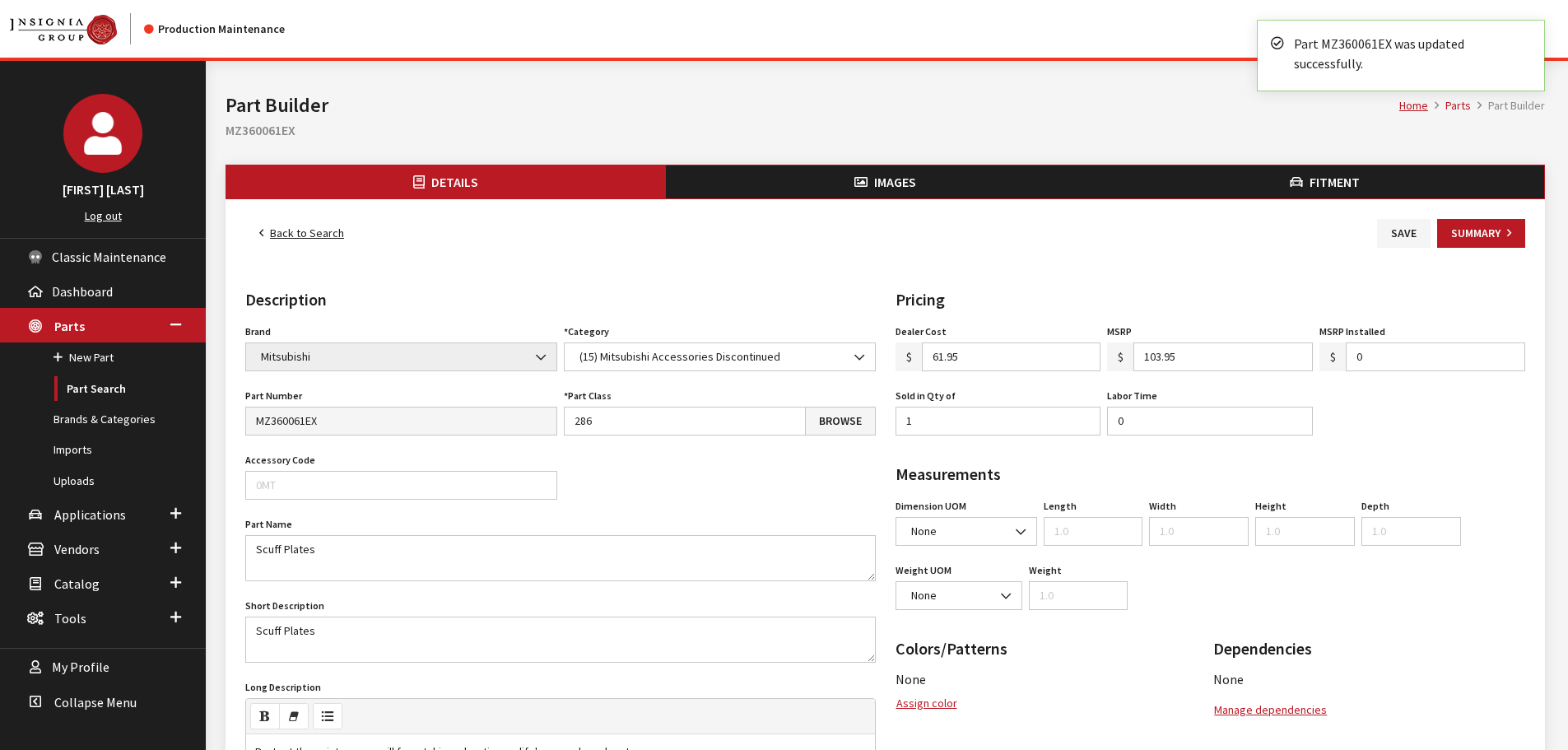 scroll, scrollTop: 0, scrollLeft: 0, axis: both 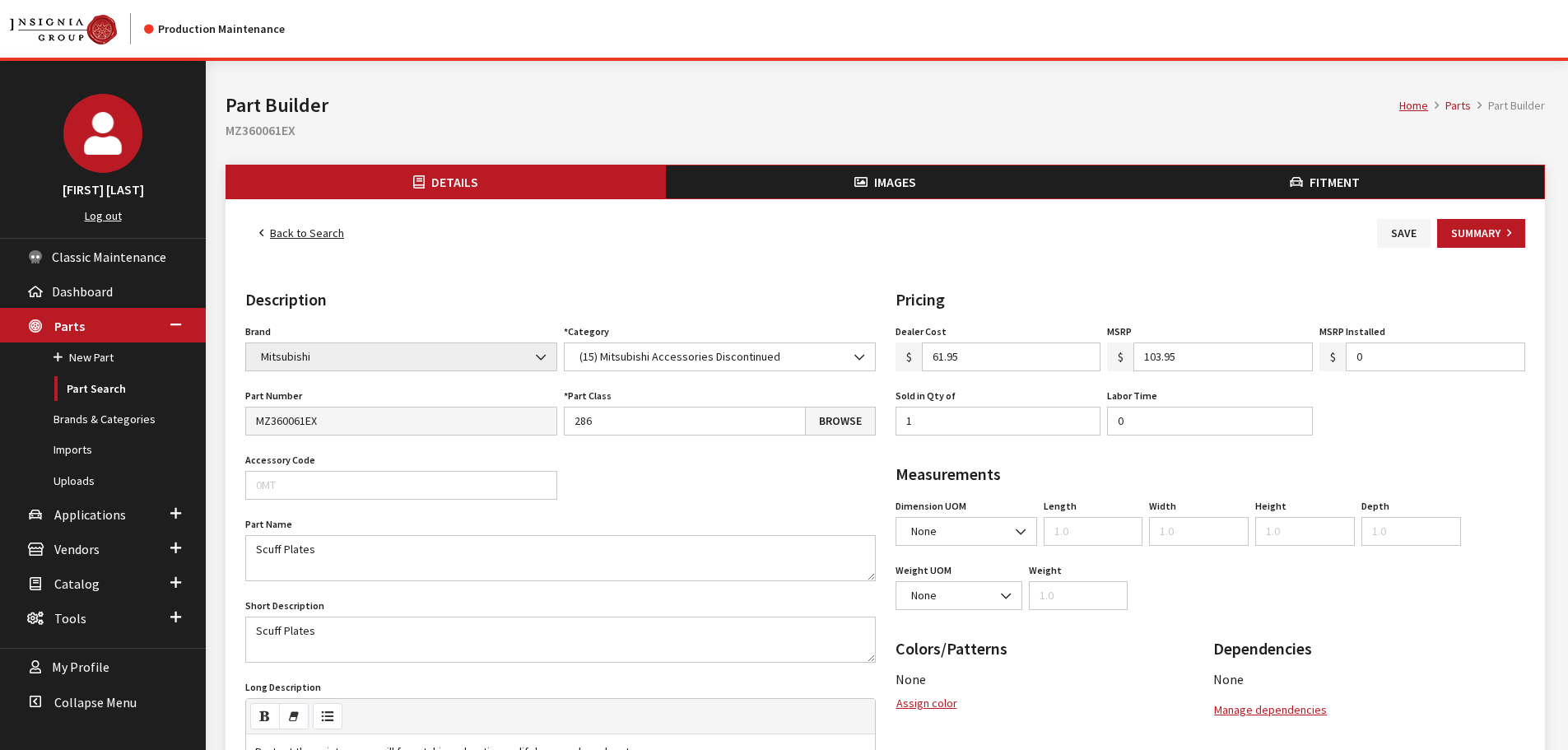 click on "Back to Search
Save
Summary" at bounding box center (885, 233) 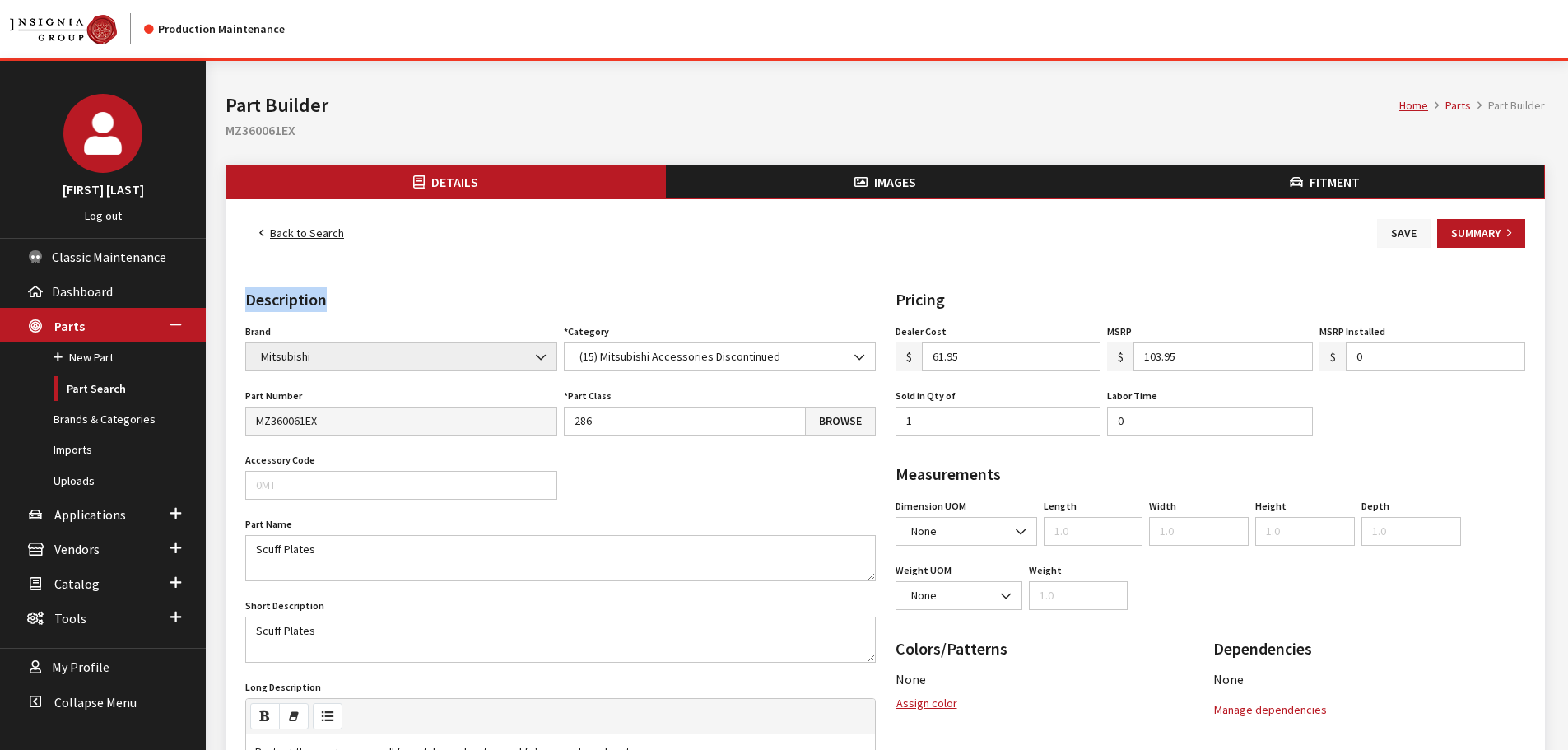 drag, startPoint x: 1373, startPoint y: 231, endPoint x: 1386, endPoint y: 231, distance: 13 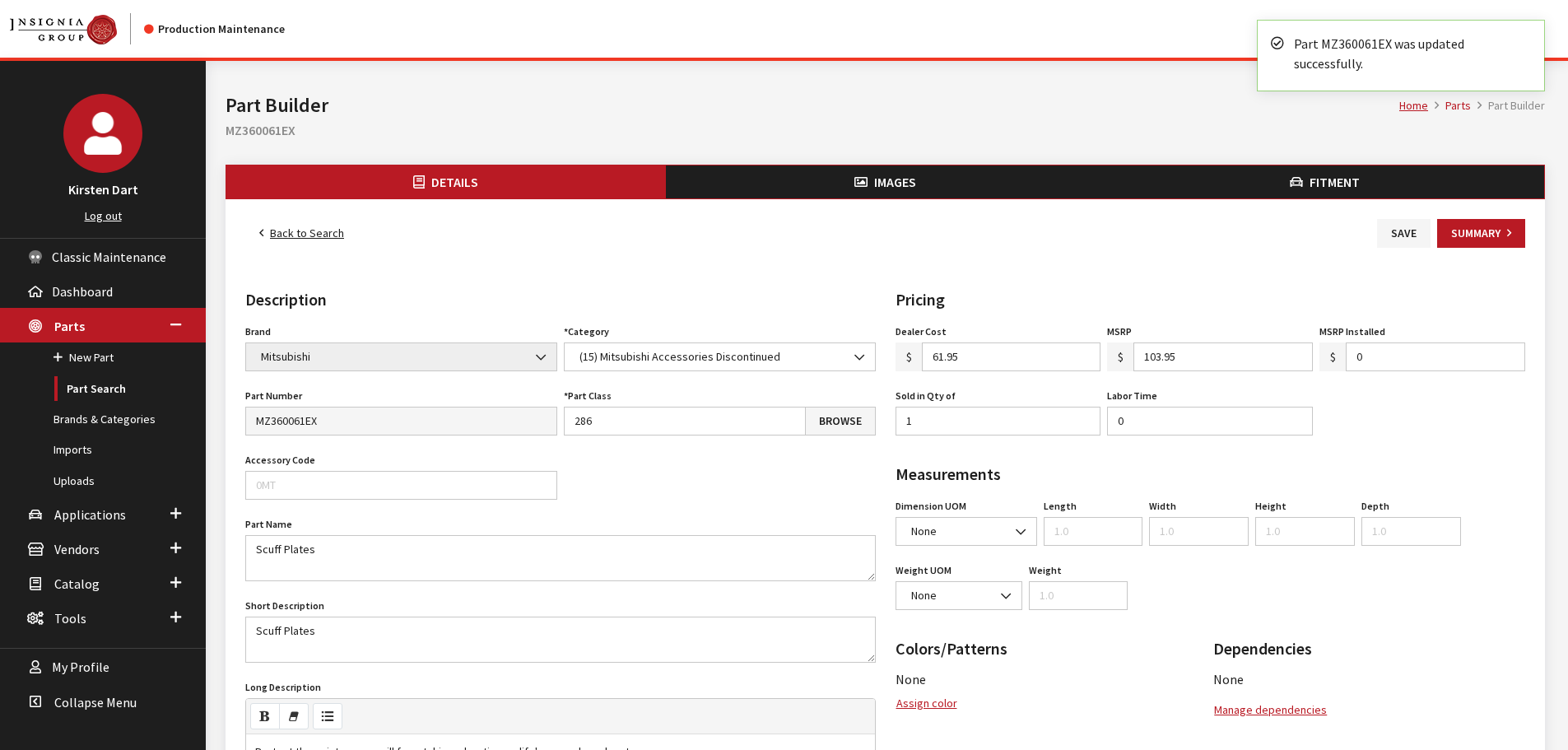 scroll, scrollTop: 0, scrollLeft: 0, axis: both 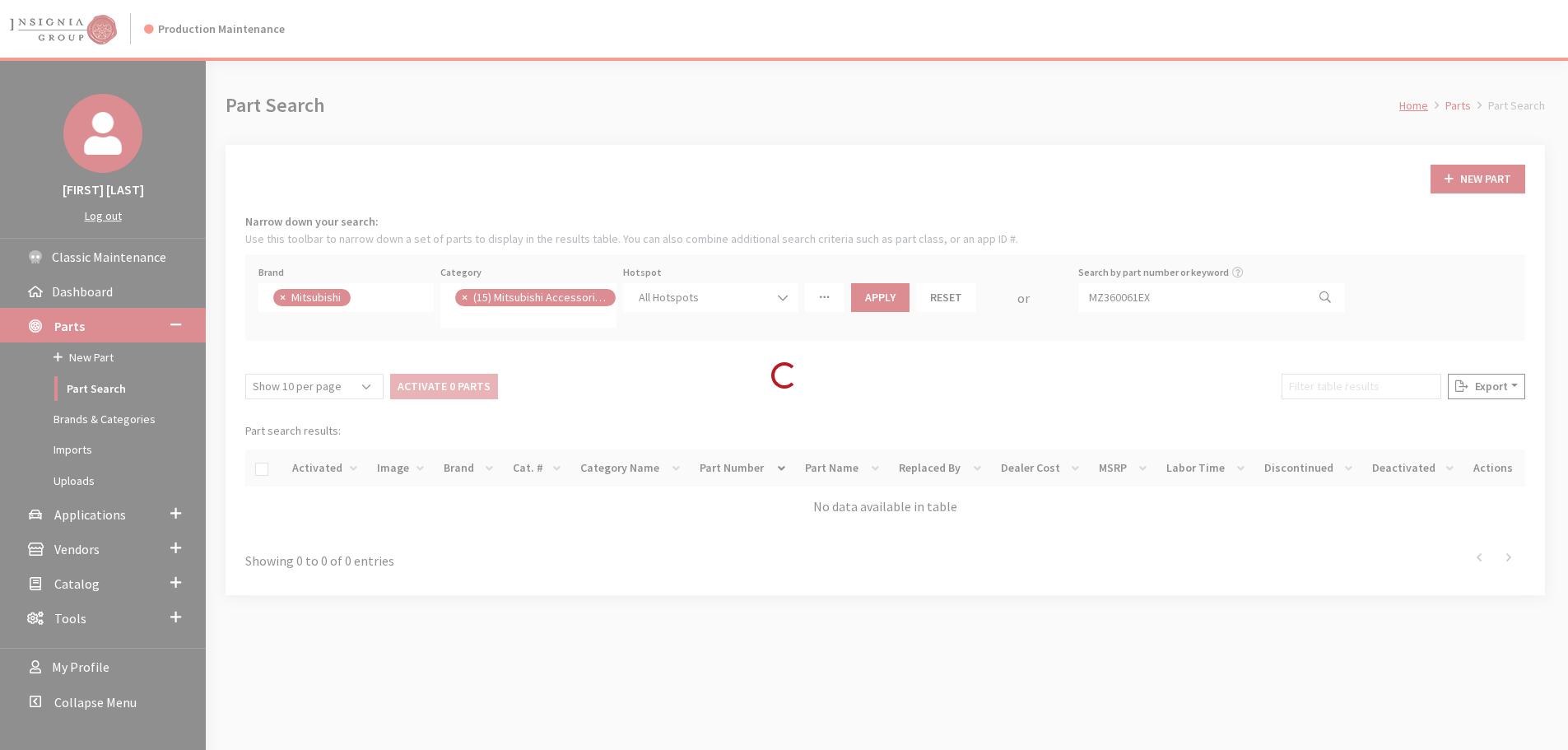 drag, startPoint x: 0, startPoint y: 0, endPoint x: 1169, endPoint y: 150, distance: 1178.5843 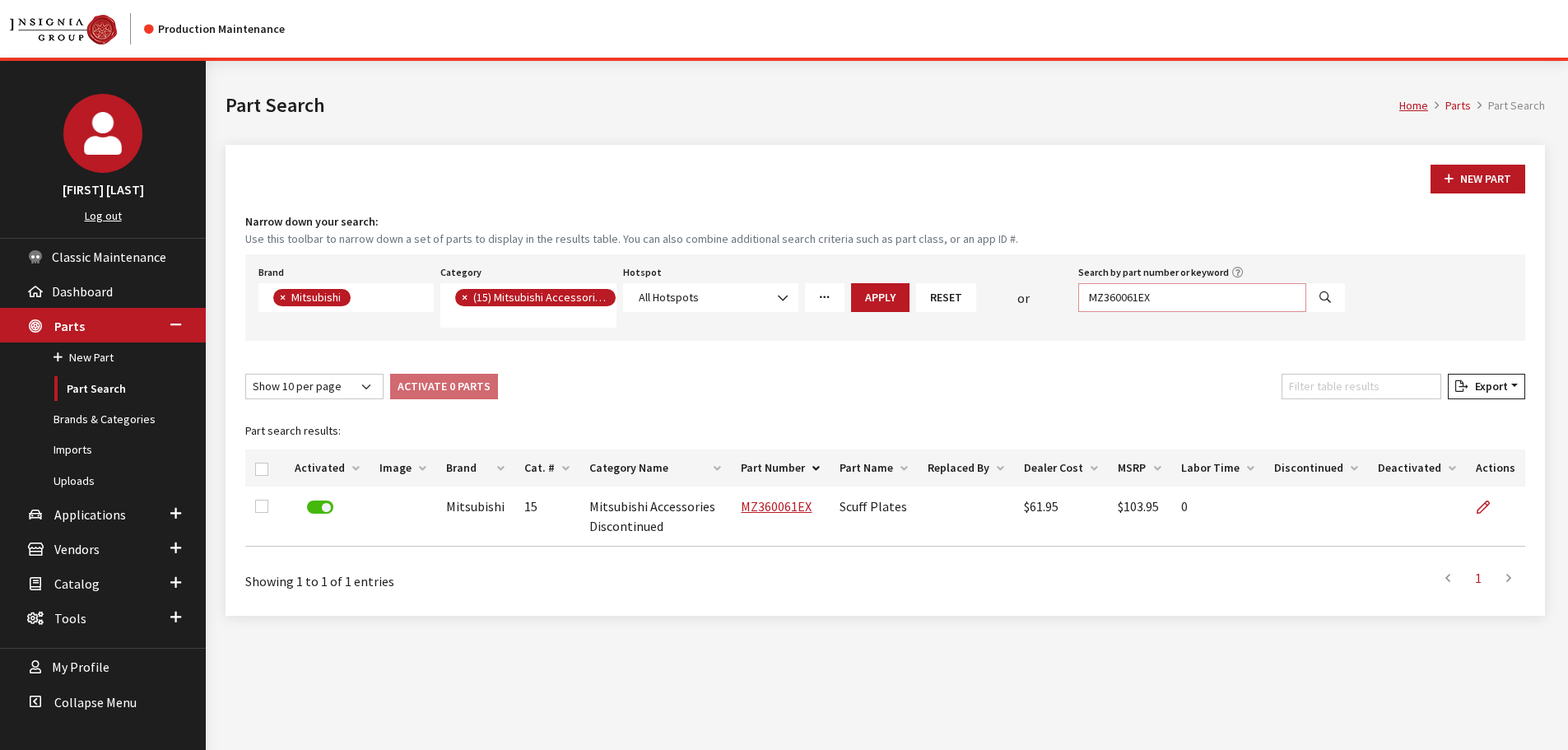 drag, startPoint x: 1177, startPoint y: 295, endPoint x: 932, endPoint y: 289, distance: 245.0735 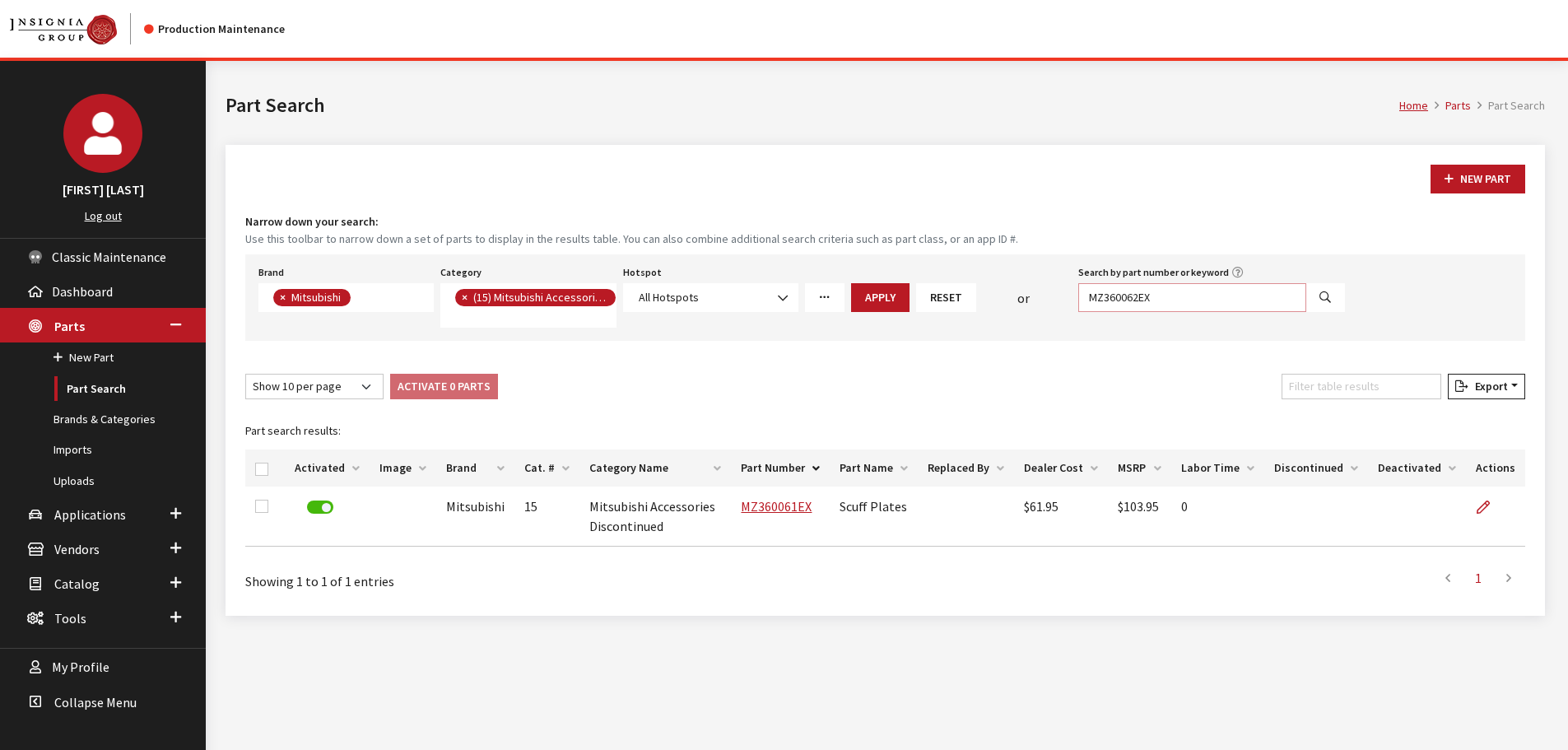 type on "MZ360062EX" 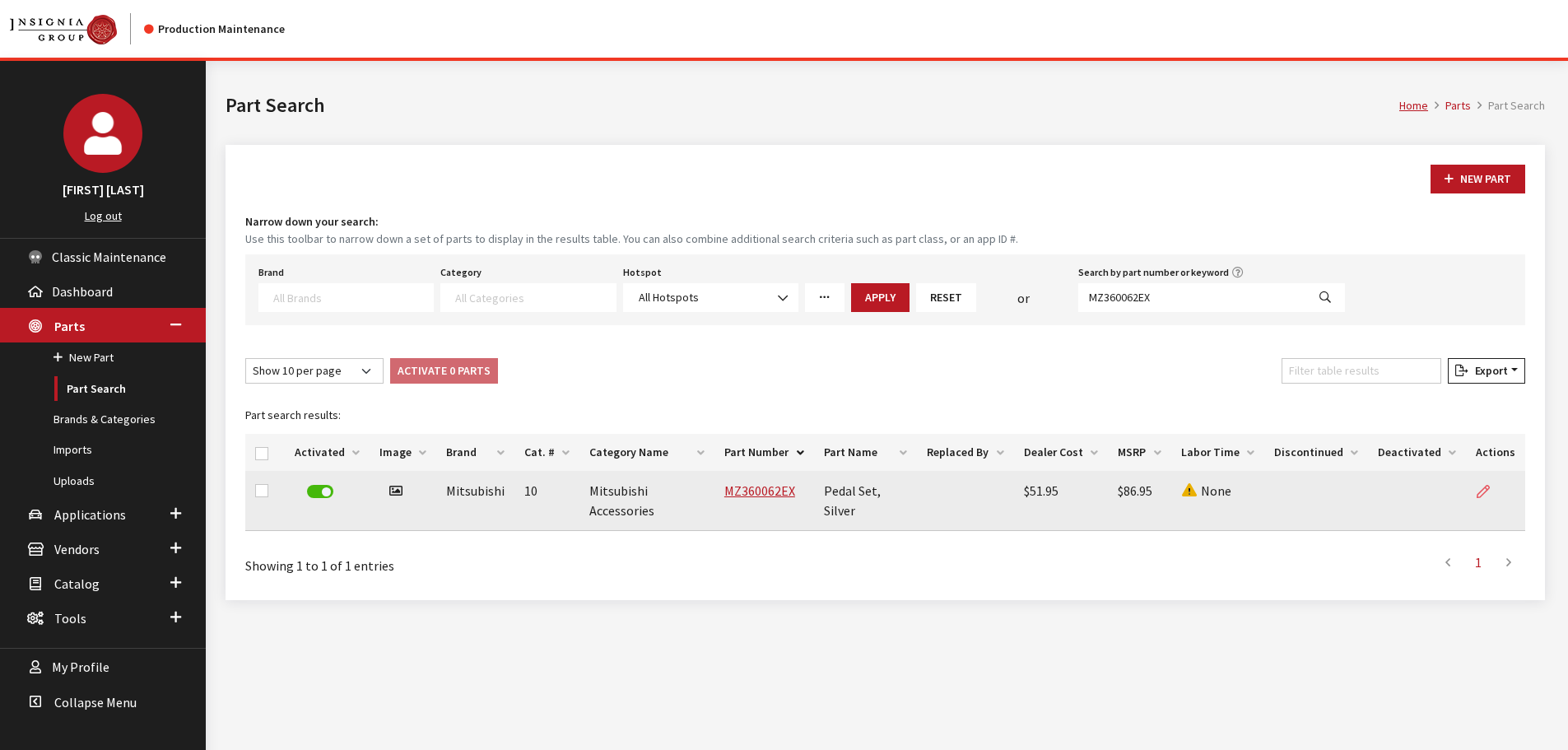 click at bounding box center [1490, 491] 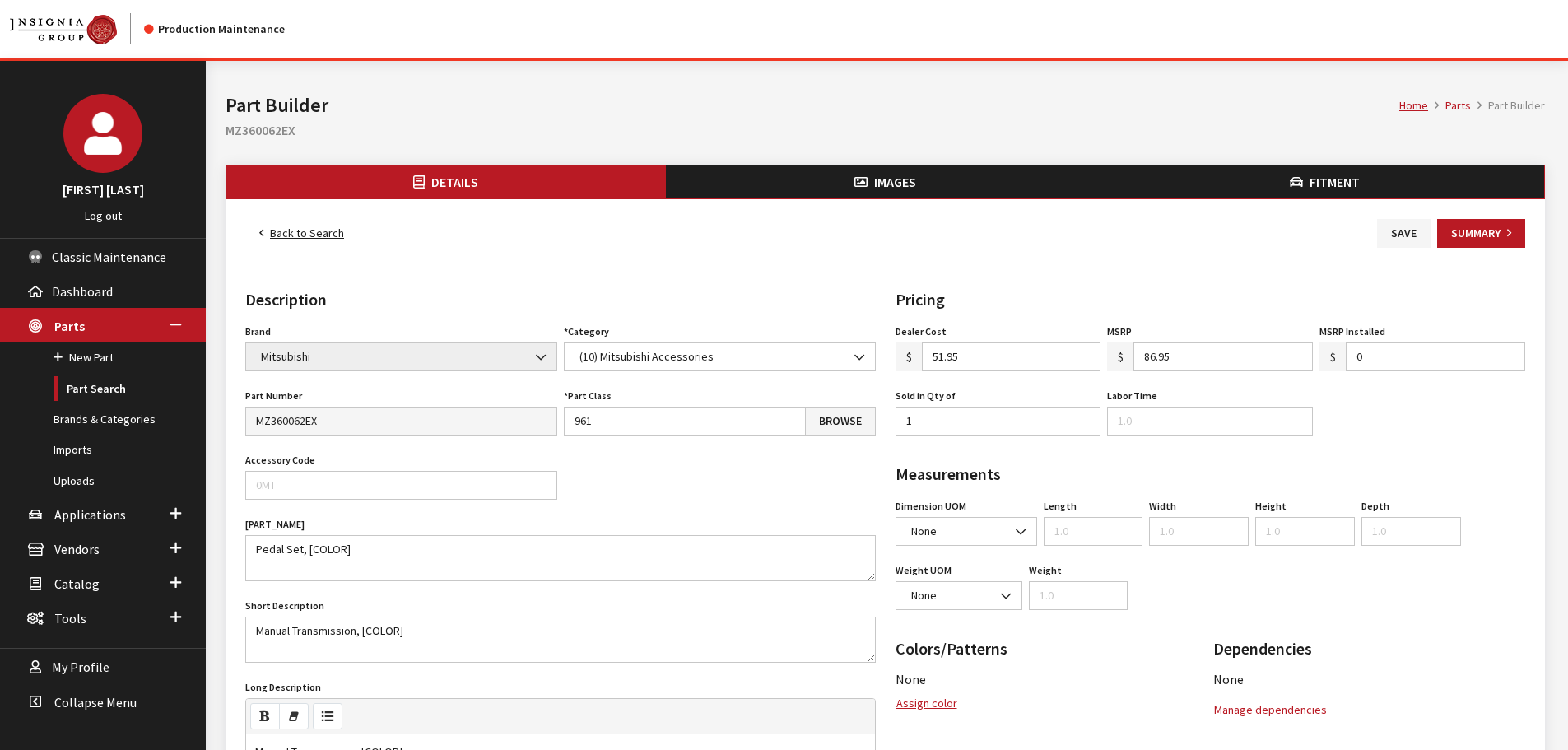 scroll, scrollTop: 0, scrollLeft: 0, axis: both 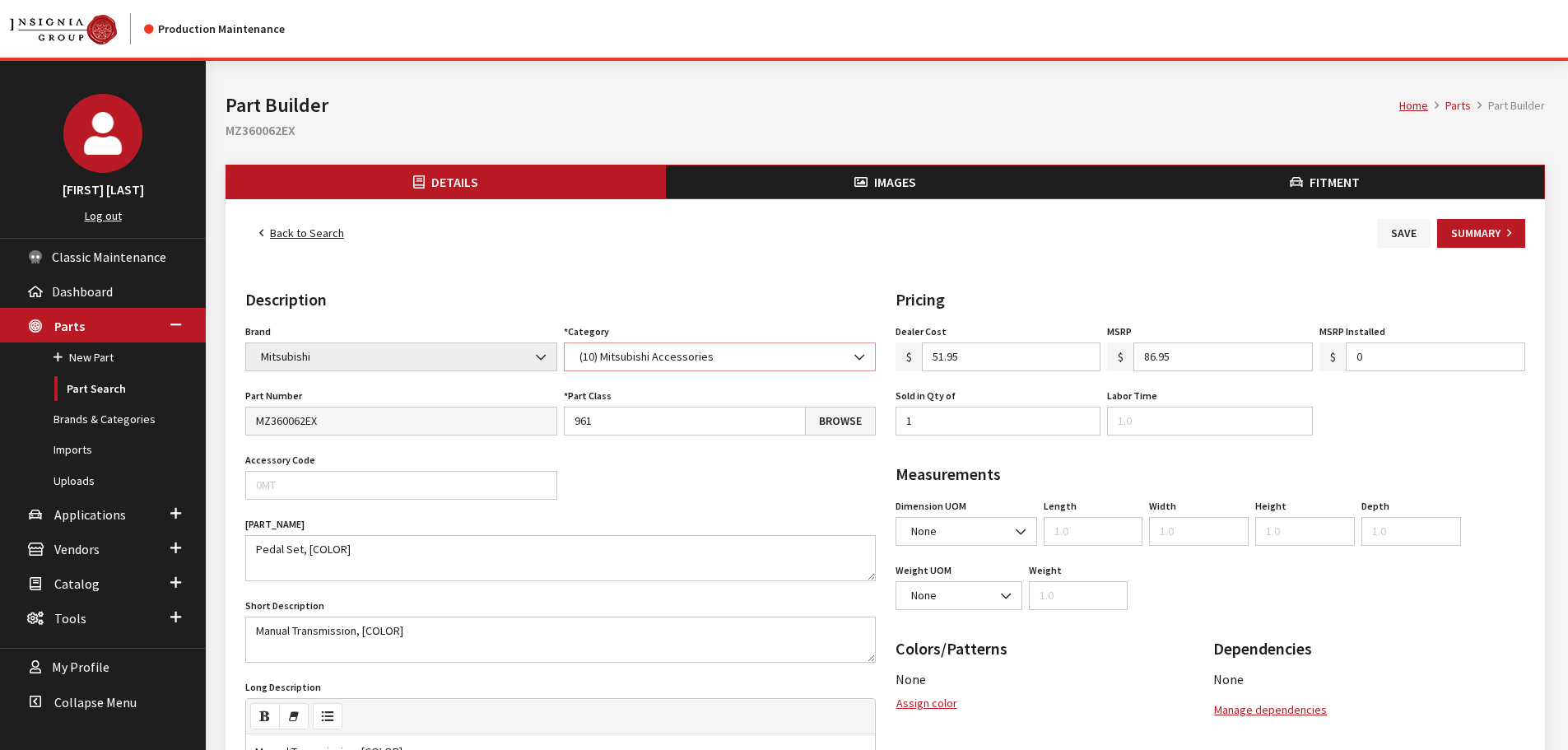 click on "(10) Mitsubishi Accessories" at bounding box center [719, 356] 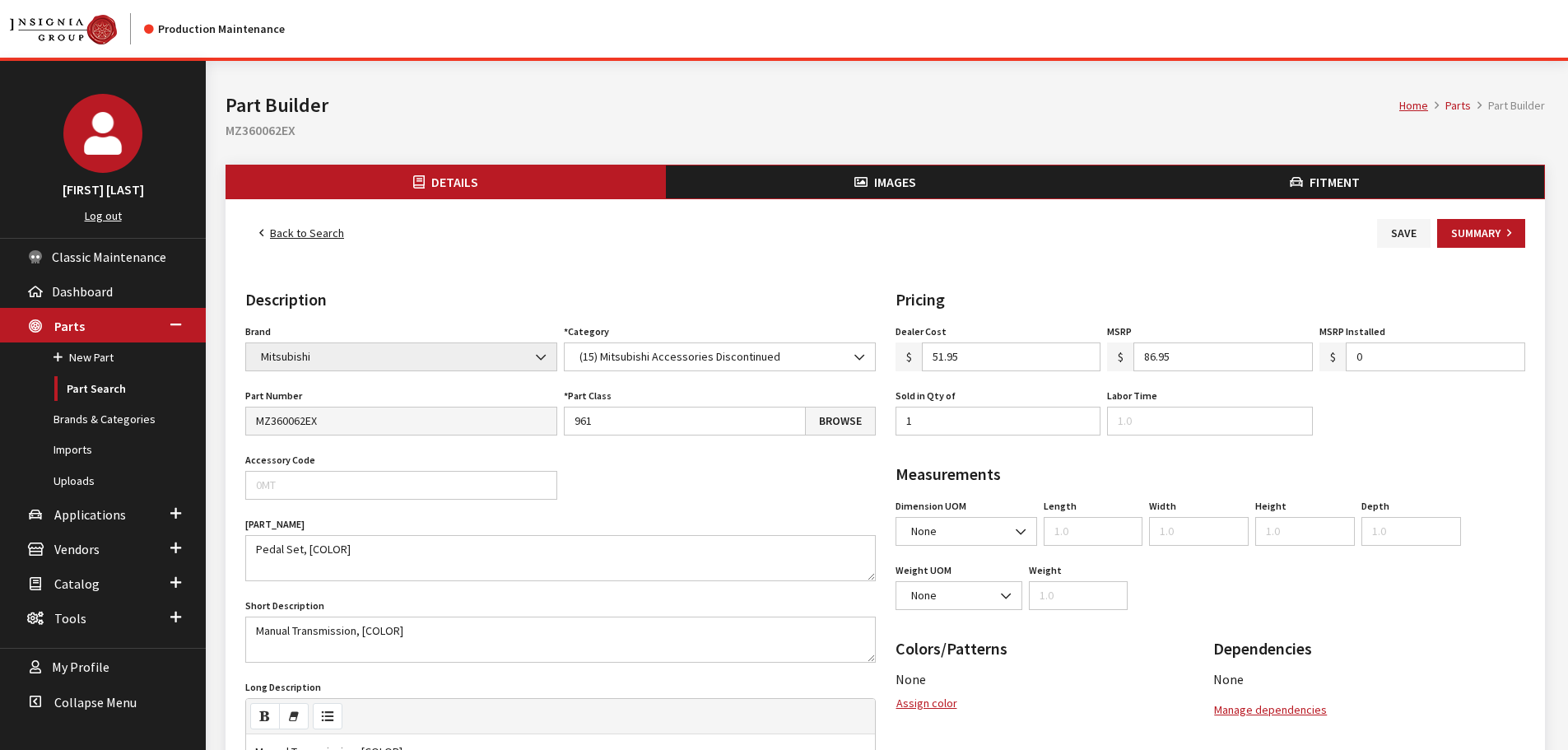 click on "Back to Search
Save
Summary
Details
Description
Brand
Acura Alfa Romeo Audi BMW DoubleTake Ford Ford Racing GM GST Honda Hyundai Infiniti Jaguar Kia Land Rover Lexus Mazda META Mitsubishi Mopar Nissan Saturn Scion Service Plans SET Spitzer Protection Subaru Toyota VW We Owe / Due Bill Yamaha 3D Carbon 3M ACE Advent Agri-Cover AlloyGator Alpine Ameraguard American Radio AMG AMG-Hyundai AMG-Kia AMP ANZO Aries AstroStart Audiovox AUER Automotive Auto Action Automate Autostart Avital AVS Azentek BAK Bed Rug BEDSLIDE Belltech Bestop Boomerang Borla BrandMotion Bruno Bushwacker Cargo Solutions Cedar Electronics Check Corp Clifford" at bounding box center [885, 706] 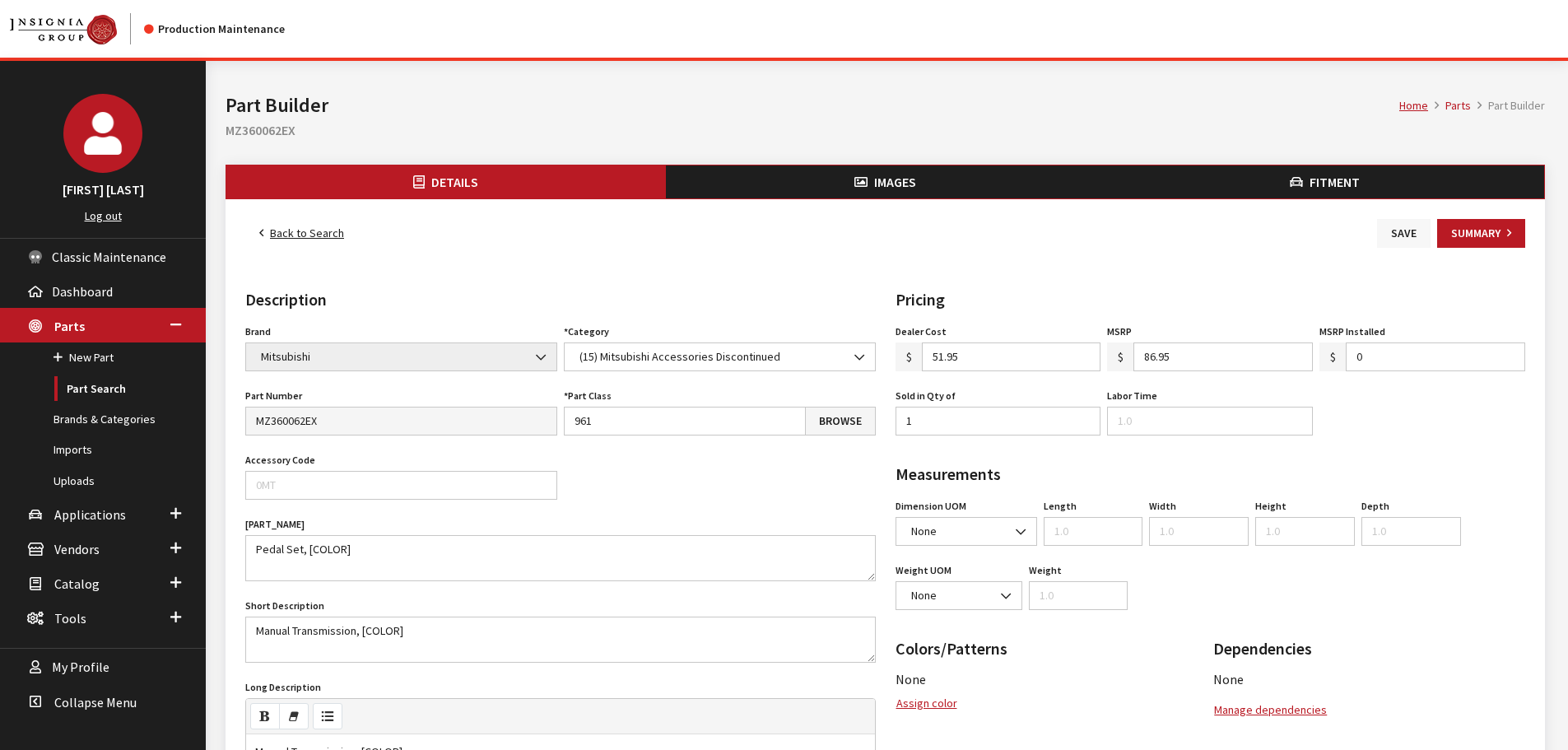click on "Save" at bounding box center (1403, 233) 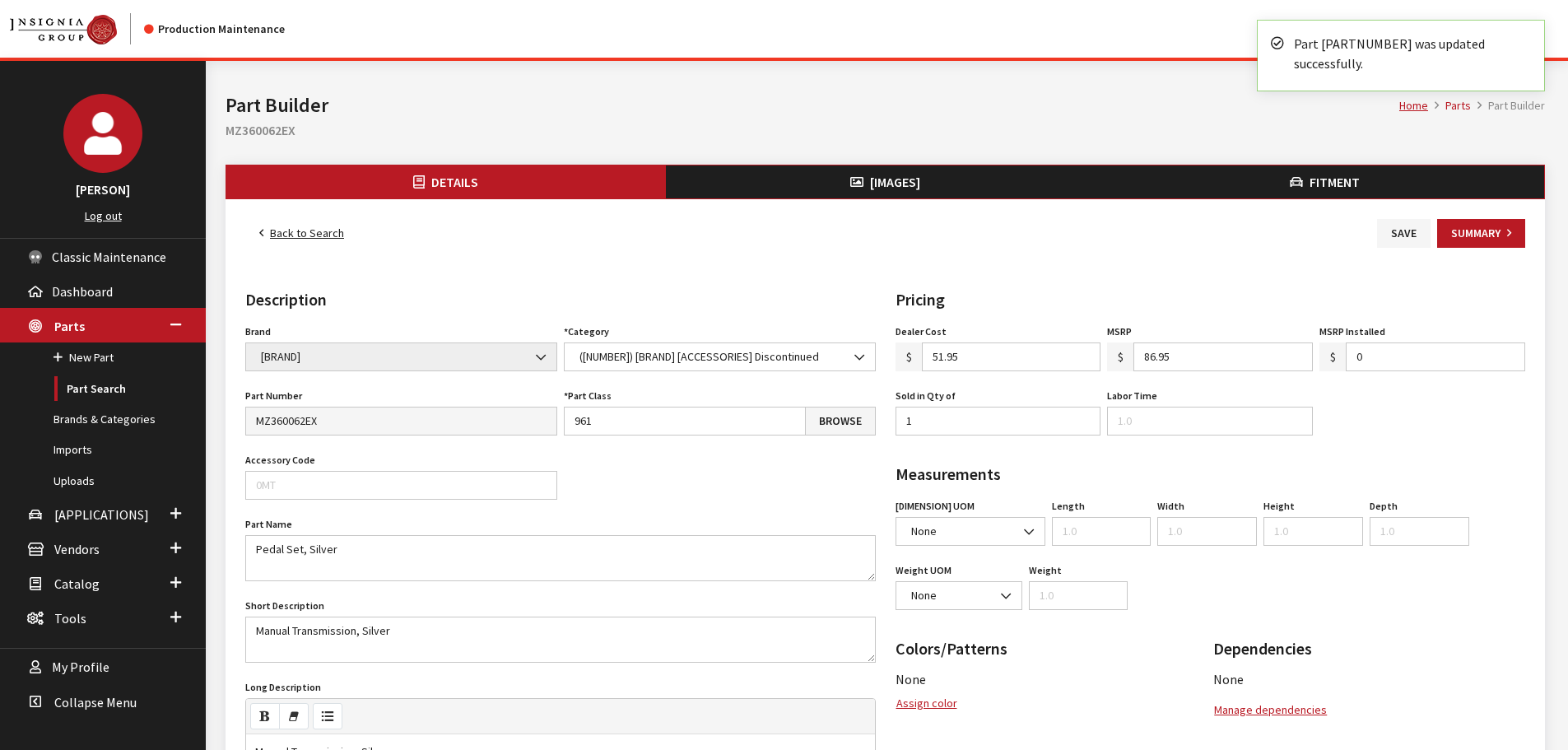 scroll, scrollTop: 0, scrollLeft: 0, axis: both 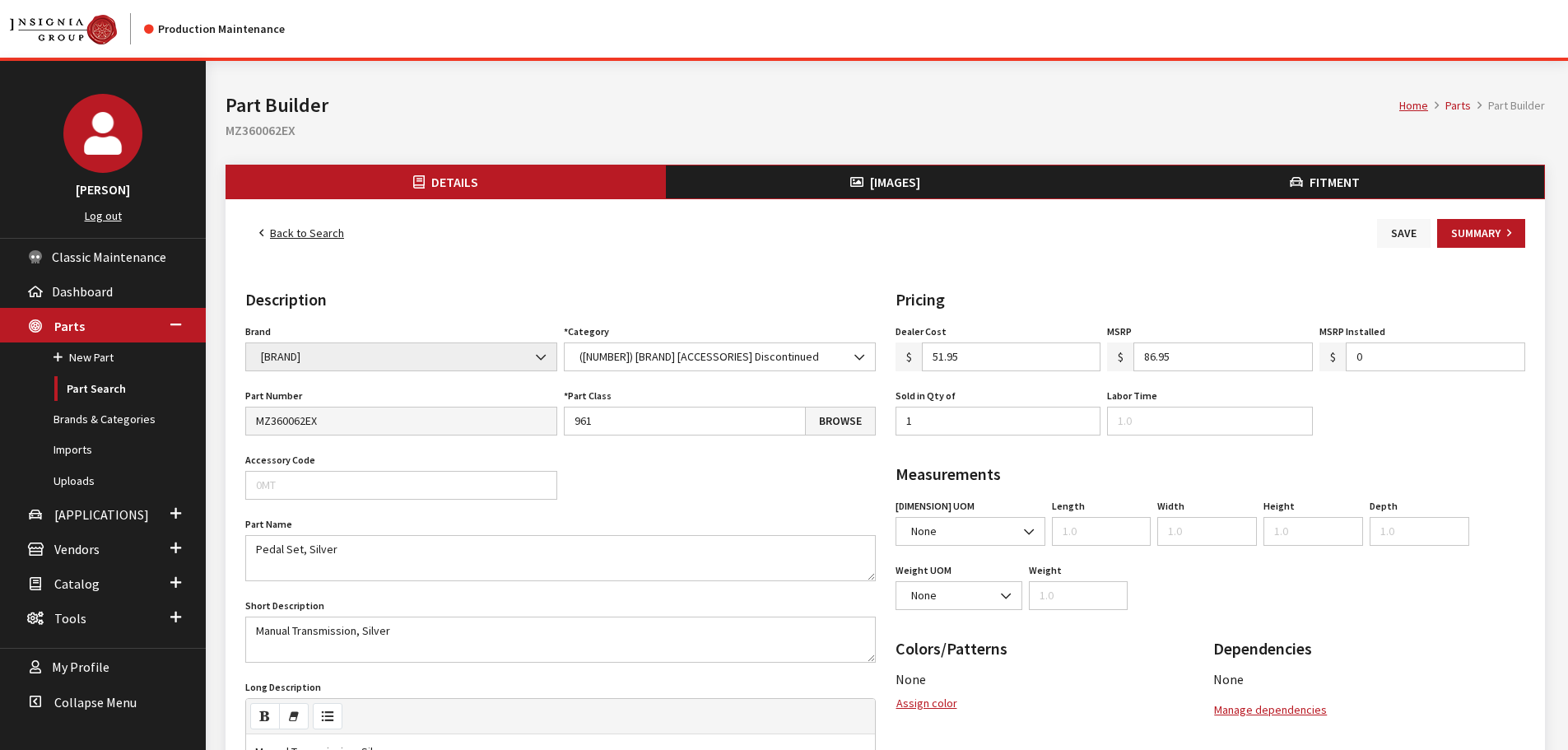 click on "Save" at bounding box center (1403, 233) 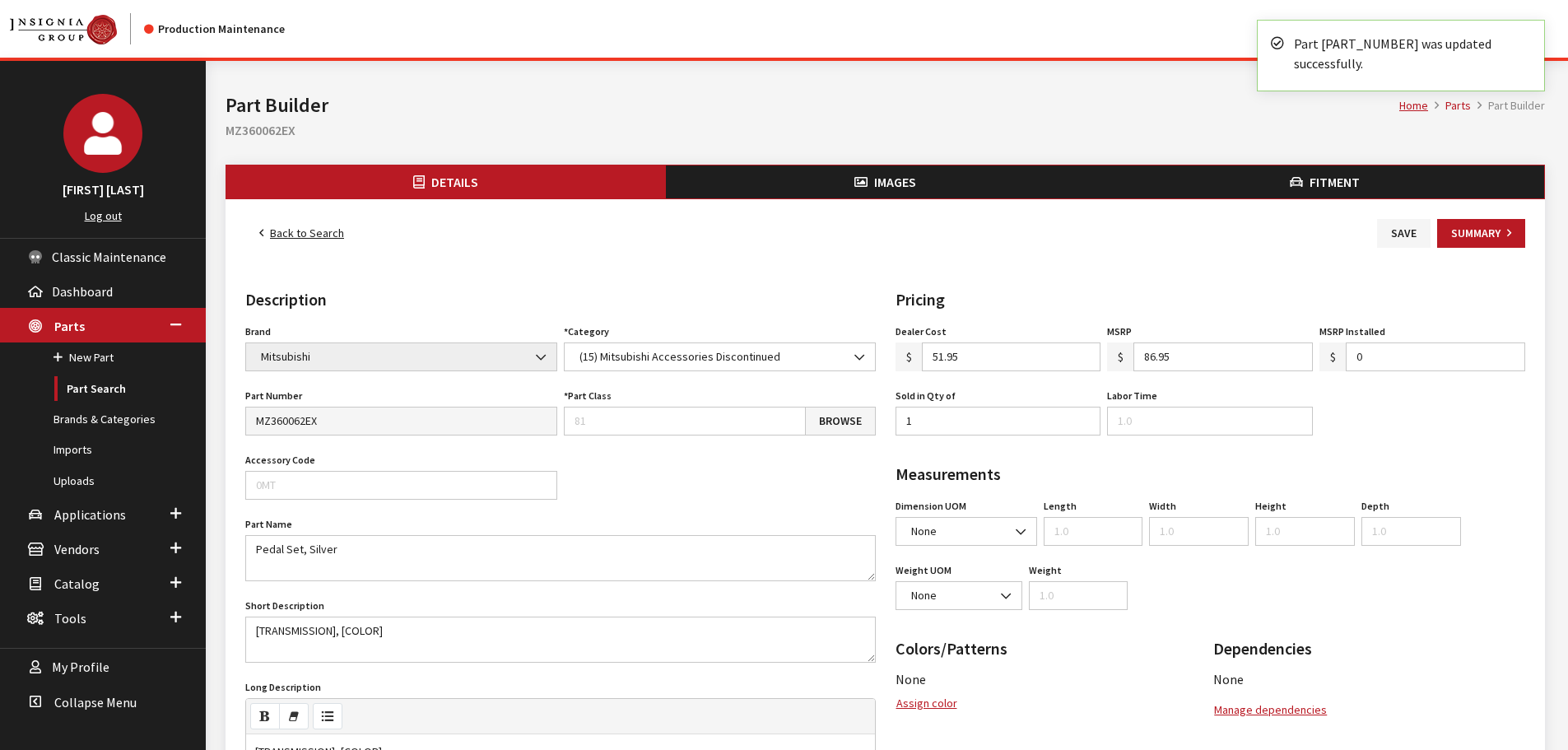 scroll, scrollTop: 0, scrollLeft: 0, axis: both 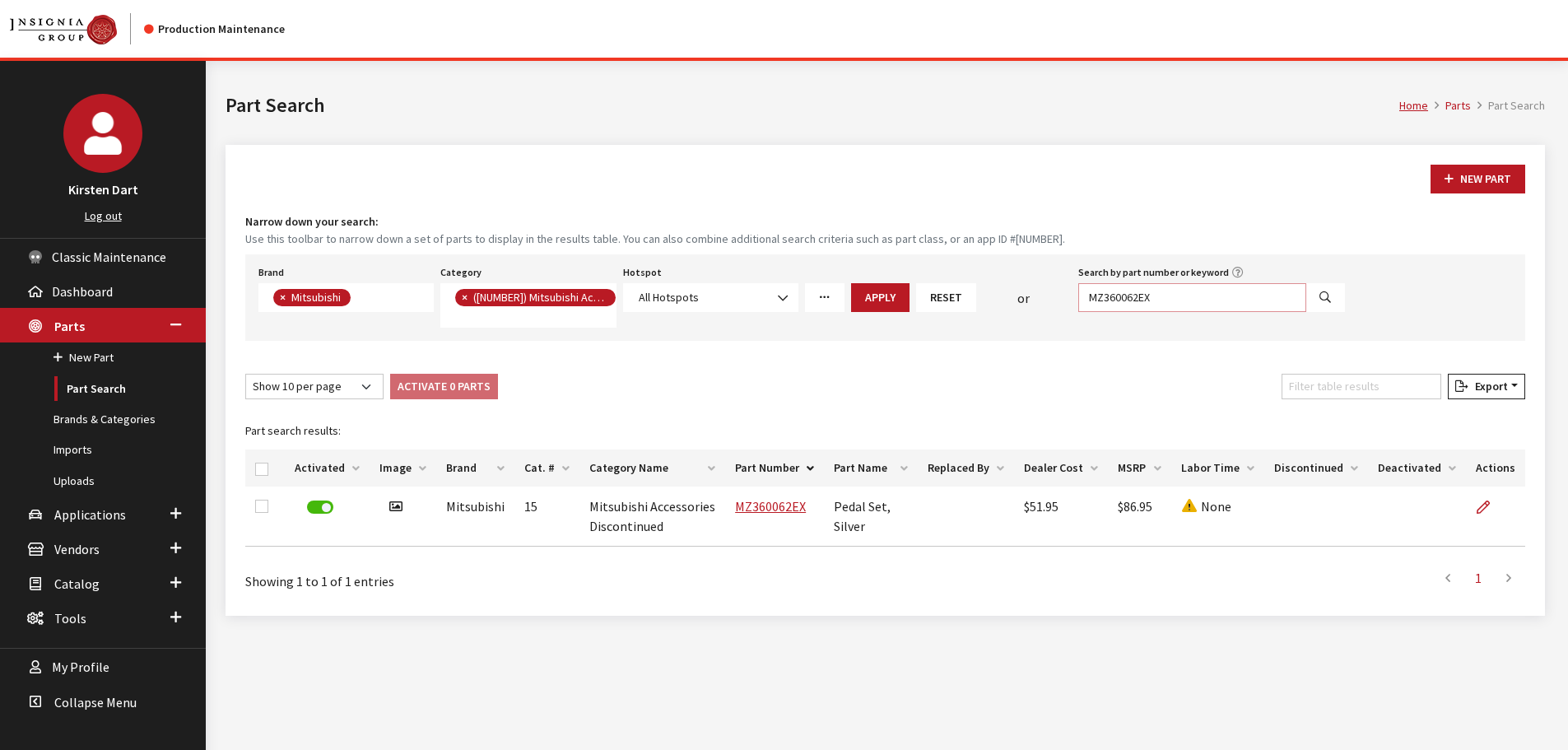 drag, startPoint x: 1212, startPoint y: 298, endPoint x: 957, endPoint y: 282, distance: 255.5015 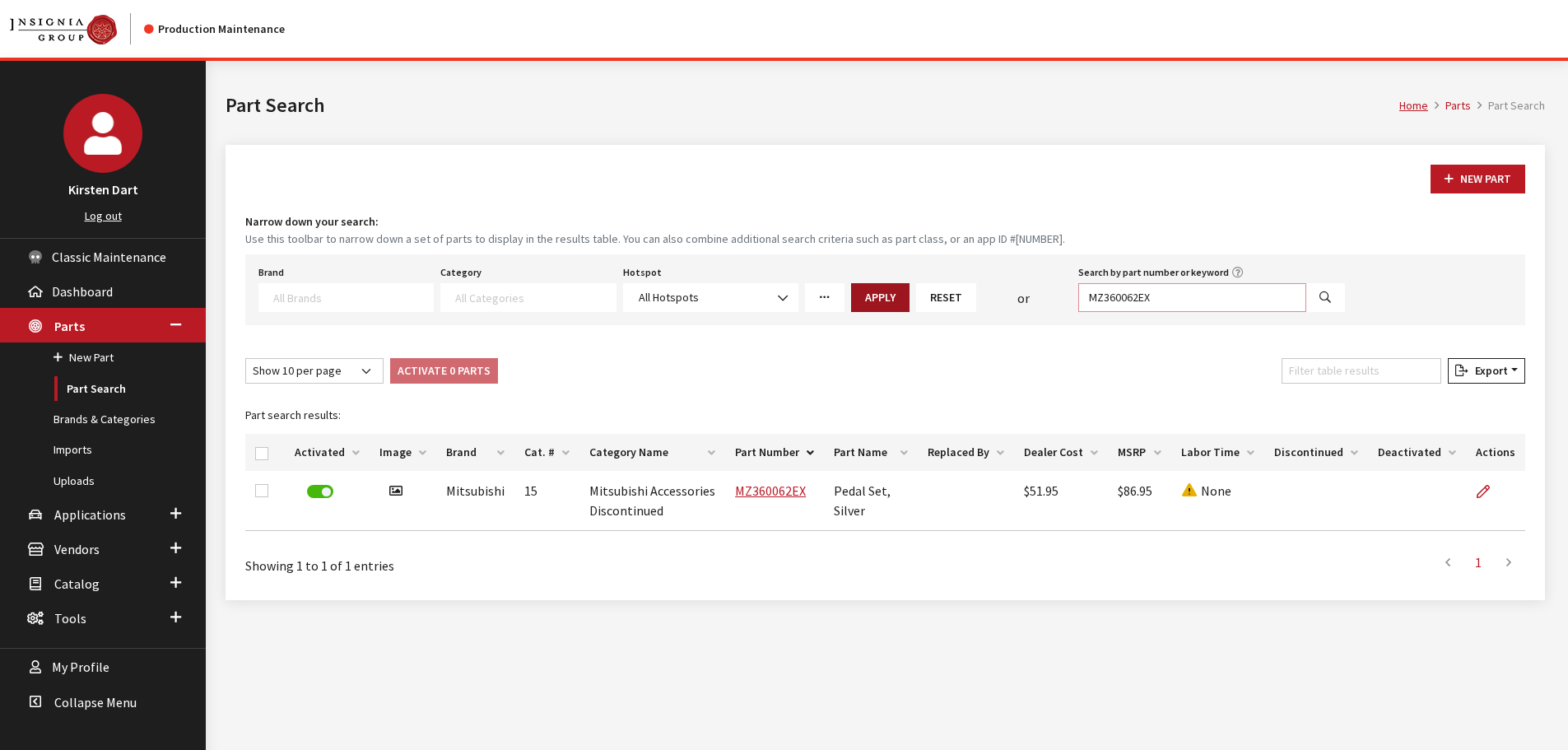 drag, startPoint x: 1226, startPoint y: 289, endPoint x: 855, endPoint y: 286, distance: 371.01213 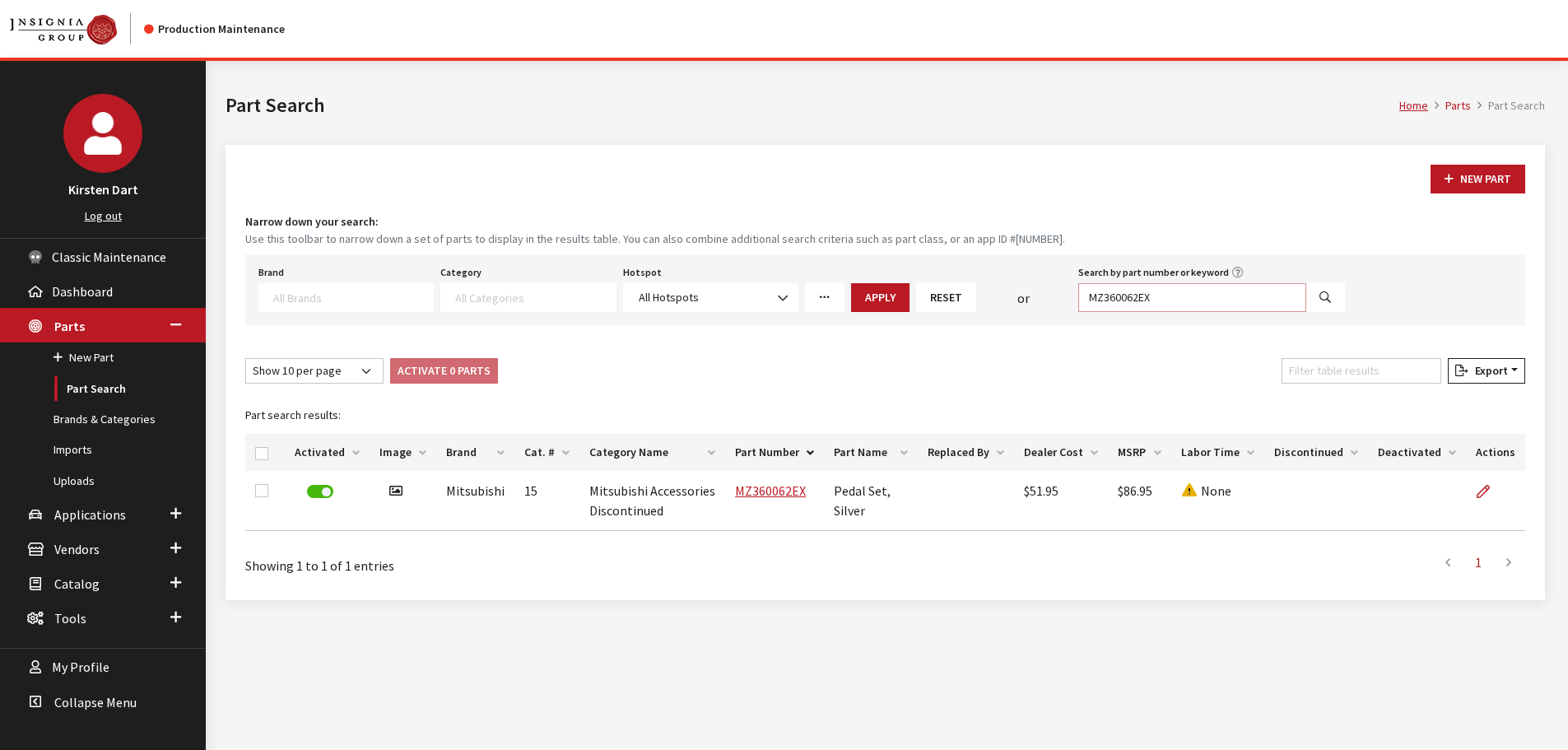 paste on "3" 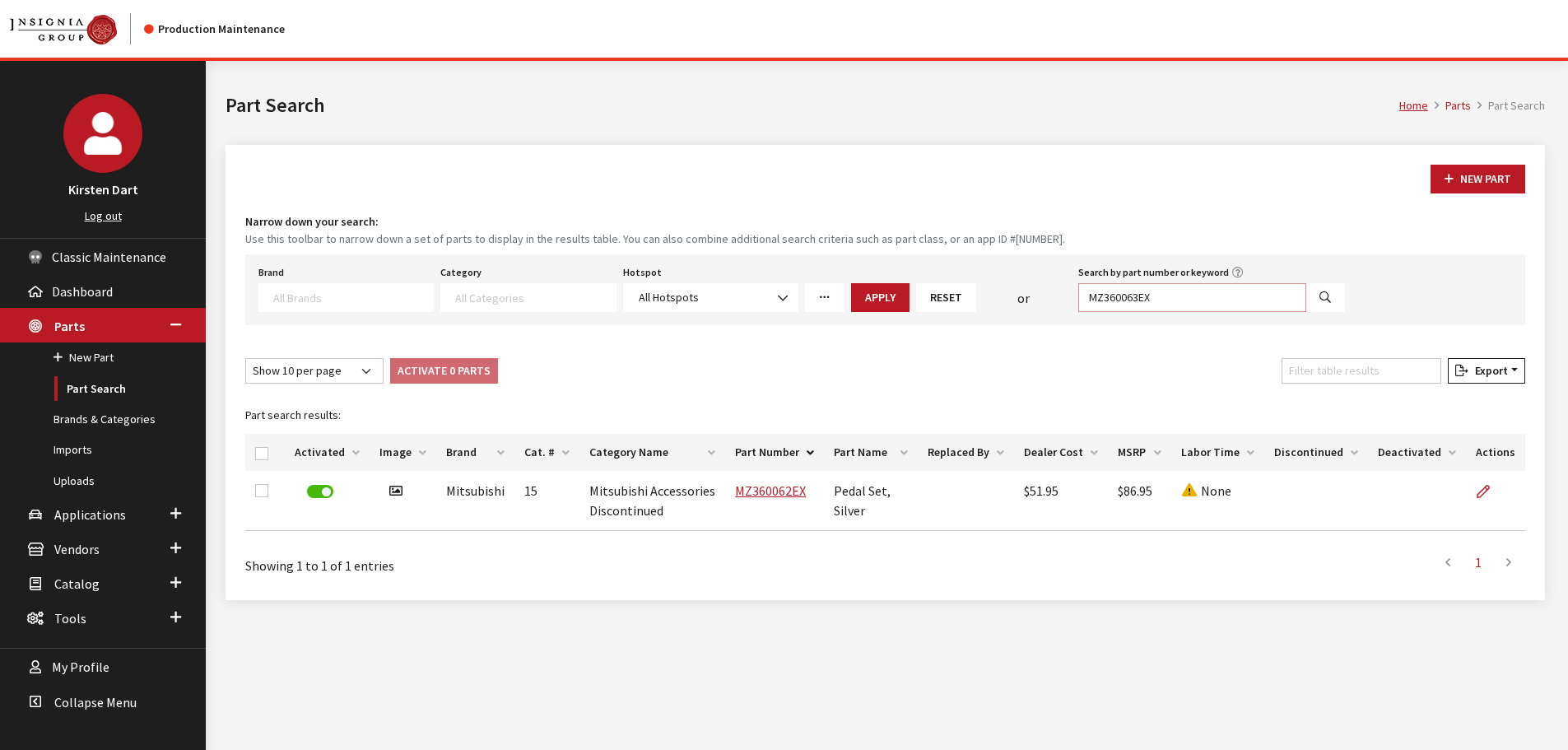 type on "MZ360063EX" 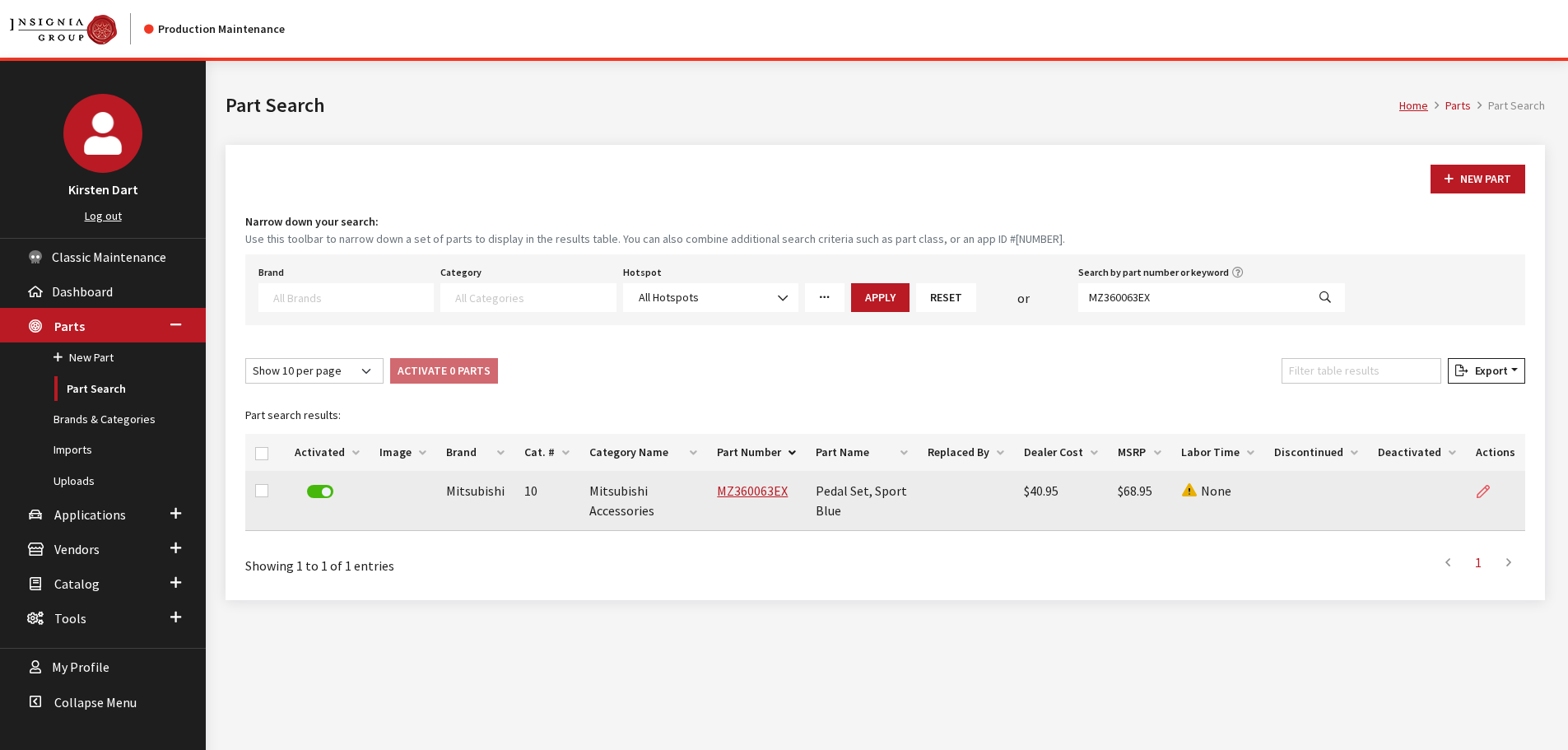 click at bounding box center [1483, 492] 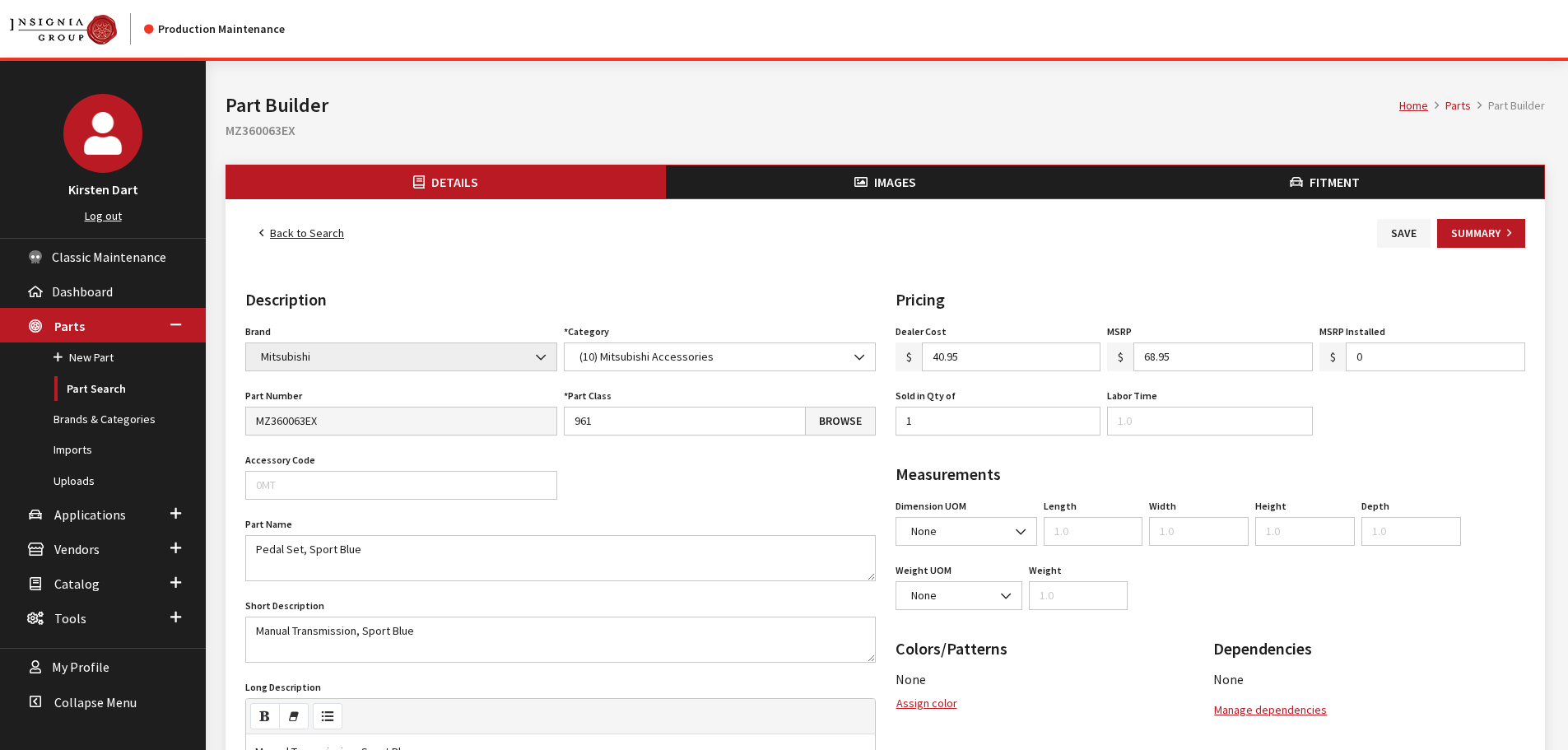 scroll, scrollTop: 0, scrollLeft: 0, axis: both 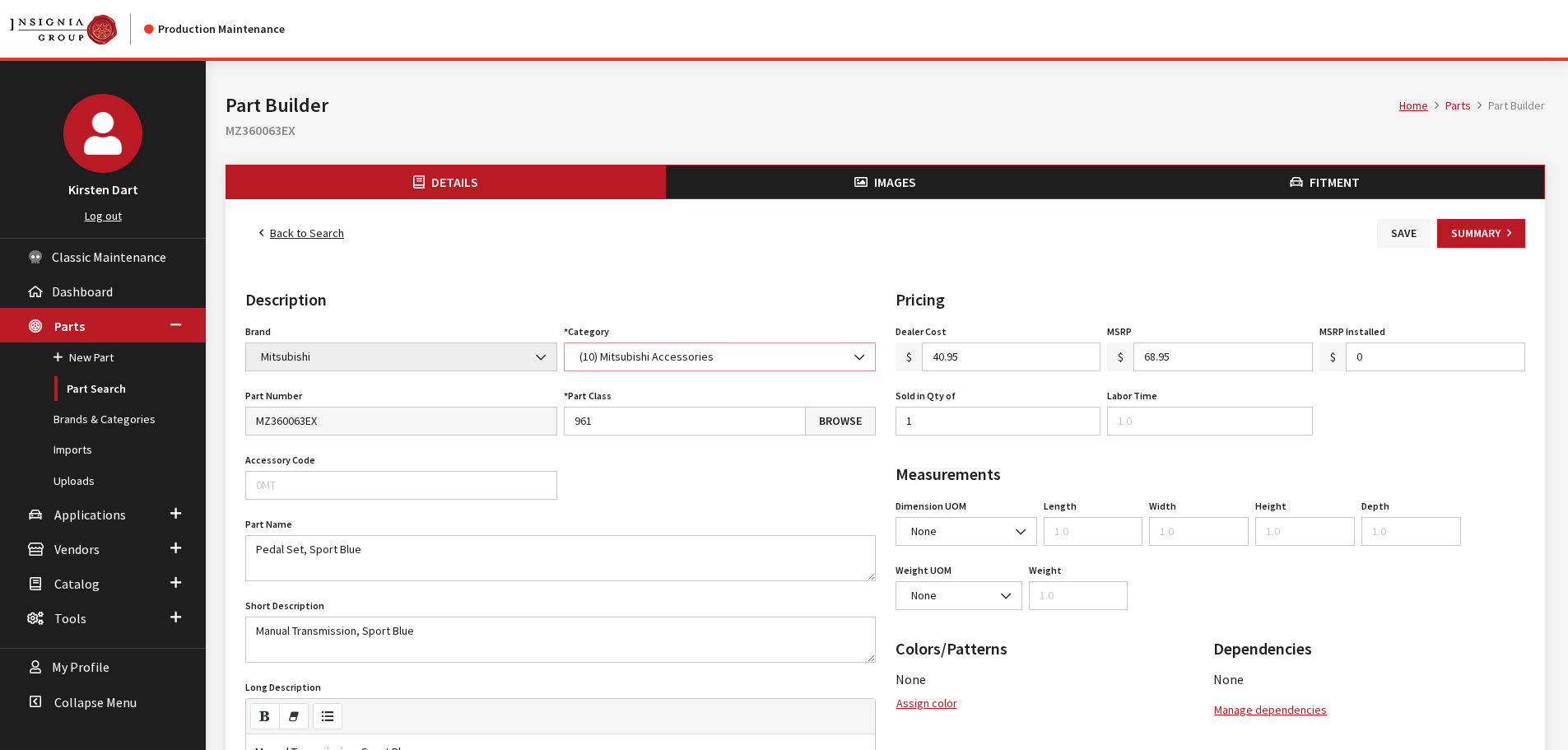 click on "([NUMBER]) Mitsubishi Accessories" at bounding box center (719, 356) 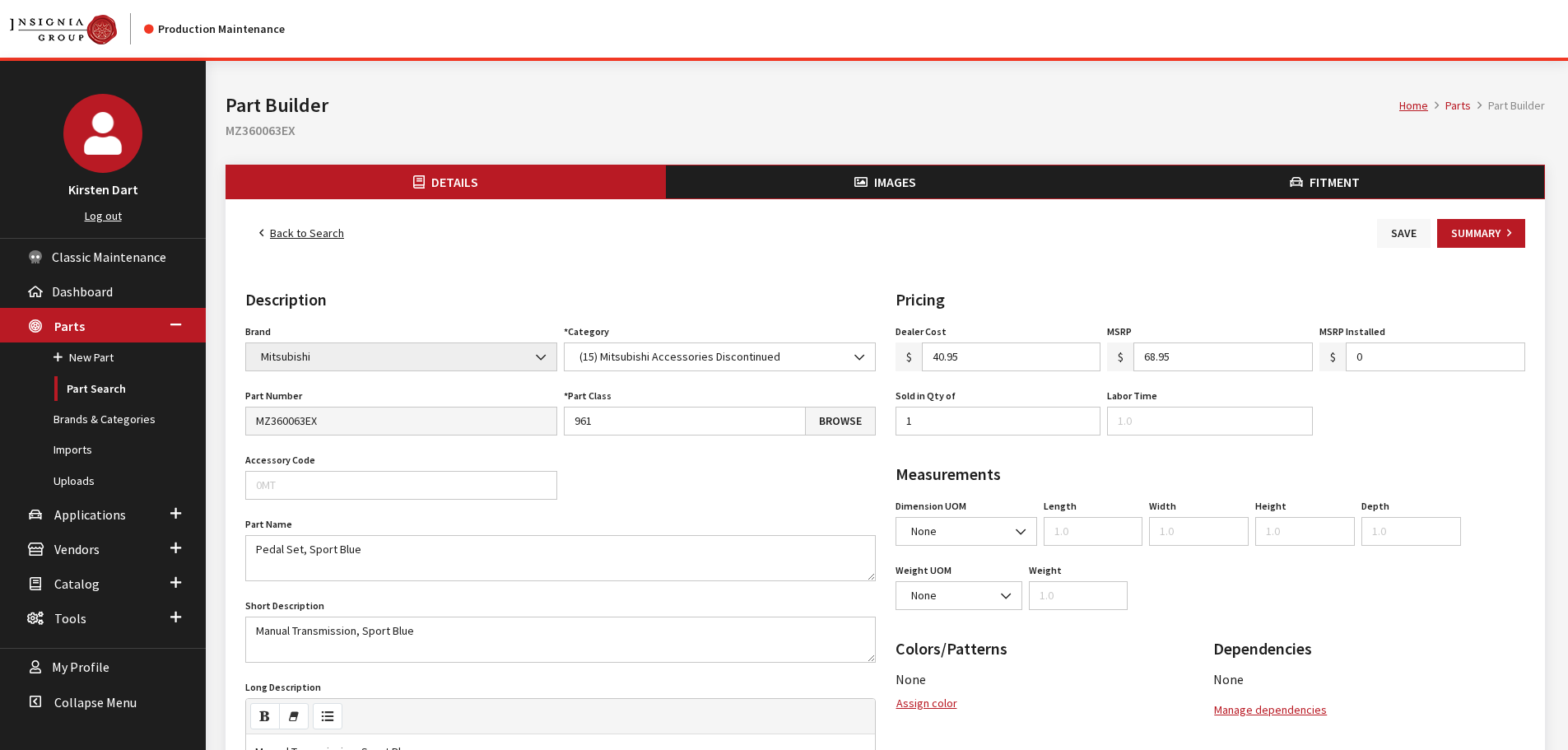 click on "Save" at bounding box center [1403, 233] 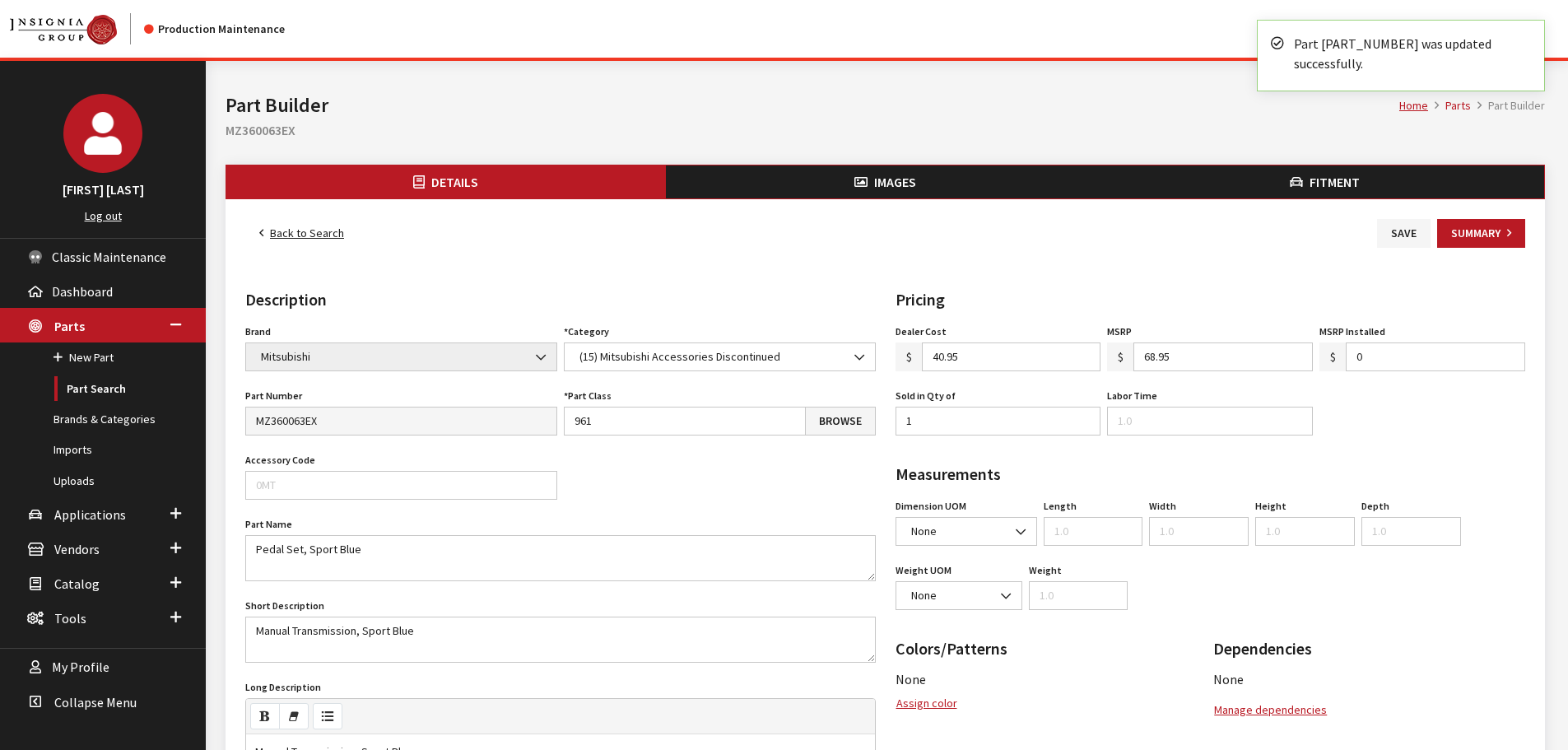 scroll, scrollTop: 0, scrollLeft: 0, axis: both 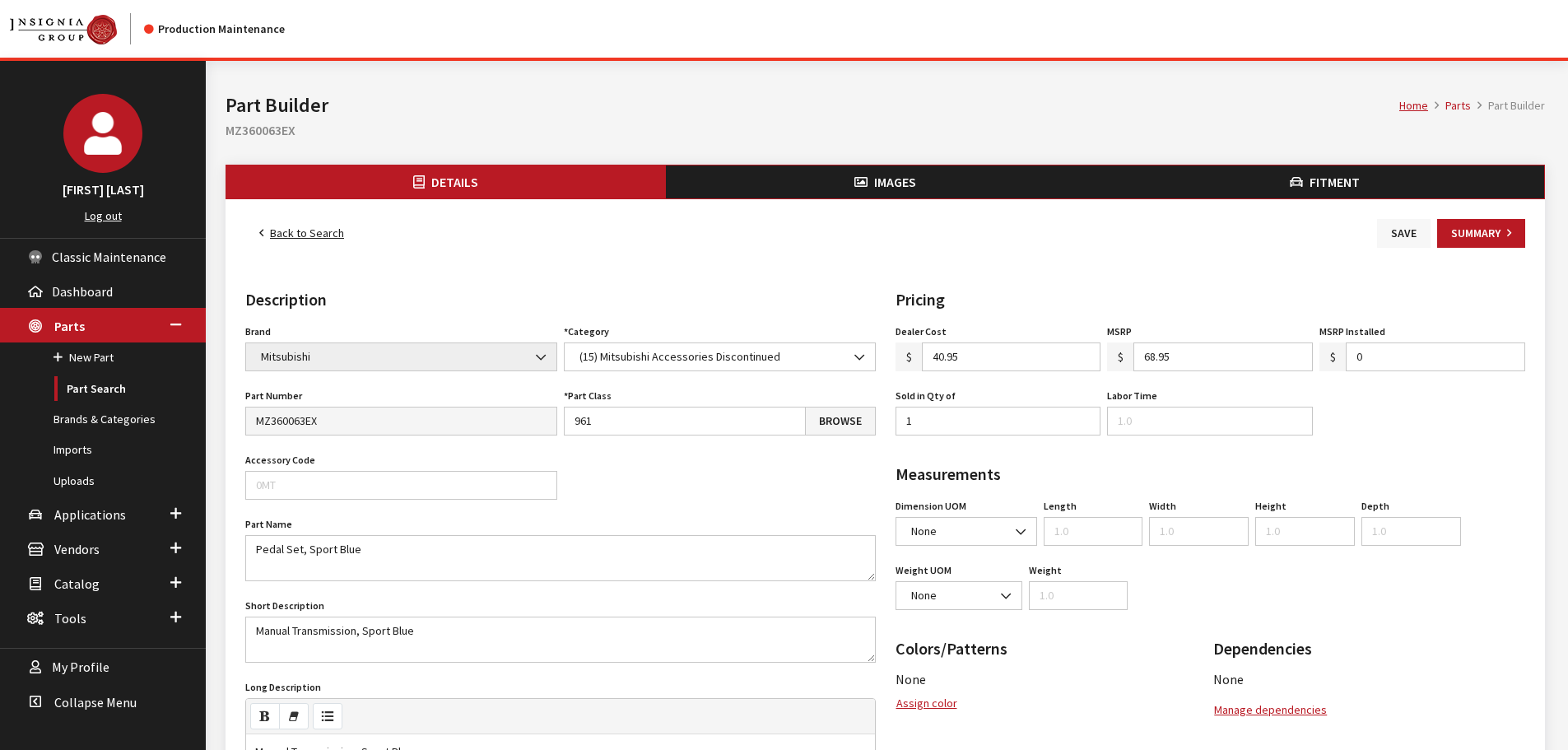click on "Save" at bounding box center [1403, 233] 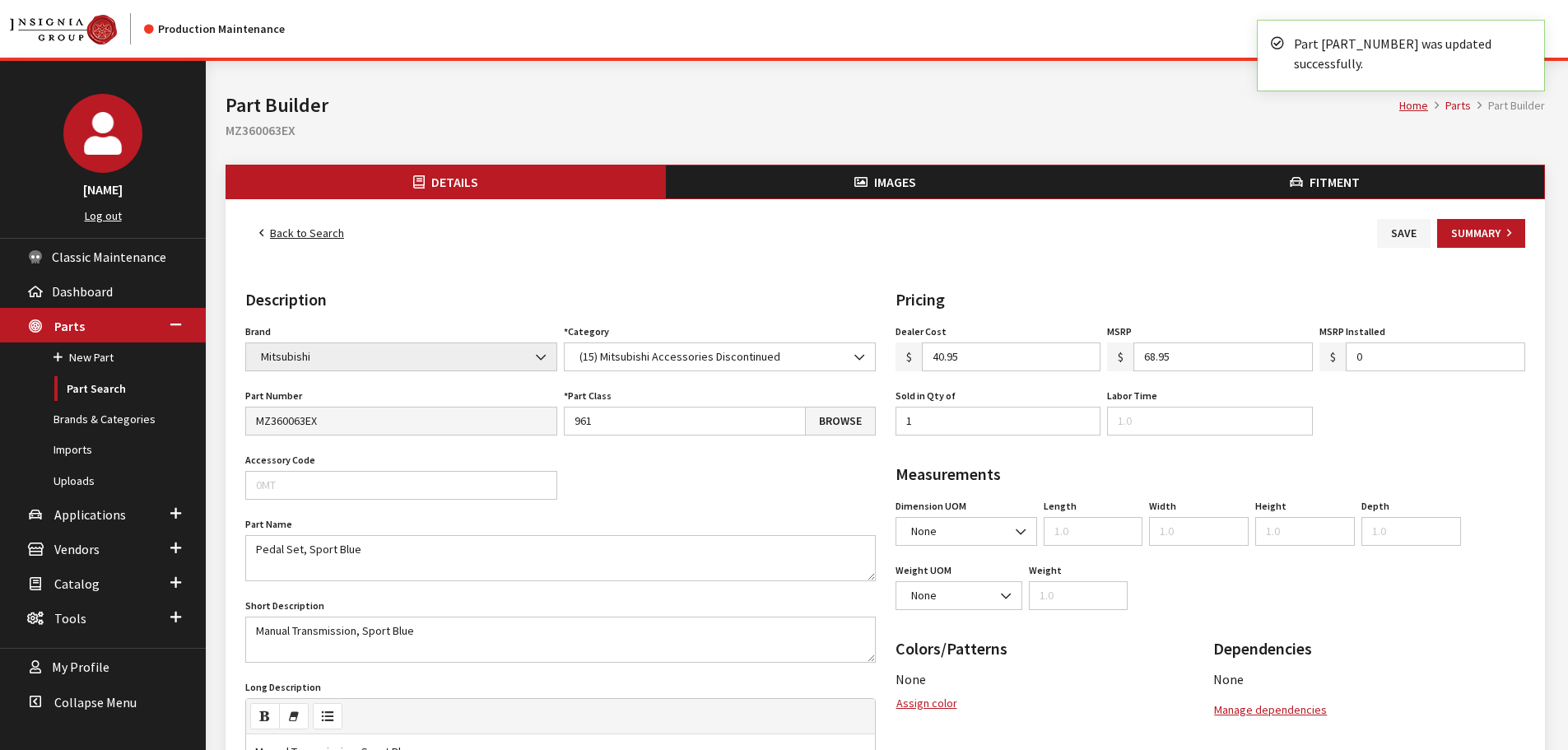 scroll, scrollTop: 0, scrollLeft: 0, axis: both 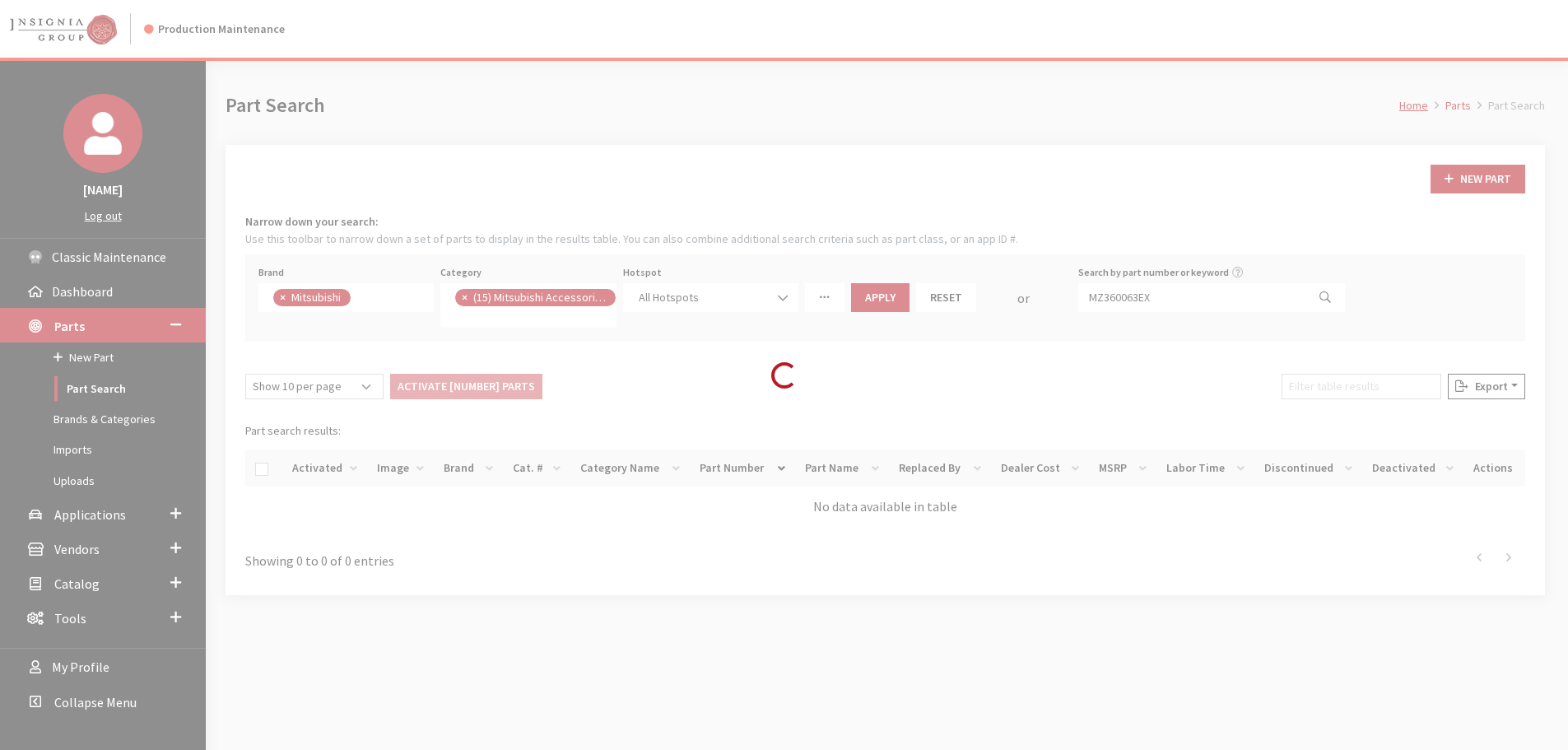 click on "Loading..." at bounding box center [784, 375] 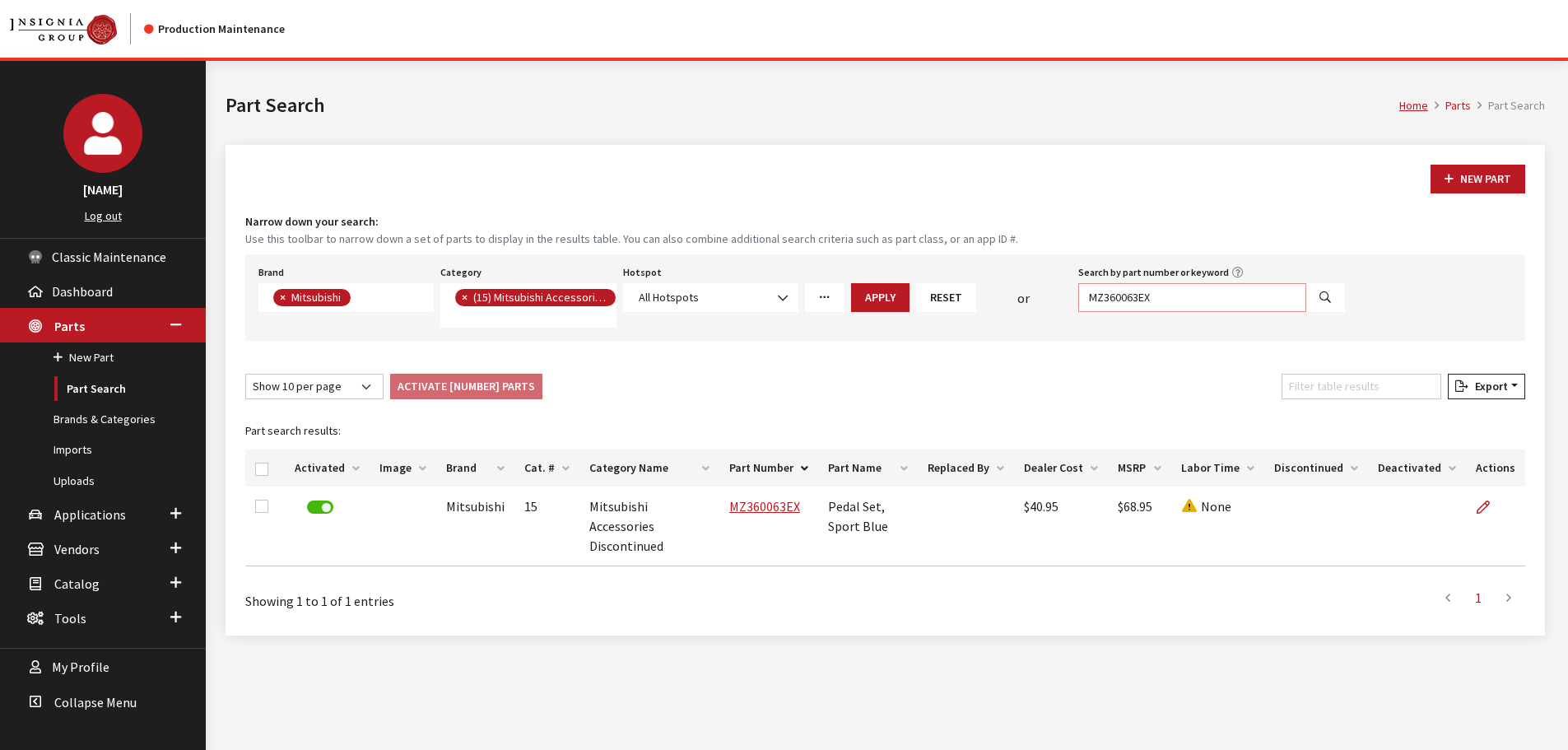 drag, startPoint x: 1214, startPoint y: 305, endPoint x: 830, endPoint y: 310, distance: 384.03255 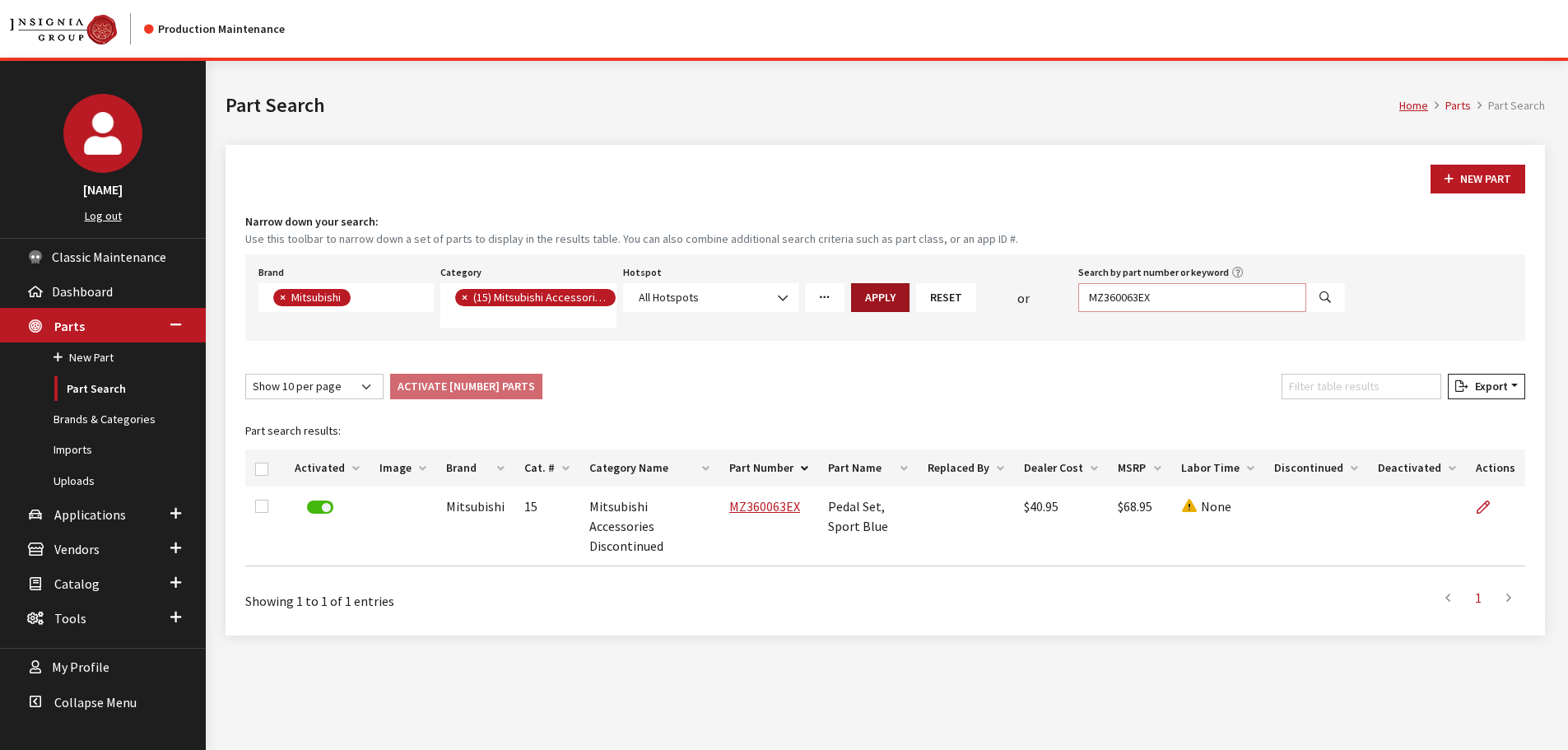paste on "5" 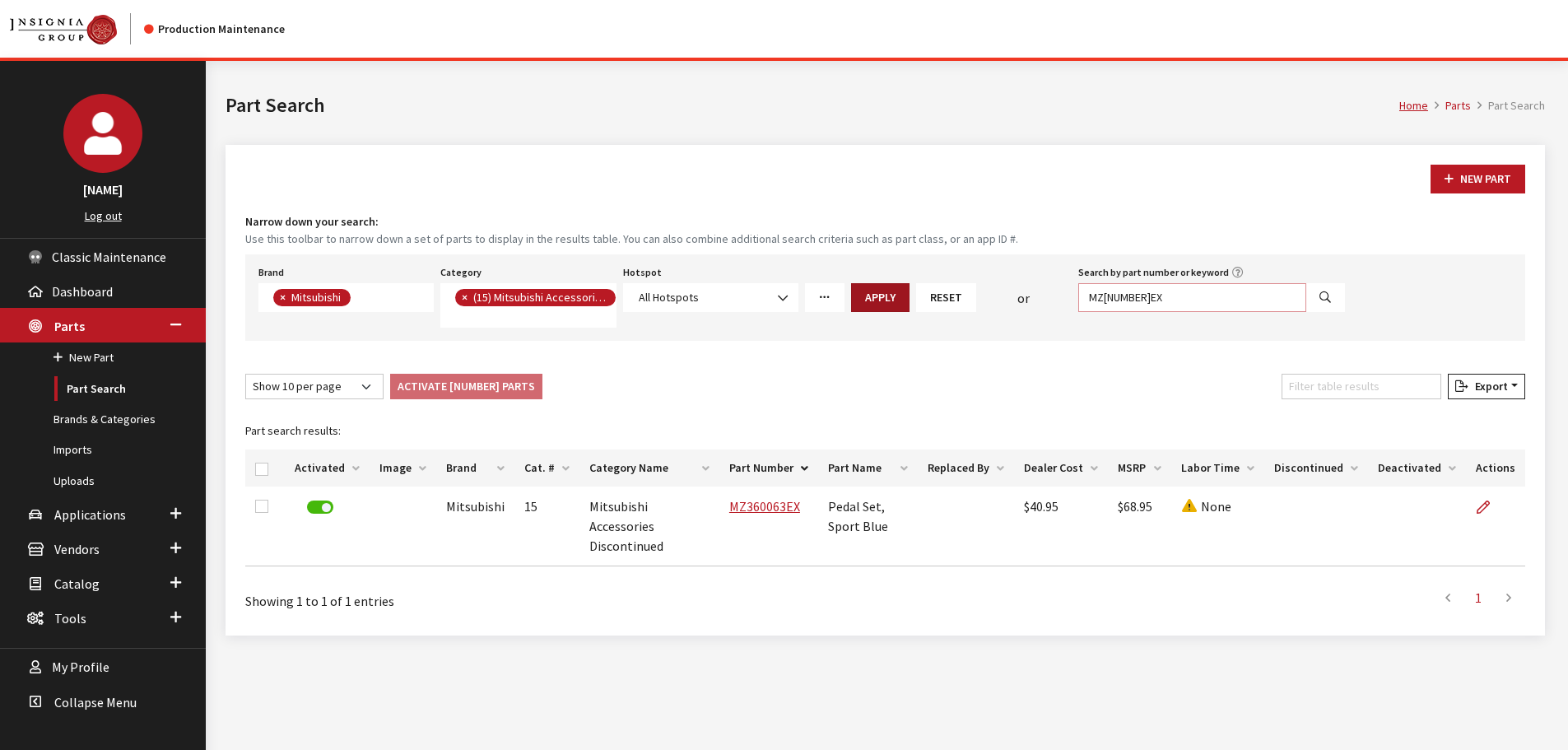 type on "MZ360065EX" 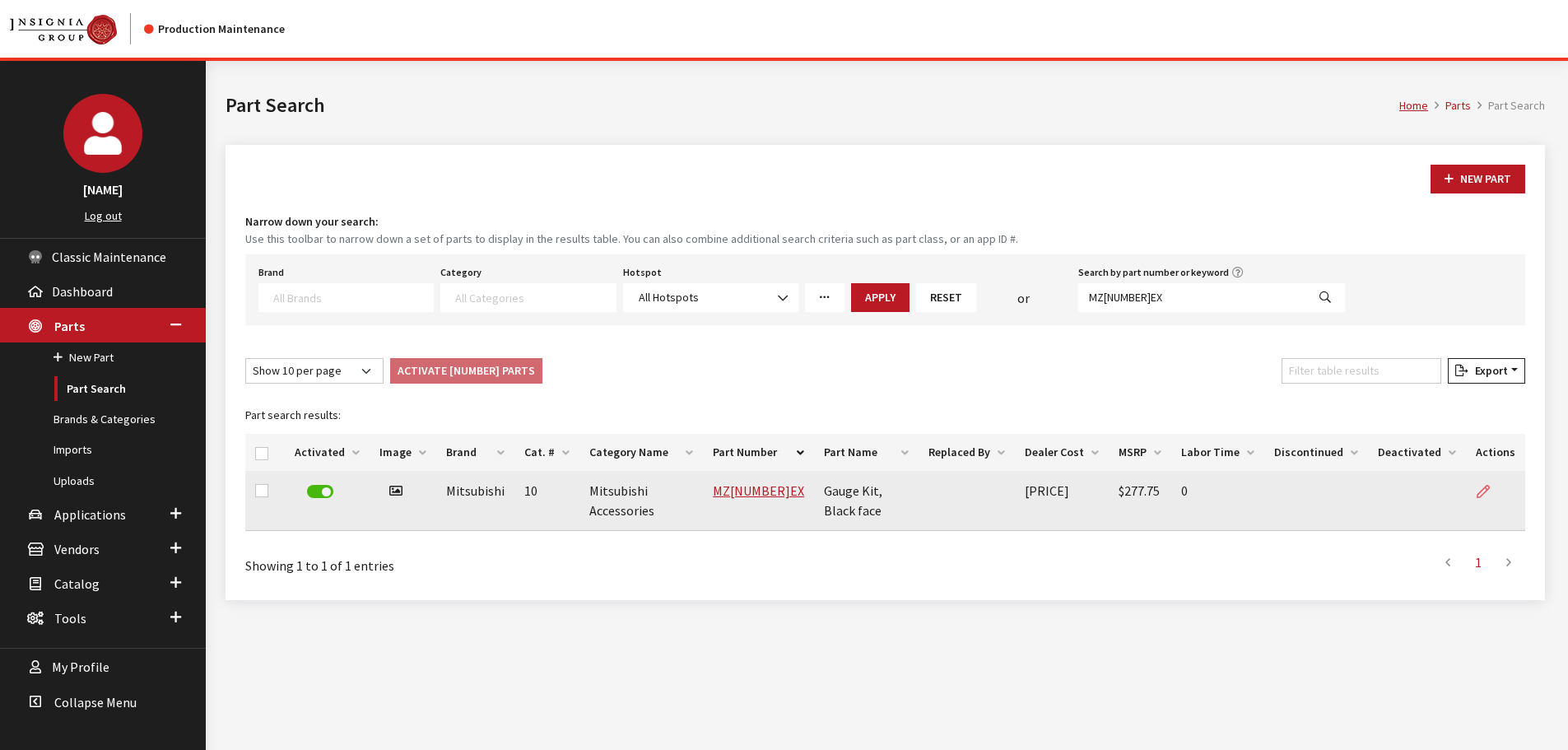 click at bounding box center [1490, 491] 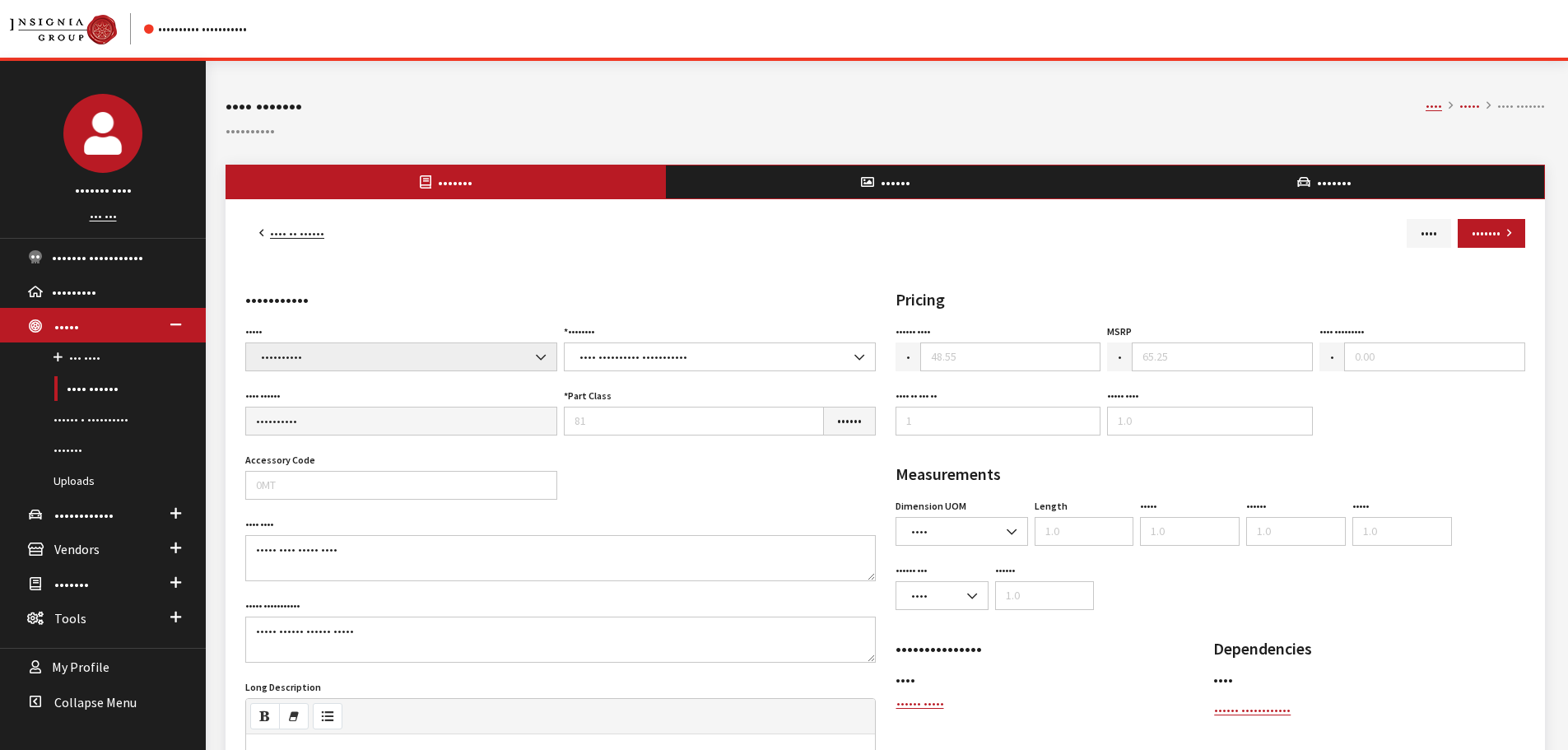 scroll, scrollTop: 0, scrollLeft: 0, axis: both 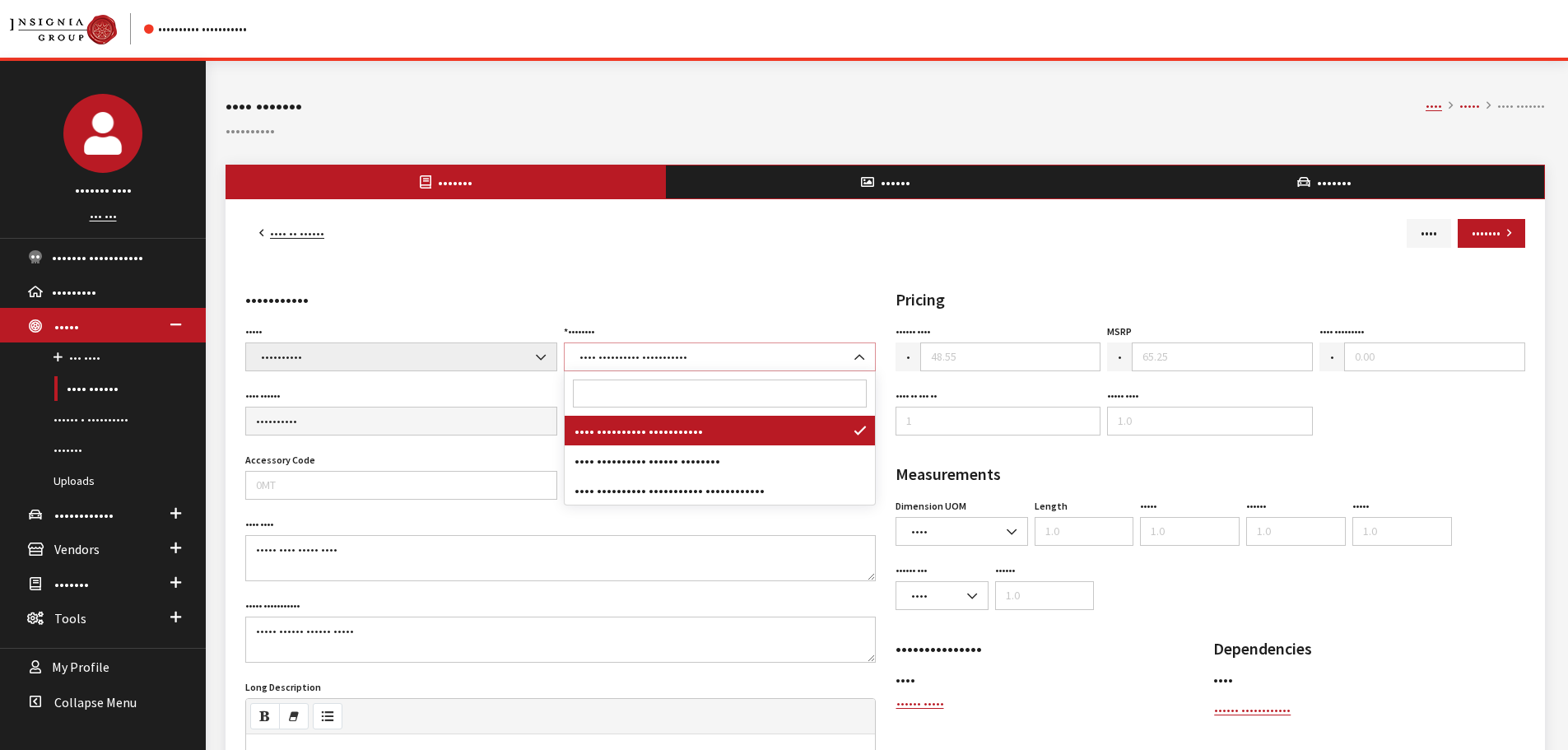 drag, startPoint x: 733, startPoint y: 348, endPoint x: 729, endPoint y: 396, distance: 48.166378 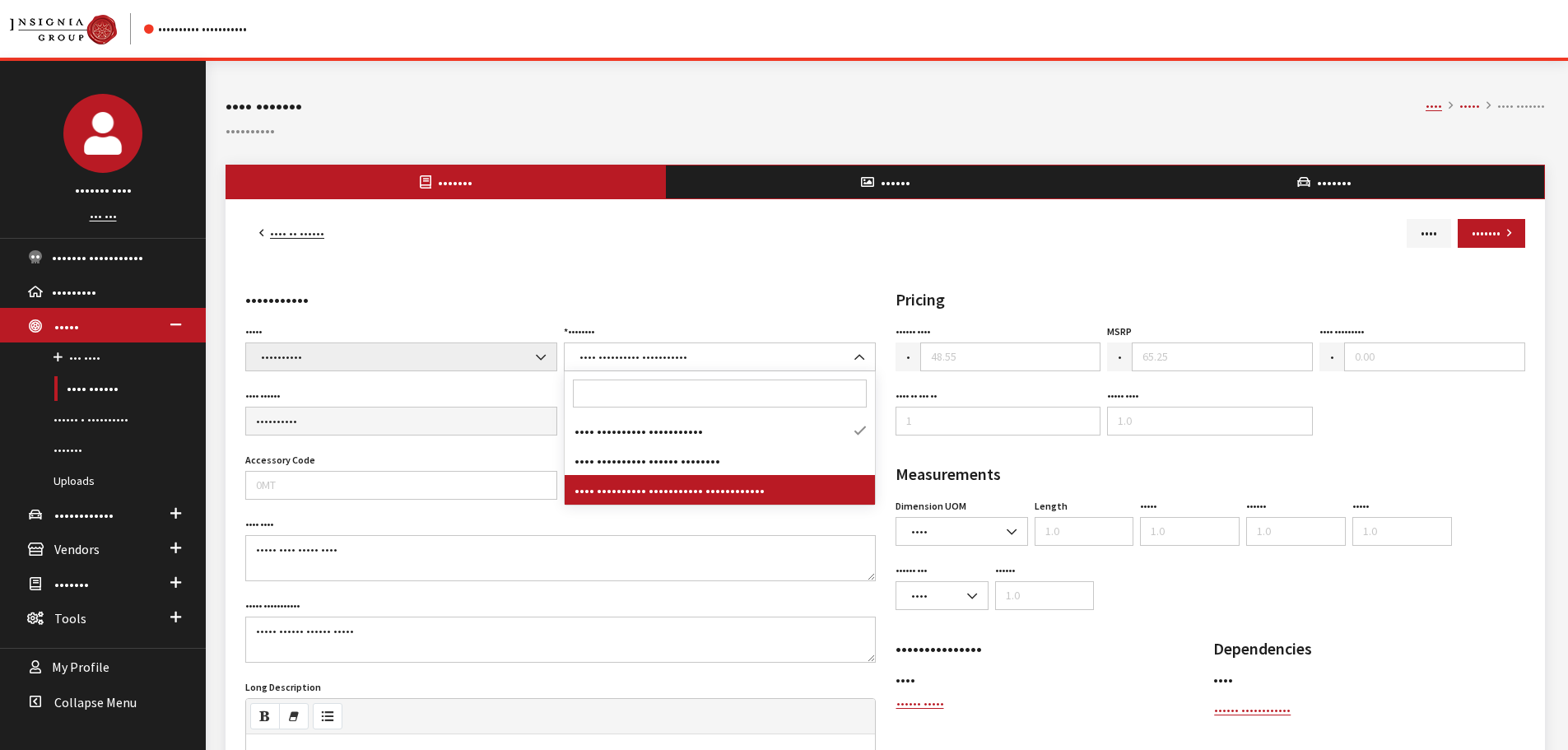 drag, startPoint x: 699, startPoint y: 467, endPoint x: 708, endPoint y: 486, distance: 21.023796 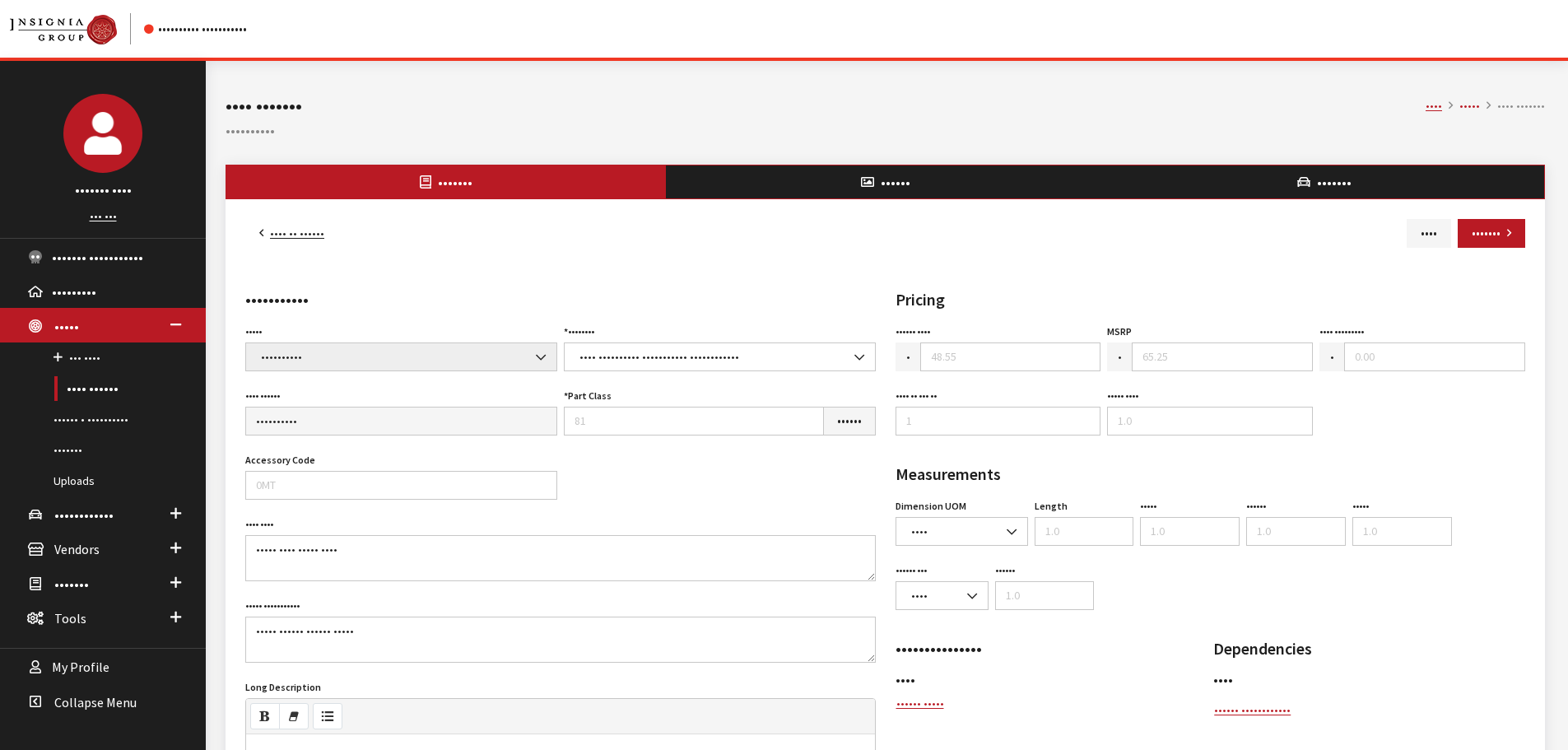 drag, startPoint x: 744, startPoint y: 318, endPoint x: 771, endPoint y: 315, distance: 27.16616 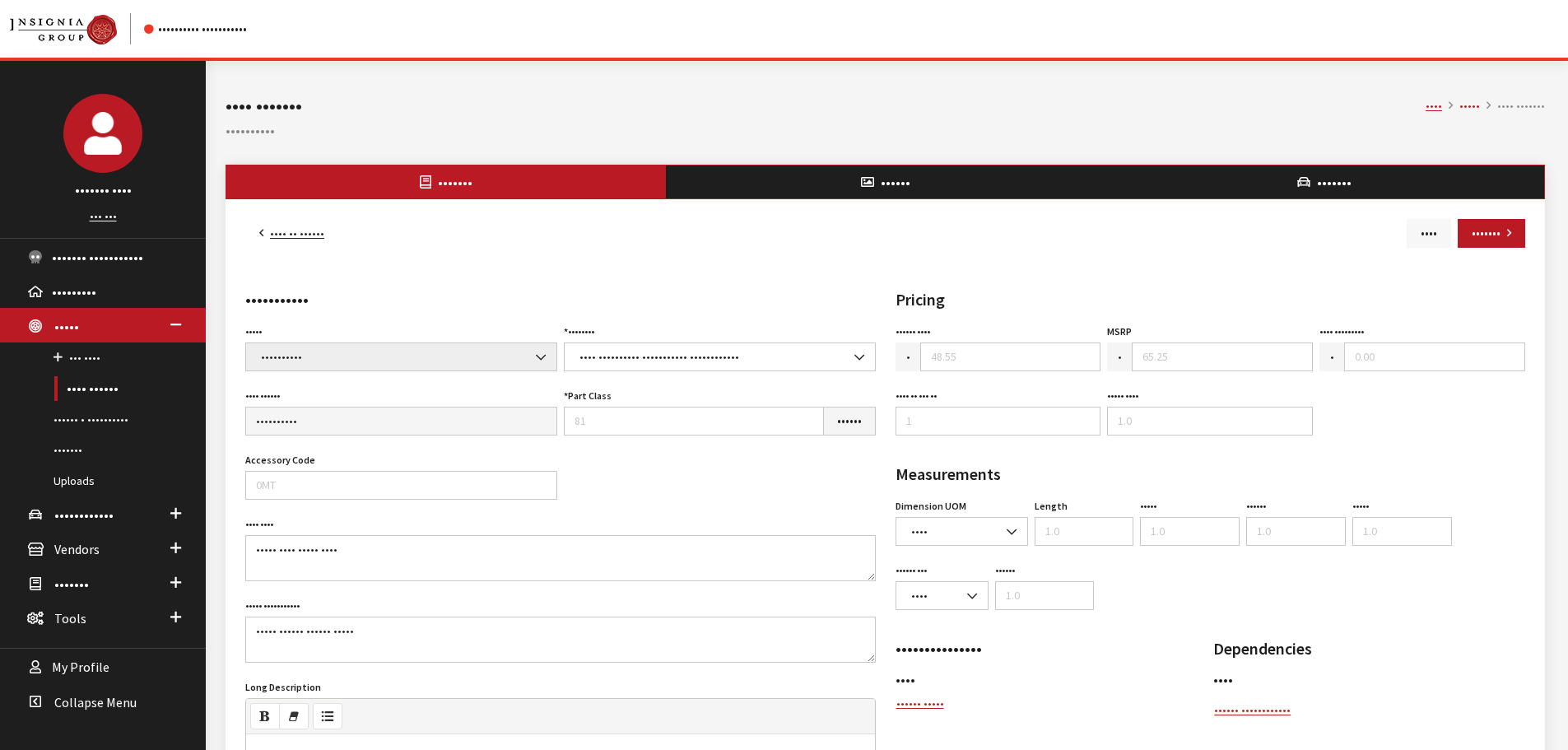 click on "Save" at bounding box center (1403, 233) 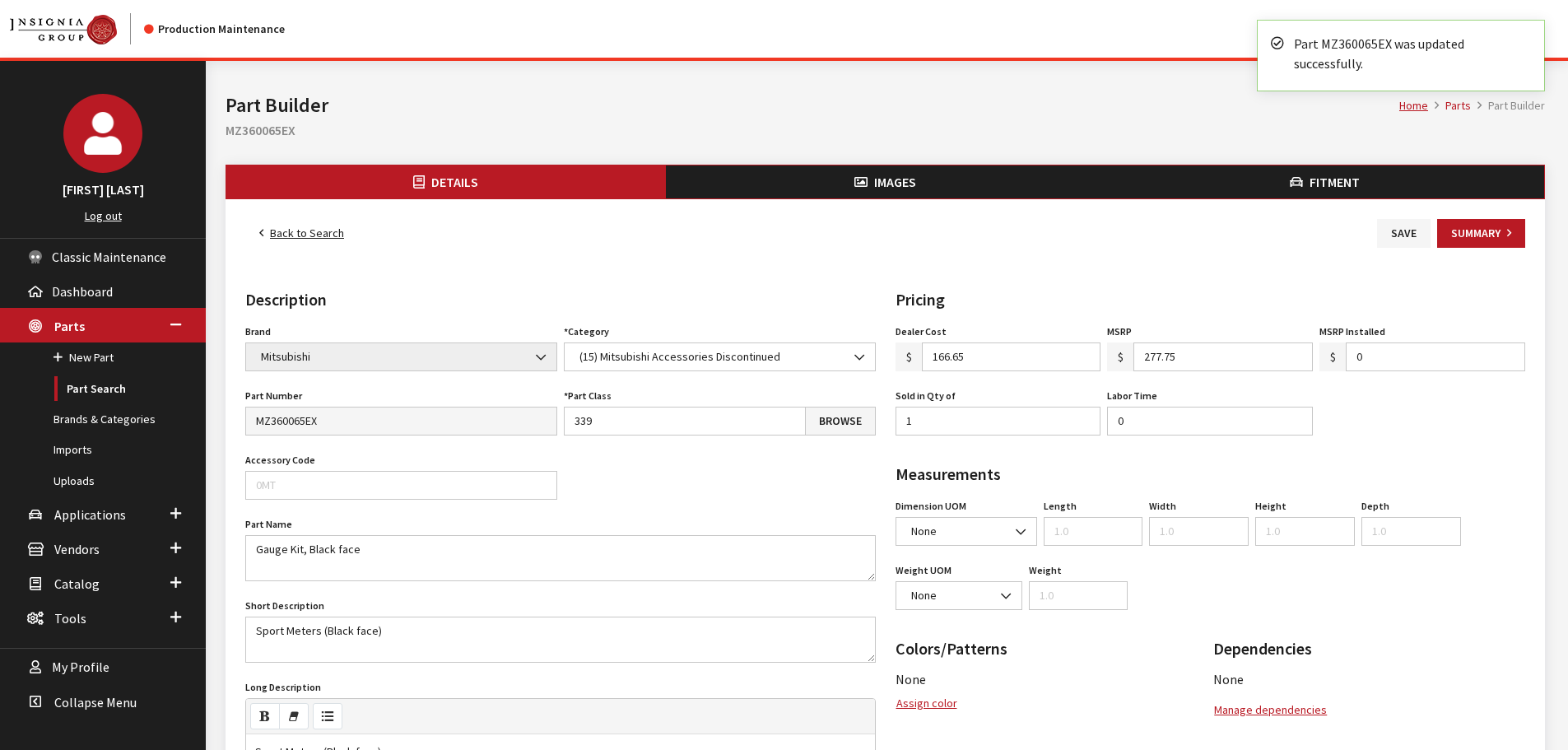 scroll, scrollTop: 0, scrollLeft: 0, axis: both 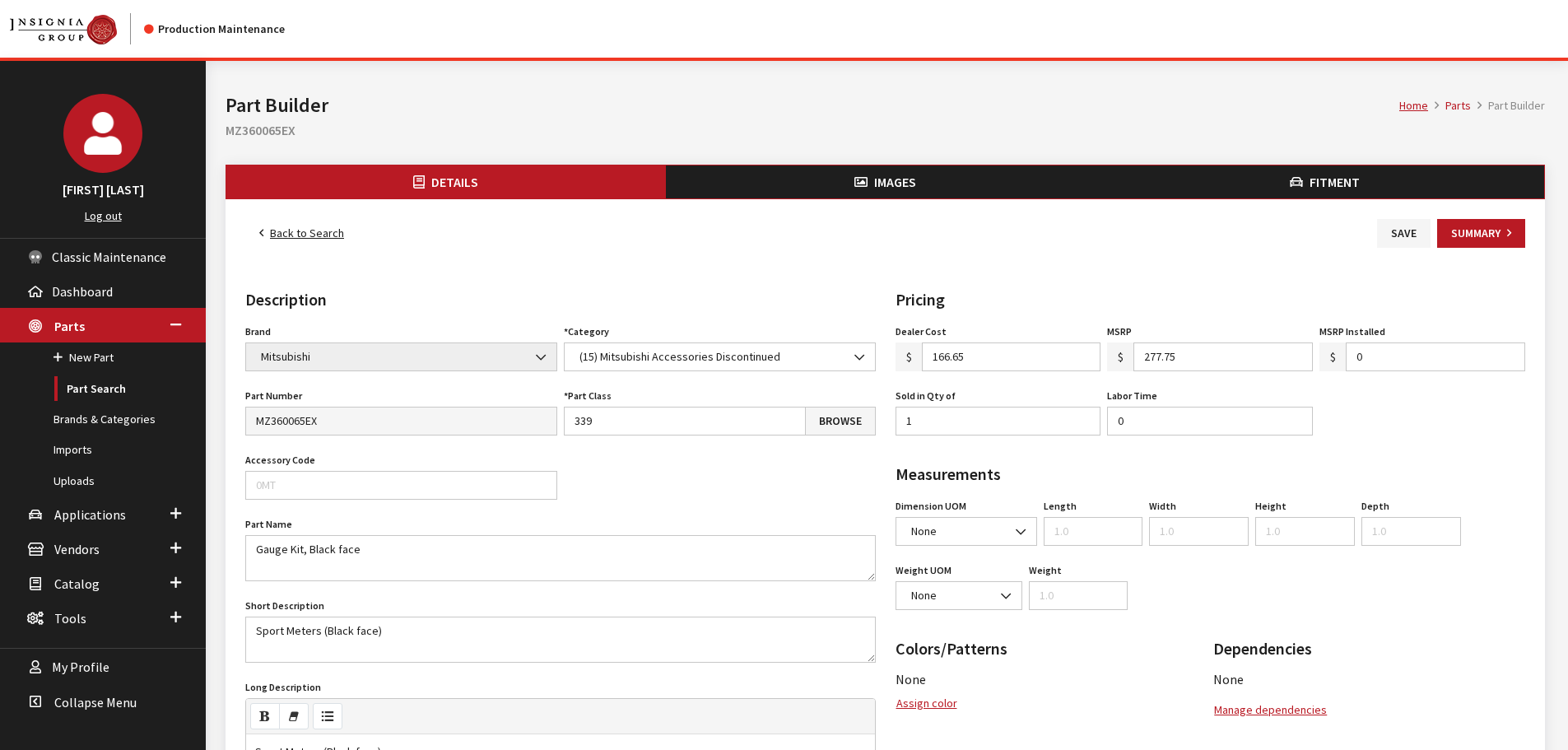 drag, startPoint x: 1423, startPoint y: 236, endPoint x: 1431, endPoint y: 245, distance: 12.04159 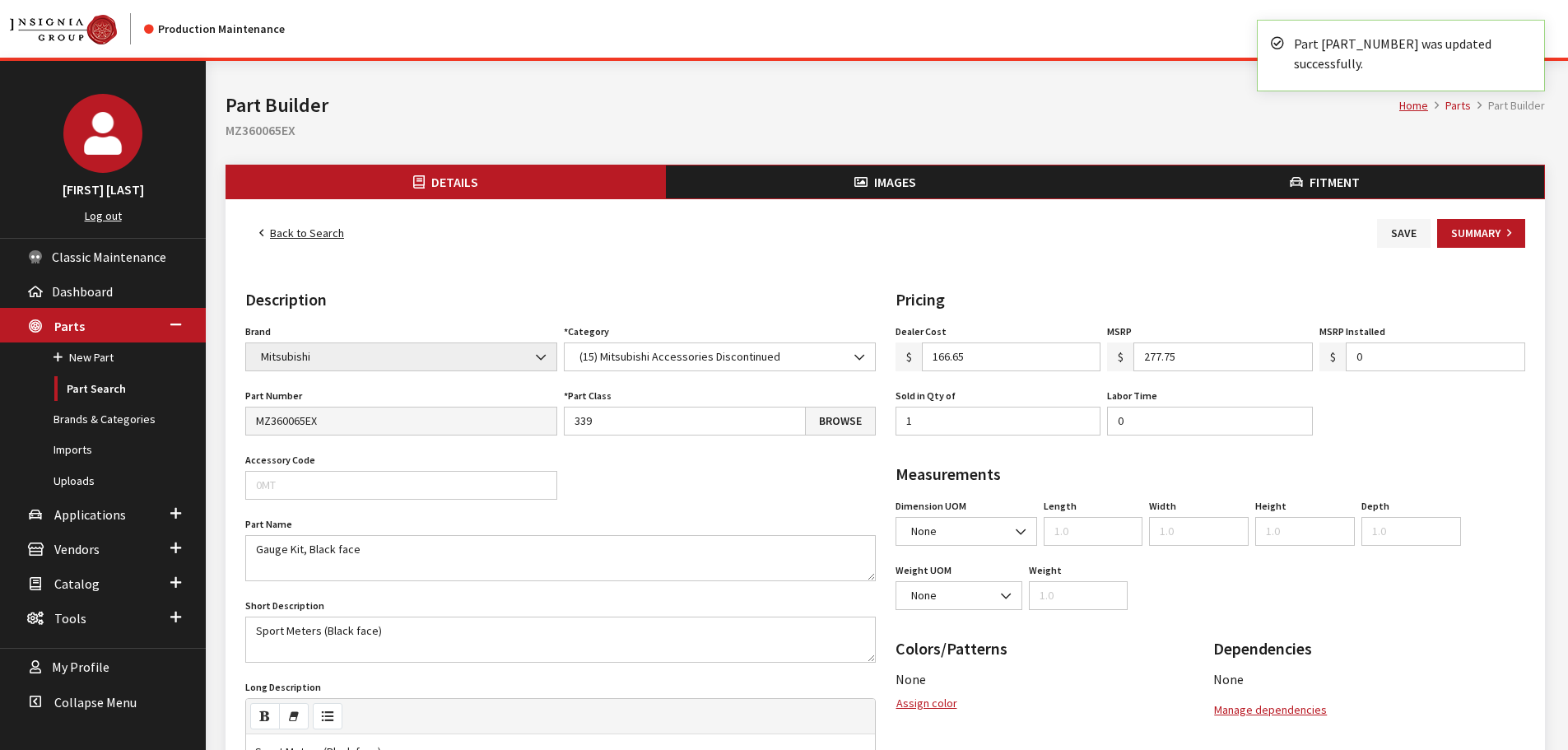 scroll, scrollTop: 0, scrollLeft: 0, axis: both 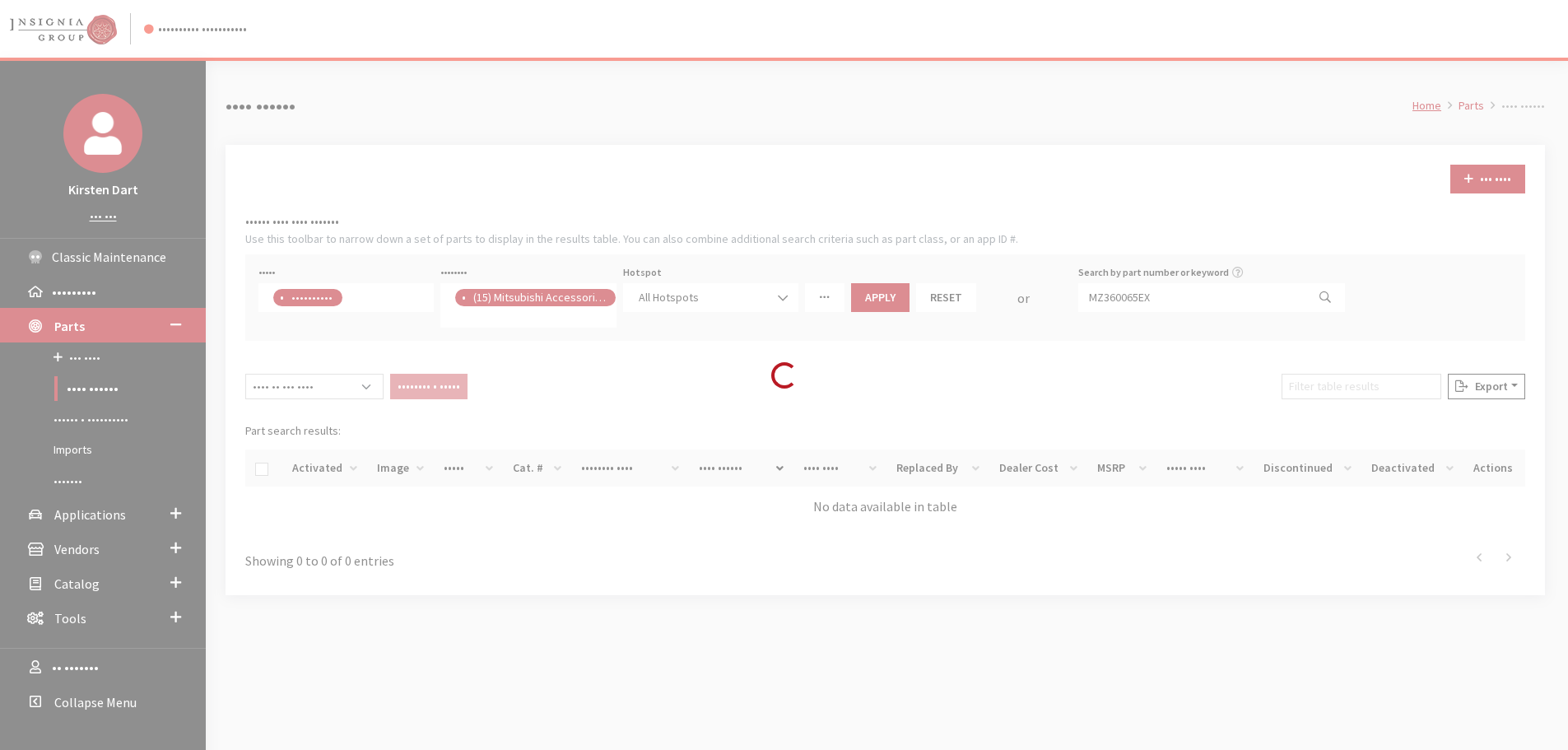 click on "Loading..." at bounding box center [784, 375] 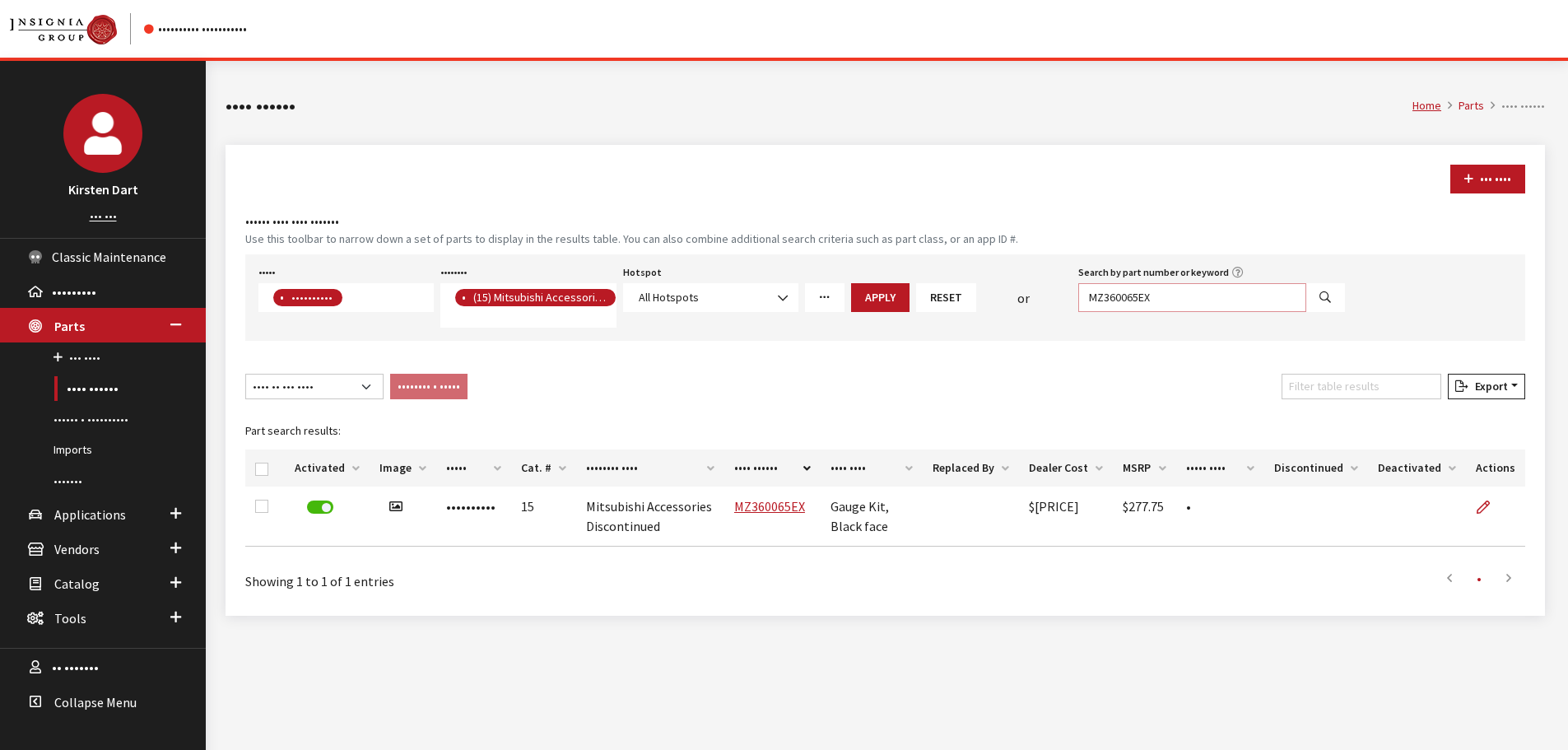 drag, startPoint x: 1156, startPoint y: 300, endPoint x: 1009, endPoint y: 300, distance: 147 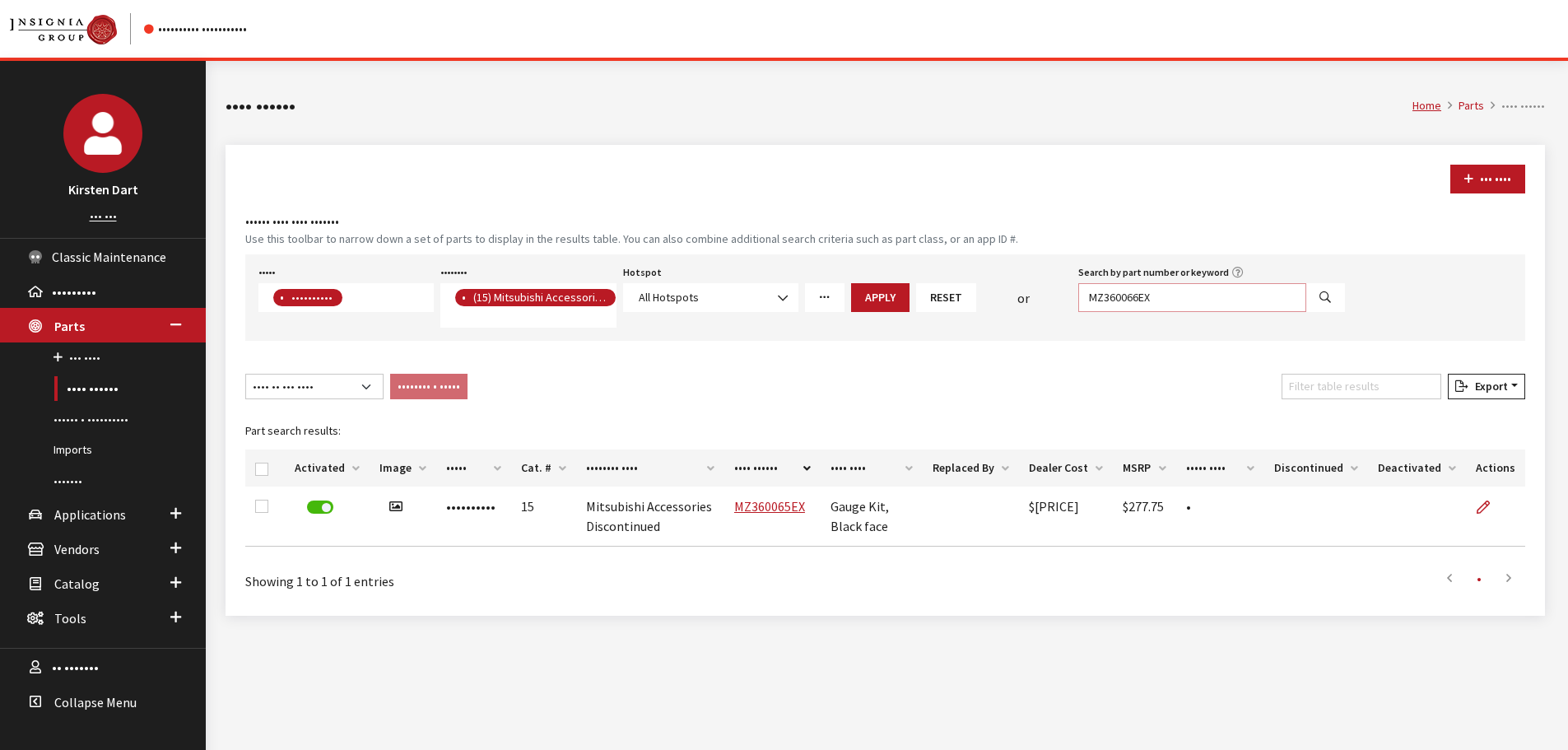 type on "MZ360066EX" 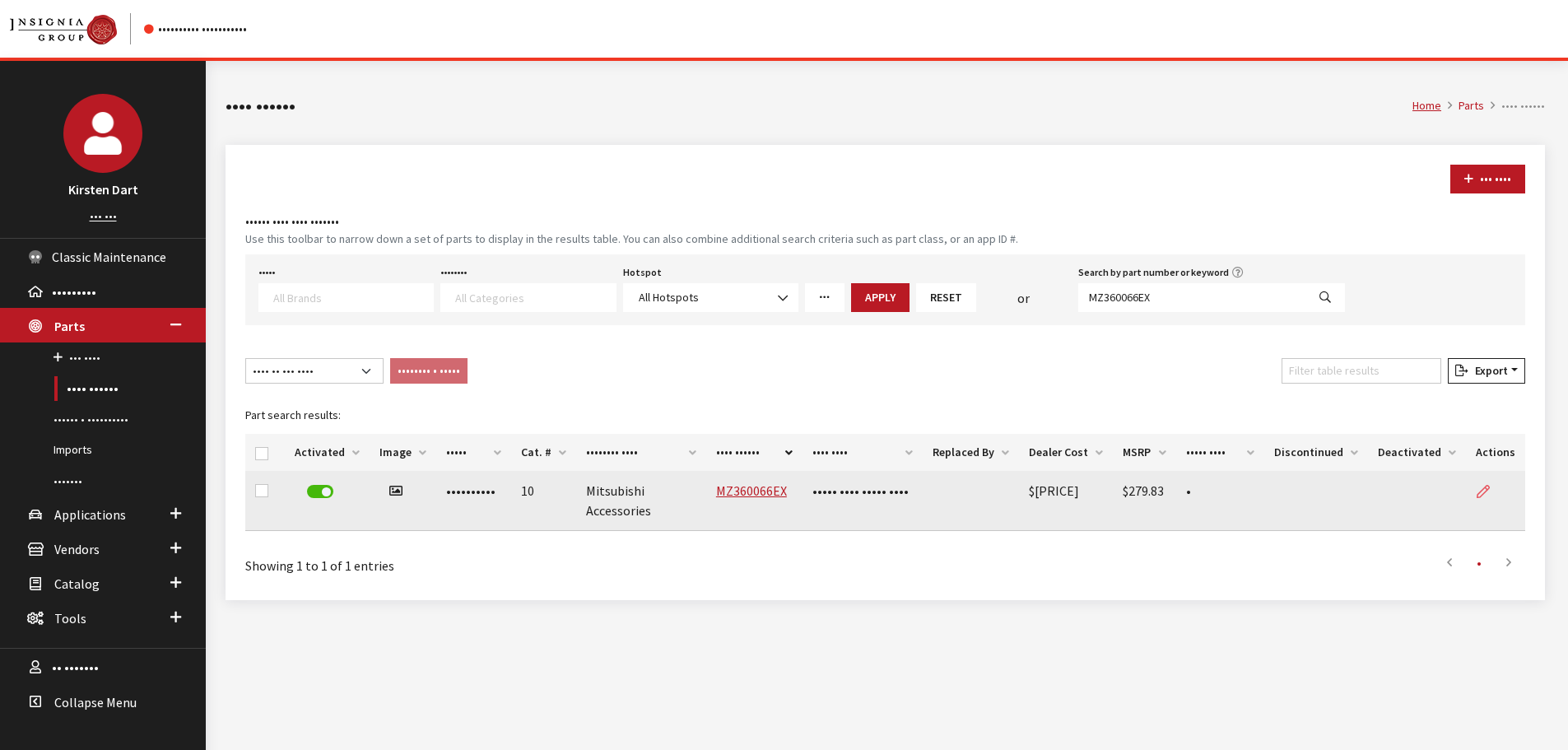 click at bounding box center (1483, 492) 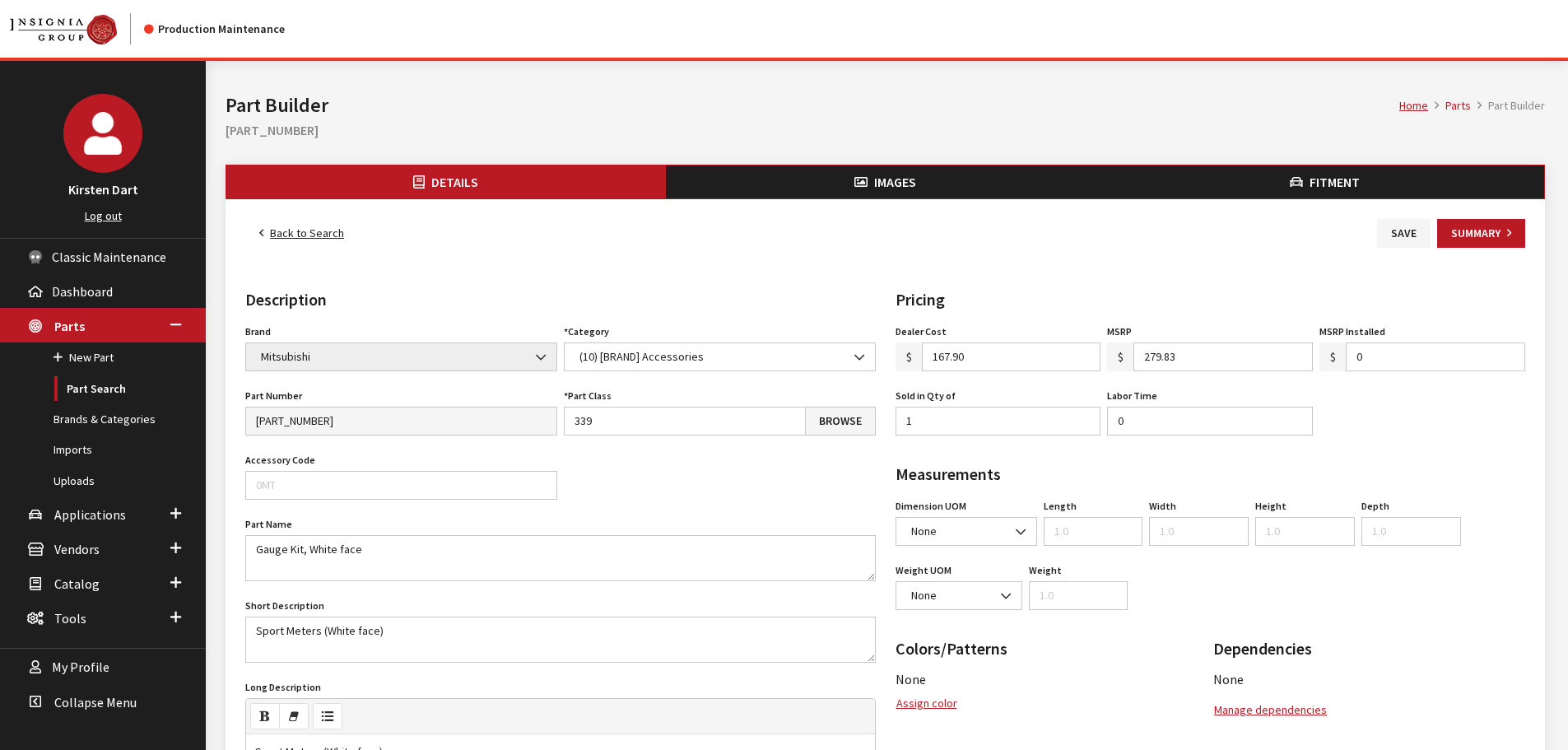 scroll, scrollTop: 0, scrollLeft: 0, axis: both 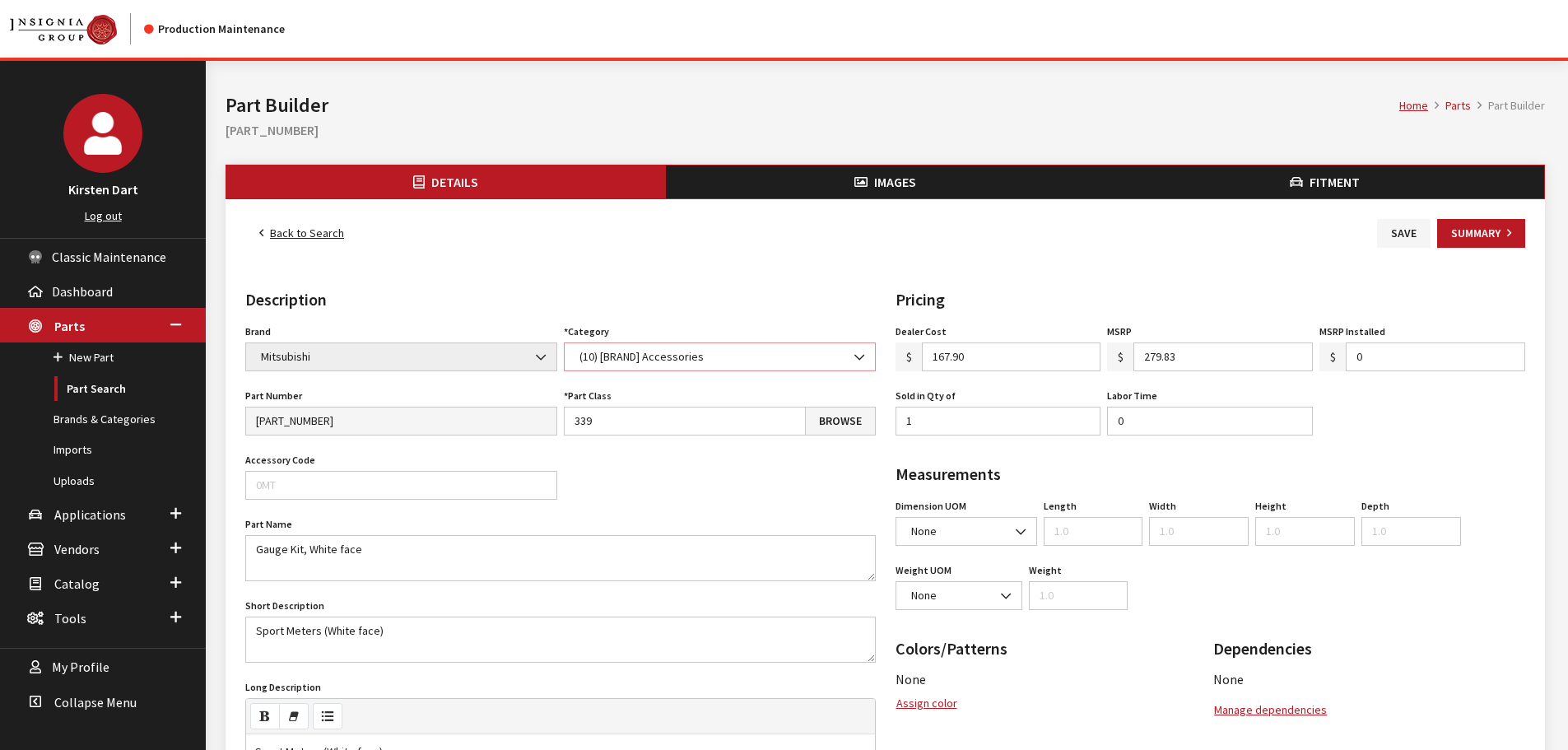 click on "(10) Mitsubishi Accessories" at bounding box center [719, 356] 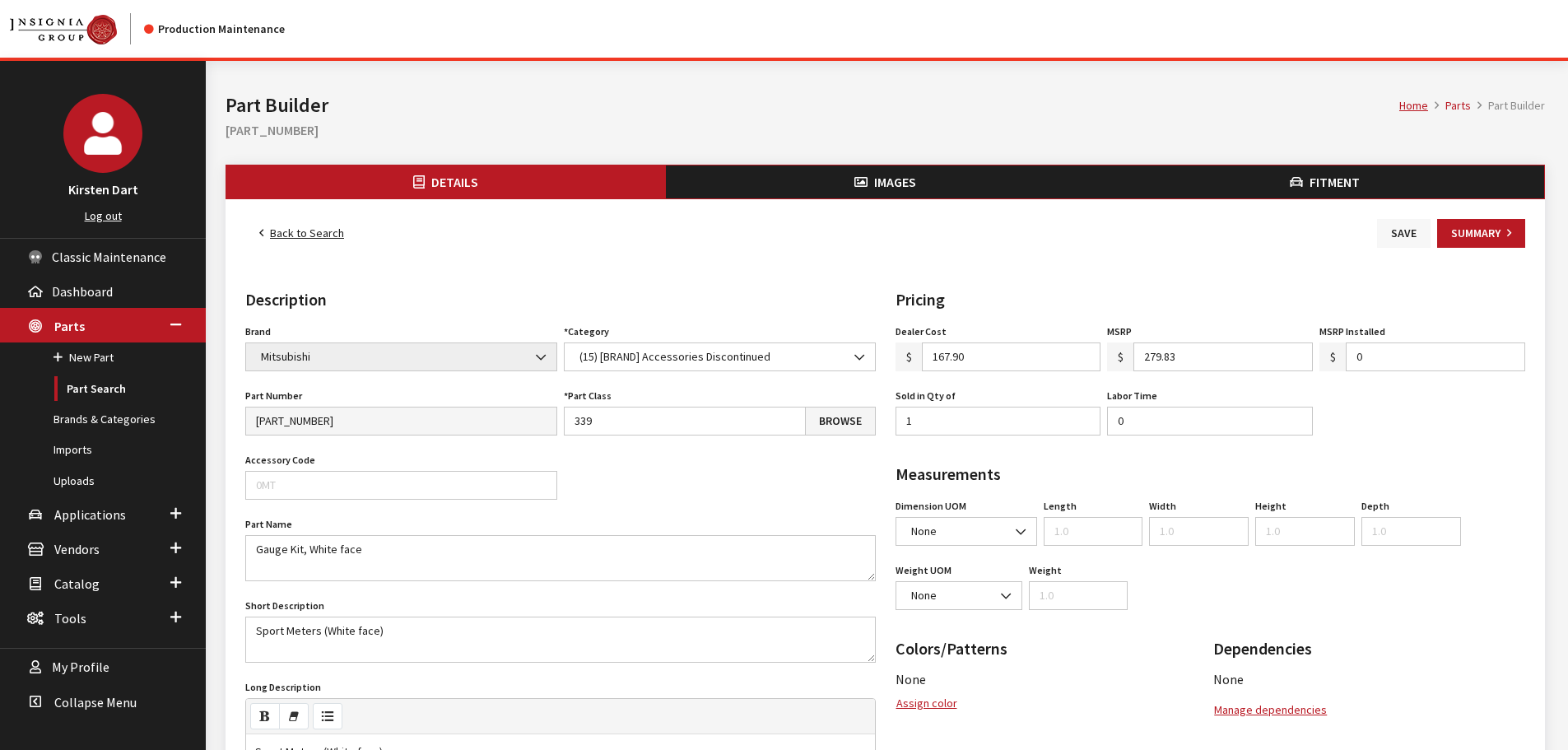 click on "Save" at bounding box center (1403, 233) 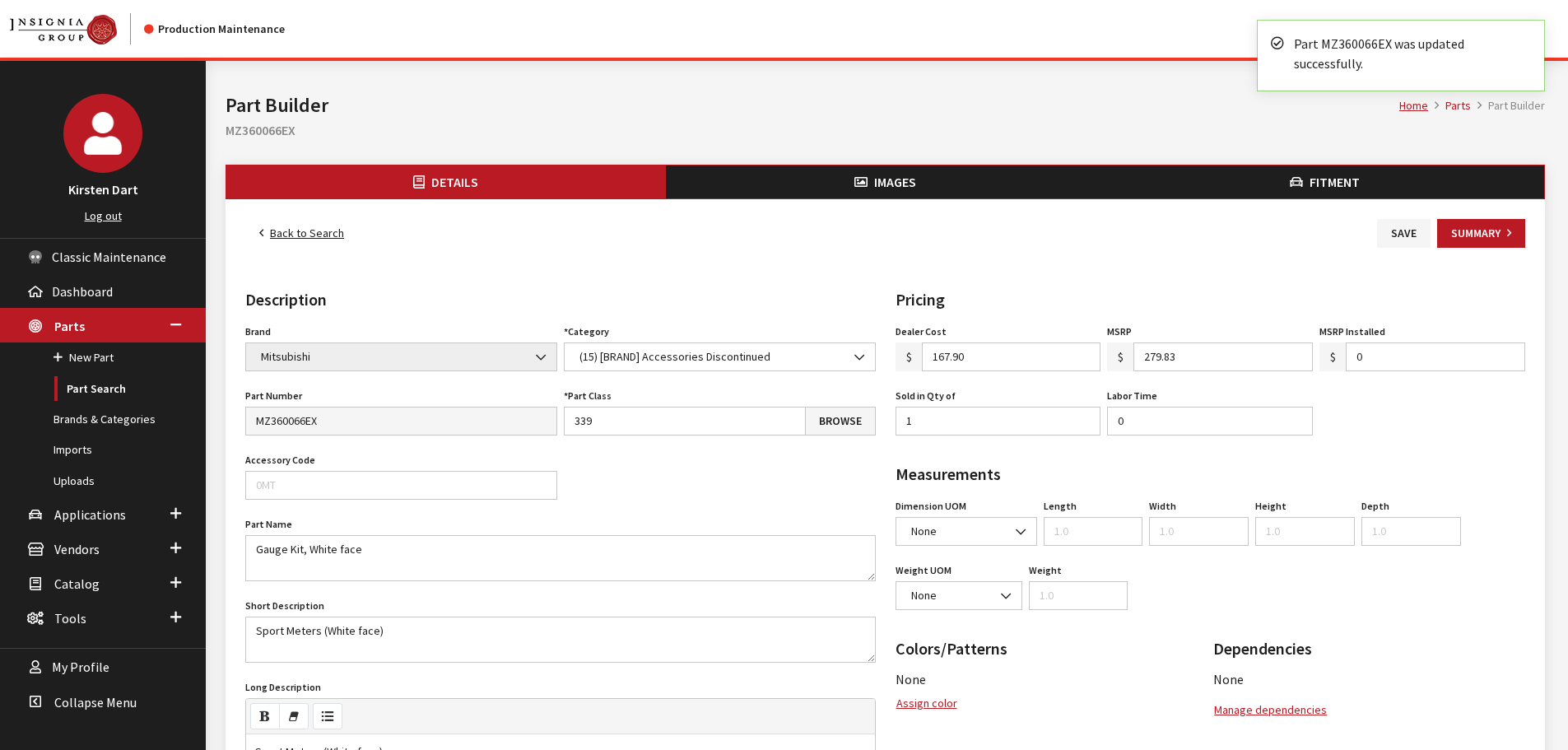 scroll, scrollTop: 0, scrollLeft: 0, axis: both 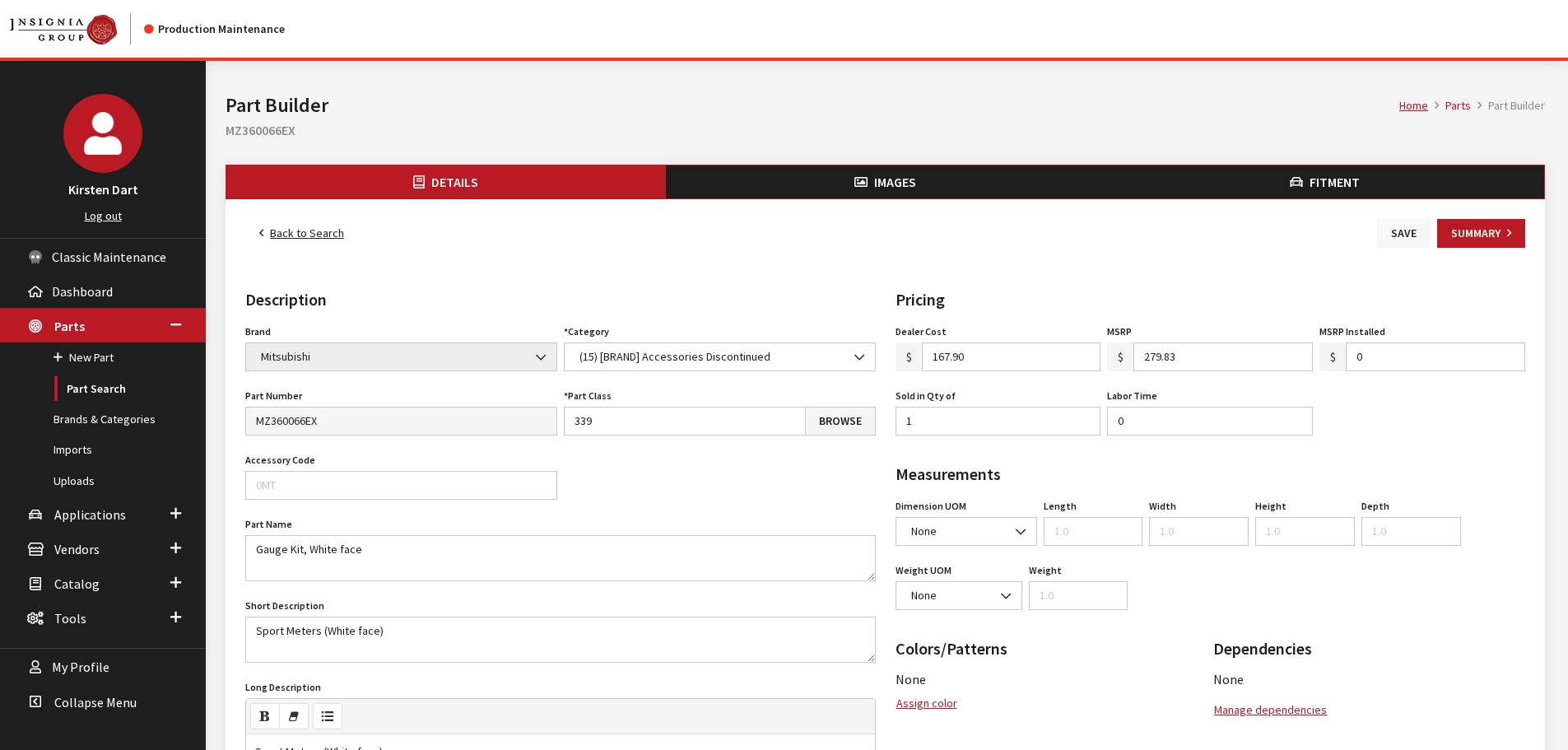 click on "Save" at bounding box center (1403, 233) 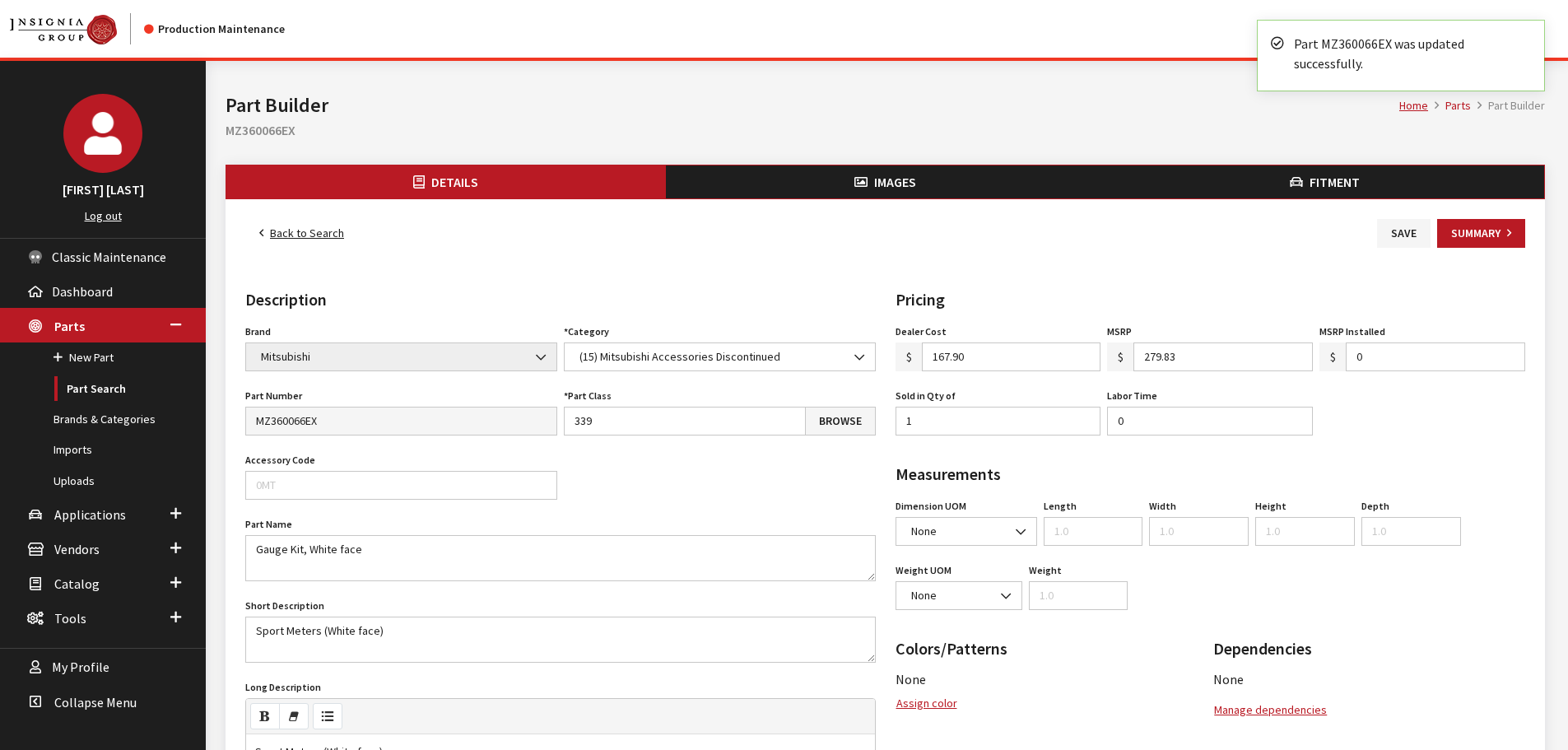 scroll, scrollTop: 0, scrollLeft: 0, axis: both 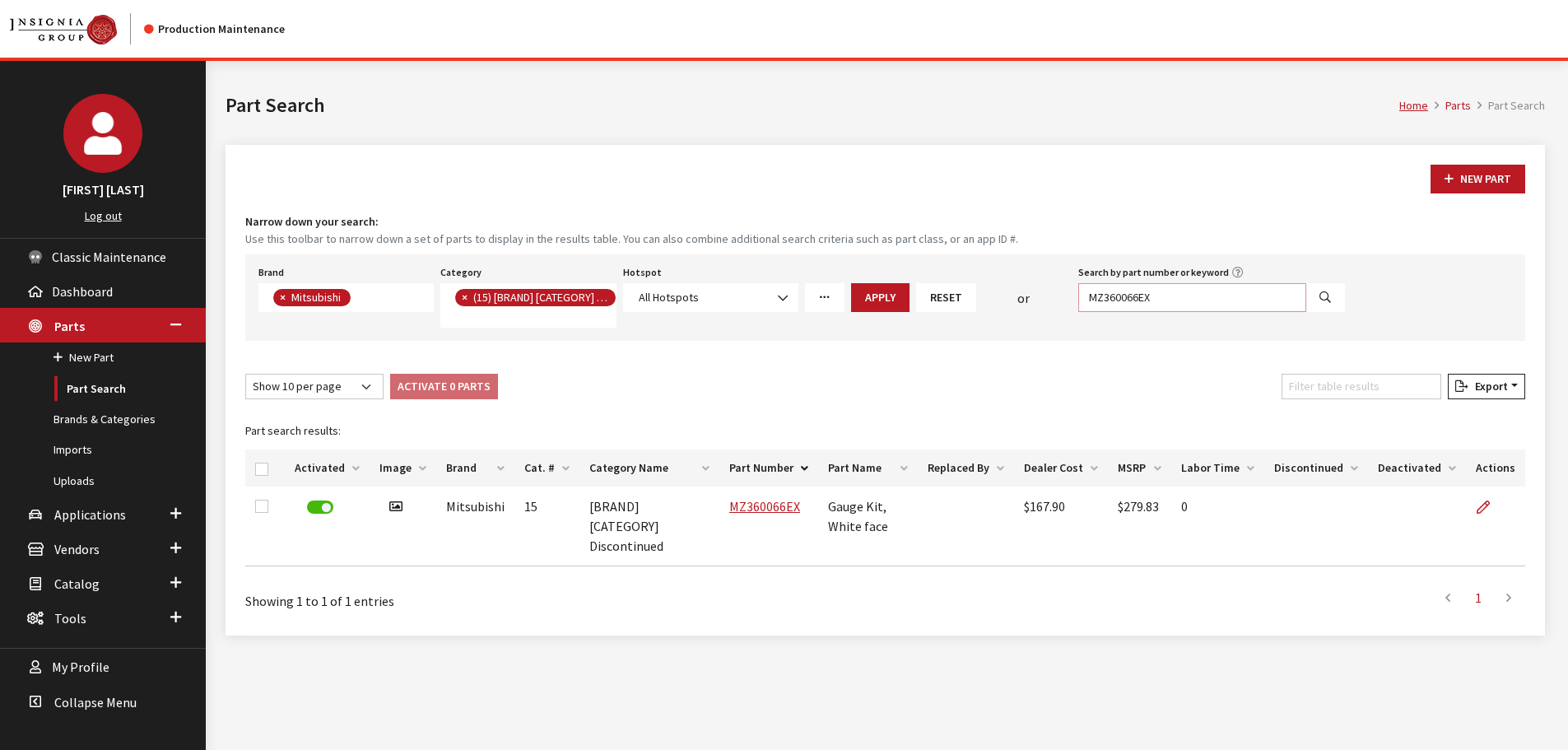 drag, startPoint x: 1159, startPoint y: 300, endPoint x: 1146, endPoint y: 296, distance: 13.601471 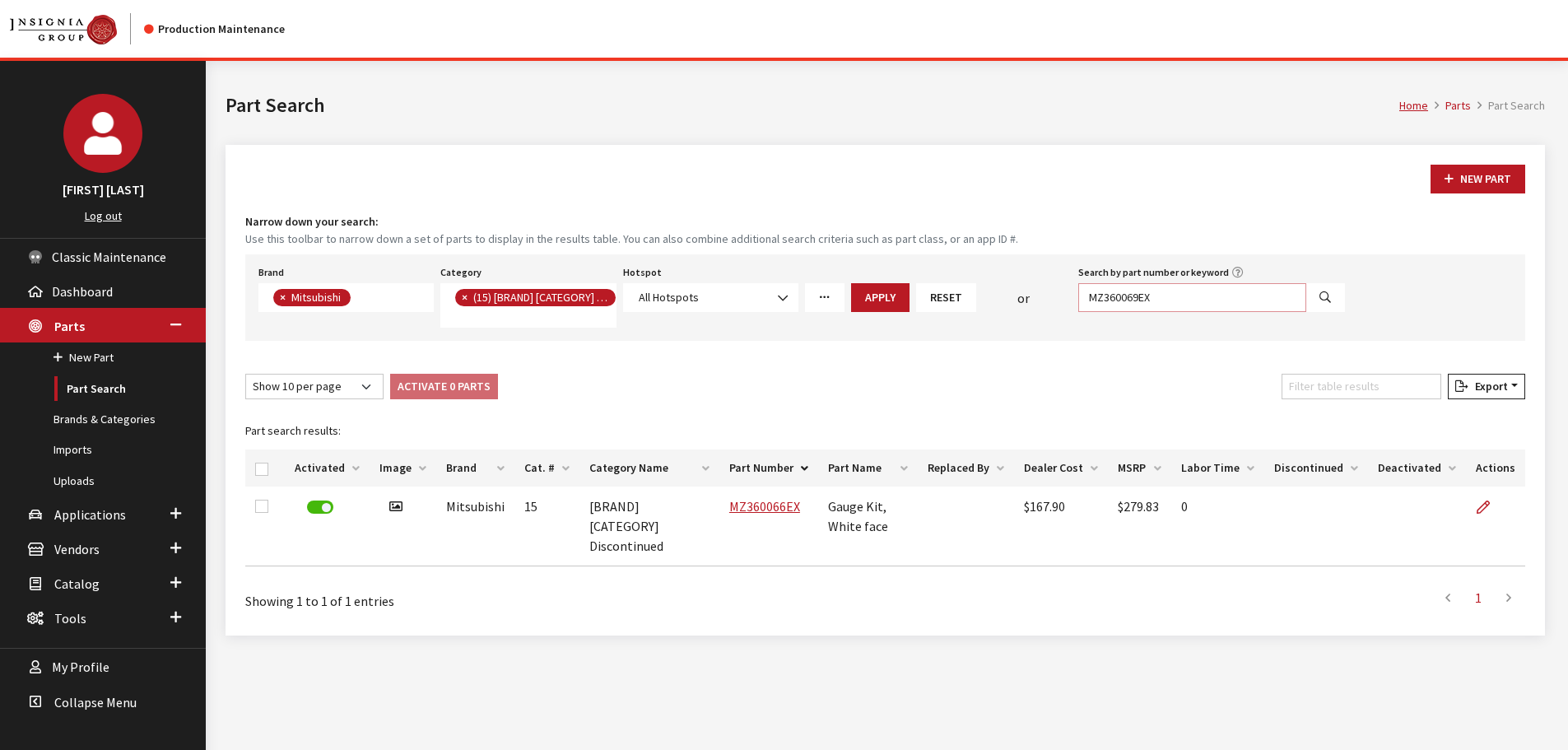 type on "MZ360069EX" 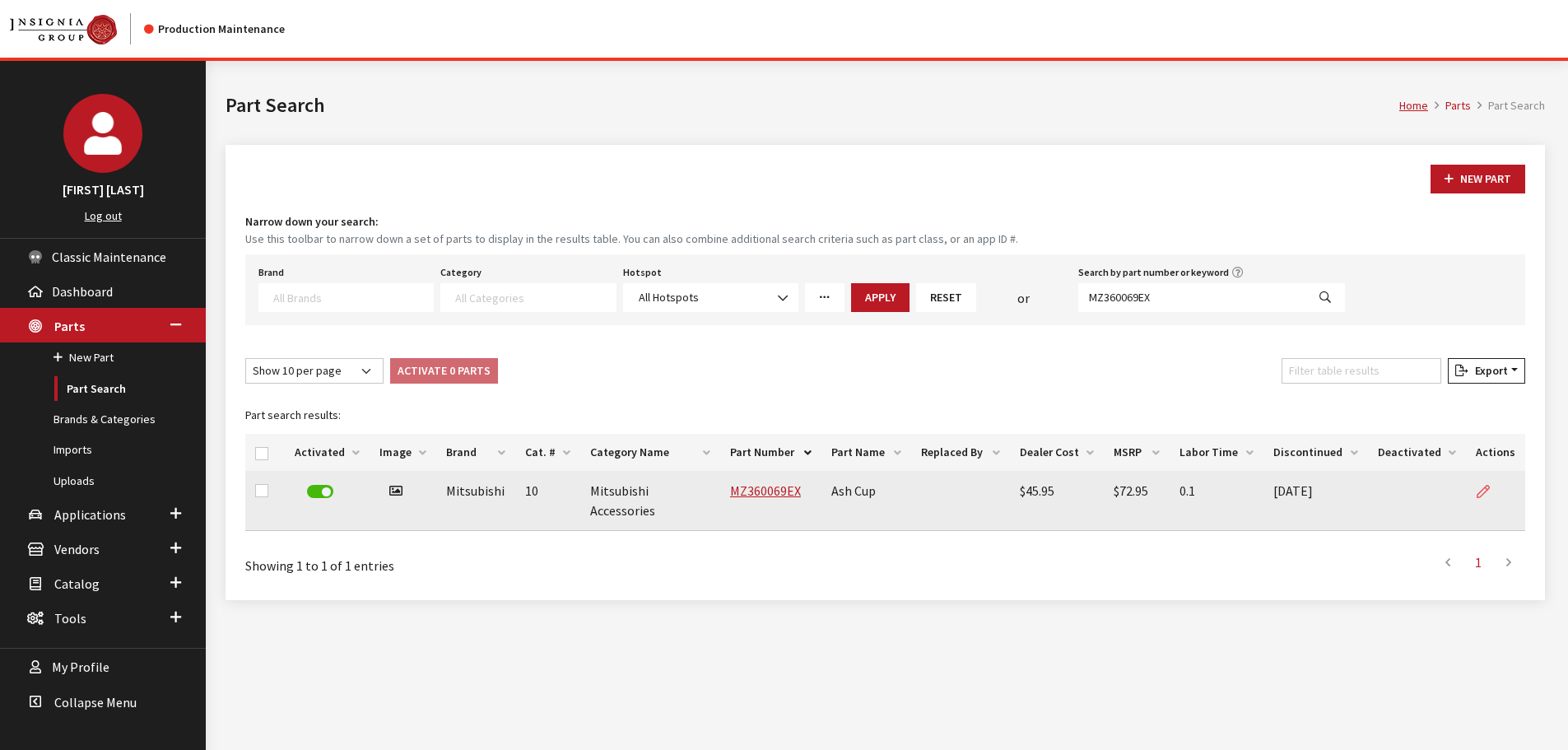 click at bounding box center (1490, 491) 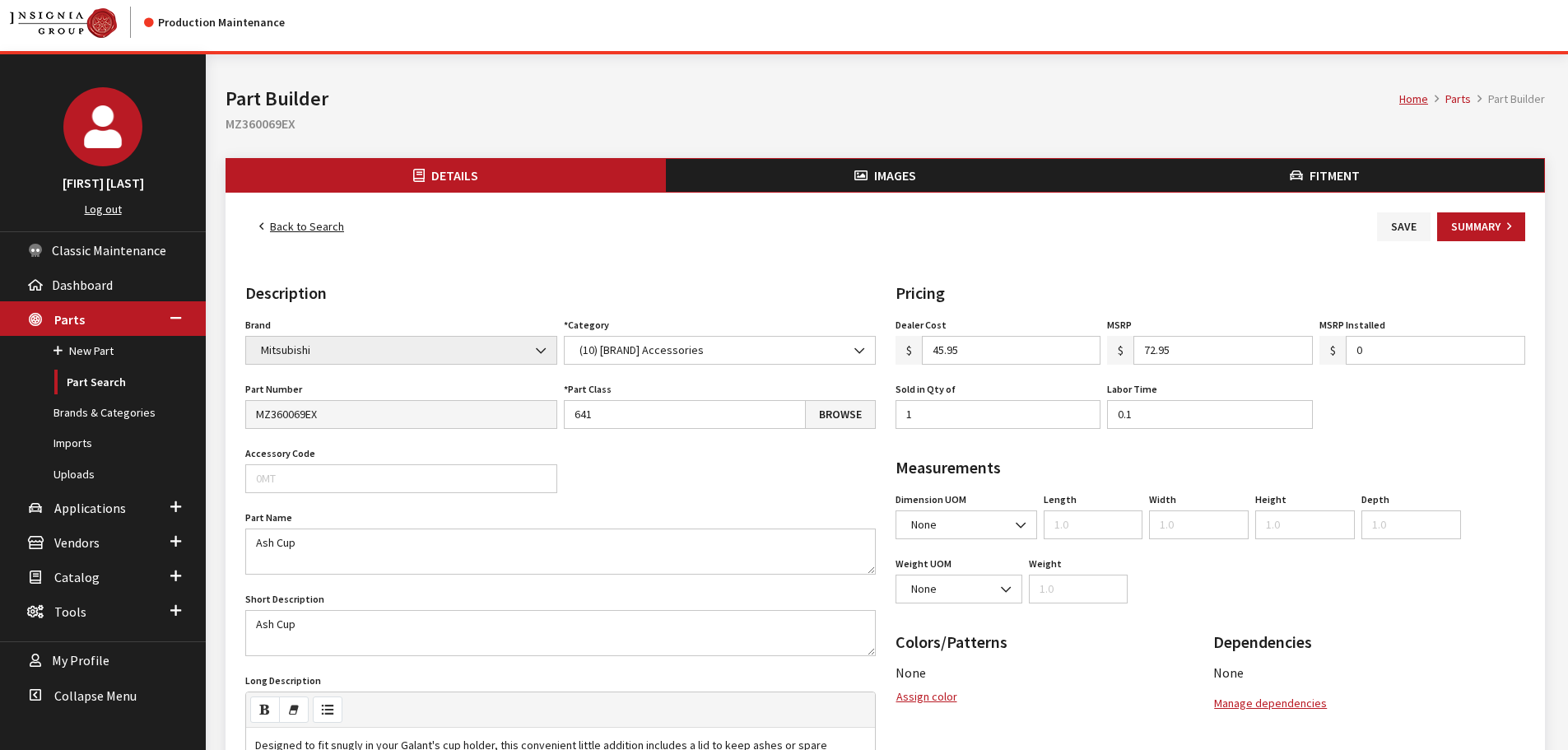 scroll, scrollTop: 0, scrollLeft: 0, axis: both 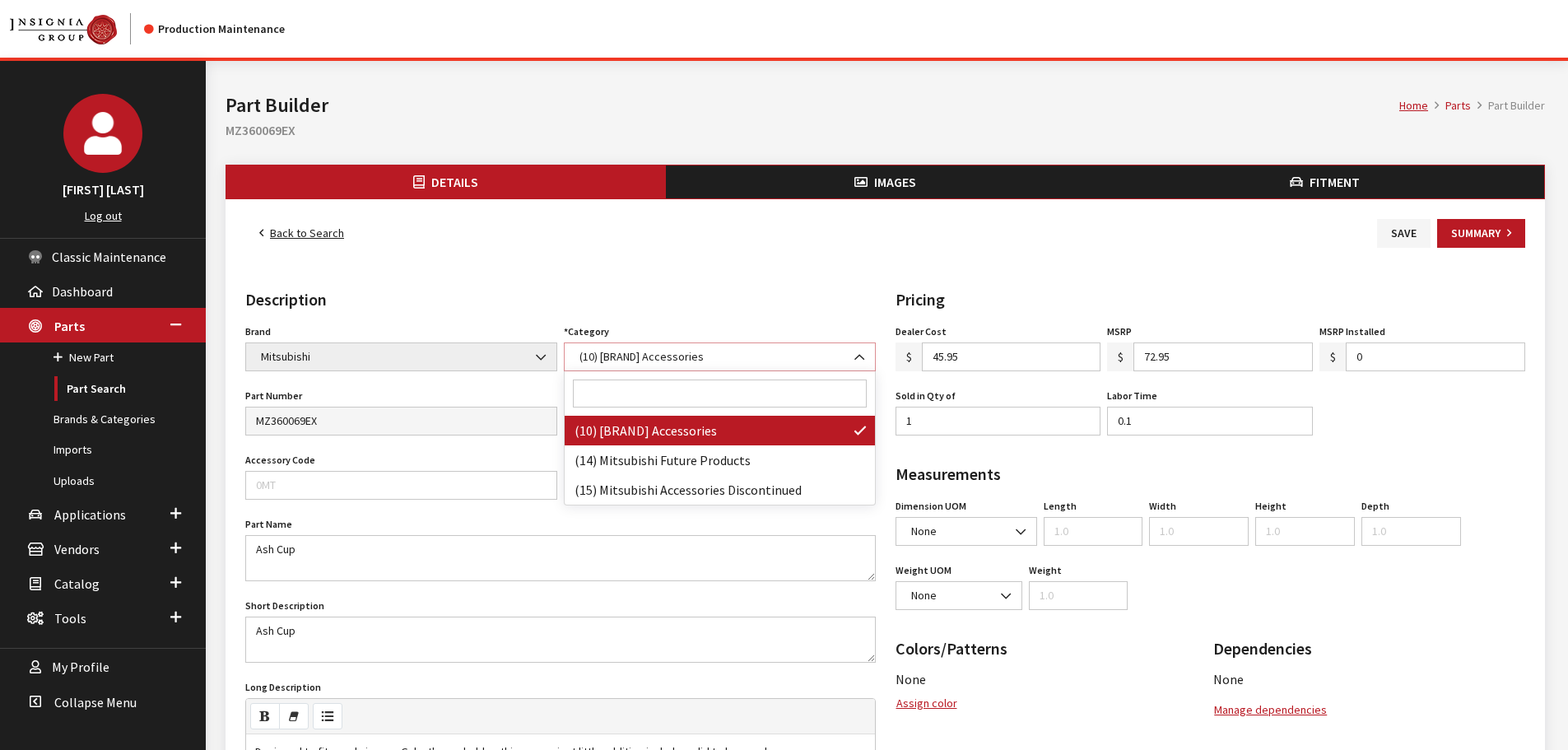 click on "([NUMBER]) [BRAND] Accessories" at bounding box center [719, 356] 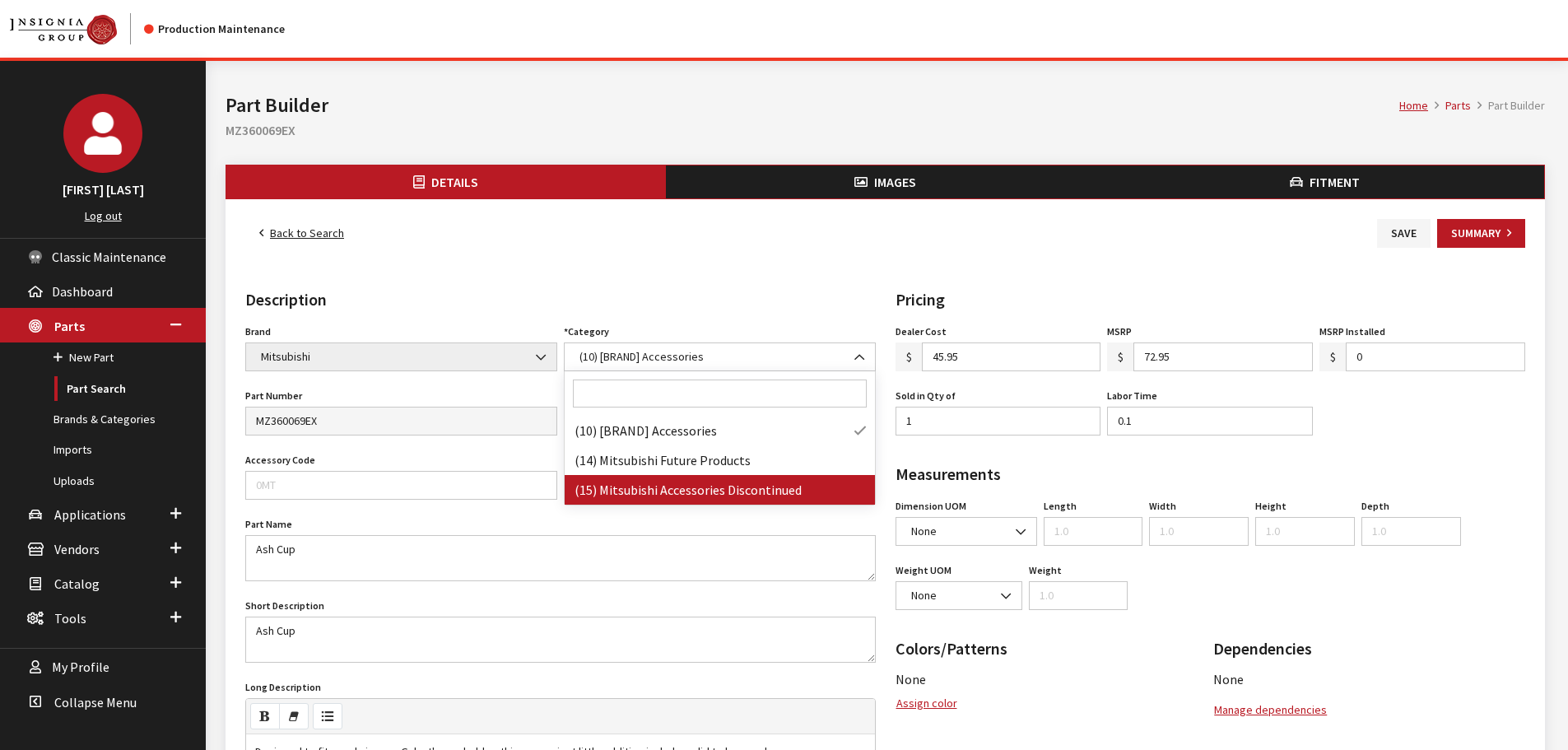 drag, startPoint x: 664, startPoint y: 500, endPoint x: 993, endPoint y: 405, distance: 342.4412 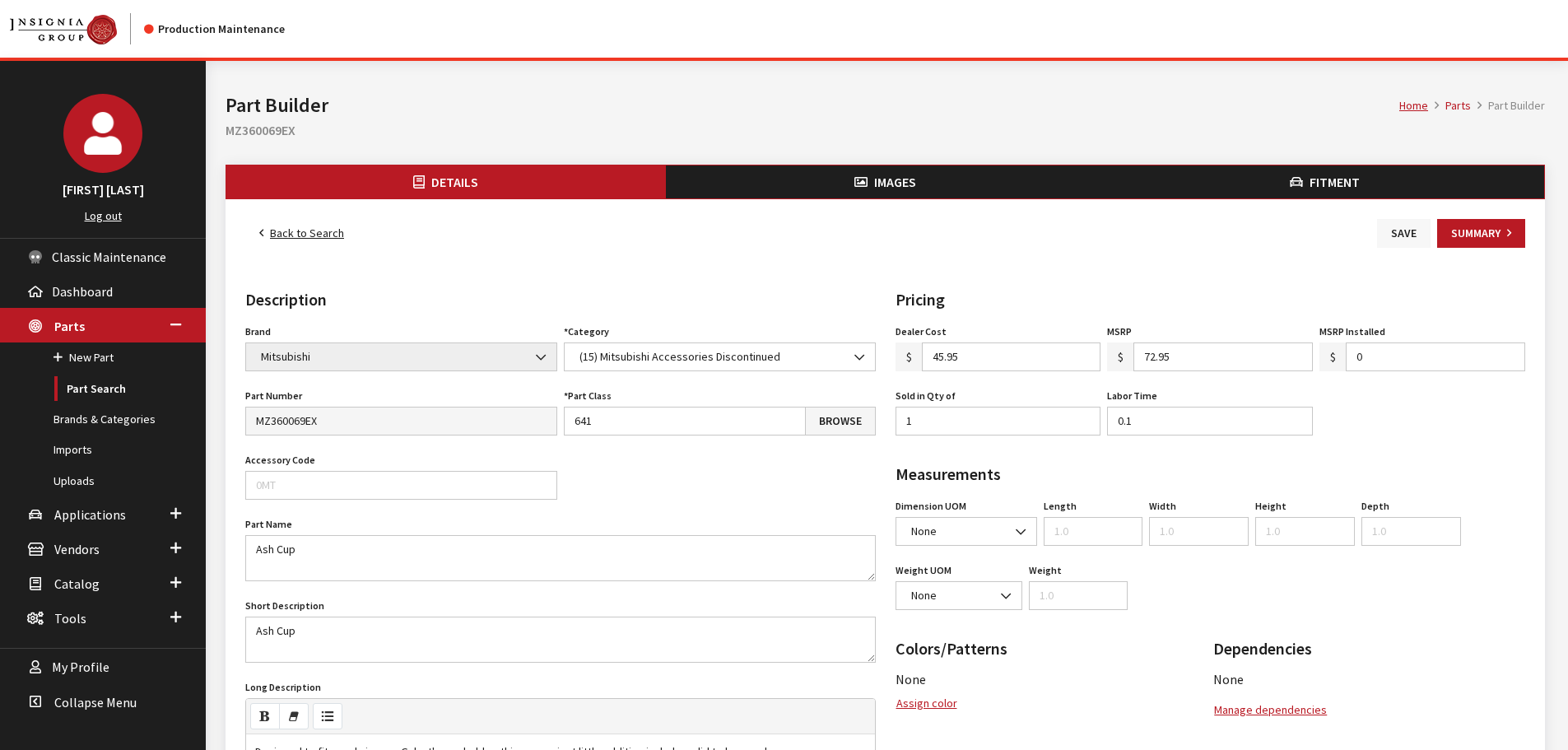 click on "Save" at bounding box center (1403, 233) 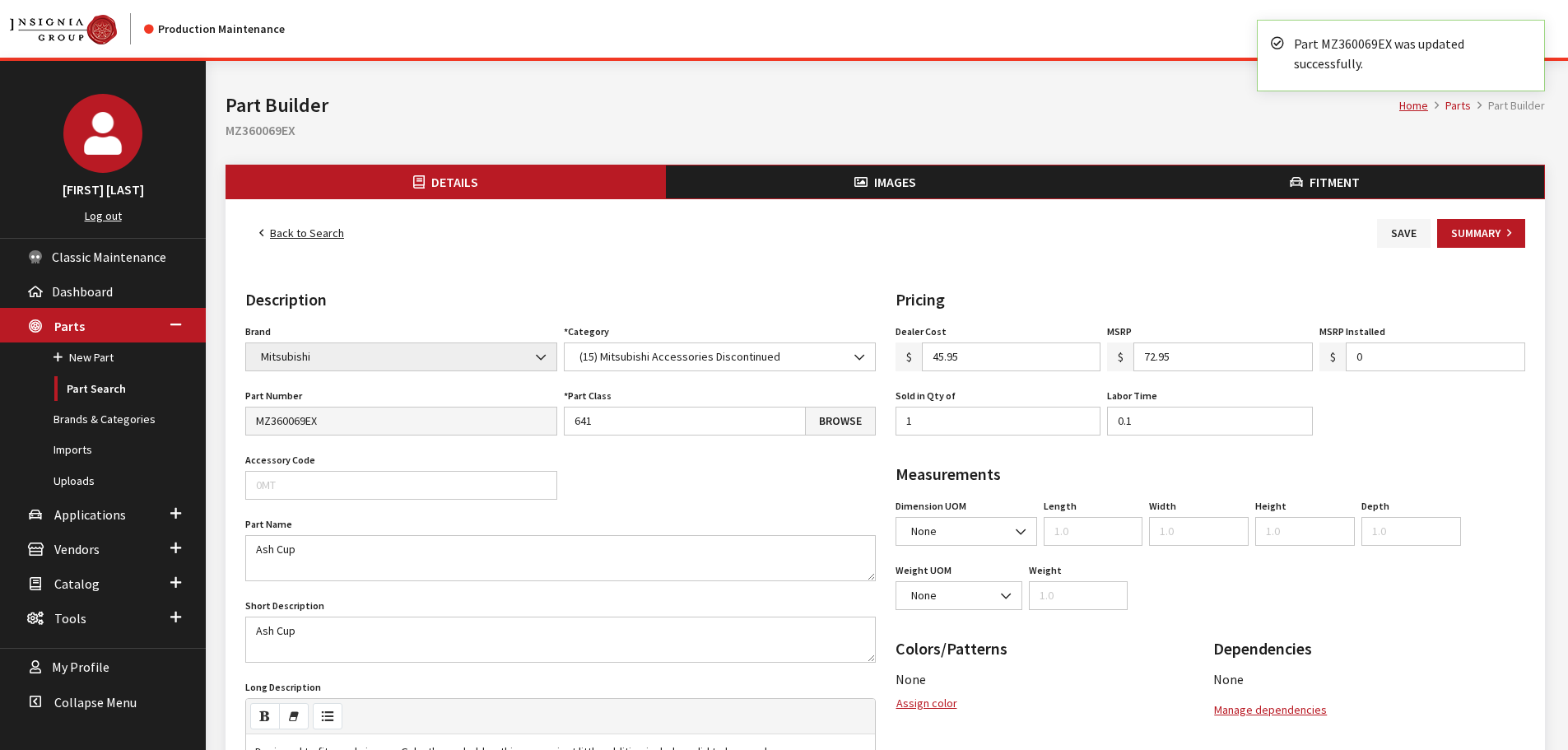 scroll, scrollTop: 0, scrollLeft: 0, axis: both 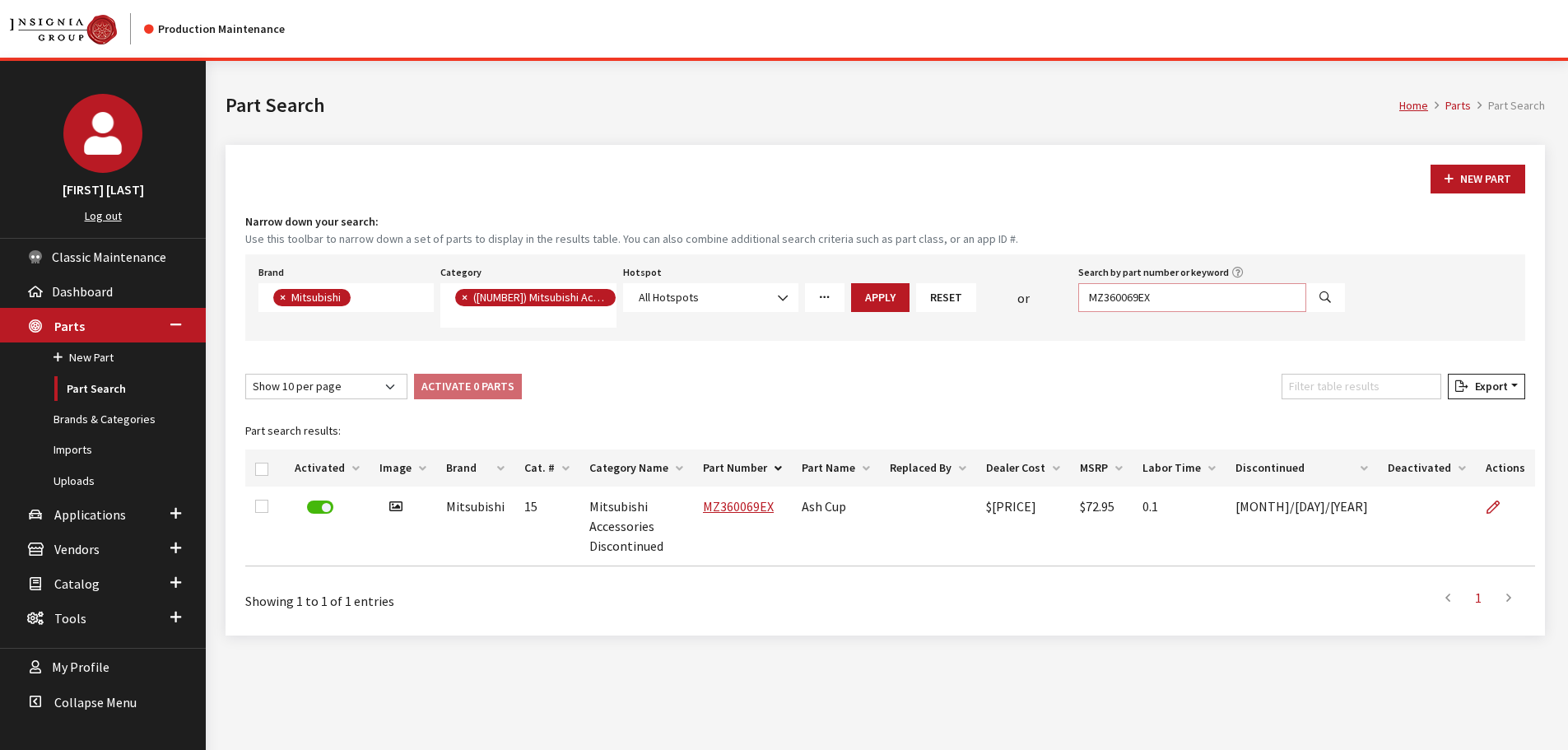 drag, startPoint x: 1186, startPoint y: 300, endPoint x: 937, endPoint y: 291, distance: 249.1626 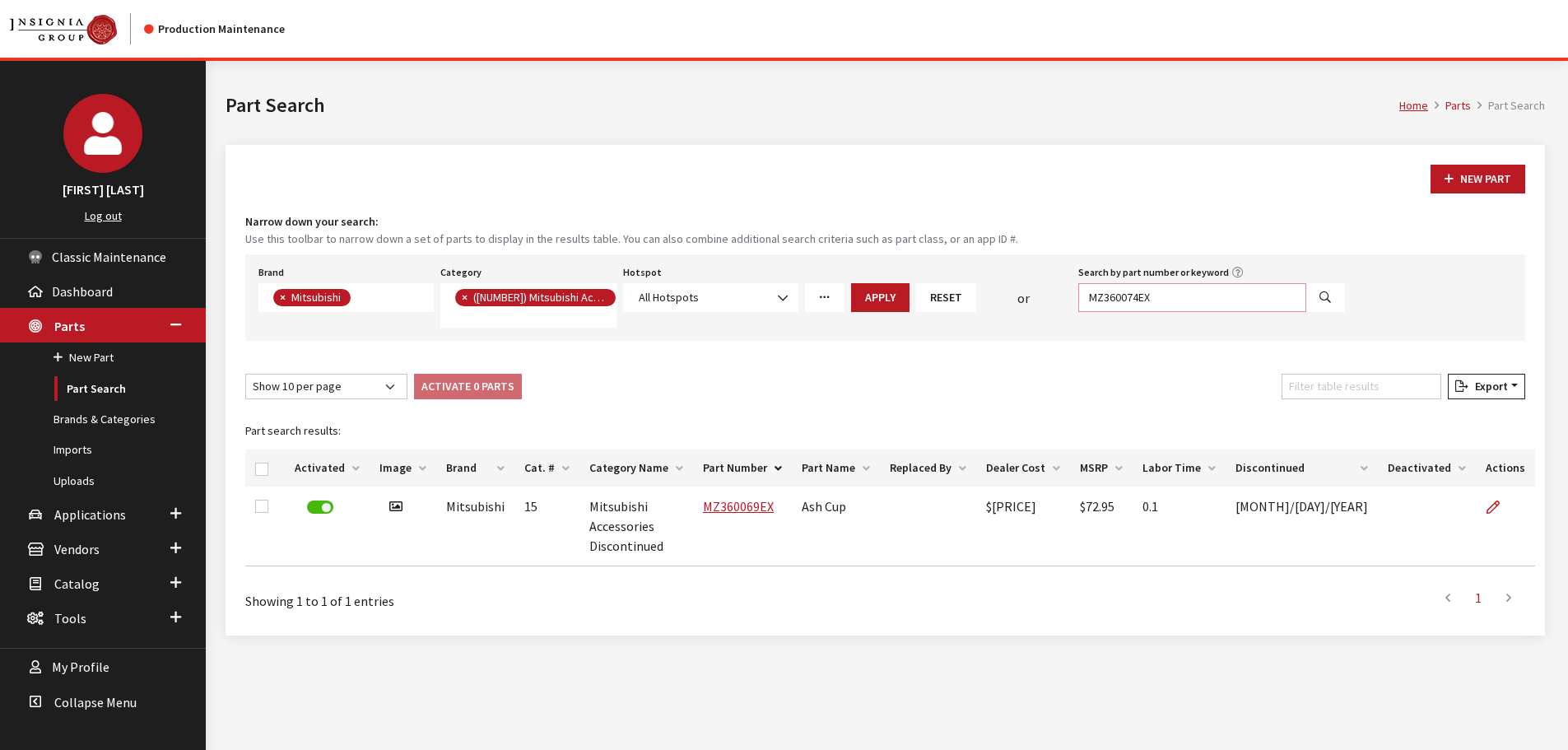 type on "MZ360074EX" 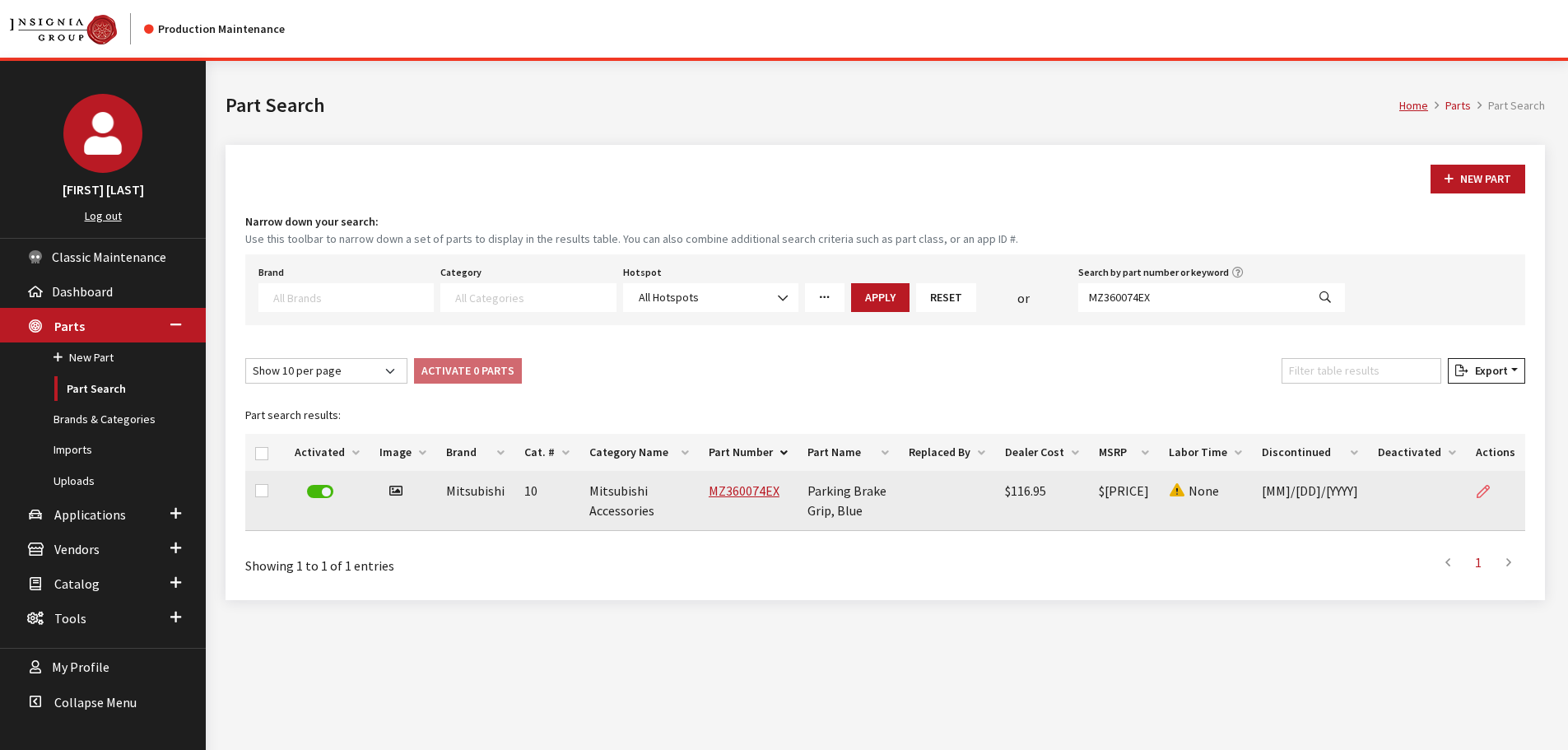 click at bounding box center (1483, 492) 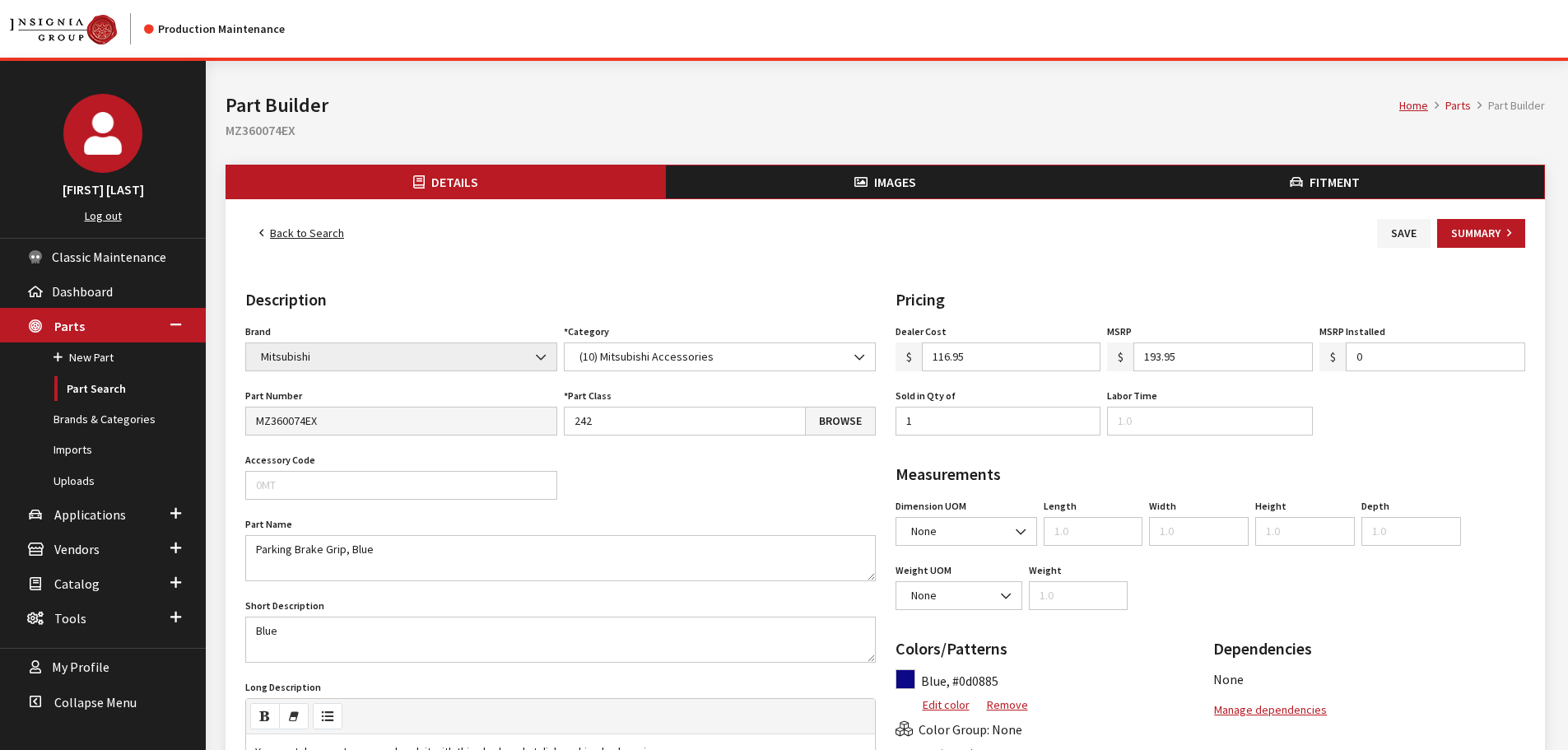 scroll, scrollTop: 0, scrollLeft: 0, axis: both 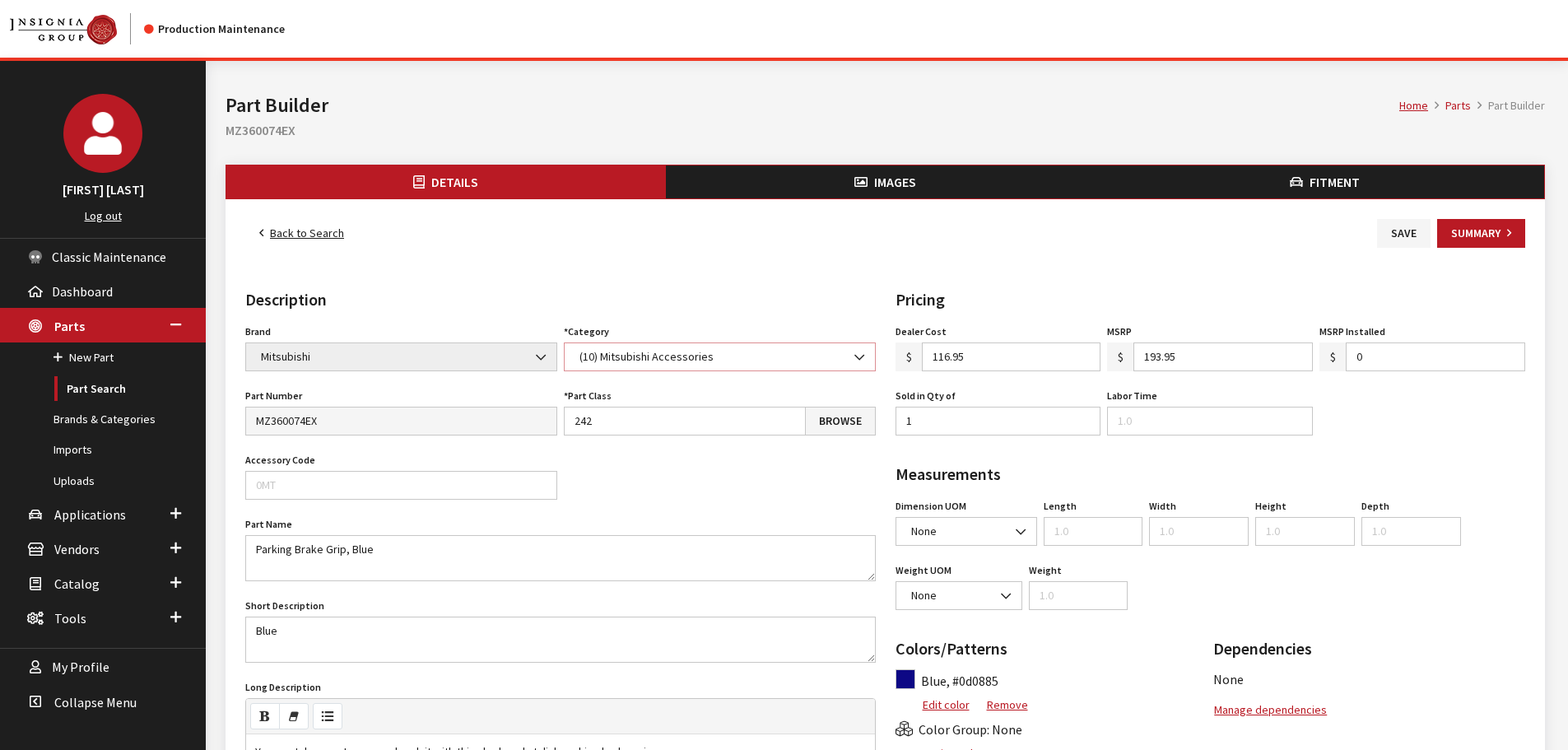 click on "•••• •••••••••• •••••••••••" at bounding box center [719, 356] 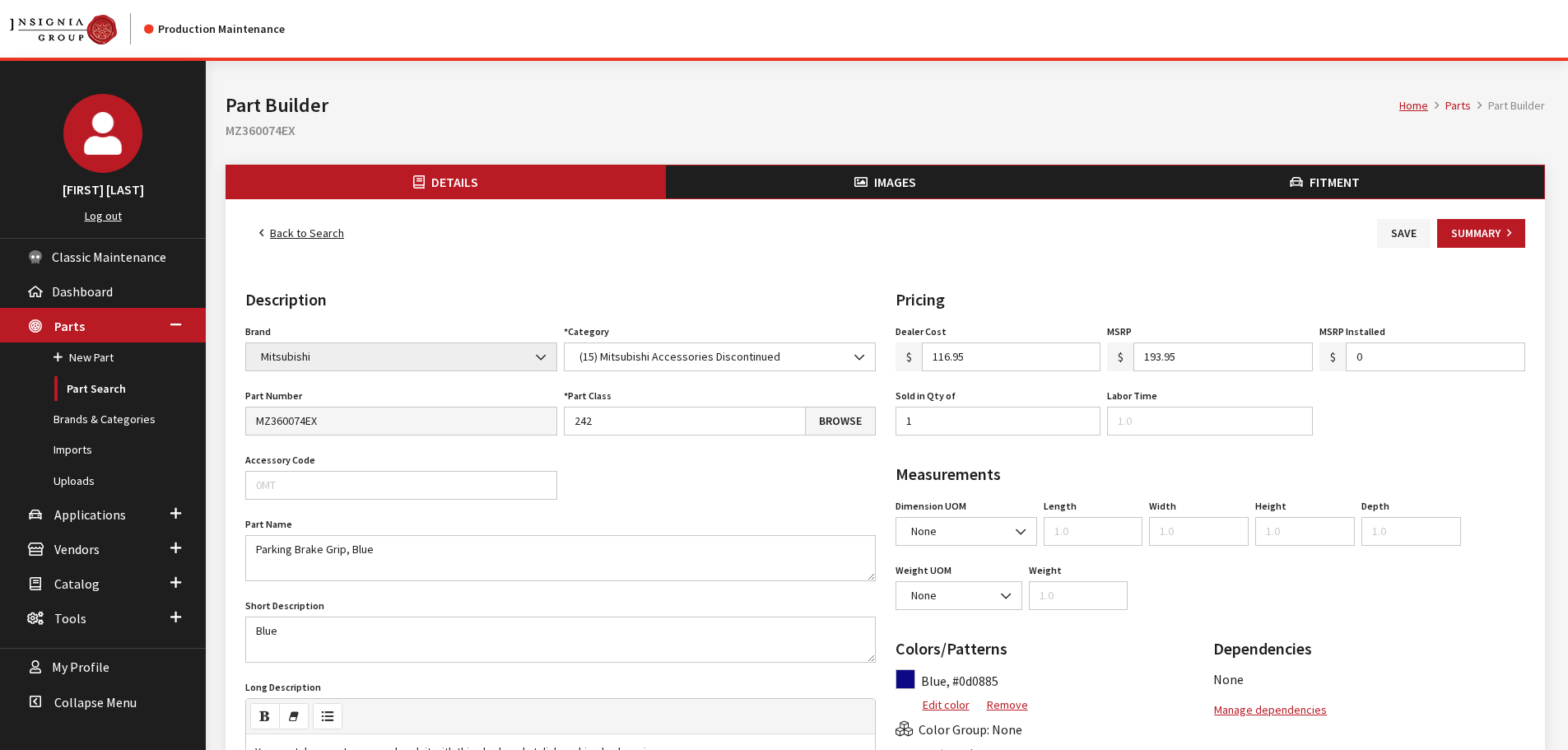 click on "•••••
••••• •••• ••••• •••• ••• •••••••••• •••• •••• •••••• •• ••• ••••• ••••••• •••••••• •••••• ••• •••• ••••• ••••• ••••• •••• •••••••••• ••••• •••••• •••••• ••••• ••••••• ••••• ••• ••••••• •••••••••• •••••• •••••• •• •• ••• • ••• •••• •••••• •• •••••• •• ••• •••••• •••••••••• •••••••••• •••••• •••••••••• •••••••• ••••• ••• ••••••••••• ••••••• ••• •••• ••••• •••••••••• •••••••• •••• •••••••••• •••• •••••• •••••••• ••••••••• •••••• ••• ••••••• ••• ••• ••• •••••••• •••••••• •••••• ••••••••• ••••• ••••••••••• ••••• •••••••••• ••••• ••••••••• ••••• ••••••••••• ••••• •••• ••••••• •••• •••• •••••••• •••••••• •••••••••• ••••• •••••••••• •••••••••••• •••• ••••••••••••• •••• •••••• •••••• ••••••• ••• ••• •••••••••••• ••••••••••• ••••••••••••• •••••••• ••••••••• ••••••••• ••• •••••••••• ••••••• •••••• •••••• •••••• •••• •• •••••••••••• •••• ••••••••••• •• ••••• •••••••••• ••••• ••••••••• ••• ••••••••• •••••••••• ••• ••••••• ••••••• •••••• ••" at bounding box center (561, 637) 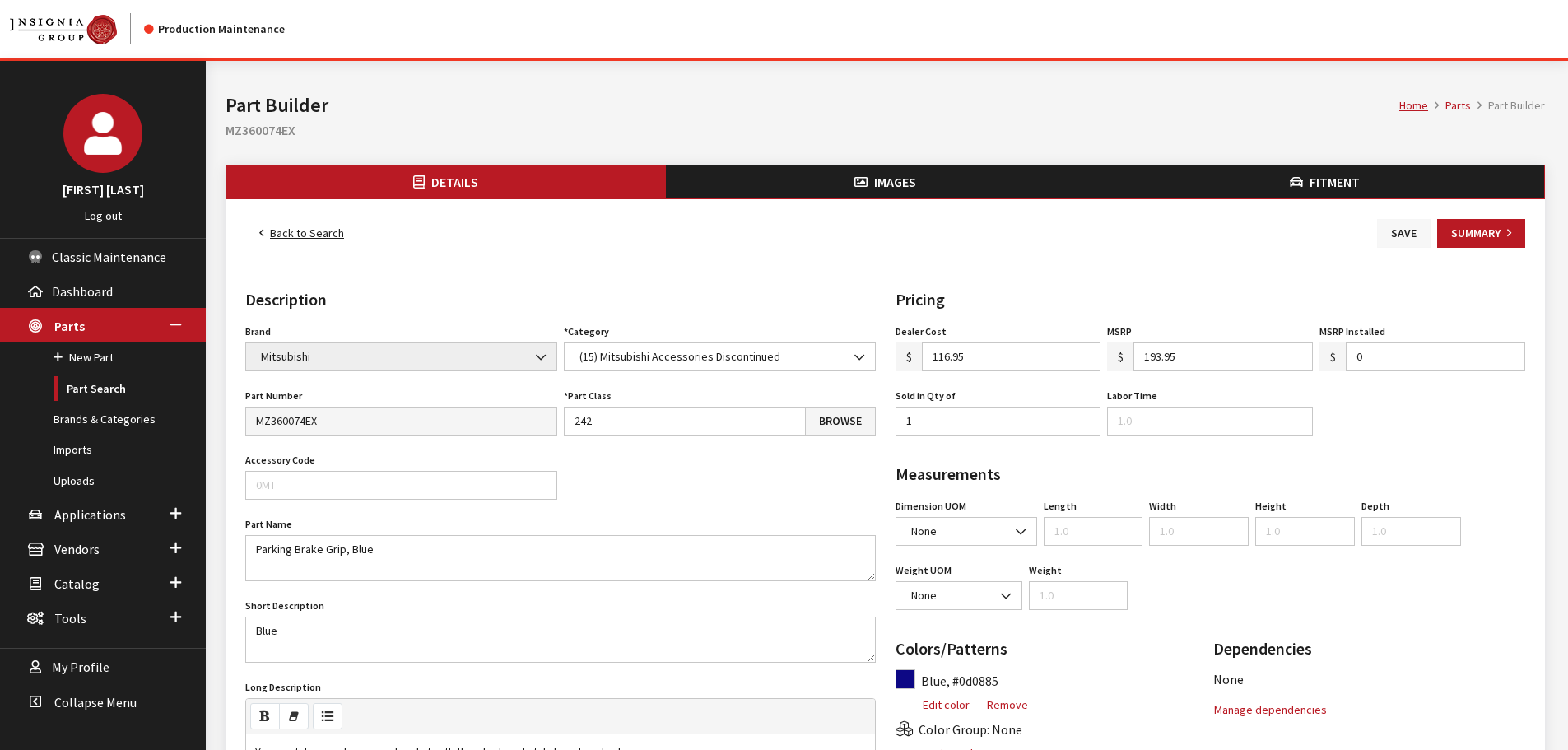 click on "••••" at bounding box center (1429, 233) 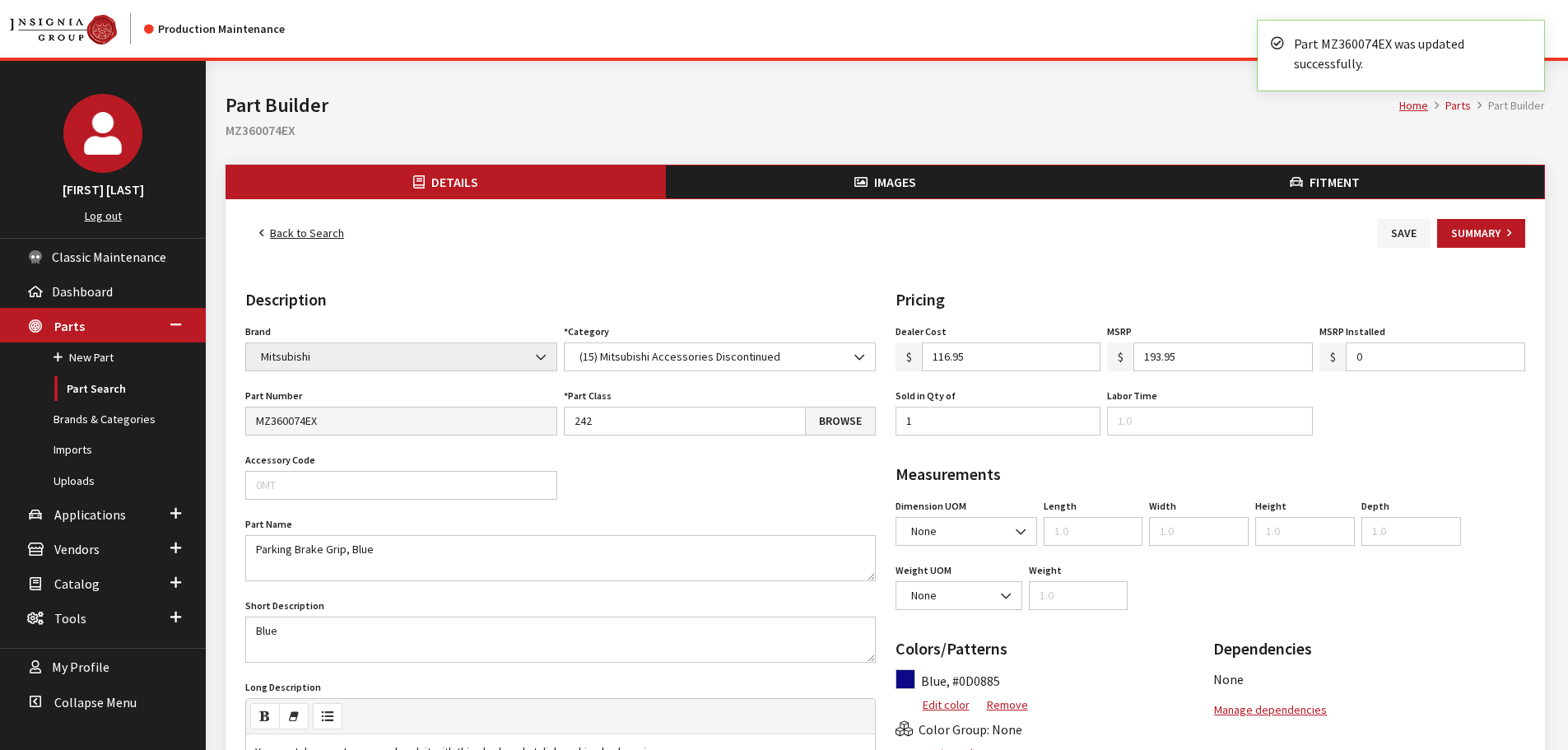 scroll, scrollTop: 0, scrollLeft: 0, axis: both 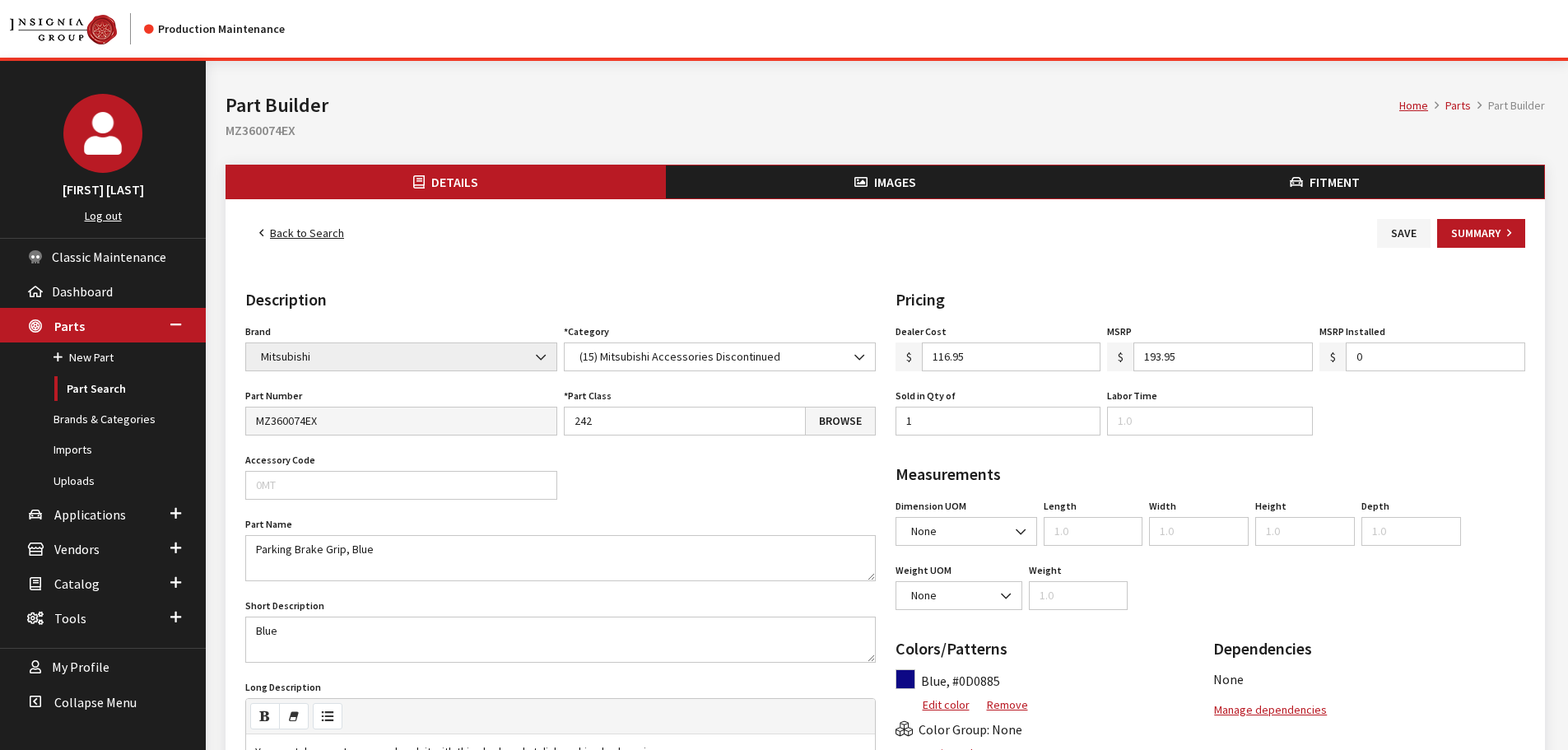 click on "Save" at bounding box center (1403, 233) 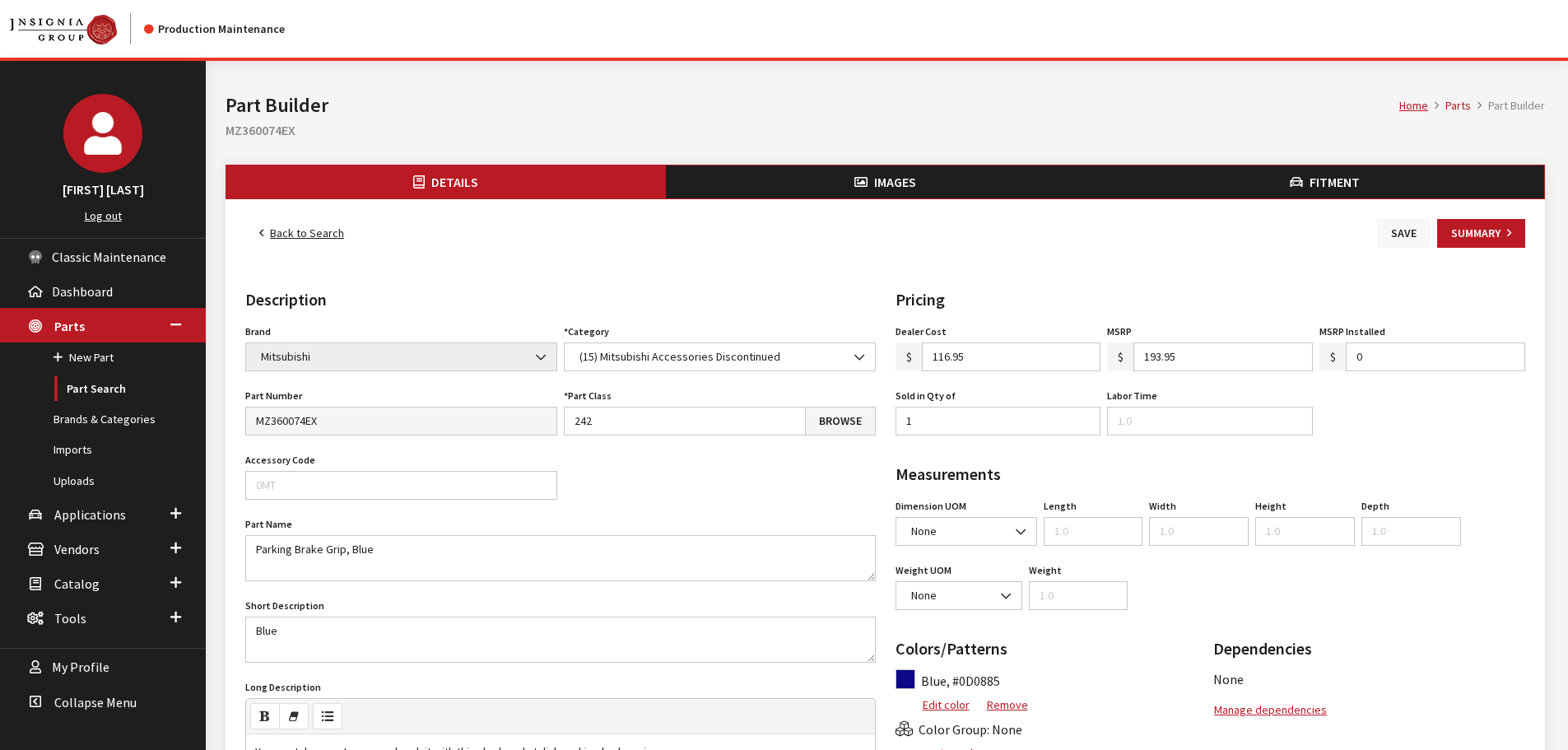 click on "Save" at bounding box center (1403, 233) 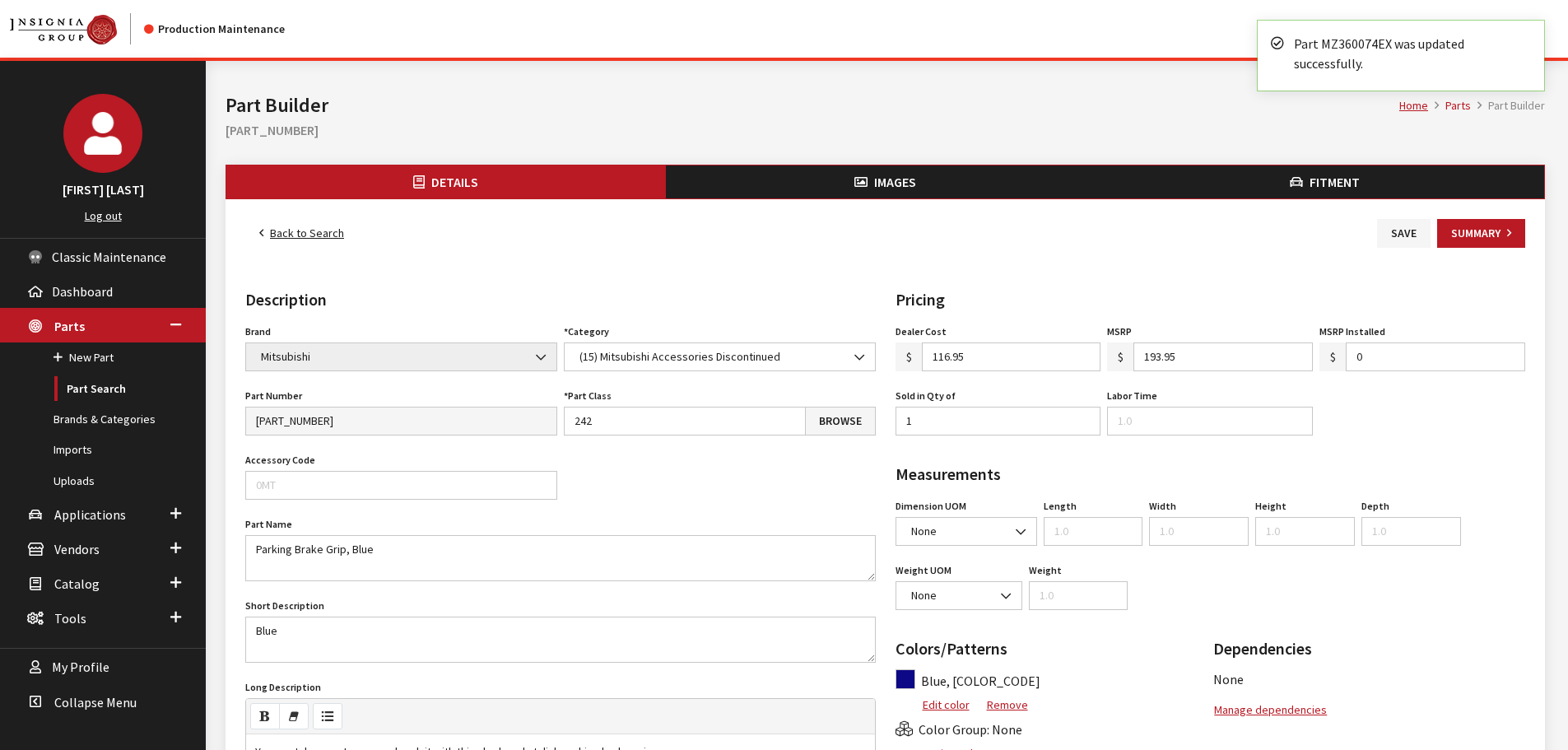scroll, scrollTop: 0, scrollLeft: 0, axis: both 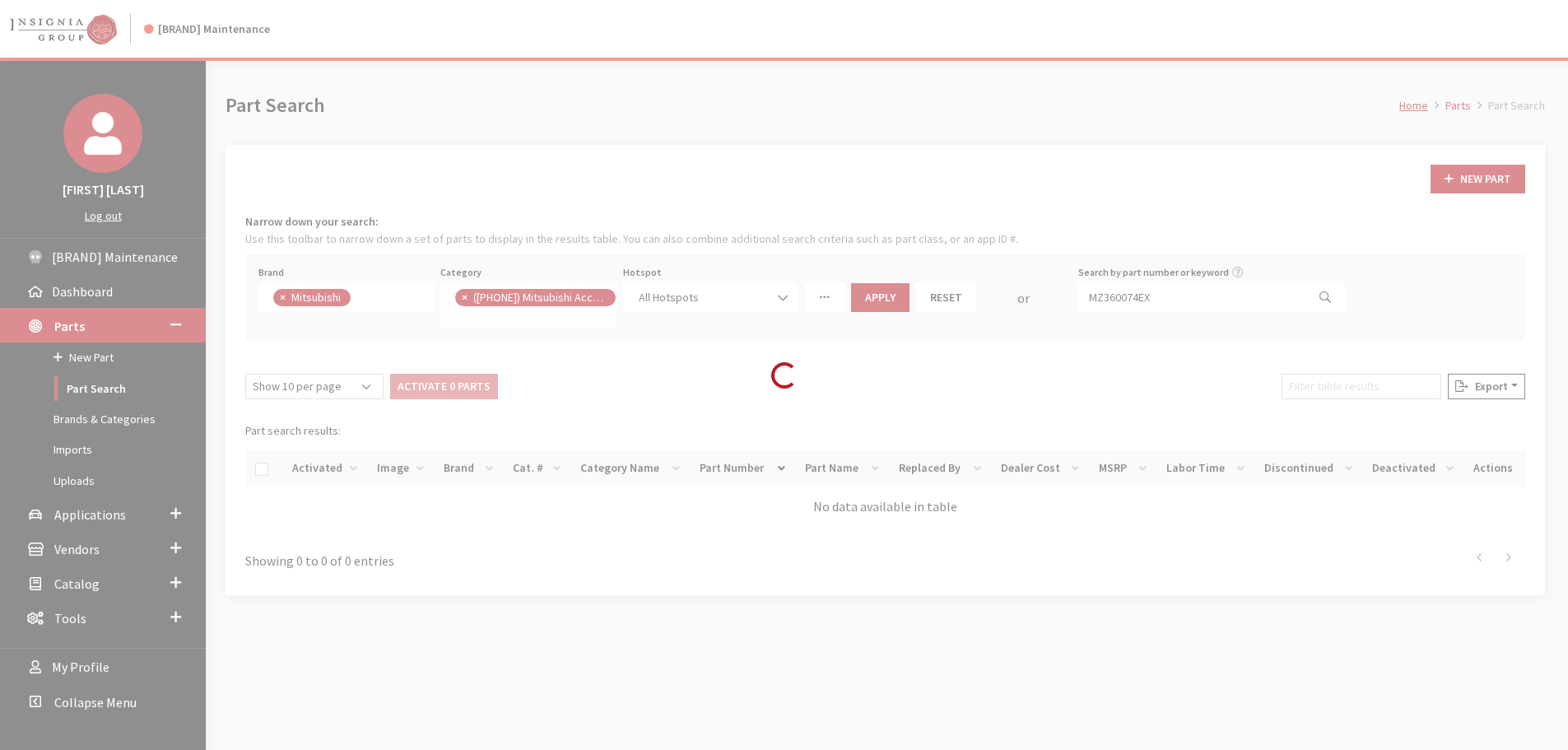 click on "Loading..." at bounding box center (784, 375) 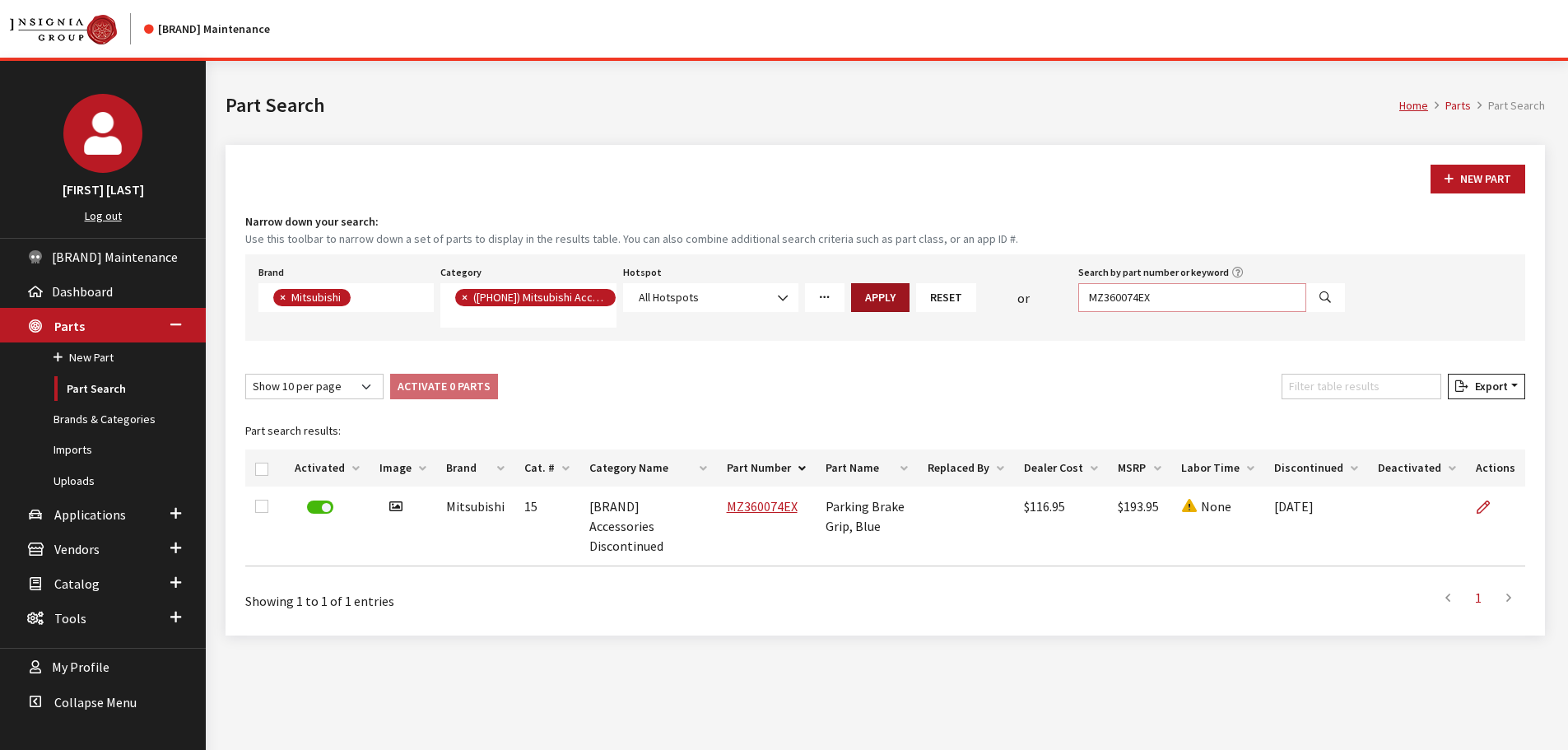 drag, startPoint x: 1198, startPoint y: 300, endPoint x: 872, endPoint y: 286, distance: 326.3005 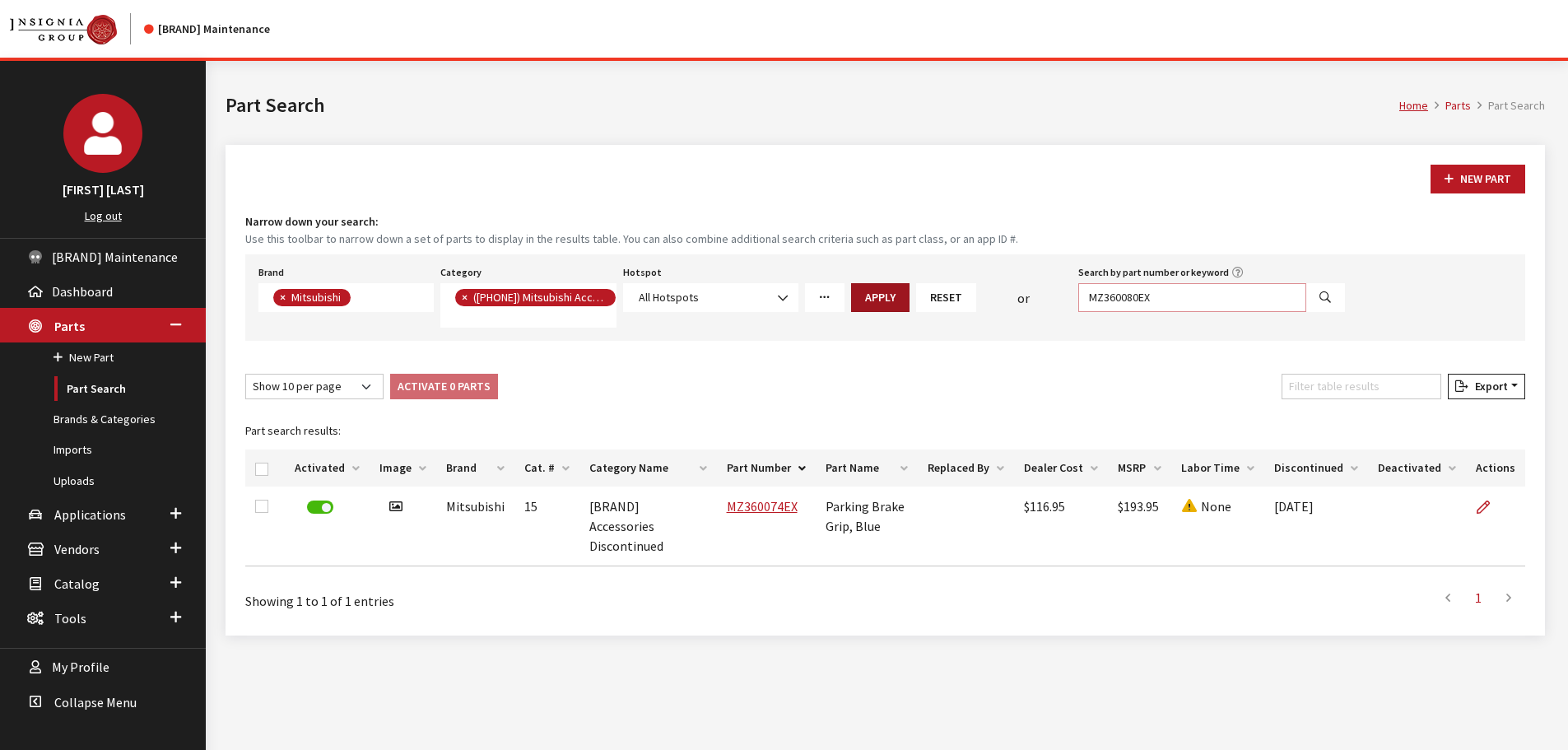type on "MZ360080EX" 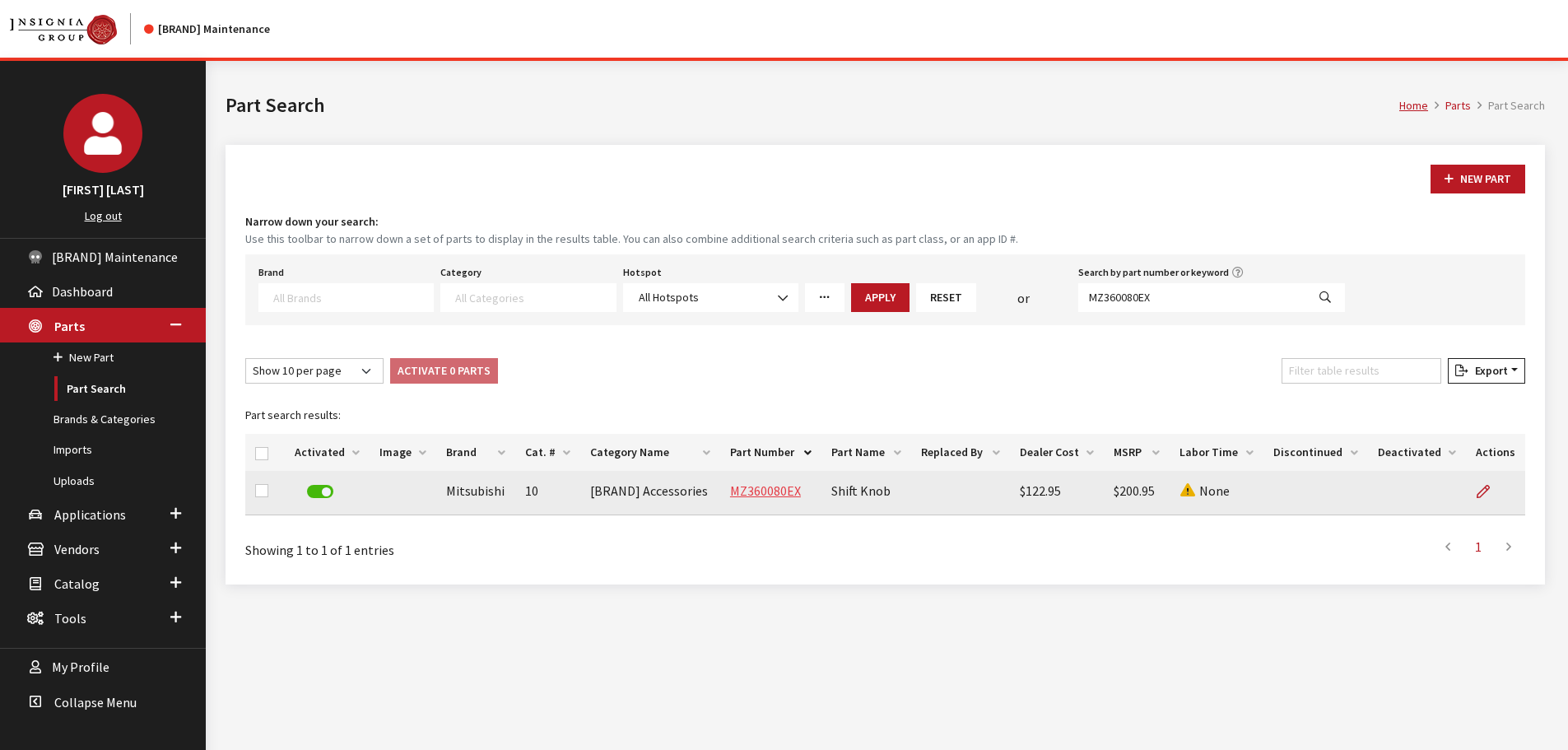 click on "MZ360080EX" at bounding box center [747, 491] 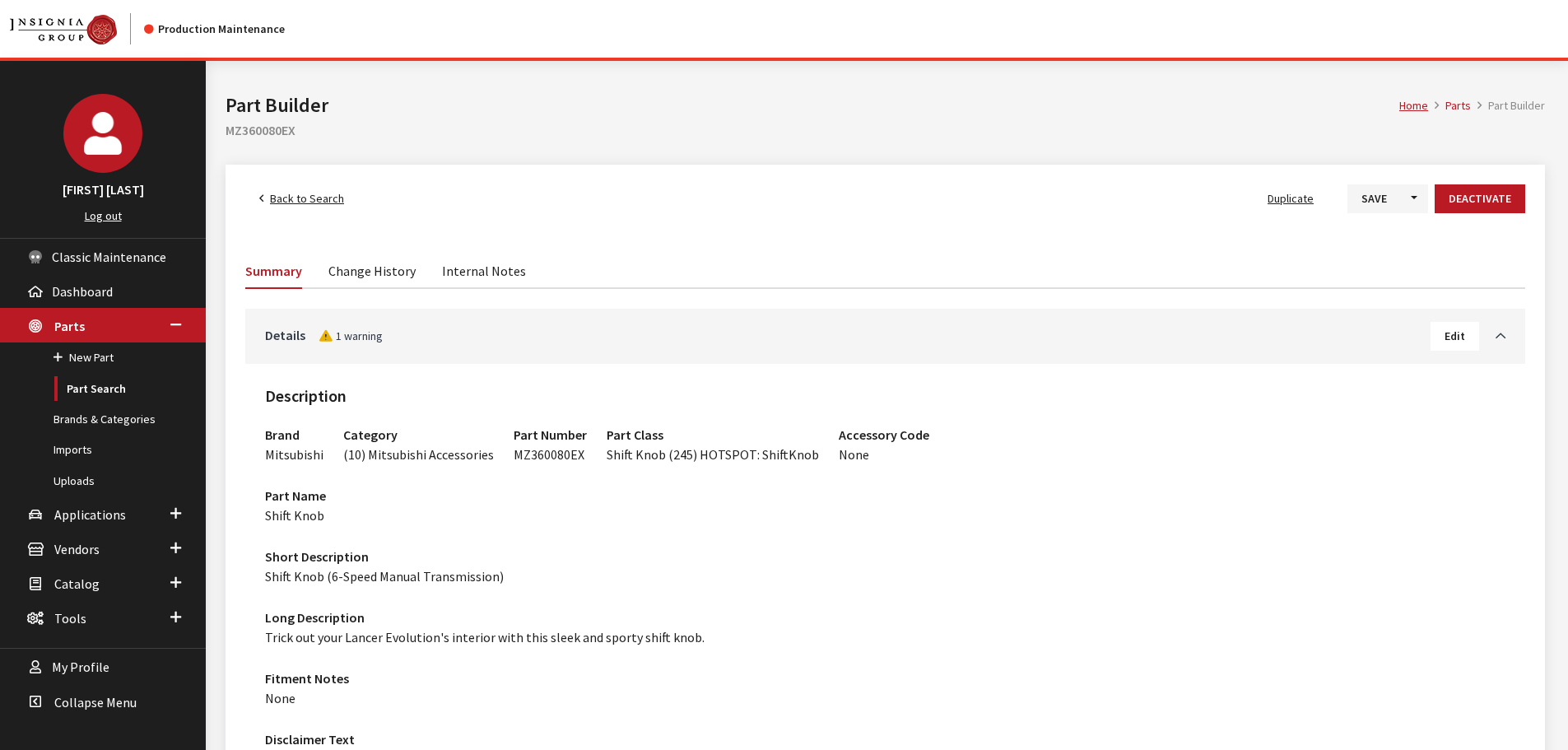 scroll, scrollTop: 0, scrollLeft: 0, axis: both 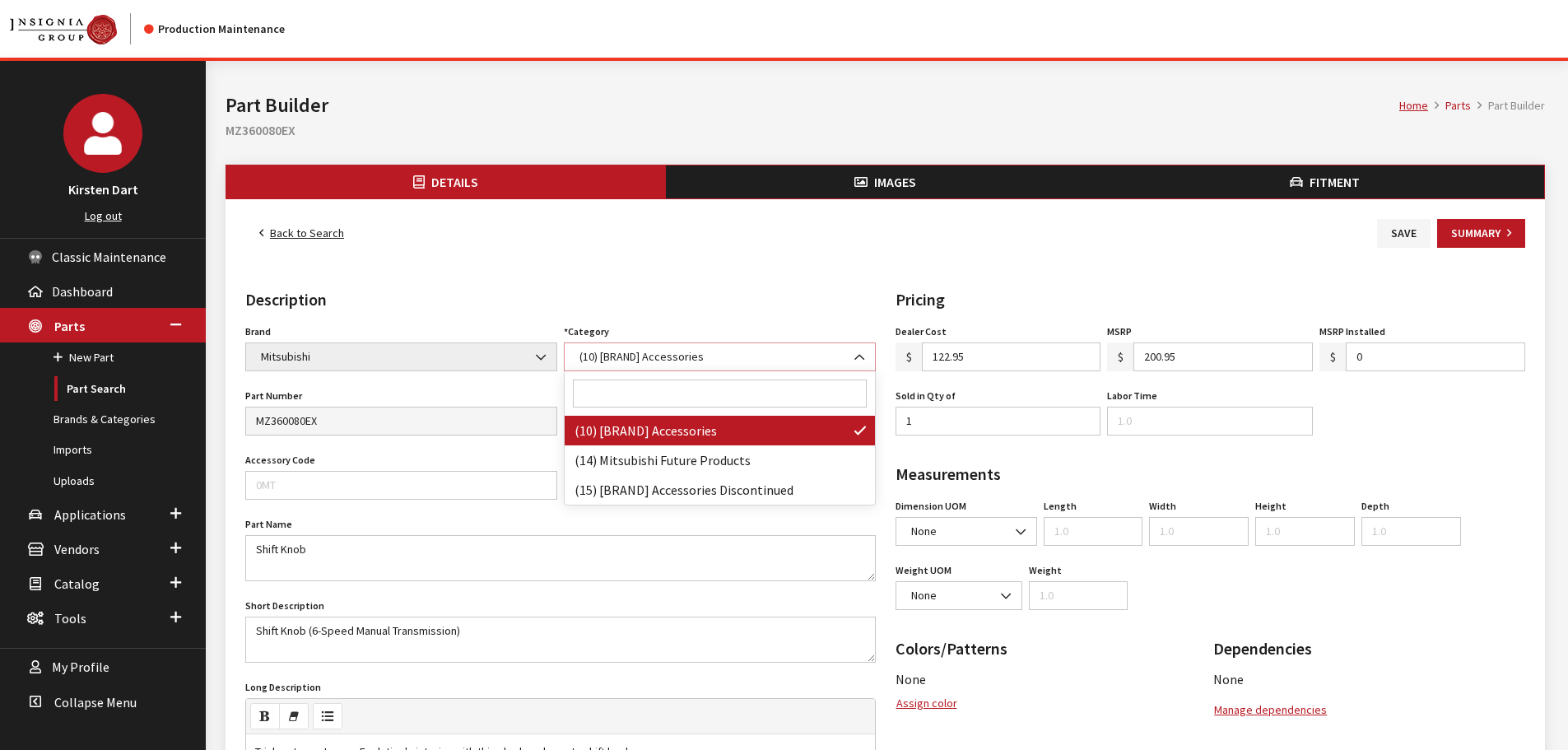 click on "(10) Mitsubishi Accessories" at bounding box center [719, 356] 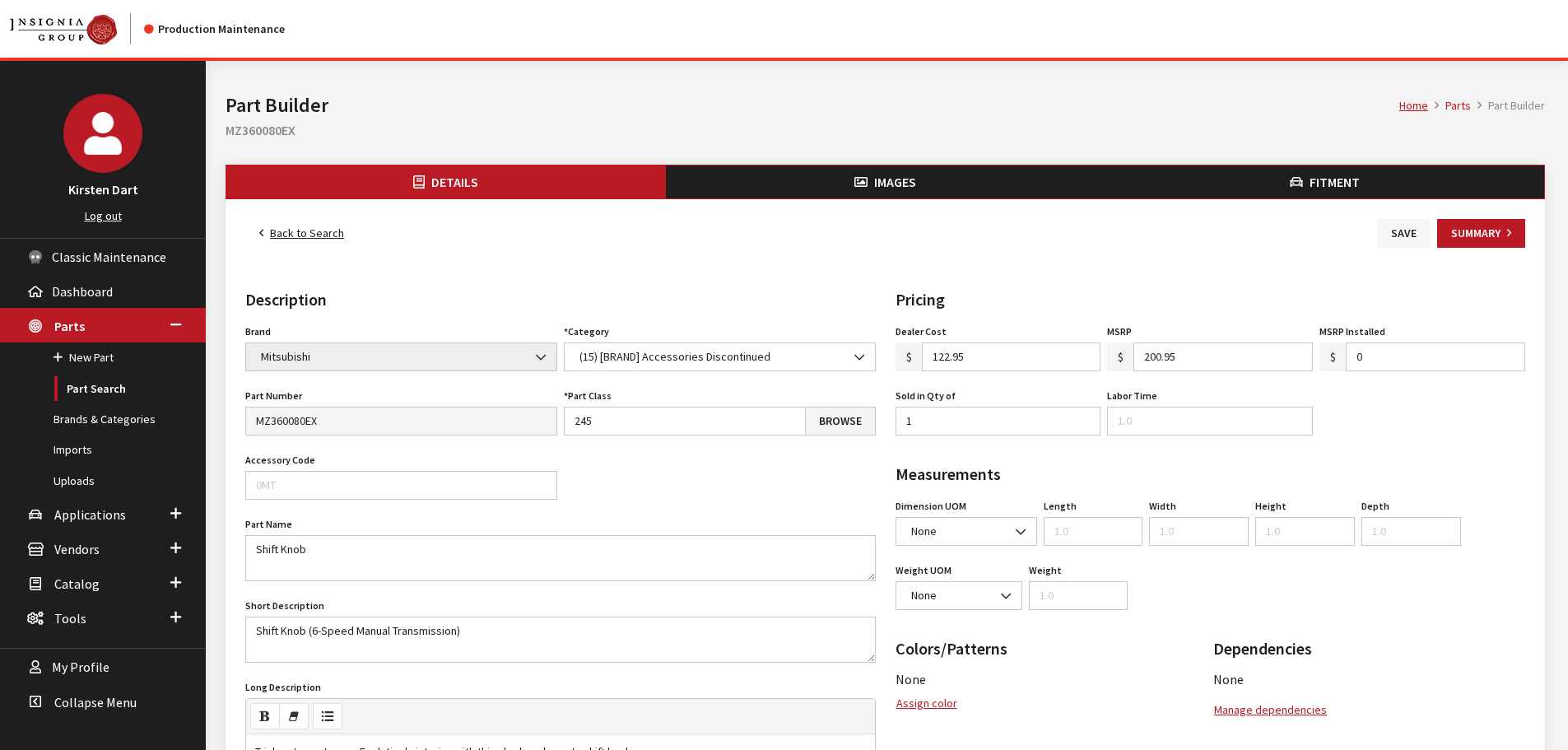 click on "Save" at bounding box center (1403, 233) 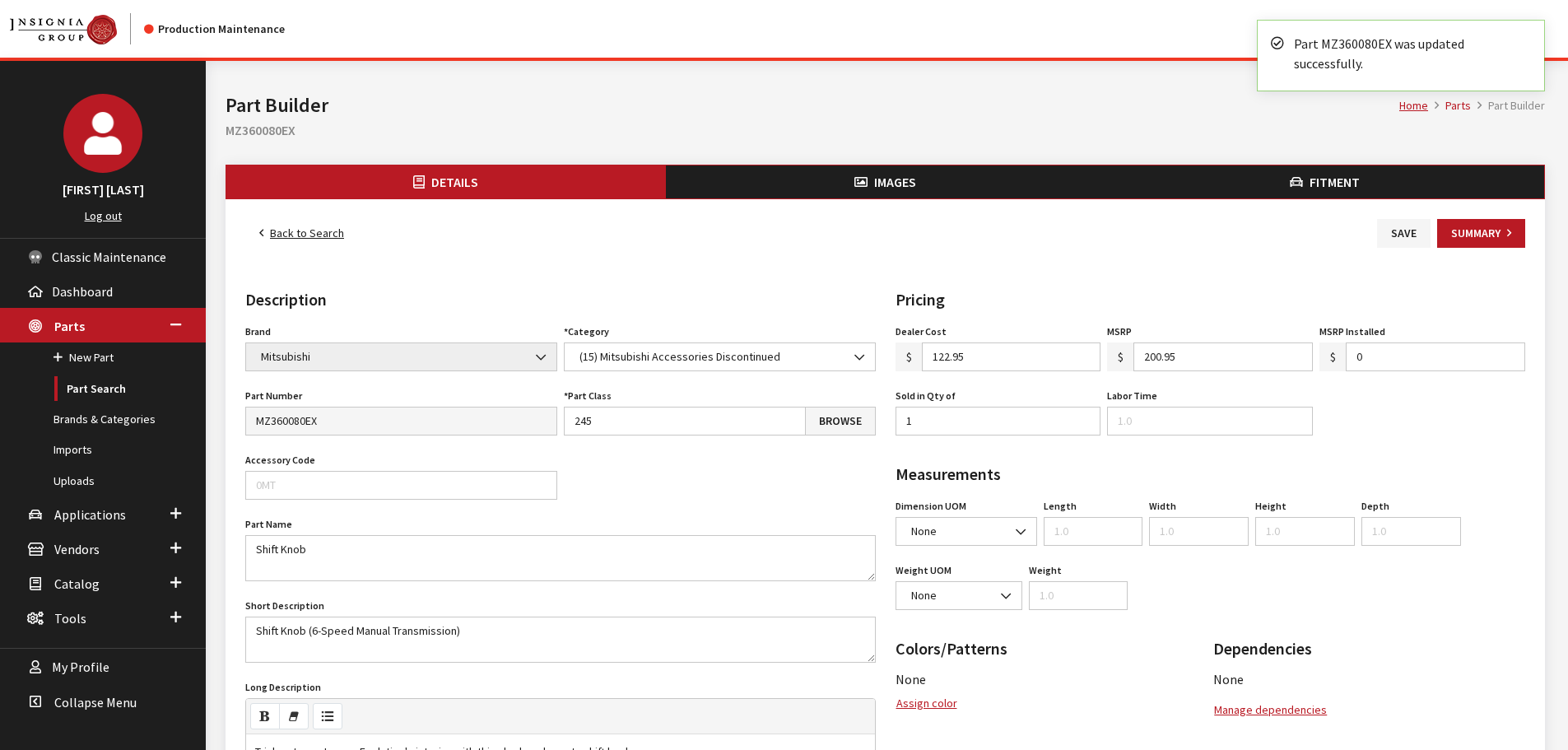 scroll, scrollTop: 0, scrollLeft: 0, axis: both 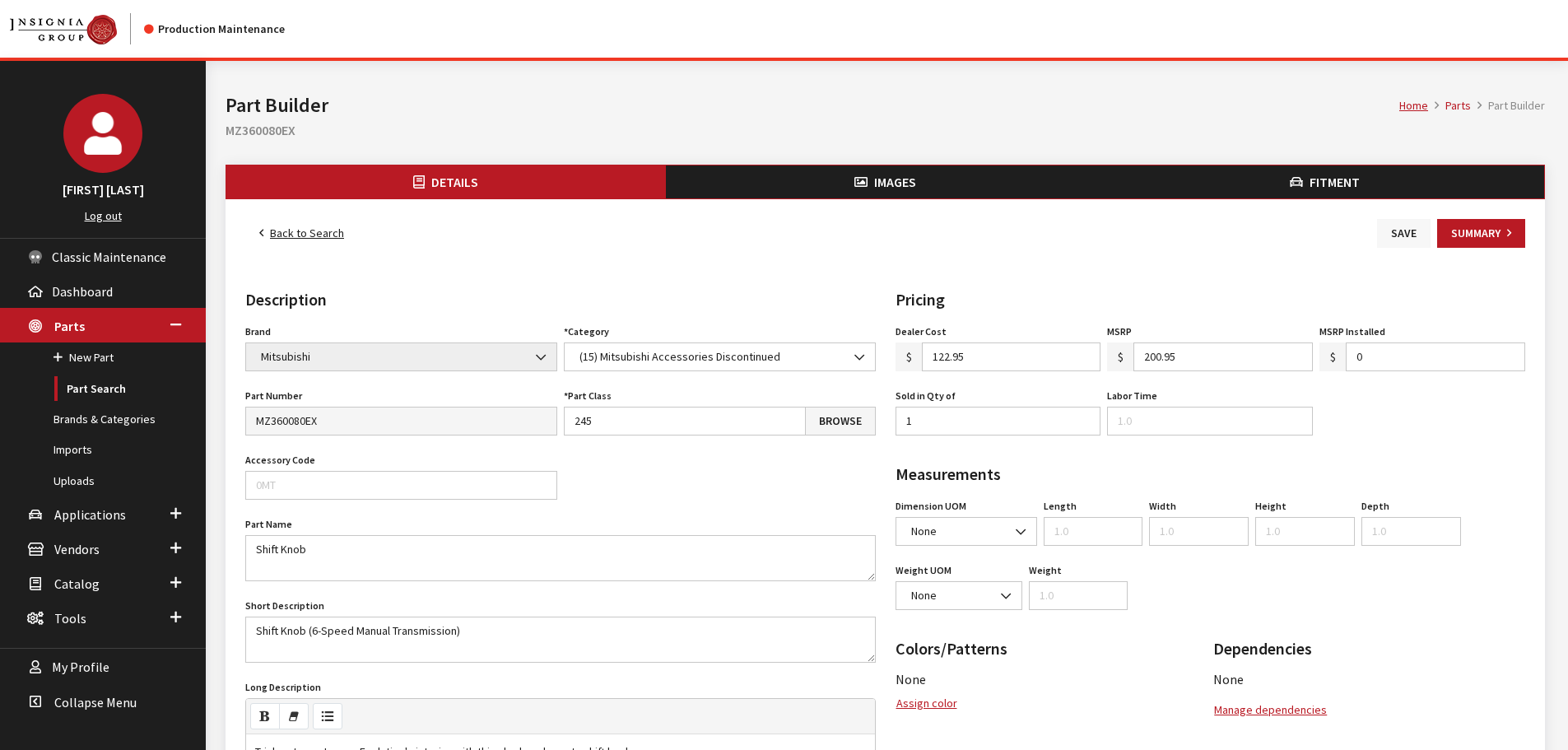 click on "Save" at bounding box center [1403, 233] 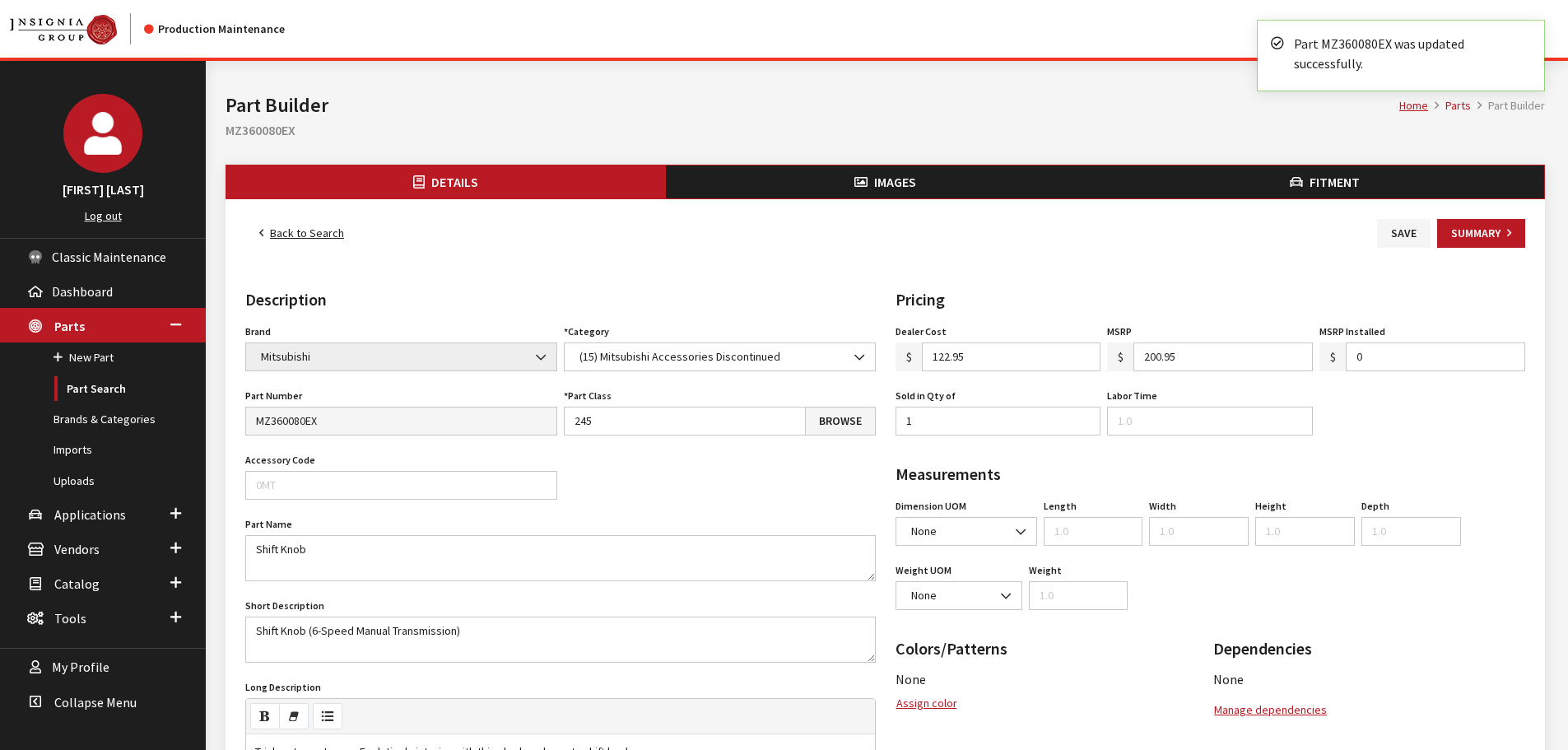 scroll, scrollTop: 0, scrollLeft: 0, axis: both 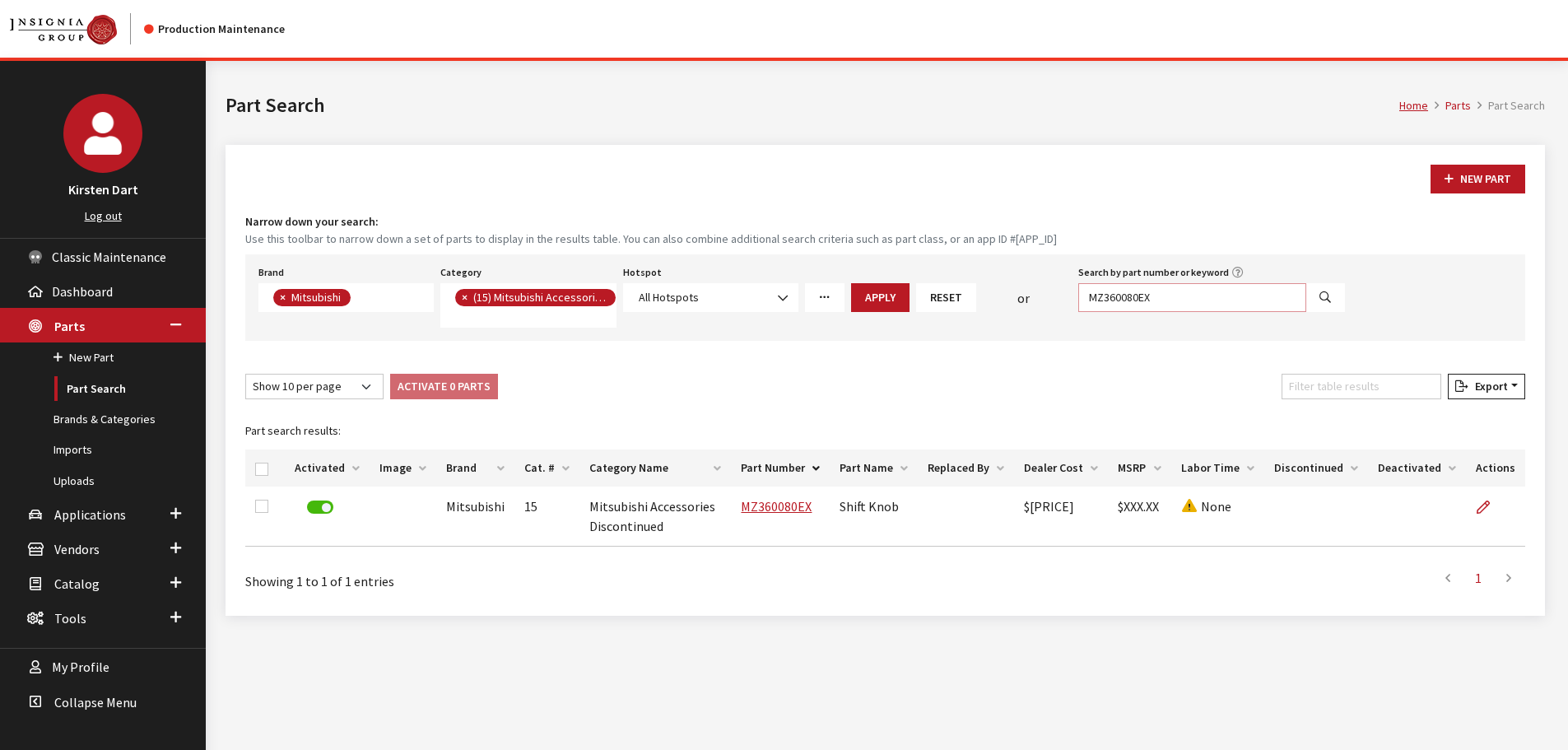 drag, startPoint x: 1167, startPoint y: 291, endPoint x: 1091, endPoint y: 285, distance: 76.23647 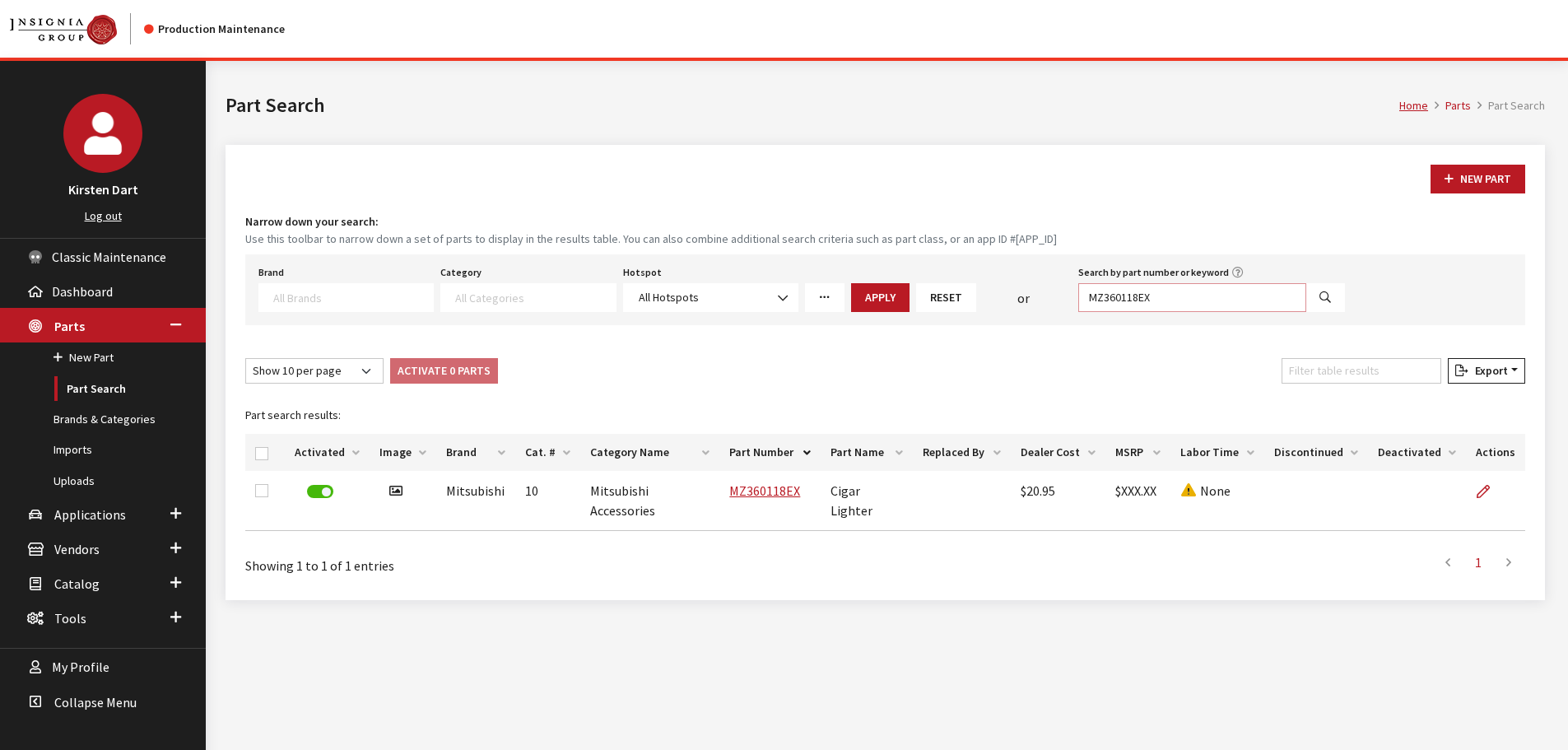 drag, startPoint x: 1221, startPoint y: 296, endPoint x: 1022, endPoint y: 303, distance: 199.12308 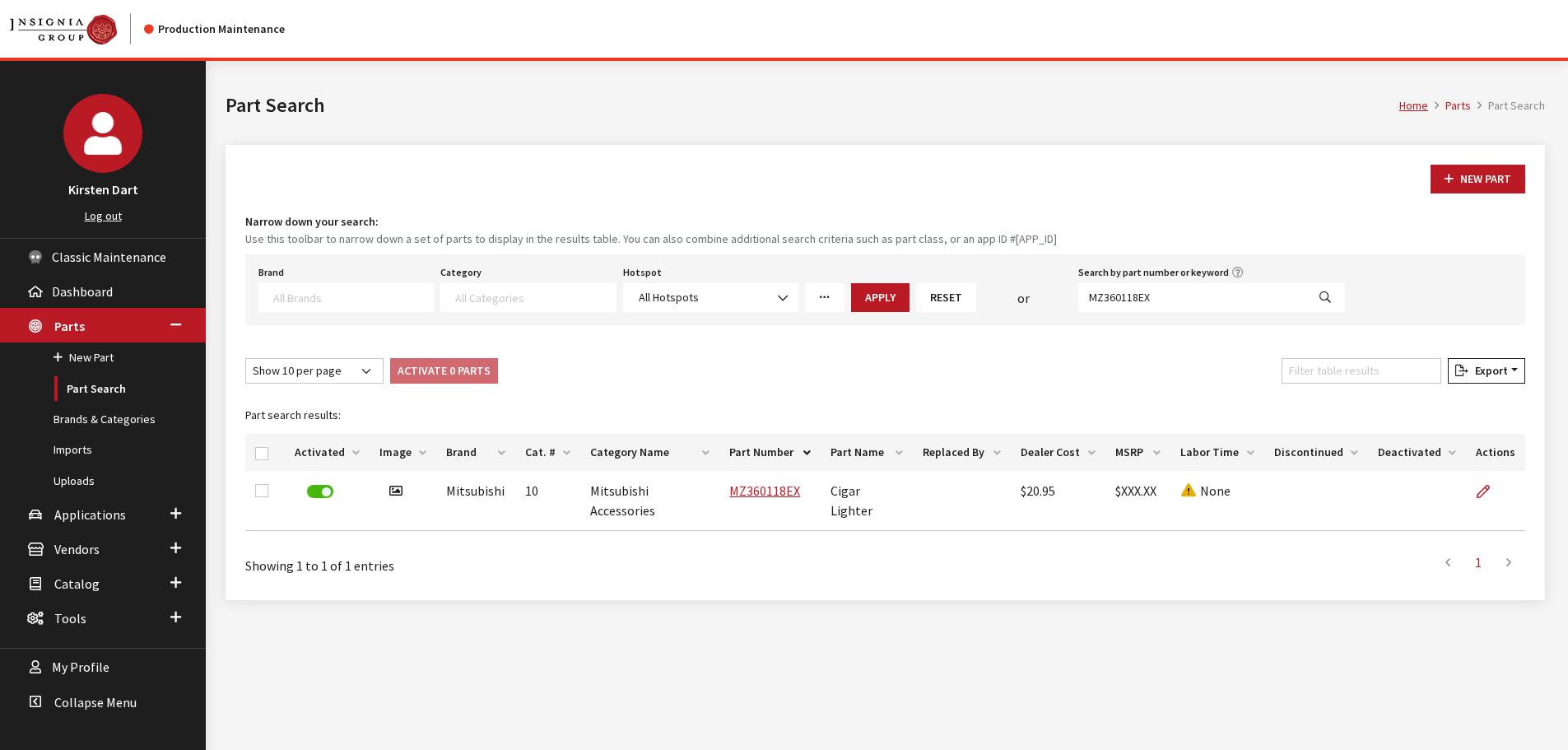 click on "Search by part number or keyword
MZ360118EX" at bounding box center (1212, 286) 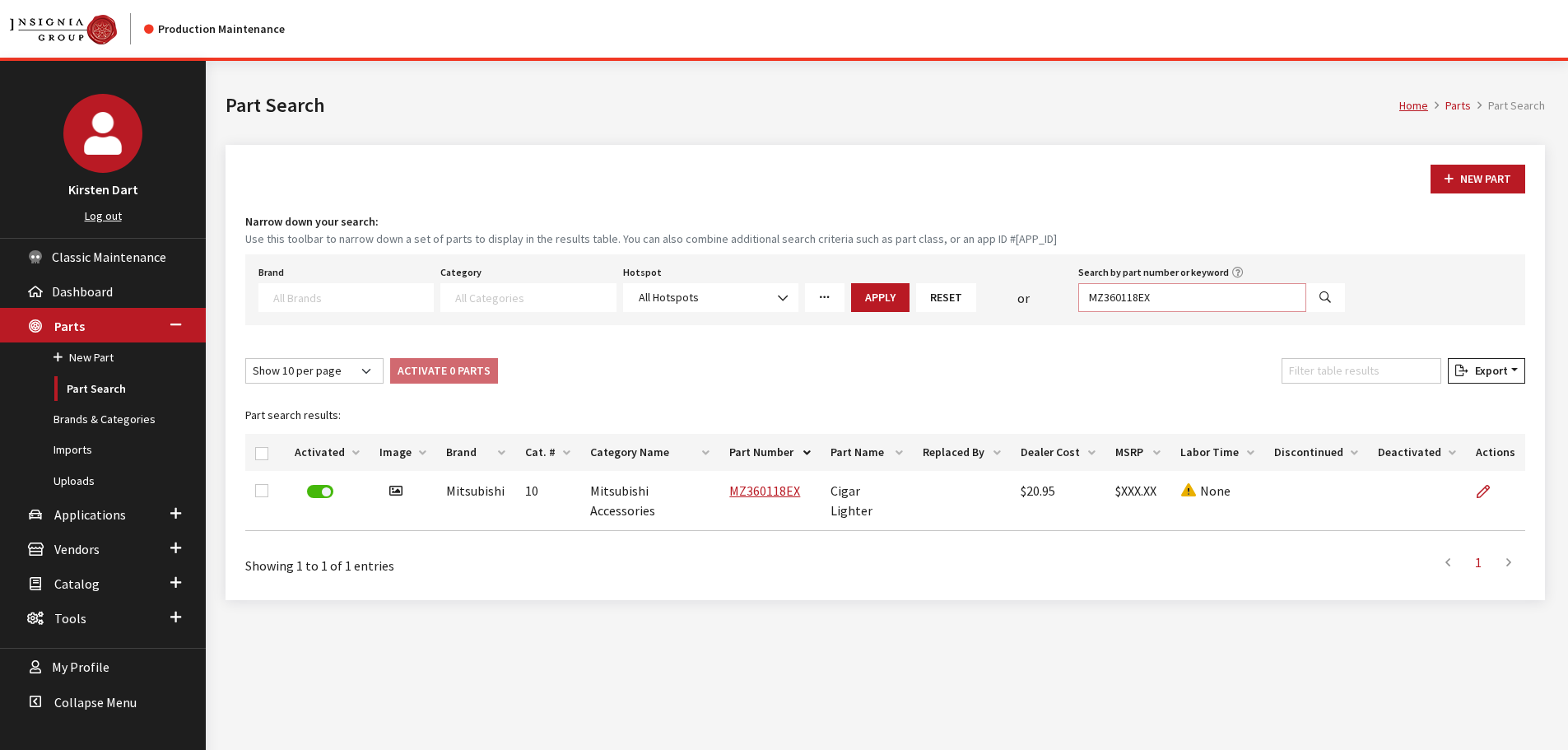 drag, startPoint x: 1217, startPoint y: 297, endPoint x: 948, endPoint y: 356, distance: 275.39426 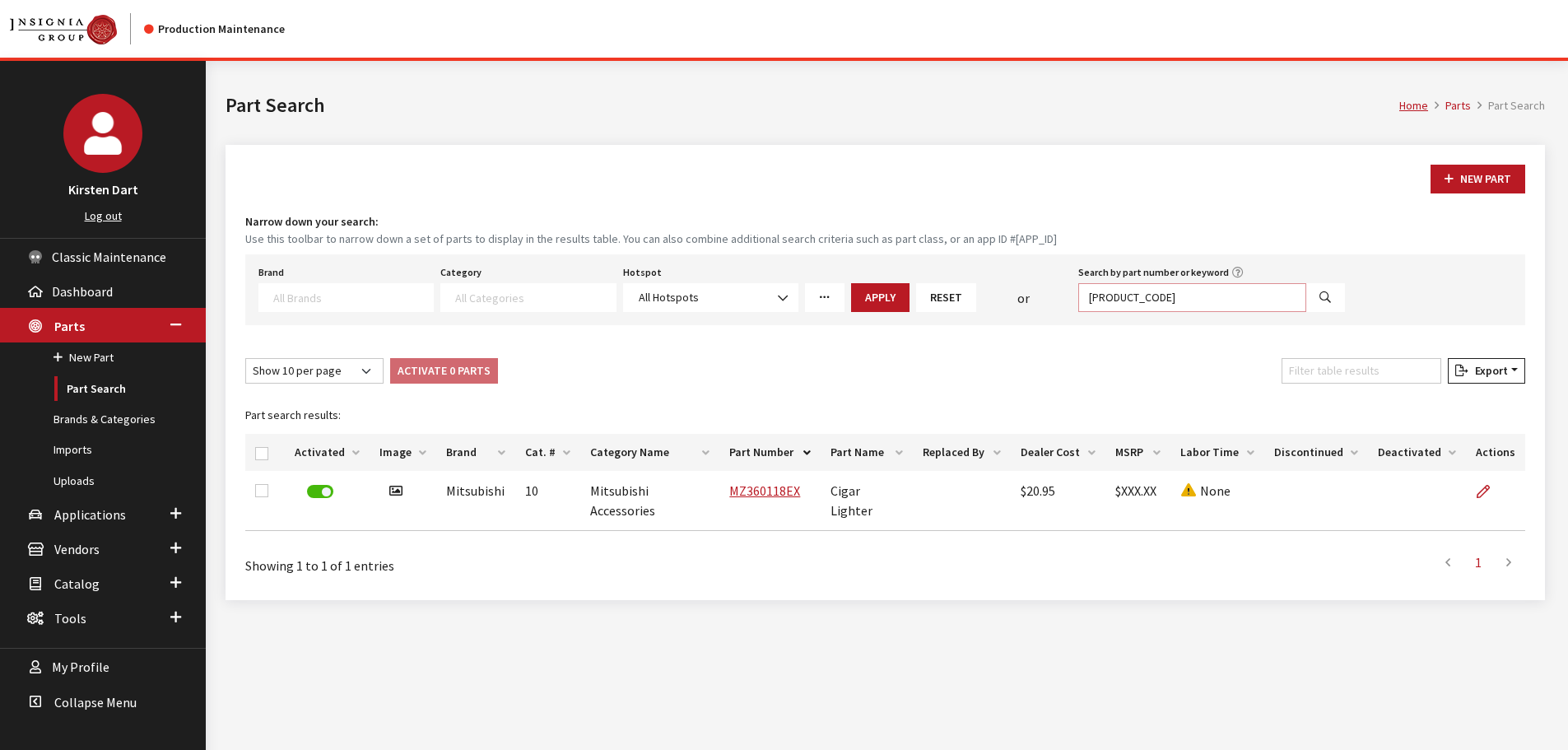 type on "MZ360133EX" 